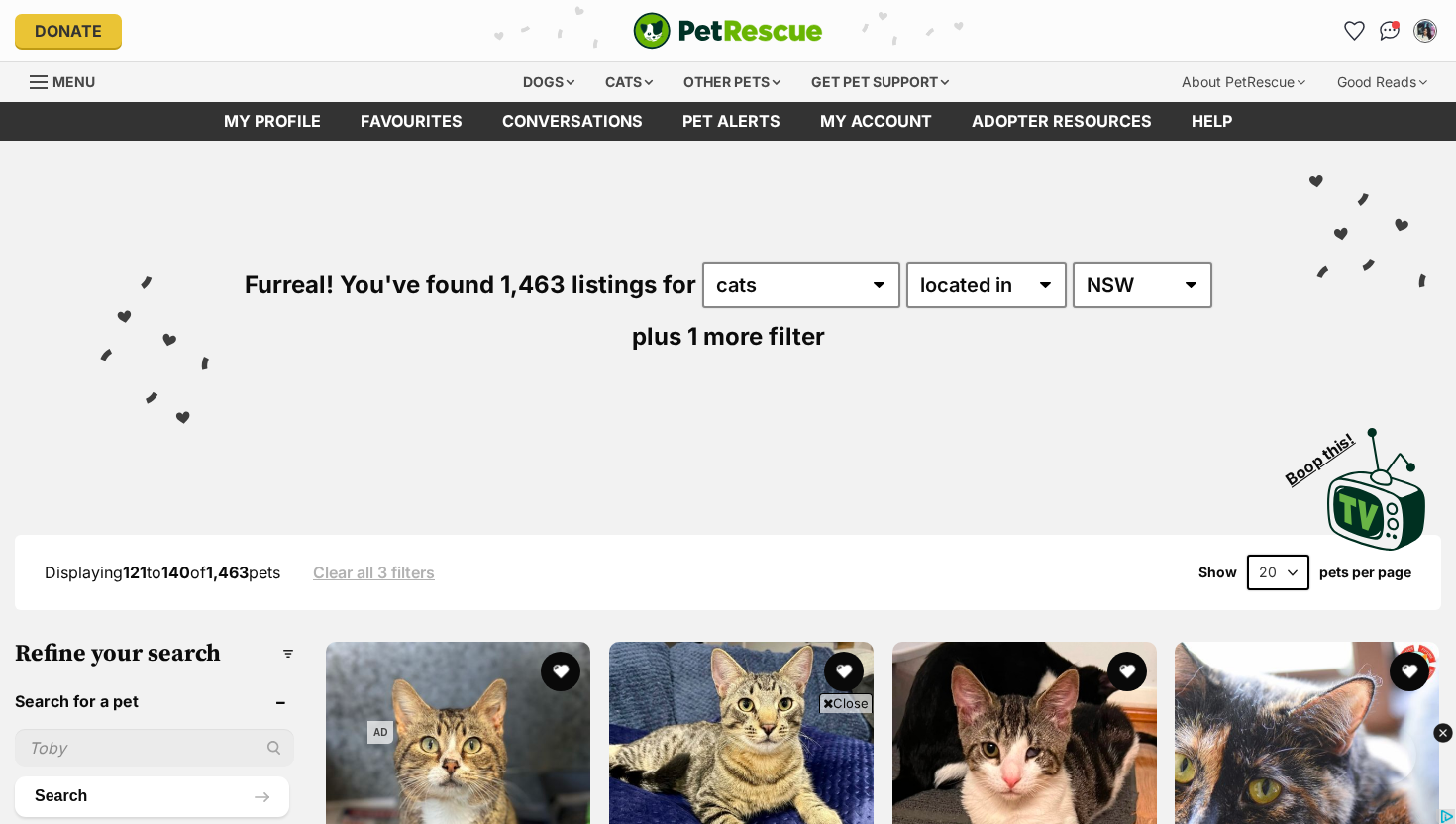 scroll, scrollTop: 2050, scrollLeft: 0, axis: vertical 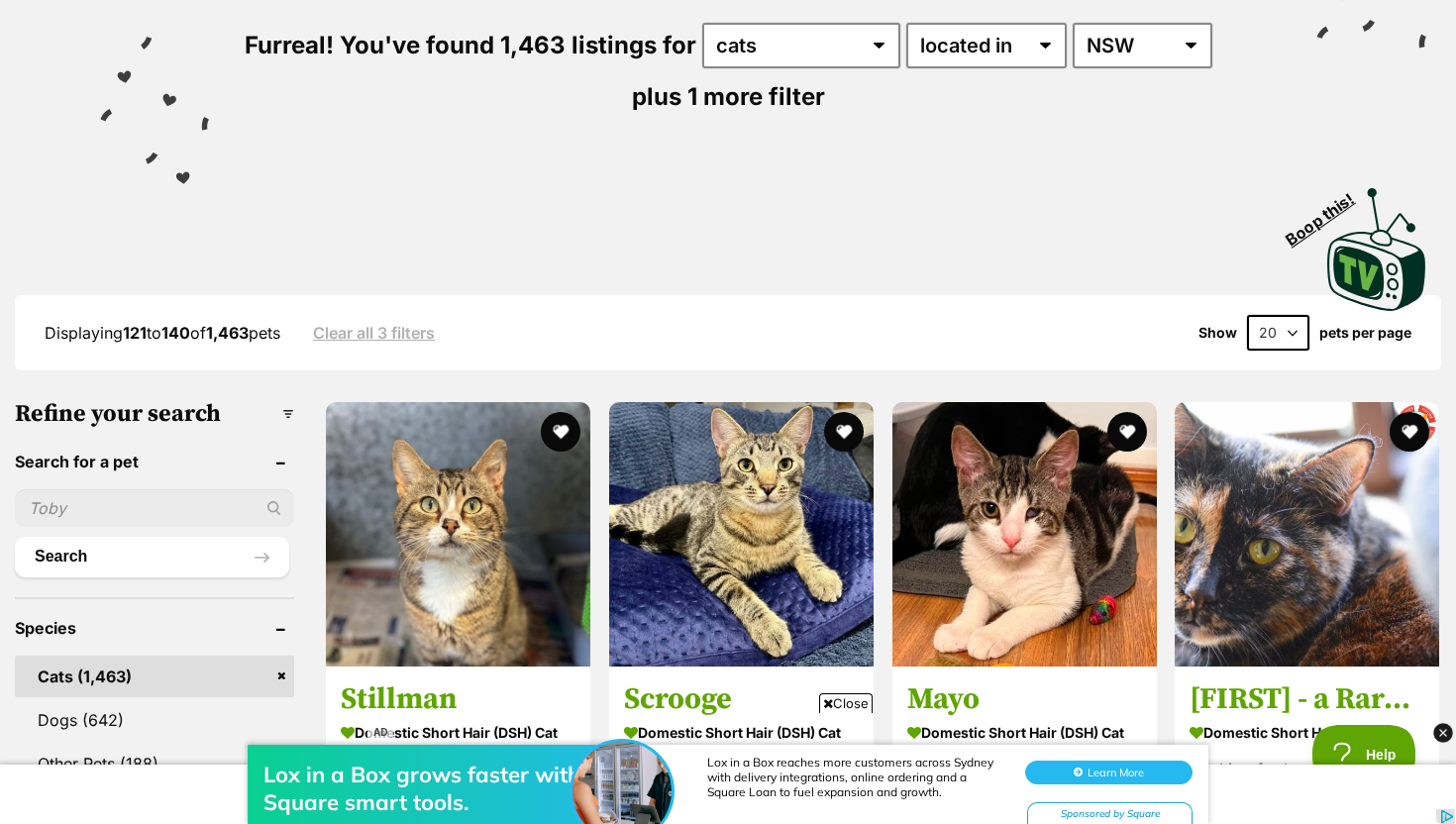 click on "20 40 60" at bounding box center [1278, 333] 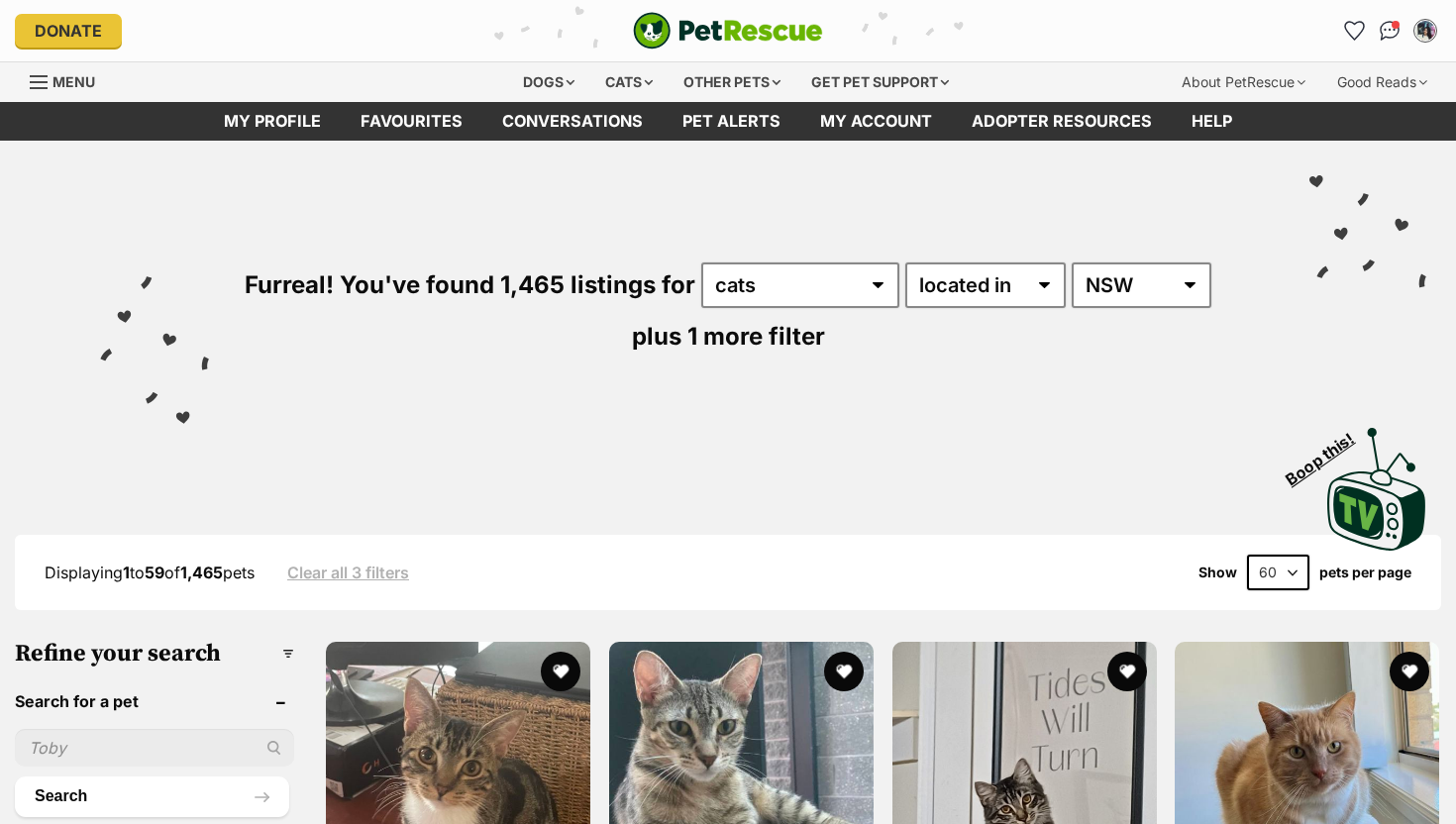 scroll, scrollTop: 122, scrollLeft: 0, axis: vertical 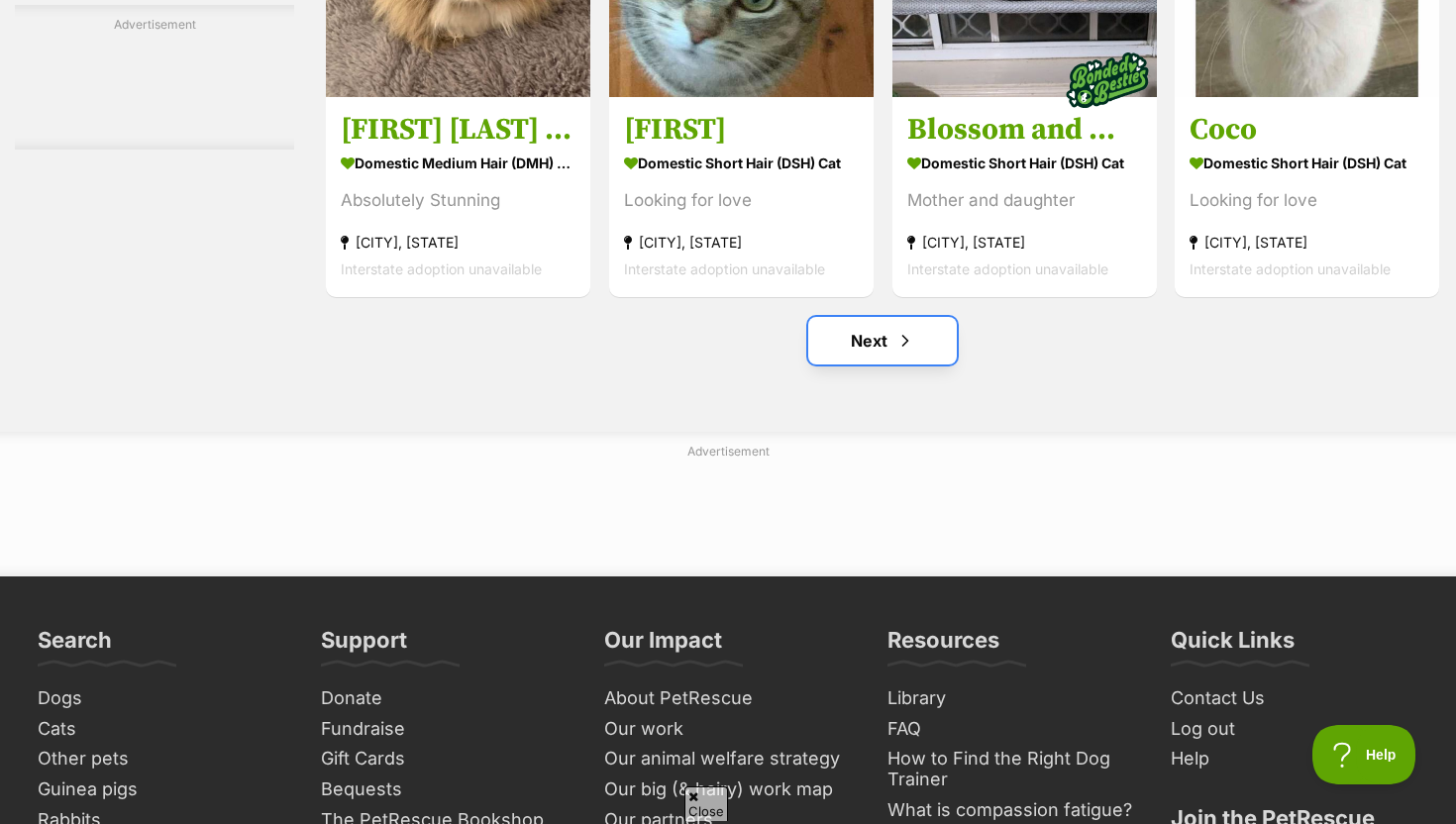 click on "Next" at bounding box center [883, 341] 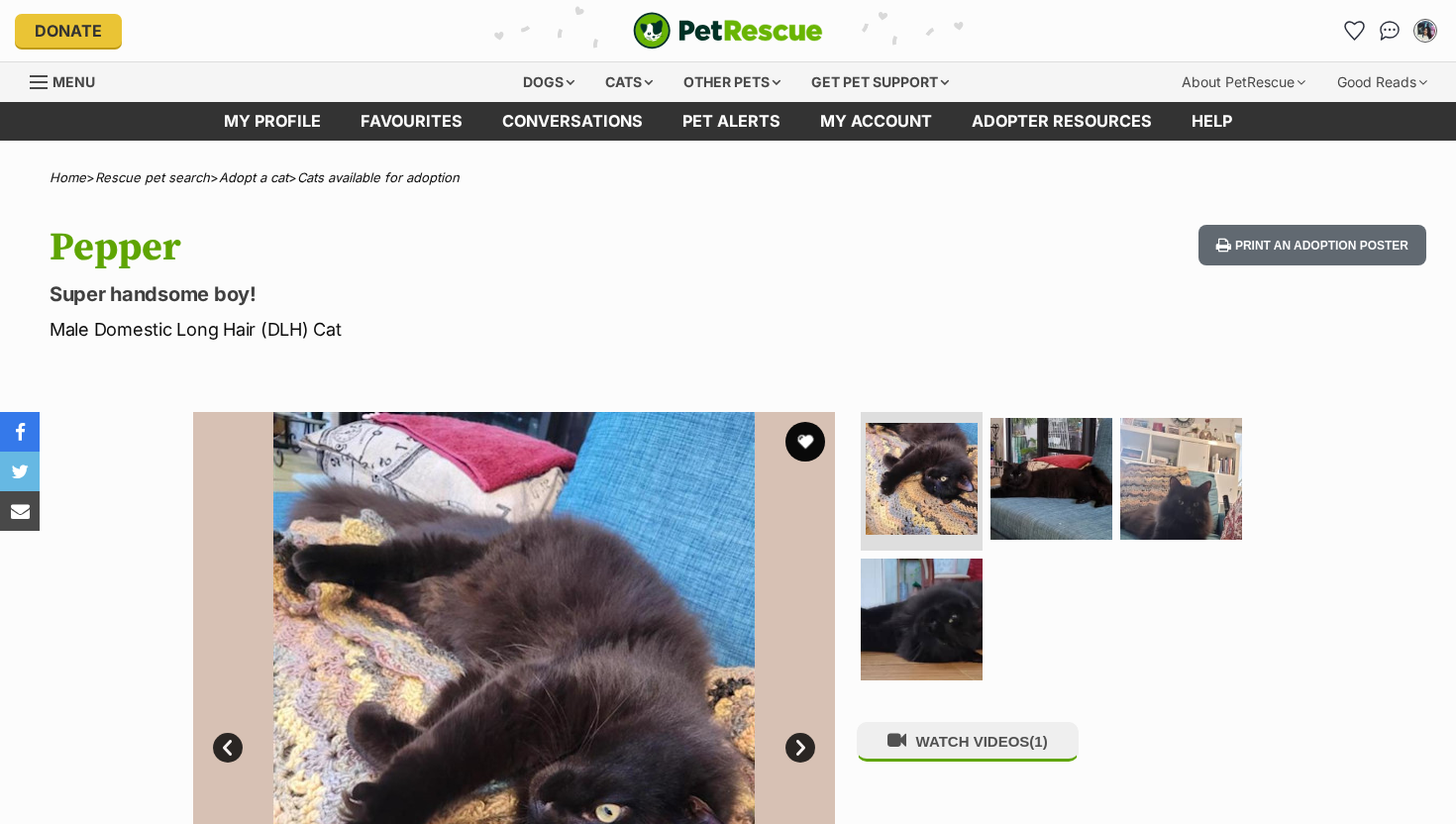 scroll, scrollTop: 0, scrollLeft: 0, axis: both 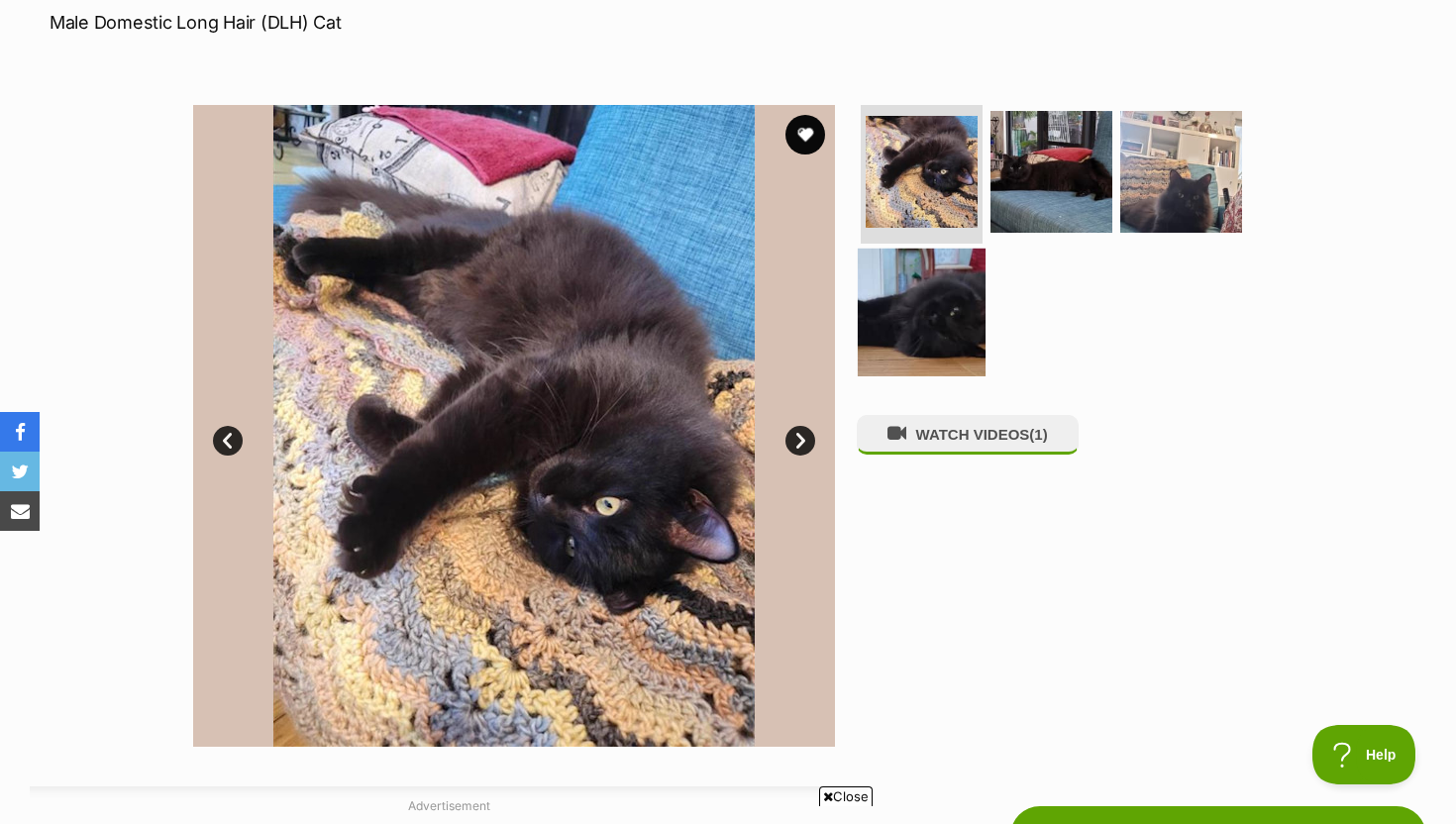 click at bounding box center [921, 311] 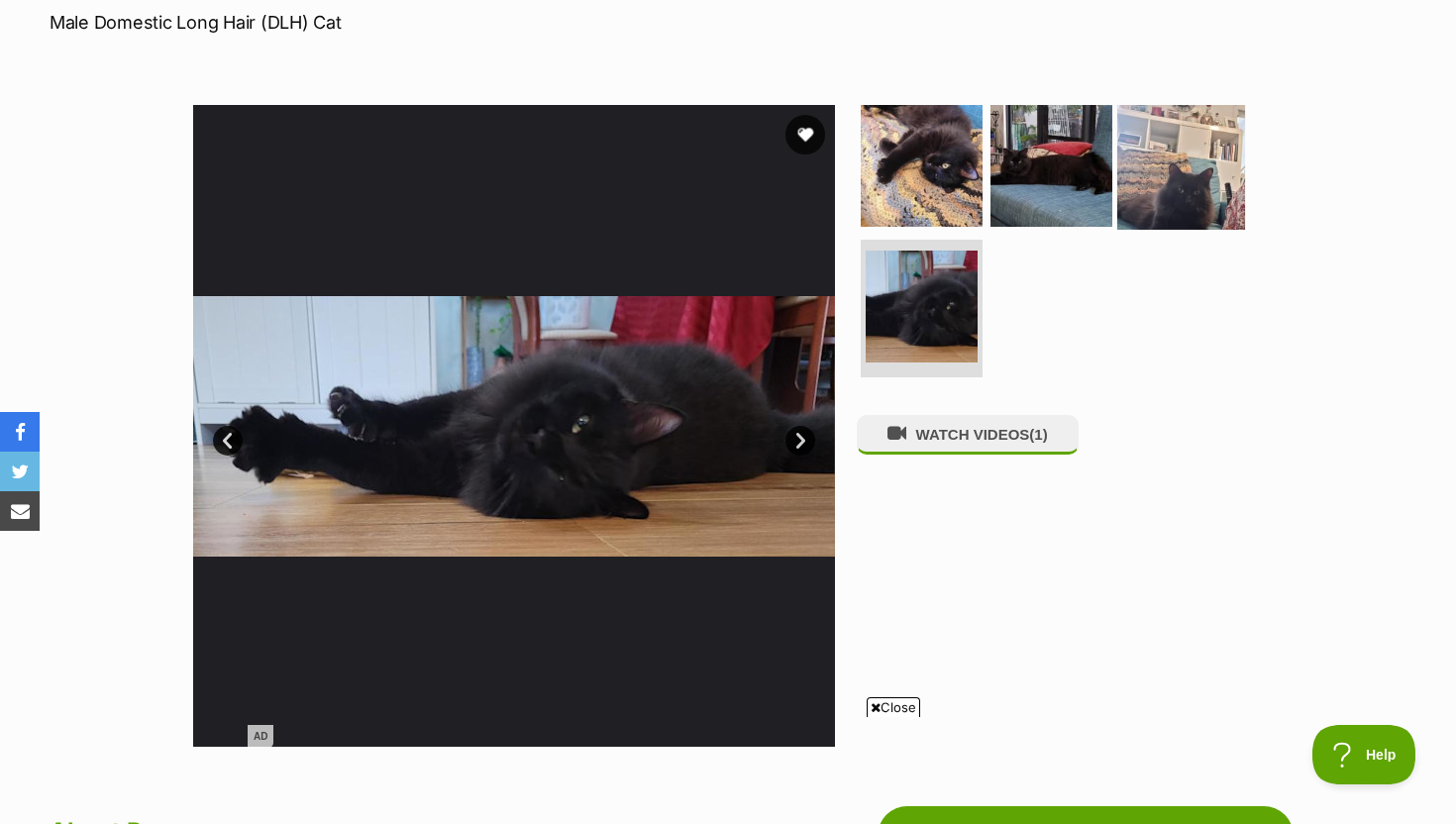 click at bounding box center [1181, 165] 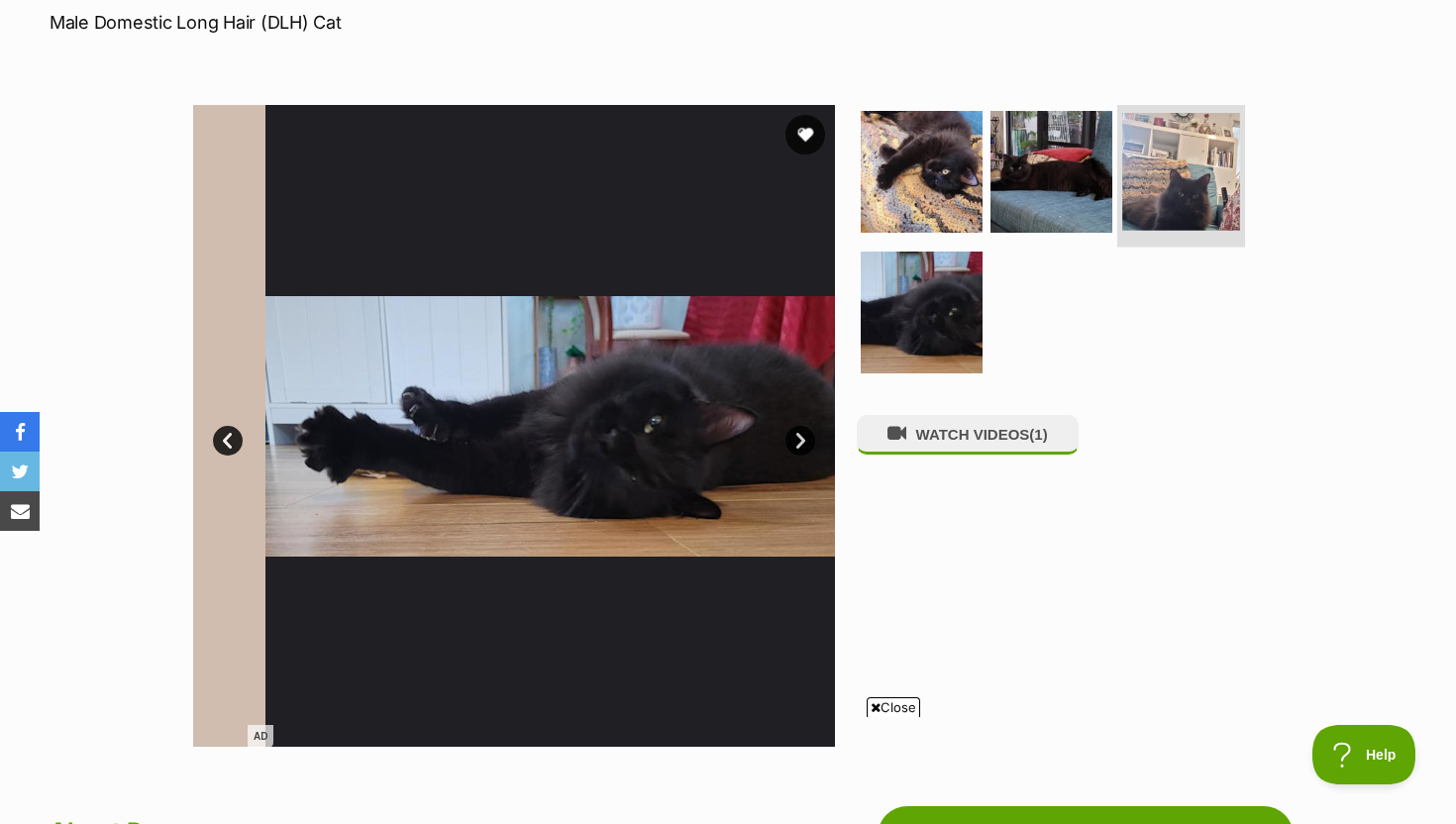 click at bounding box center [1181, 171] 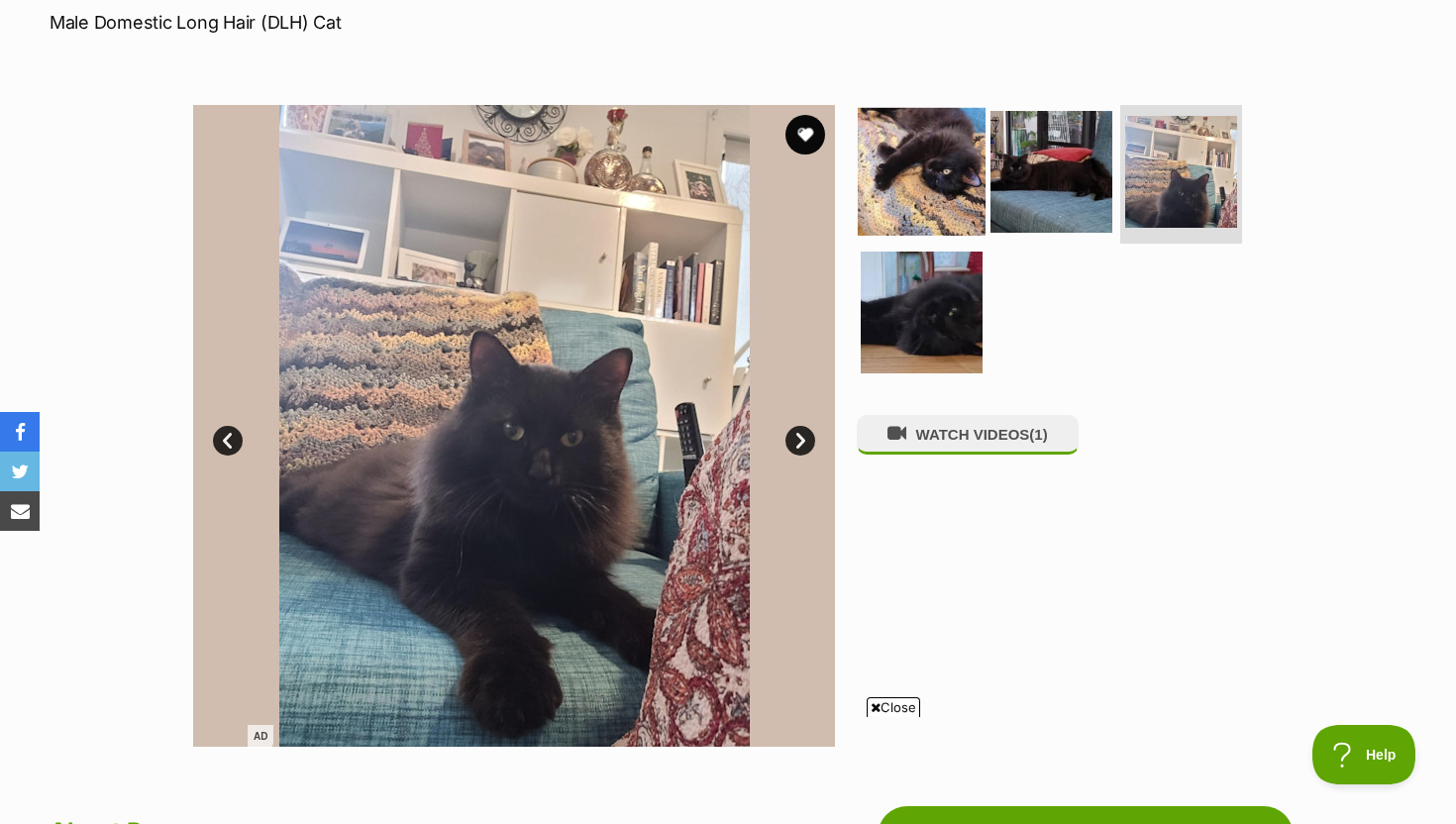 click at bounding box center (921, 171) 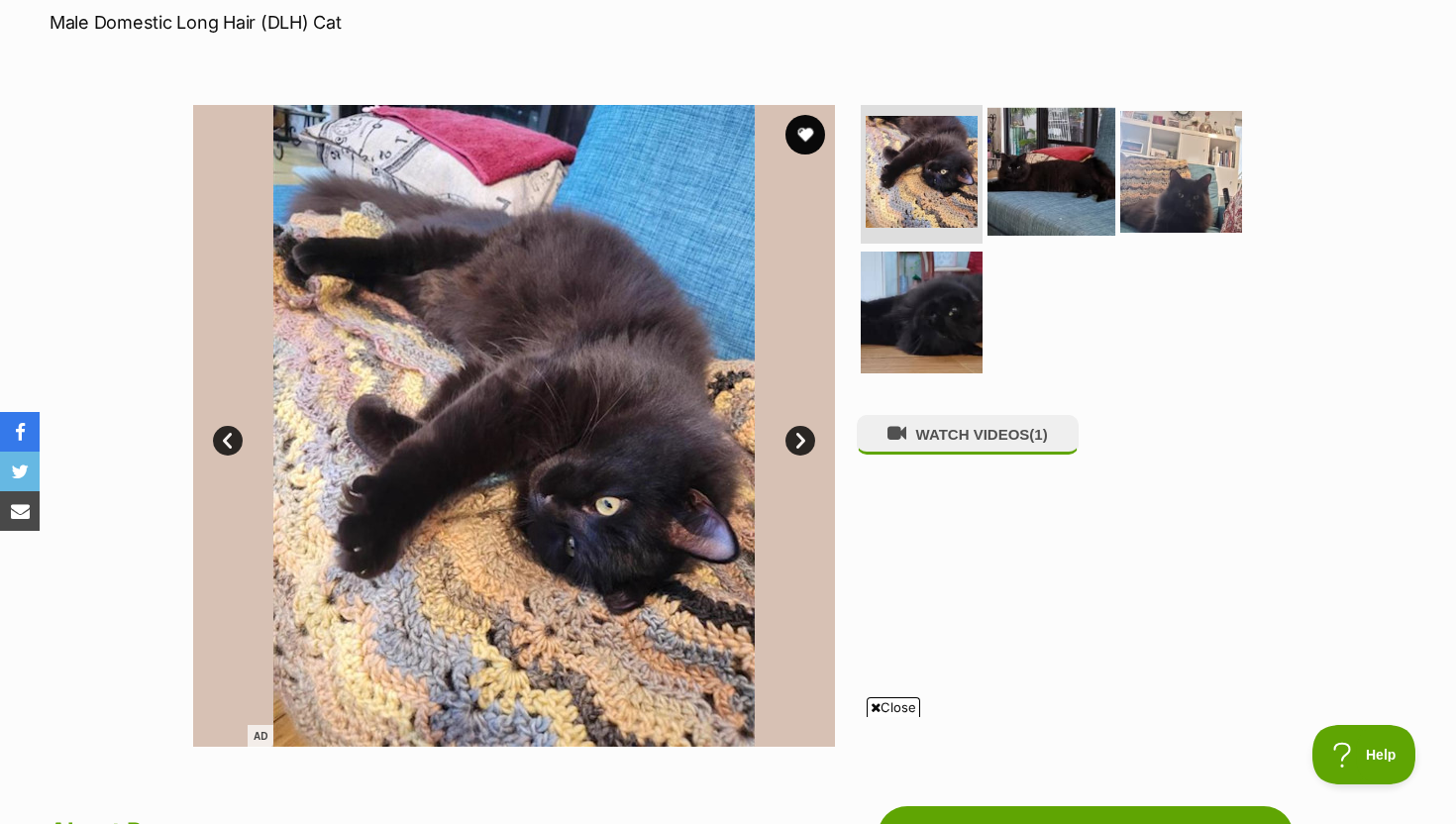click at bounding box center [1051, 171] 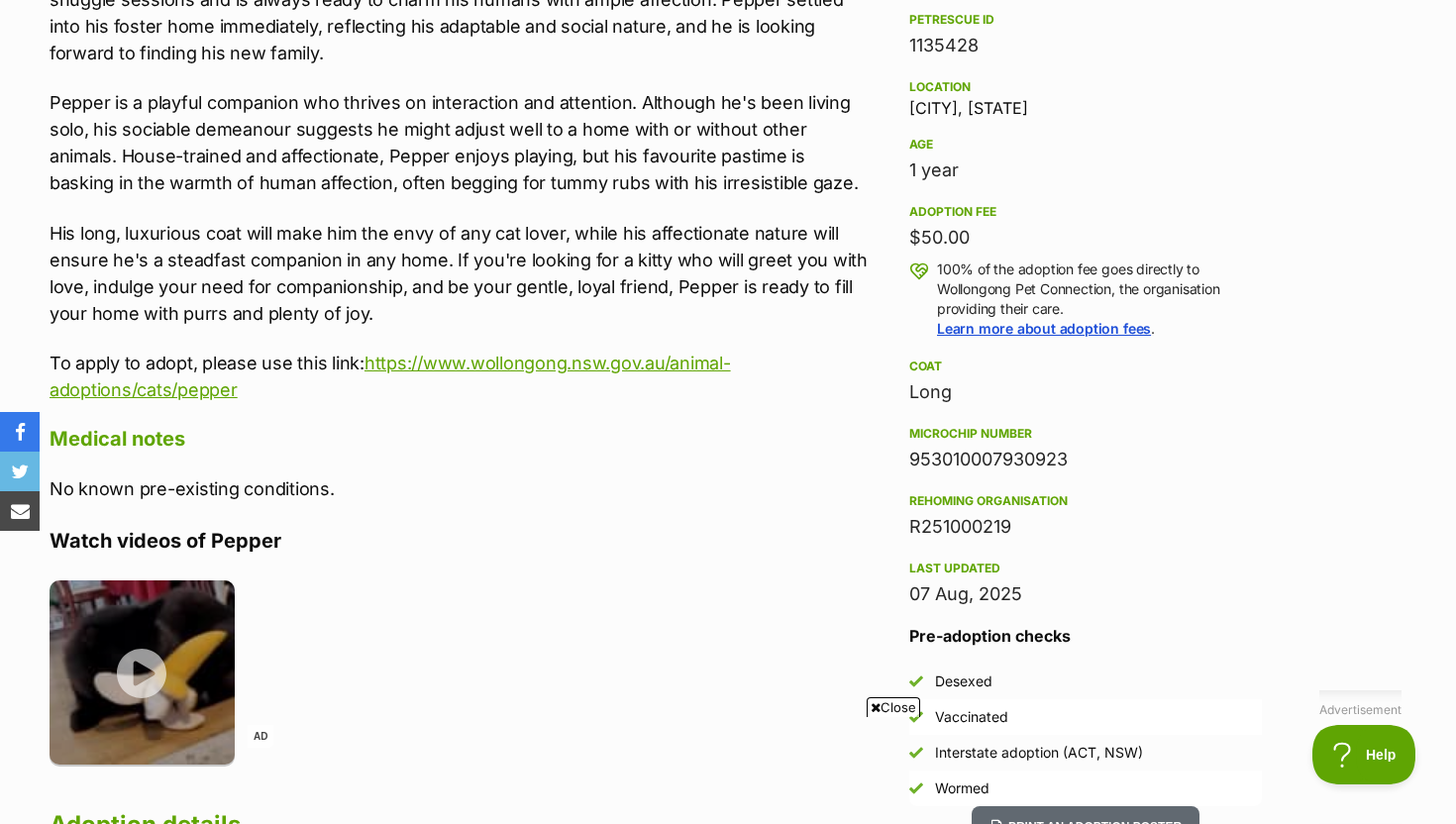 scroll, scrollTop: 1359, scrollLeft: 0, axis: vertical 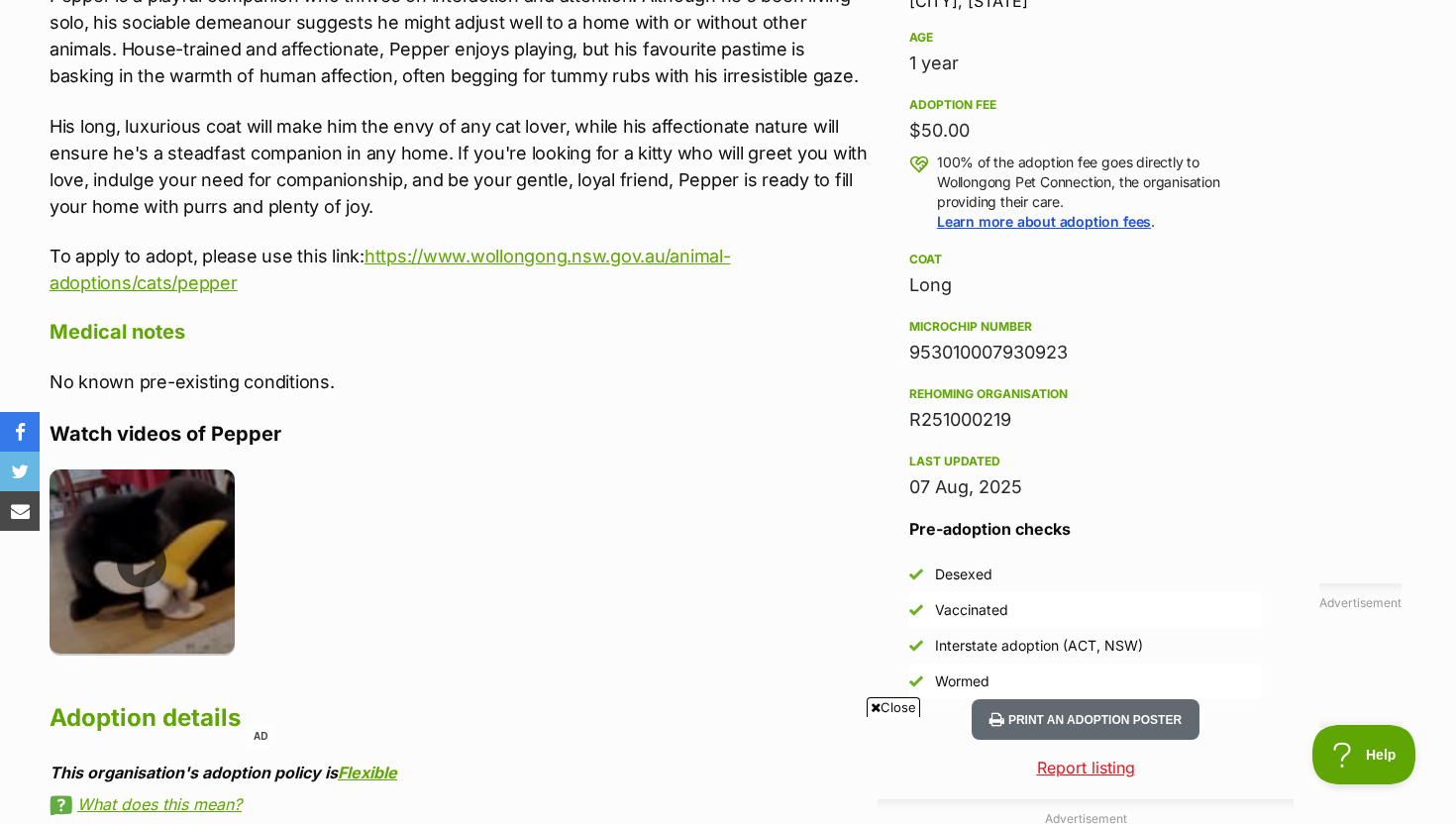 click at bounding box center [142, 562] 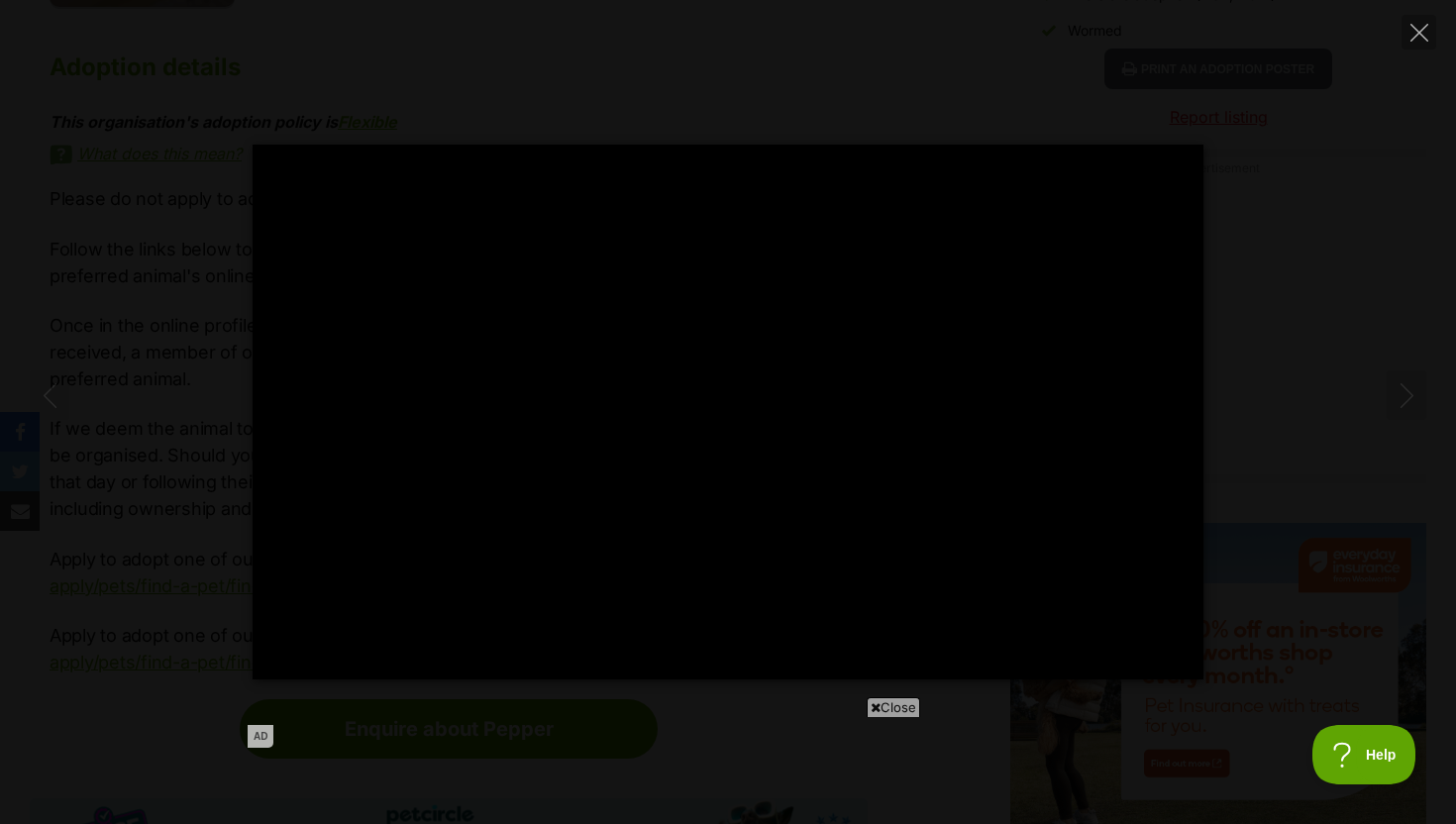 scroll, scrollTop: 1359, scrollLeft: 0, axis: vertical 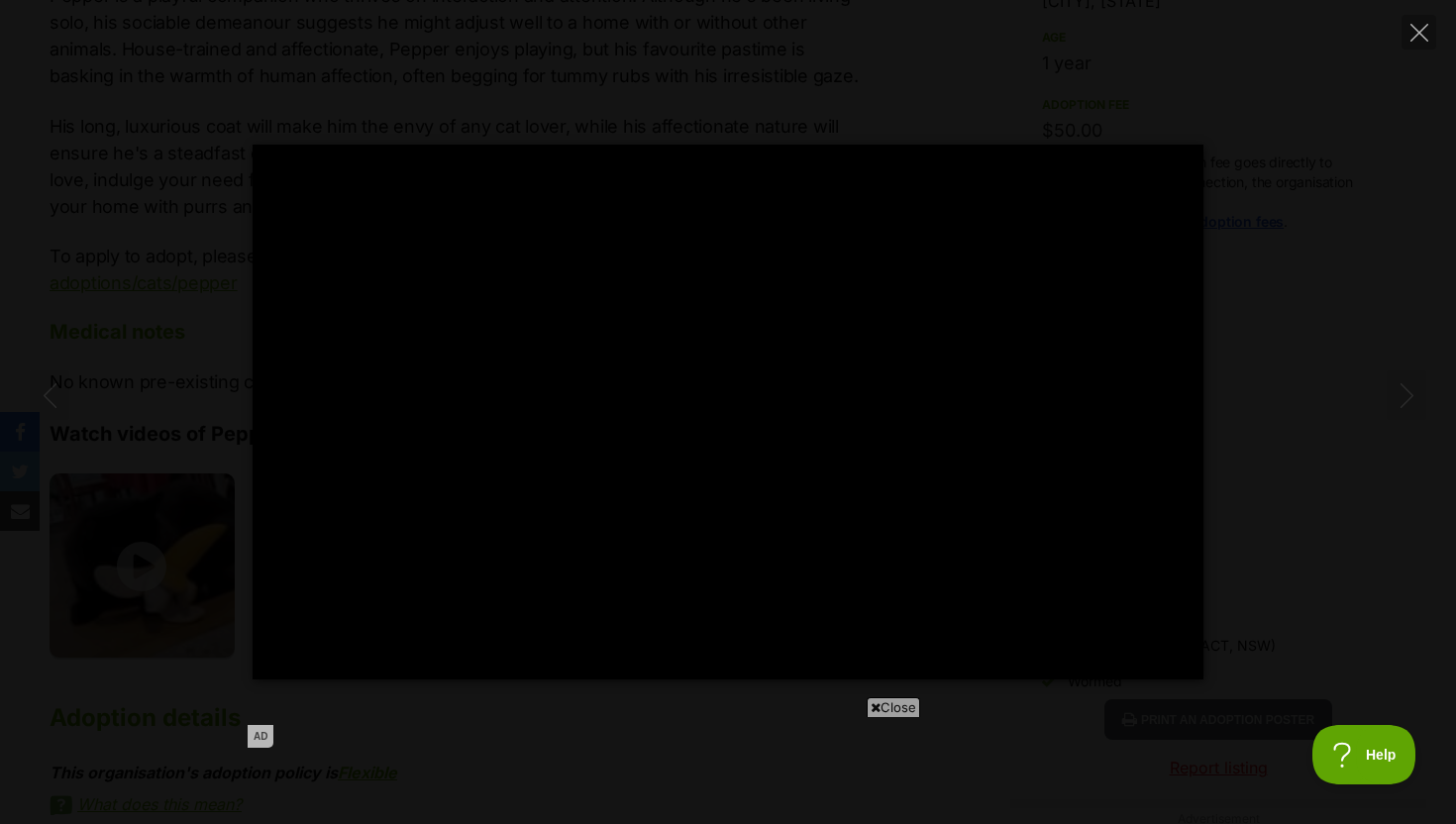 click on "Pause Play % buffered 00:00 -00:02 Unmute Mute Disable captions Enable captions Settings Captions Disabled Quality undefined Speed Normal Captions Go back to previous menu Quality Go back to previous menu Speed Go back to previous menu 0.5× 0.75× Normal 1.25× 1.5× 1.75× 2× 4× PIP Exit fullscreen Enter fullscreen Play" at bounding box center (728, 412) 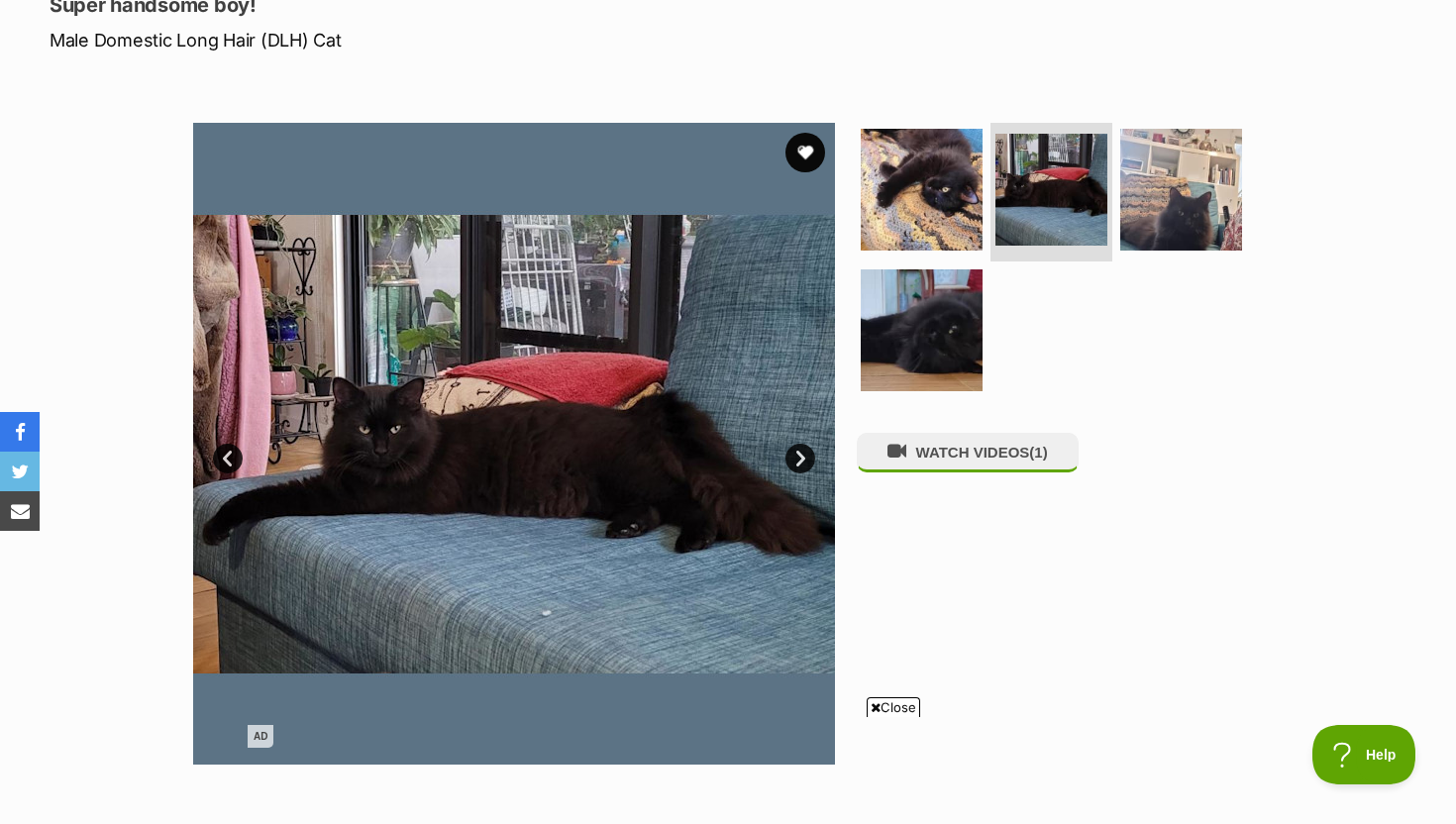 scroll, scrollTop: 322, scrollLeft: 0, axis: vertical 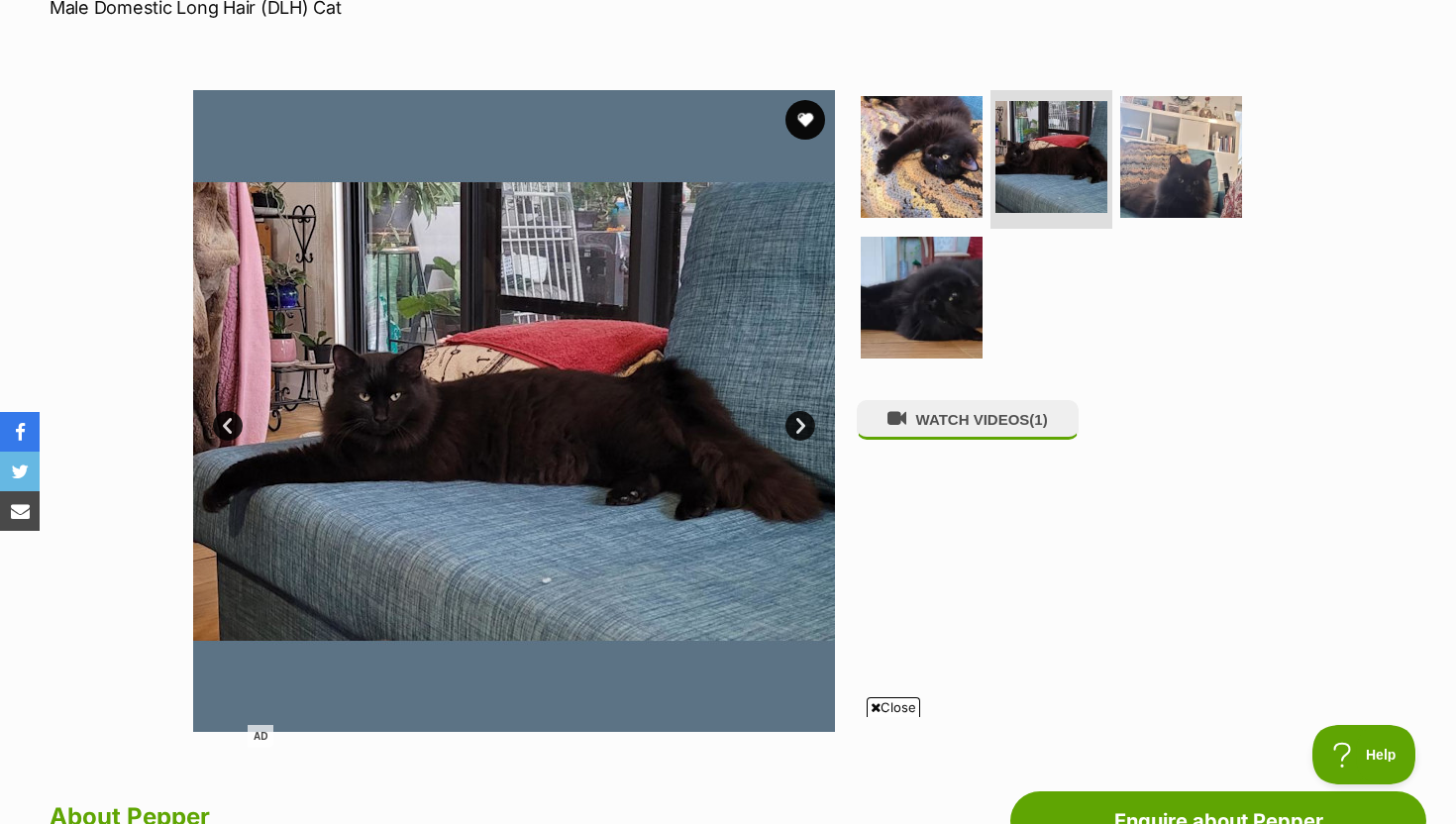 click at bounding box center [514, 411] 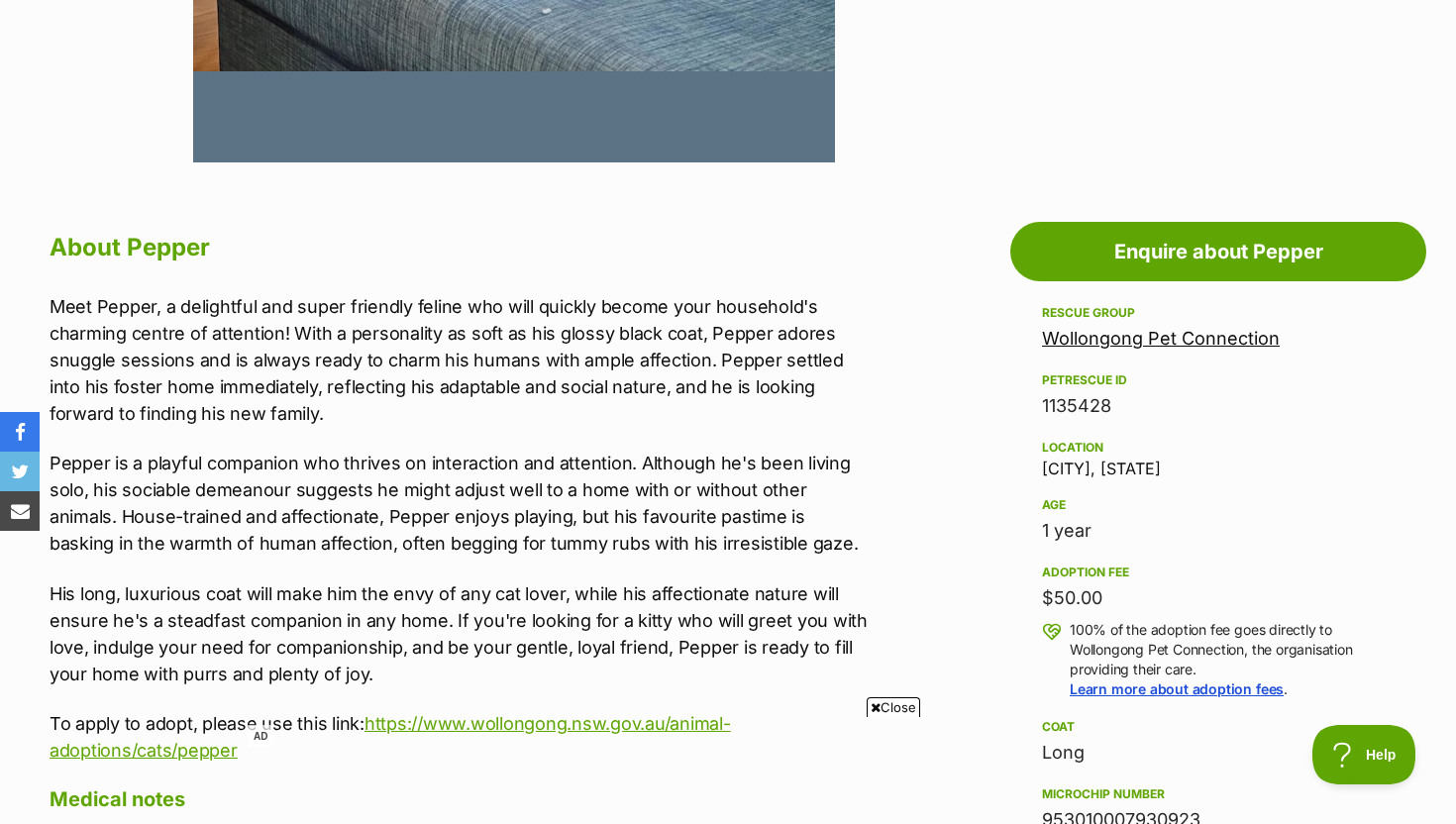 scroll, scrollTop: 892, scrollLeft: 0, axis: vertical 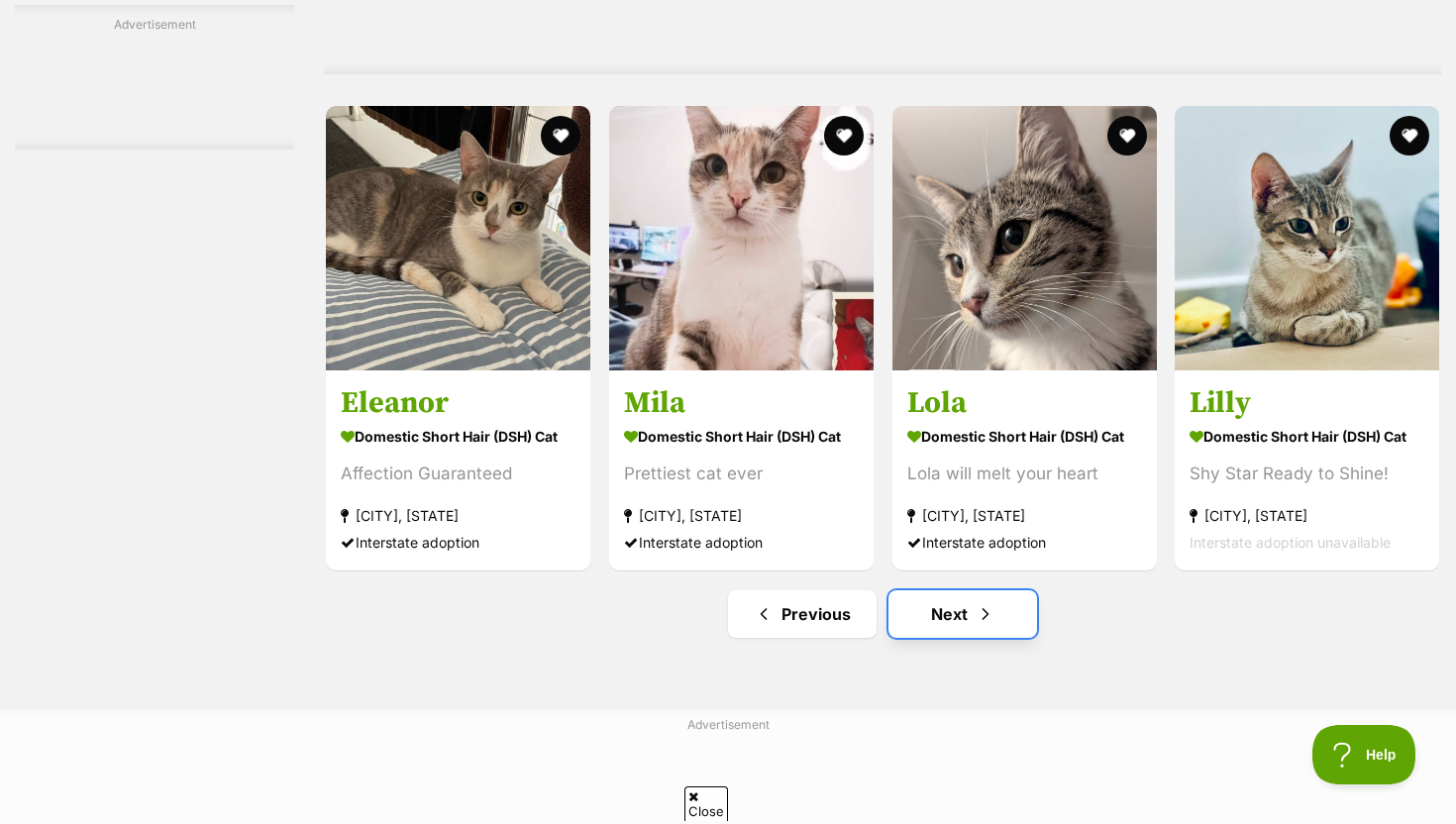click on "Next" at bounding box center [963, 614] 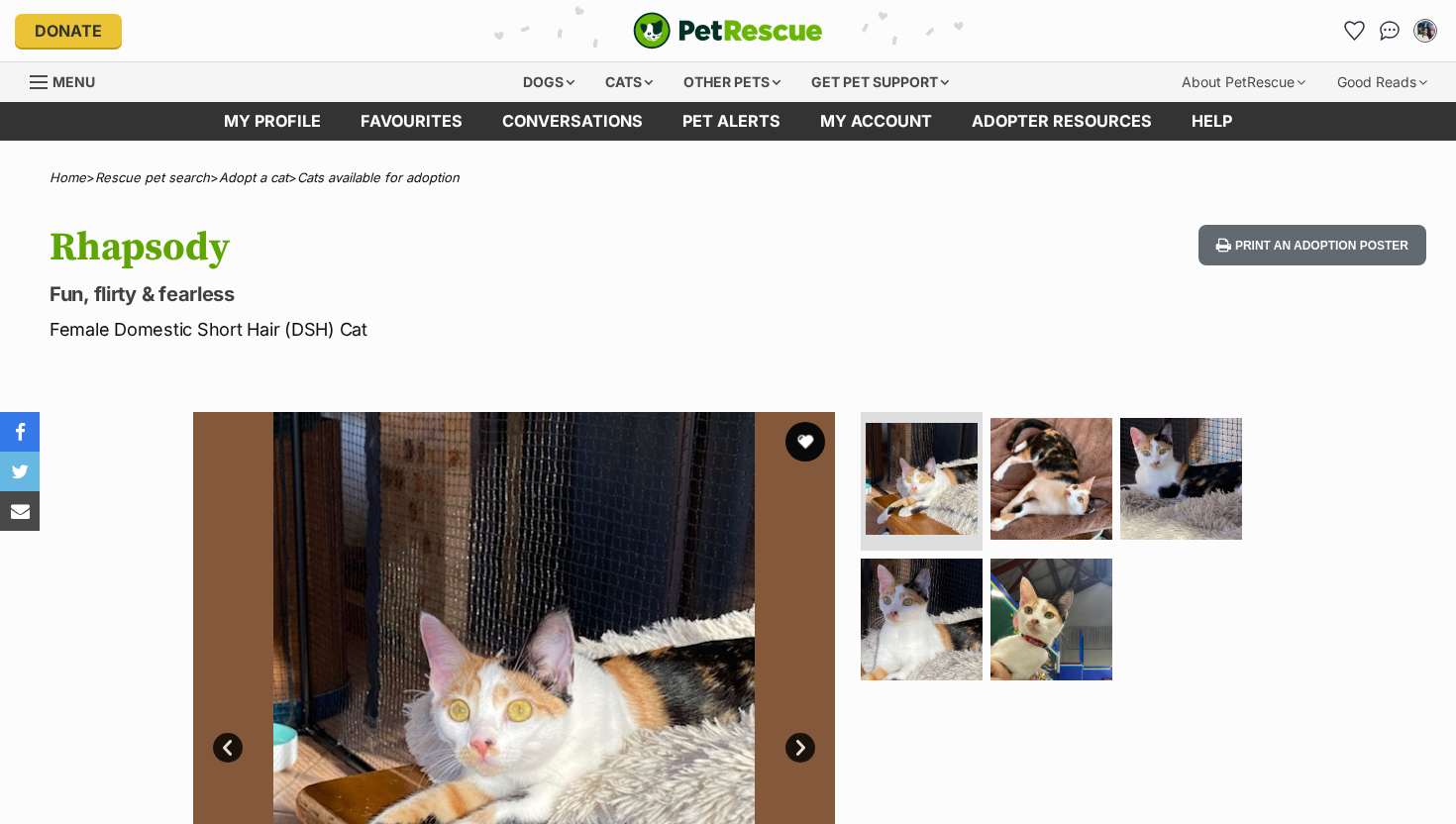 scroll, scrollTop: 0, scrollLeft: 0, axis: both 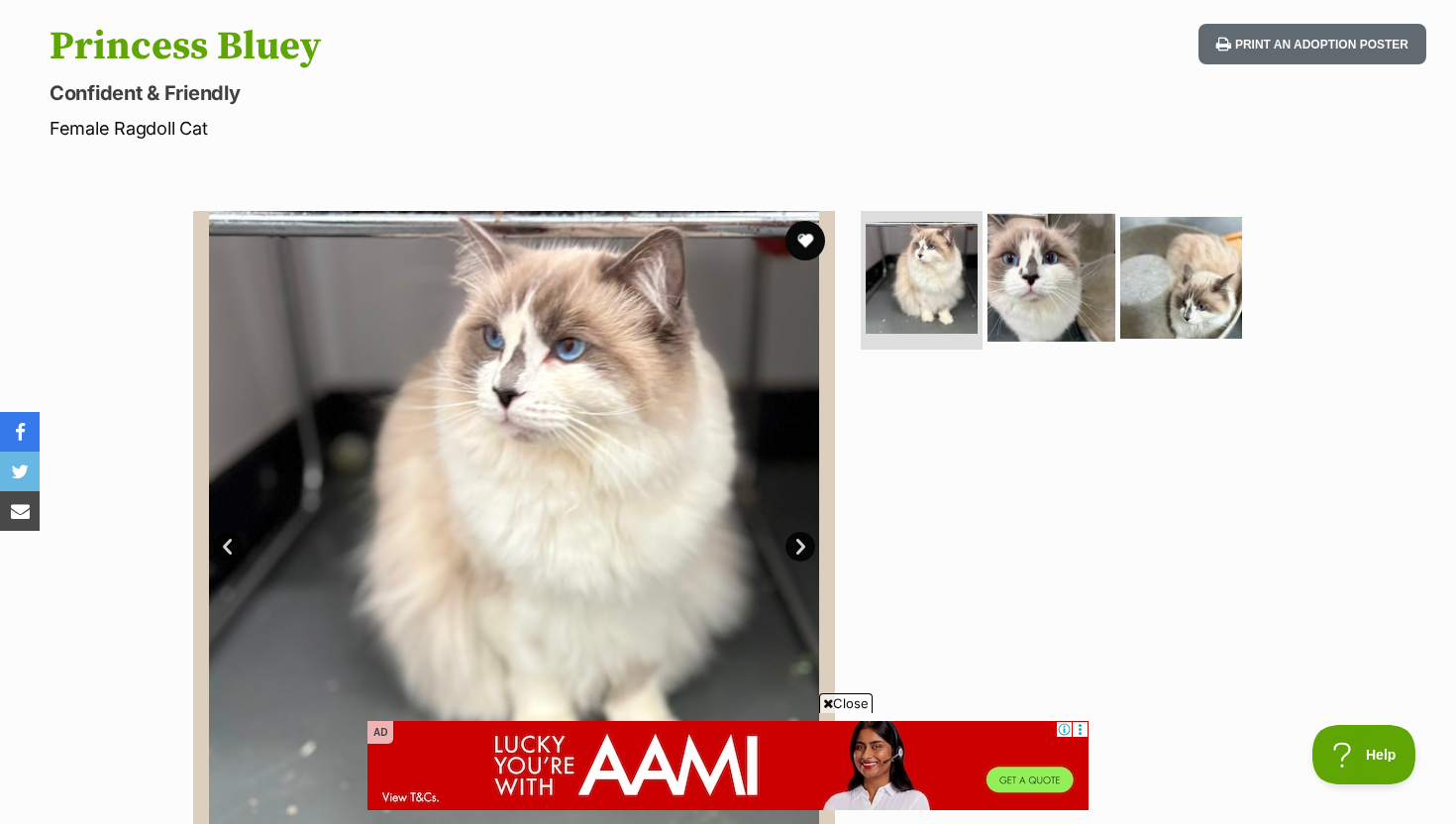 click at bounding box center [1051, 277] 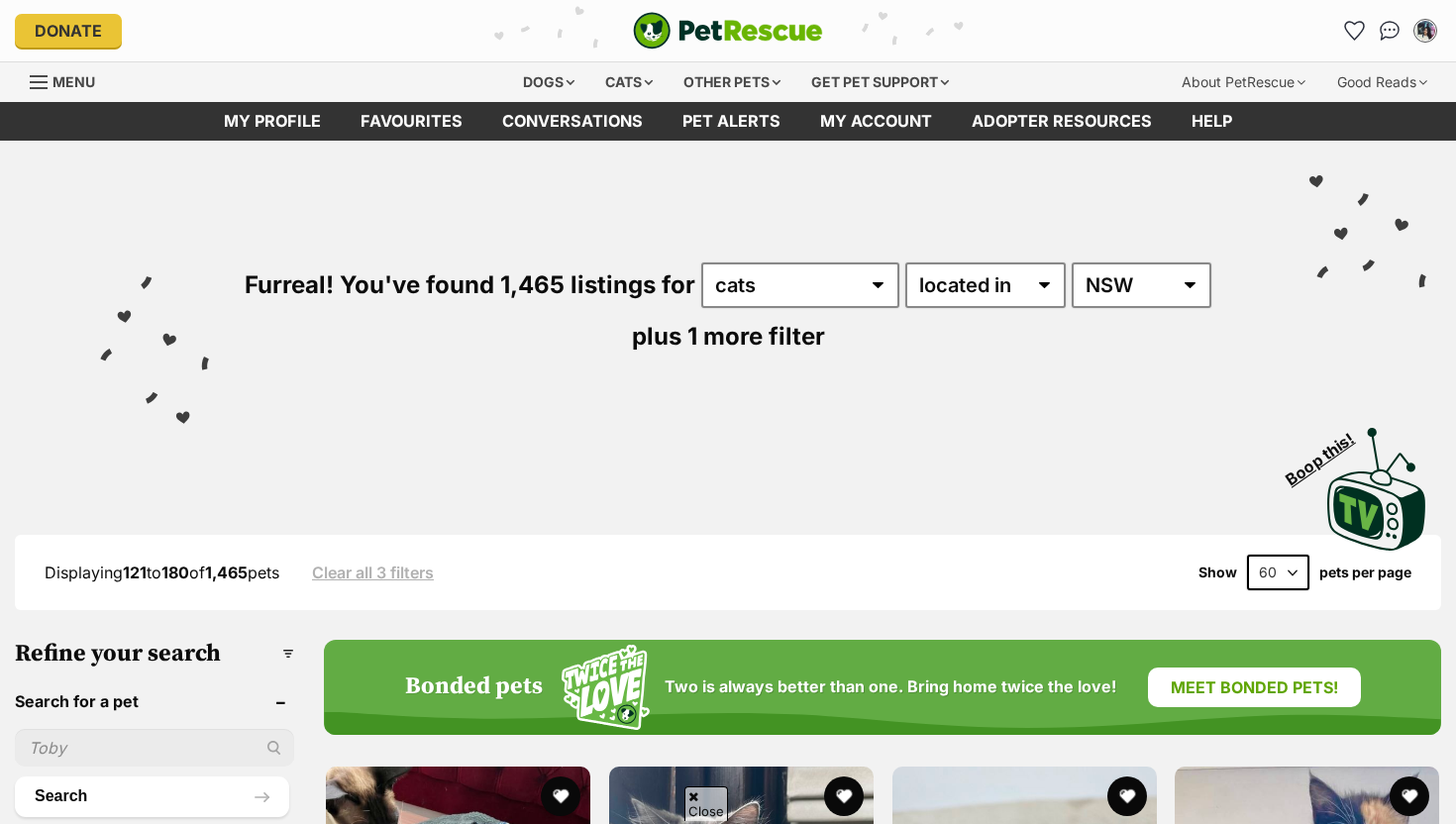 scroll, scrollTop: 258, scrollLeft: 0, axis: vertical 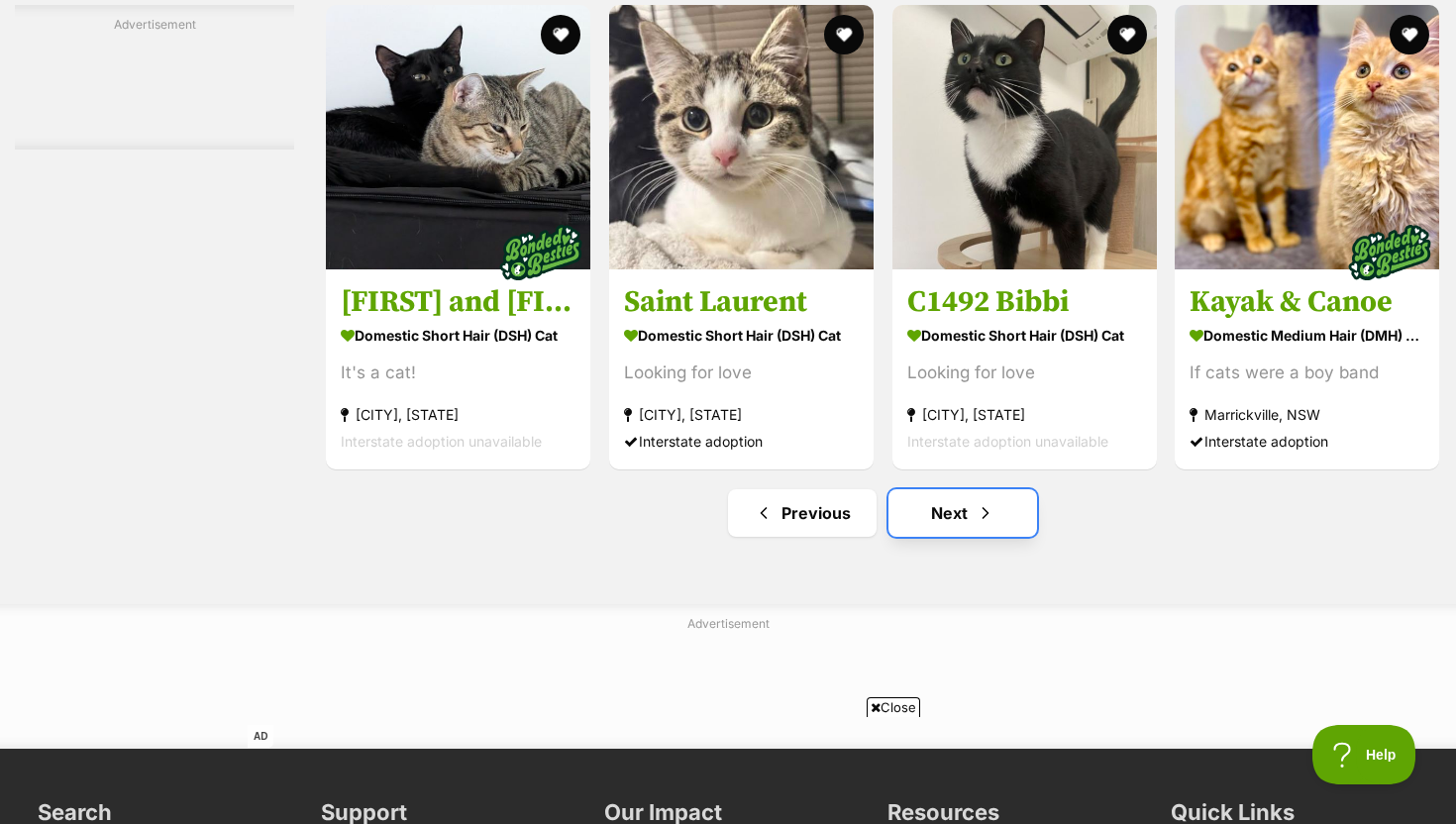 click on "Next" at bounding box center (963, 513) 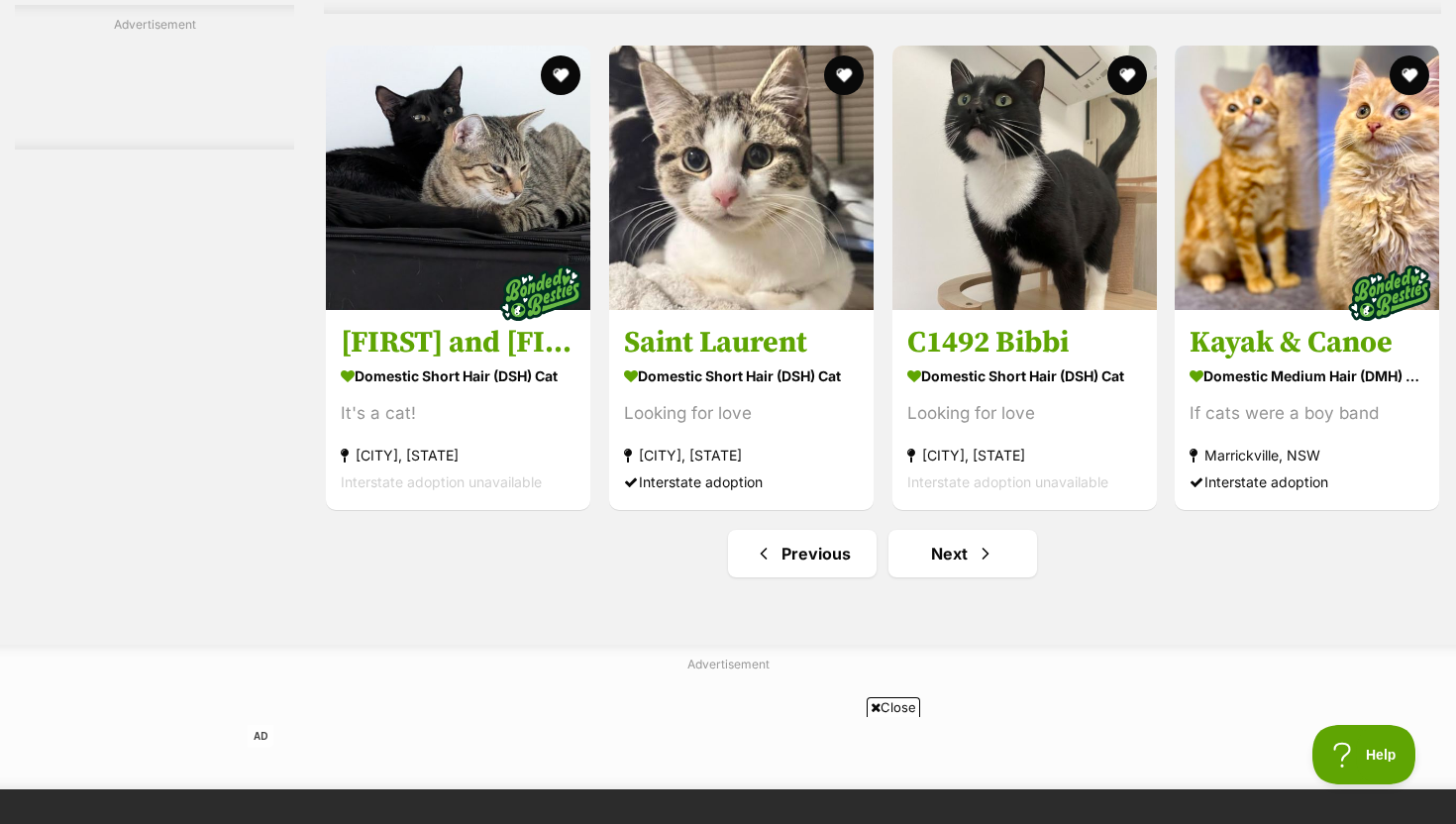 scroll, scrollTop: 9179, scrollLeft: 0, axis: vertical 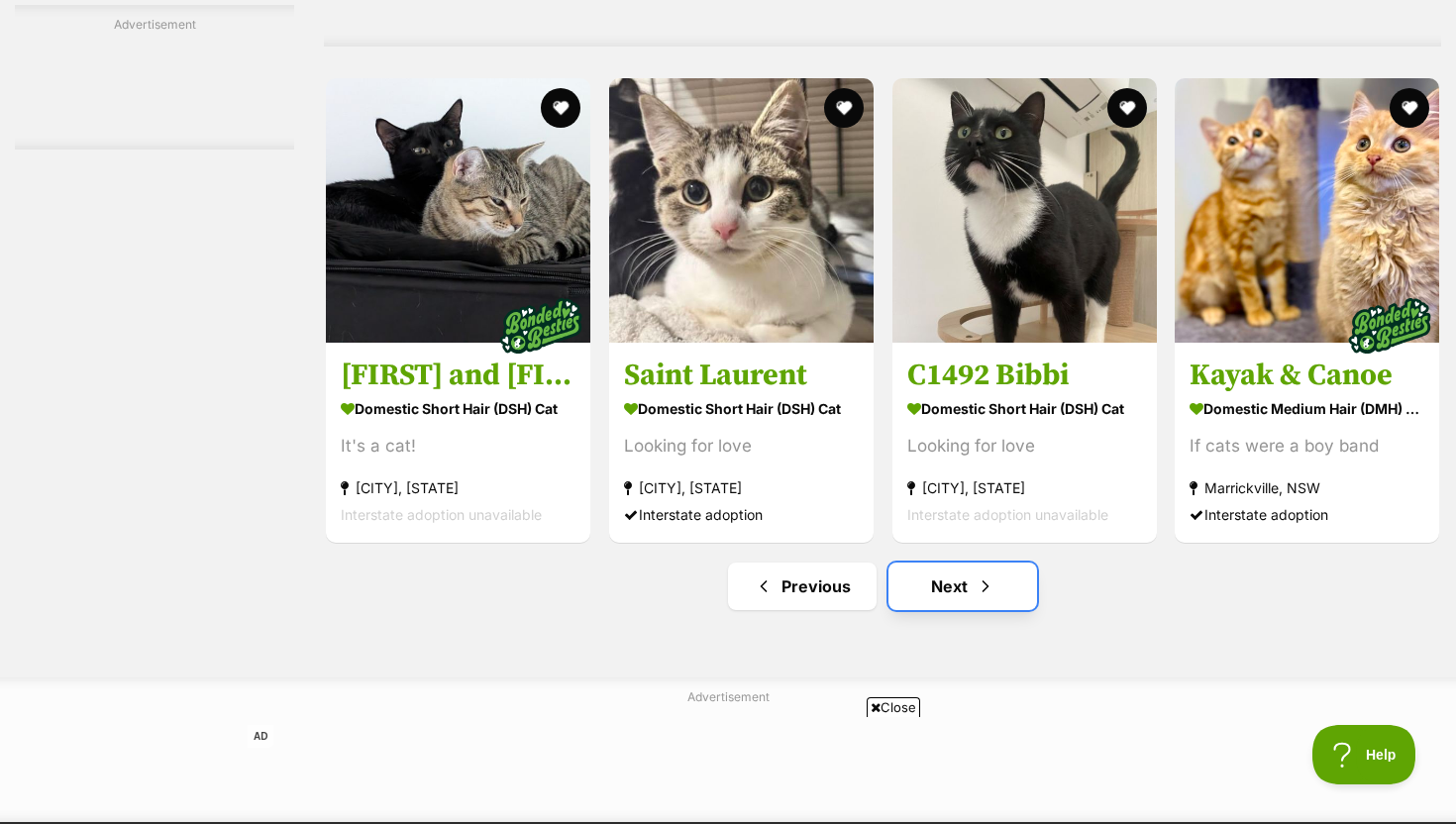 click on "Next" at bounding box center [963, 586] 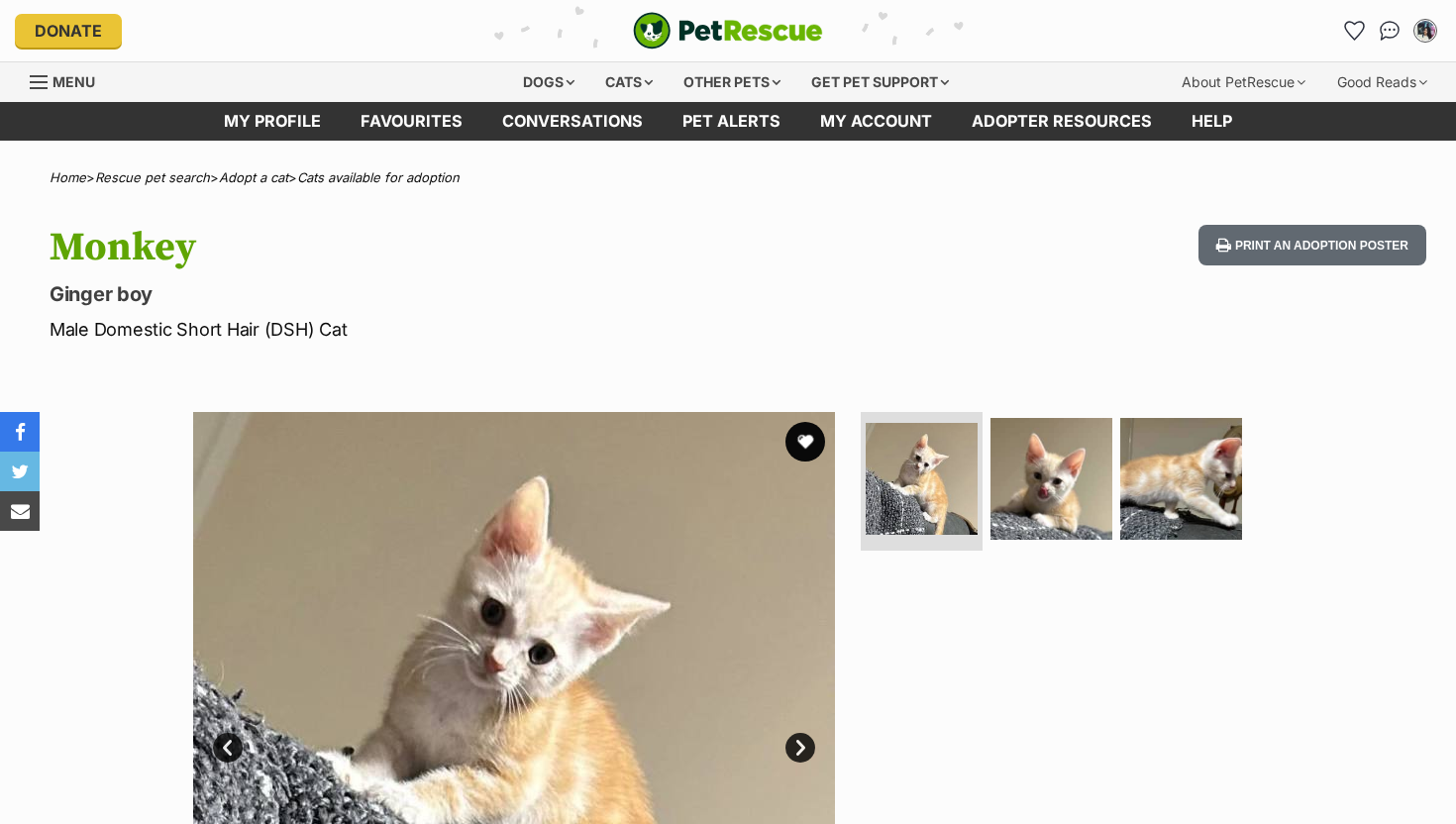 scroll, scrollTop: 0, scrollLeft: 0, axis: both 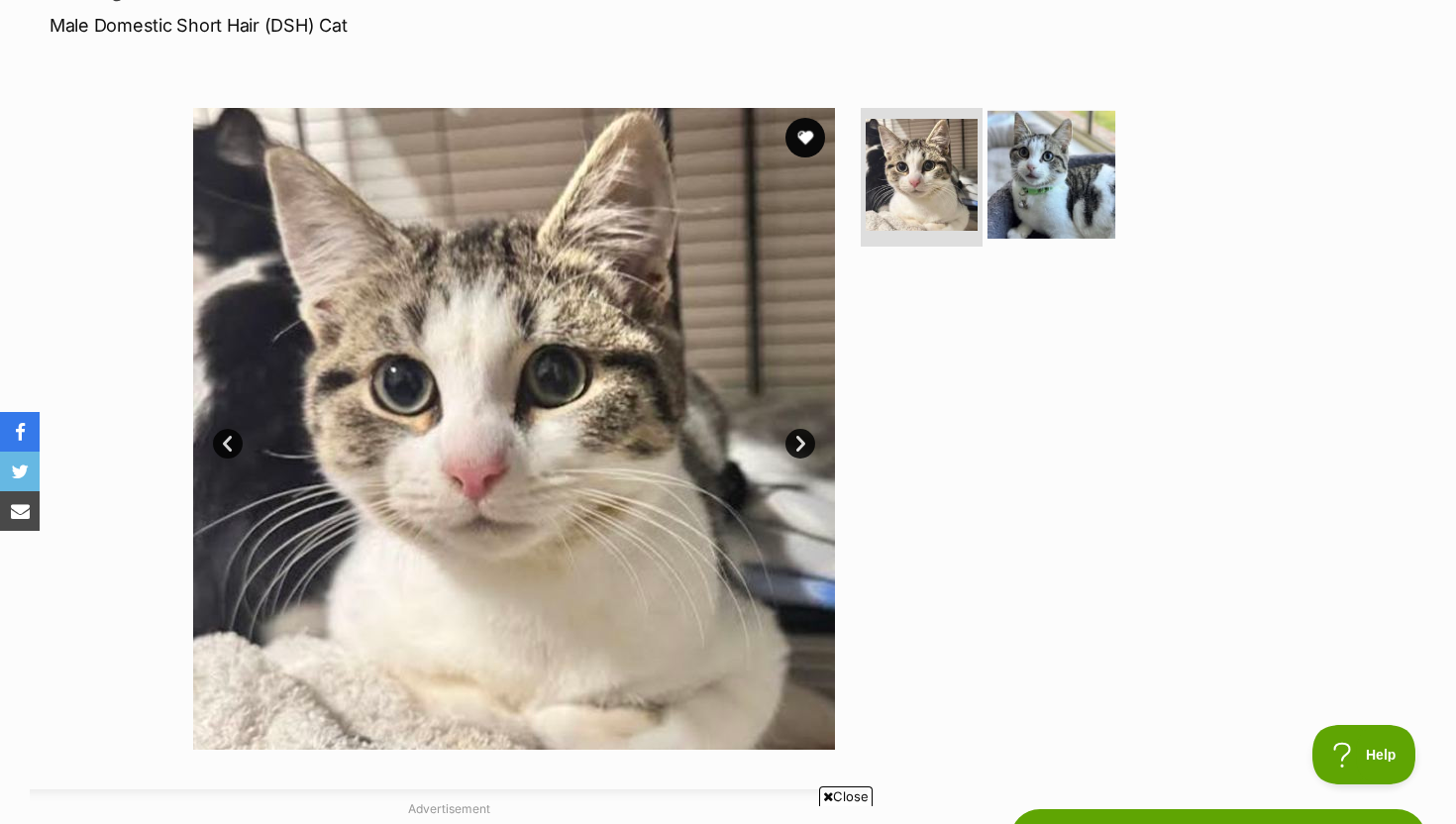 click at bounding box center [1051, 174] 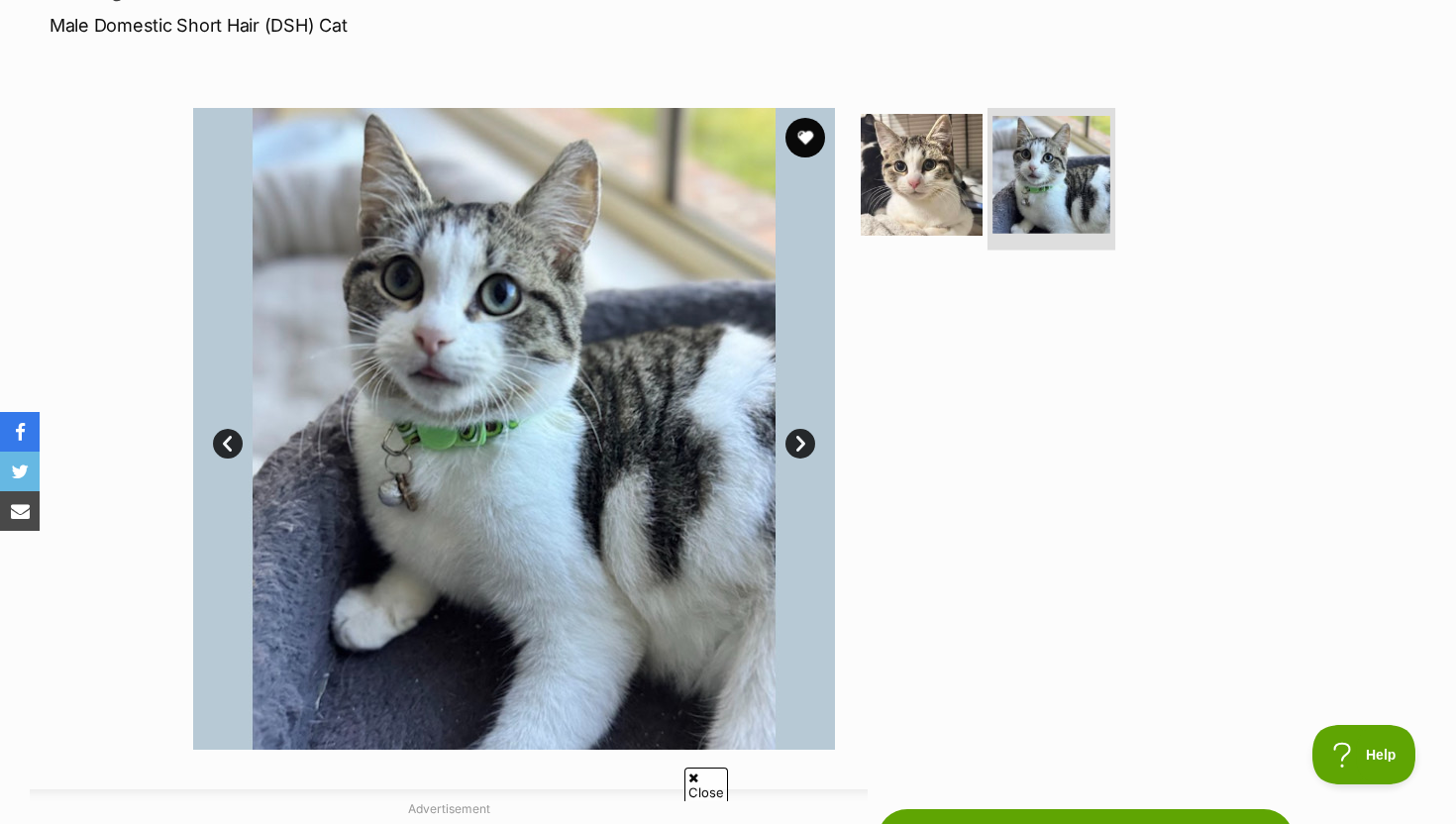 scroll, scrollTop: 0, scrollLeft: 0, axis: both 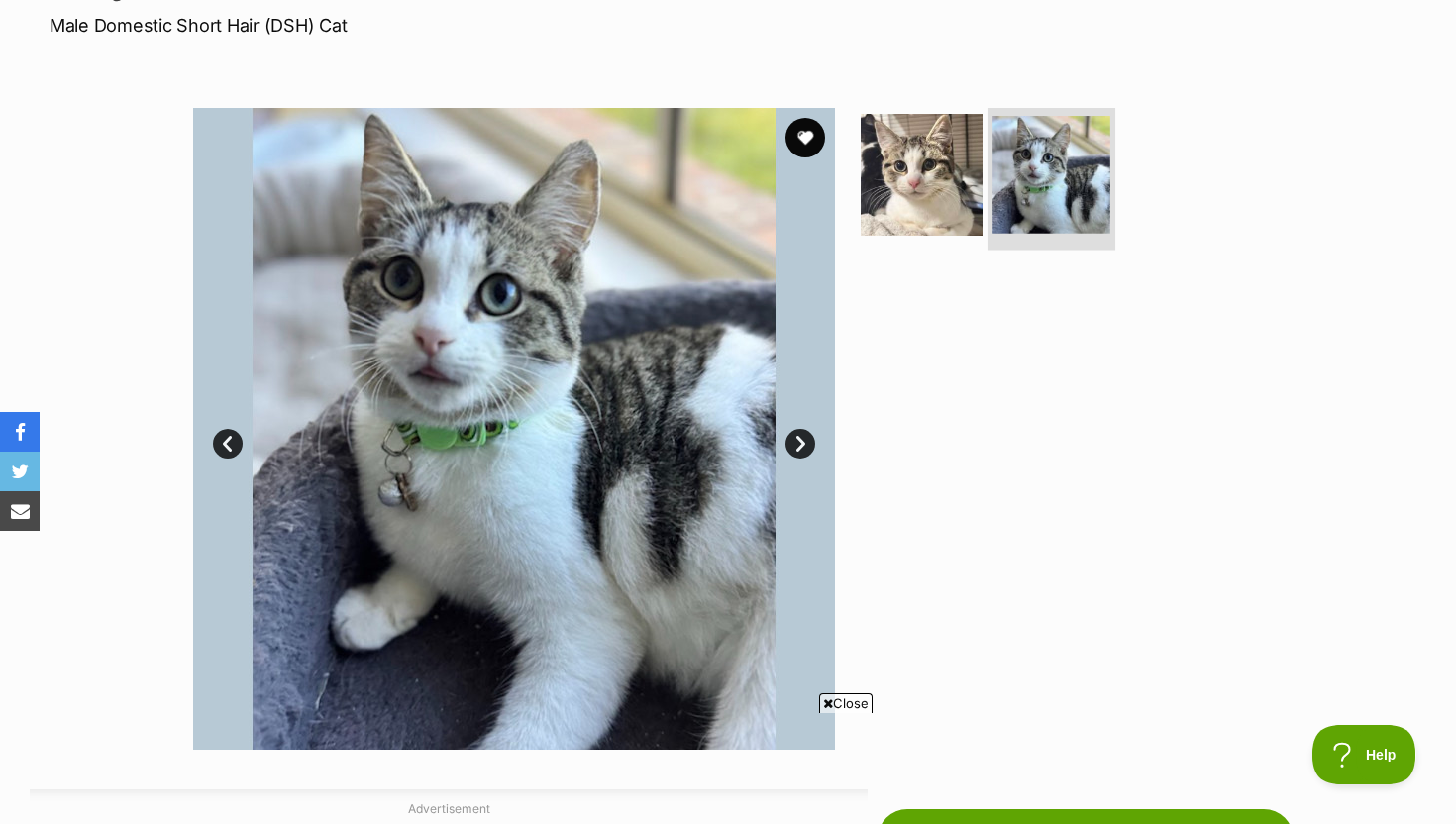 click at bounding box center (1051, 174) 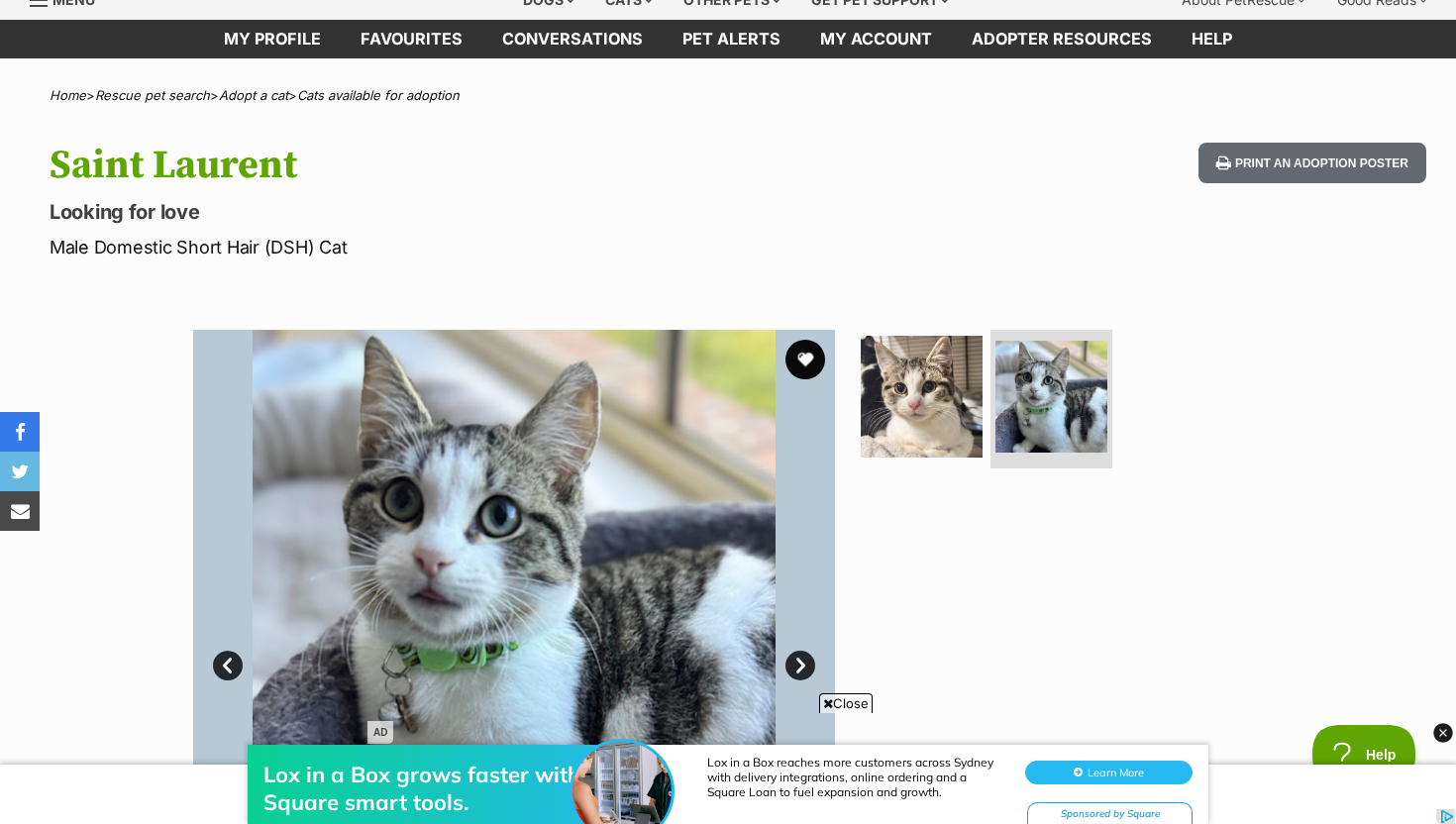 scroll, scrollTop: 180, scrollLeft: 0, axis: vertical 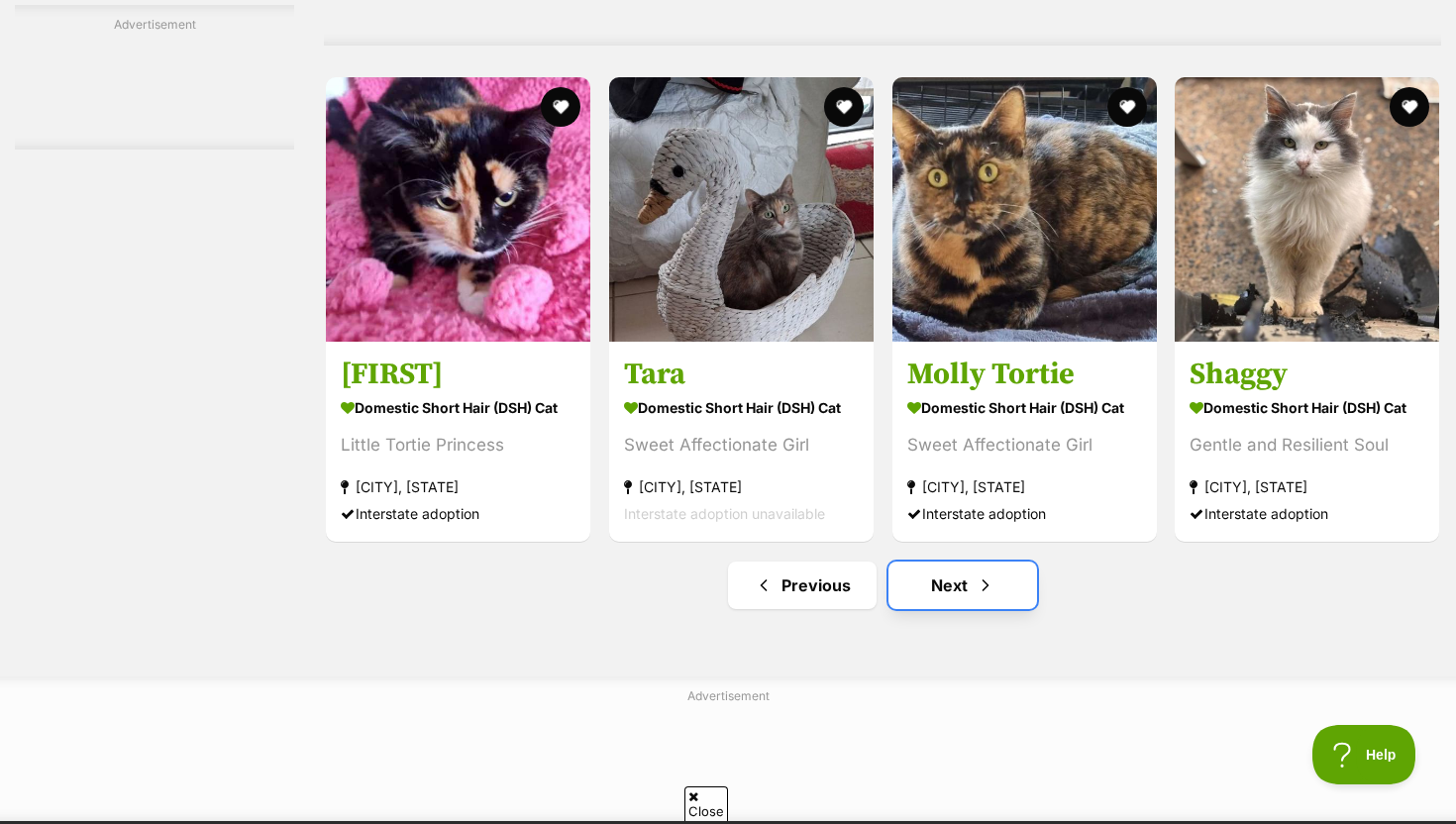 click on "Next" at bounding box center (963, 585) 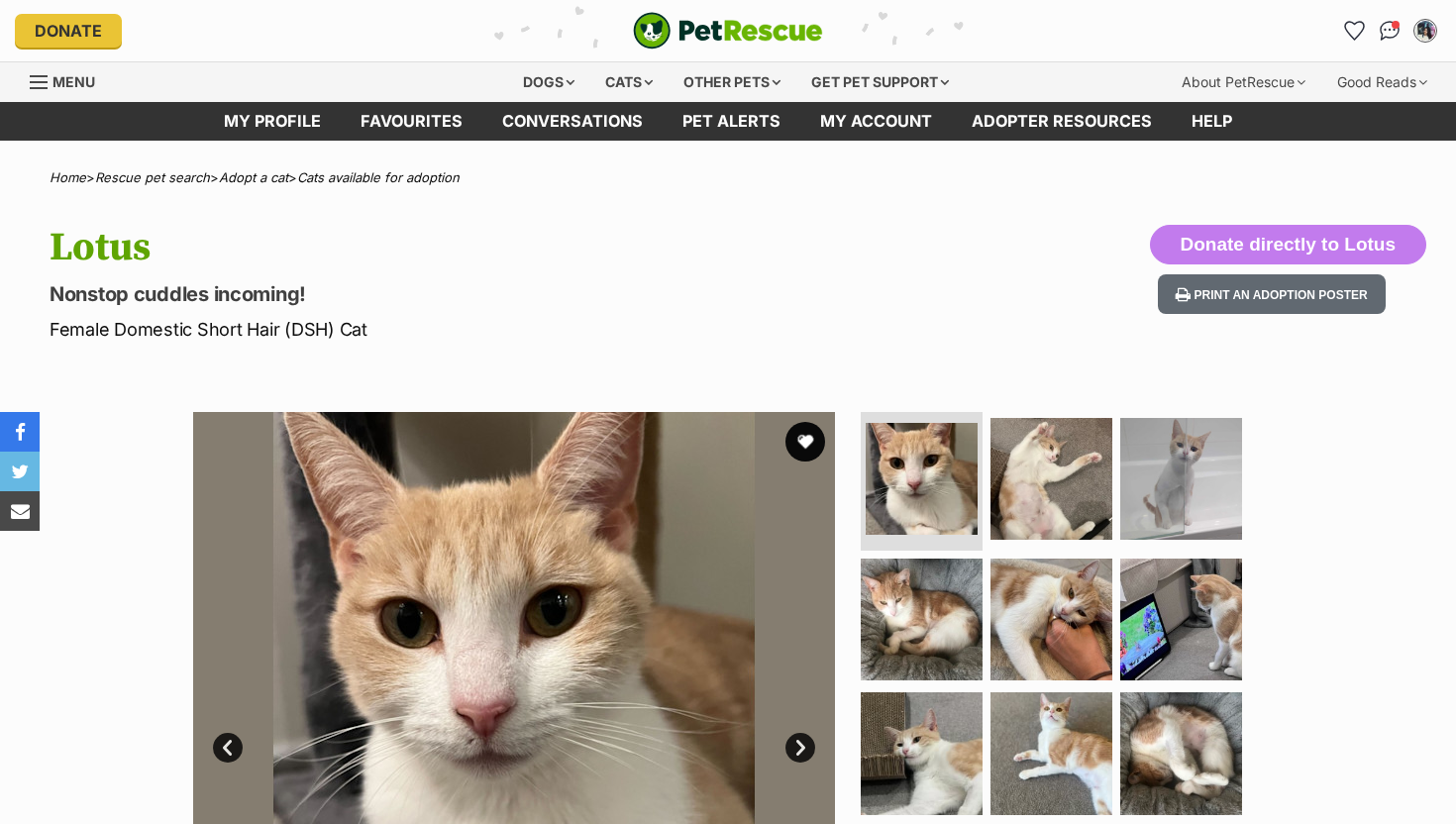 scroll, scrollTop: 0, scrollLeft: 0, axis: both 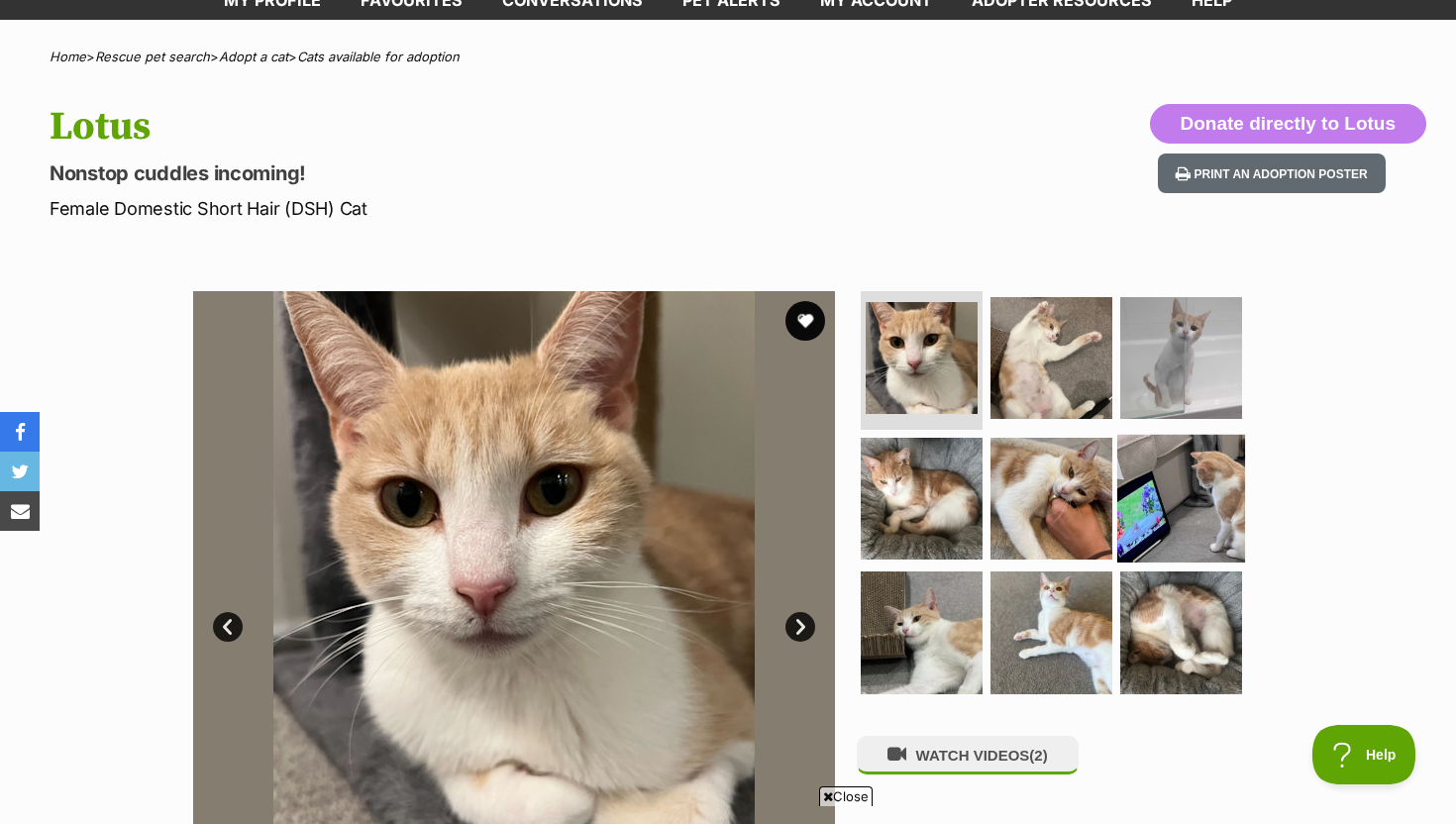 click at bounding box center [1181, 497] 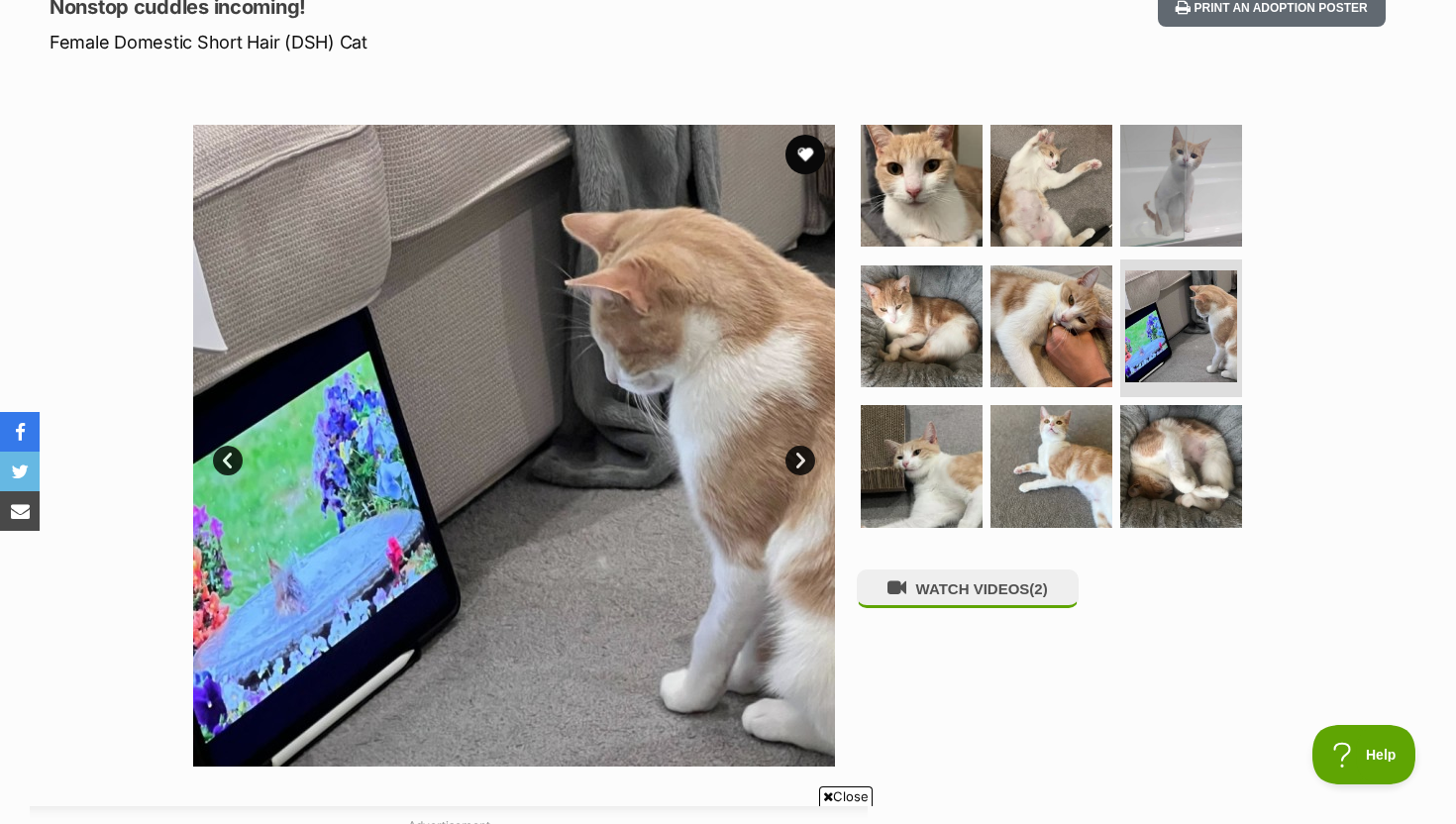 scroll, scrollTop: 285, scrollLeft: 0, axis: vertical 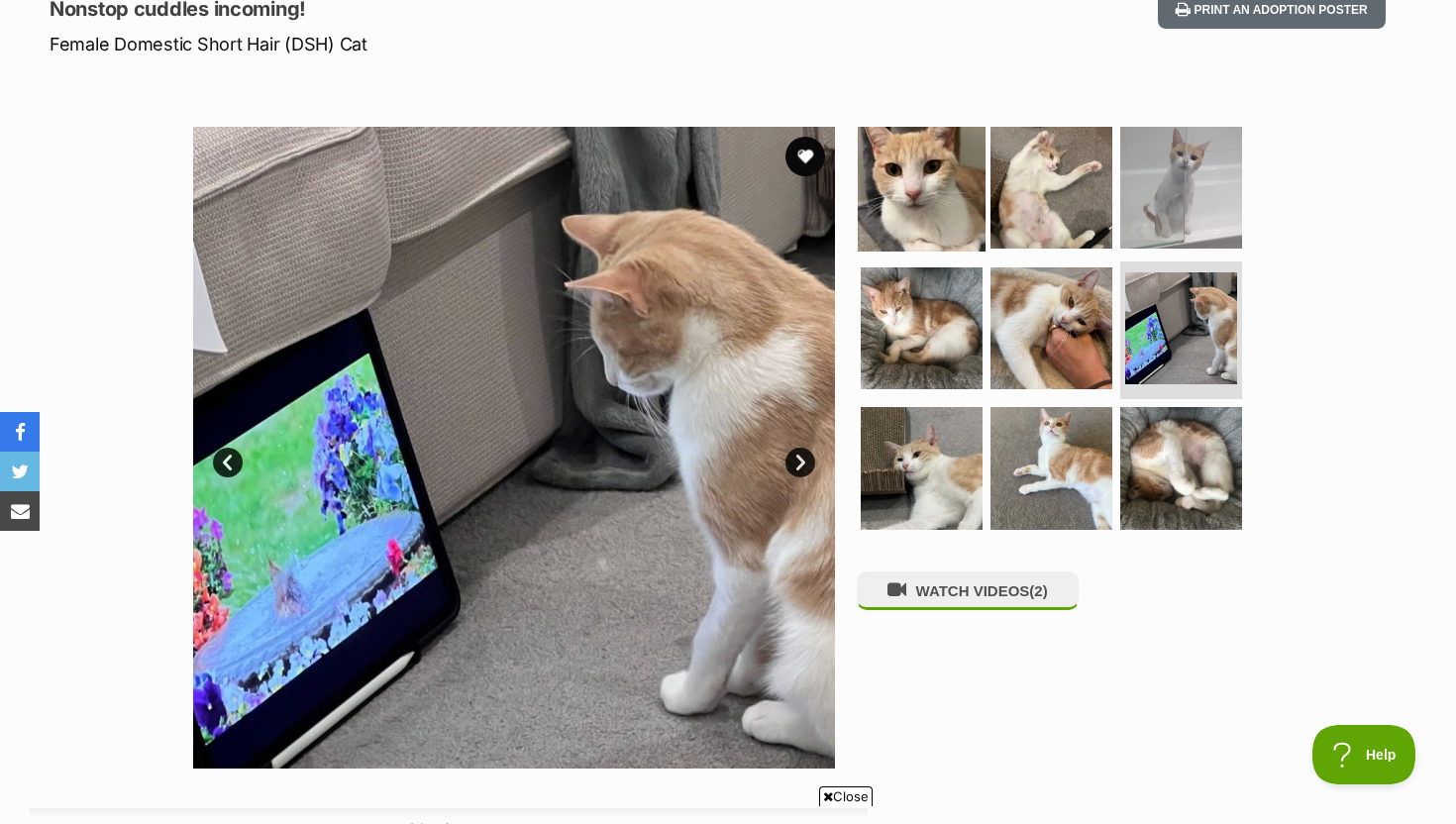 click at bounding box center [921, 187] 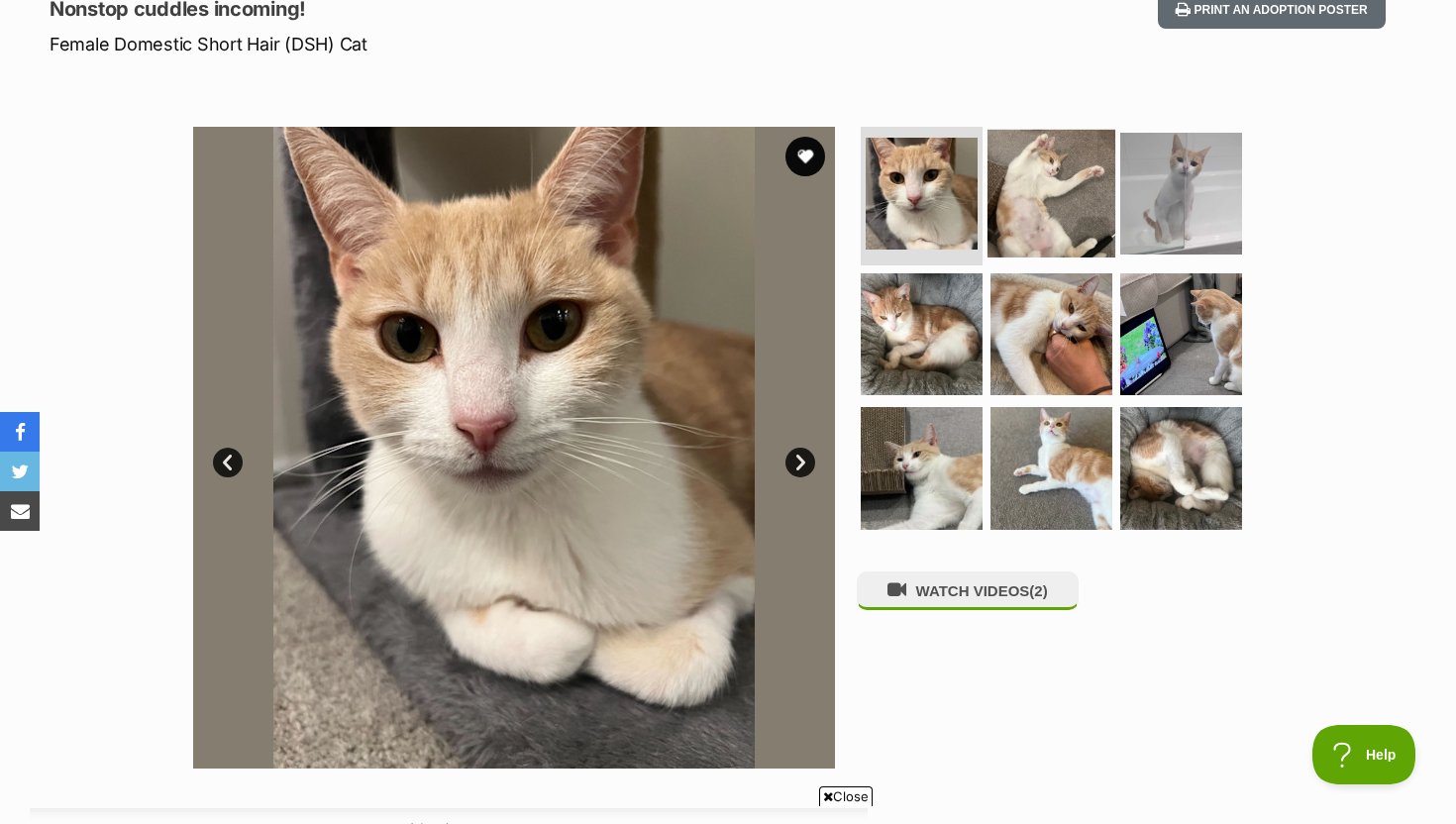 click at bounding box center (1051, 193) 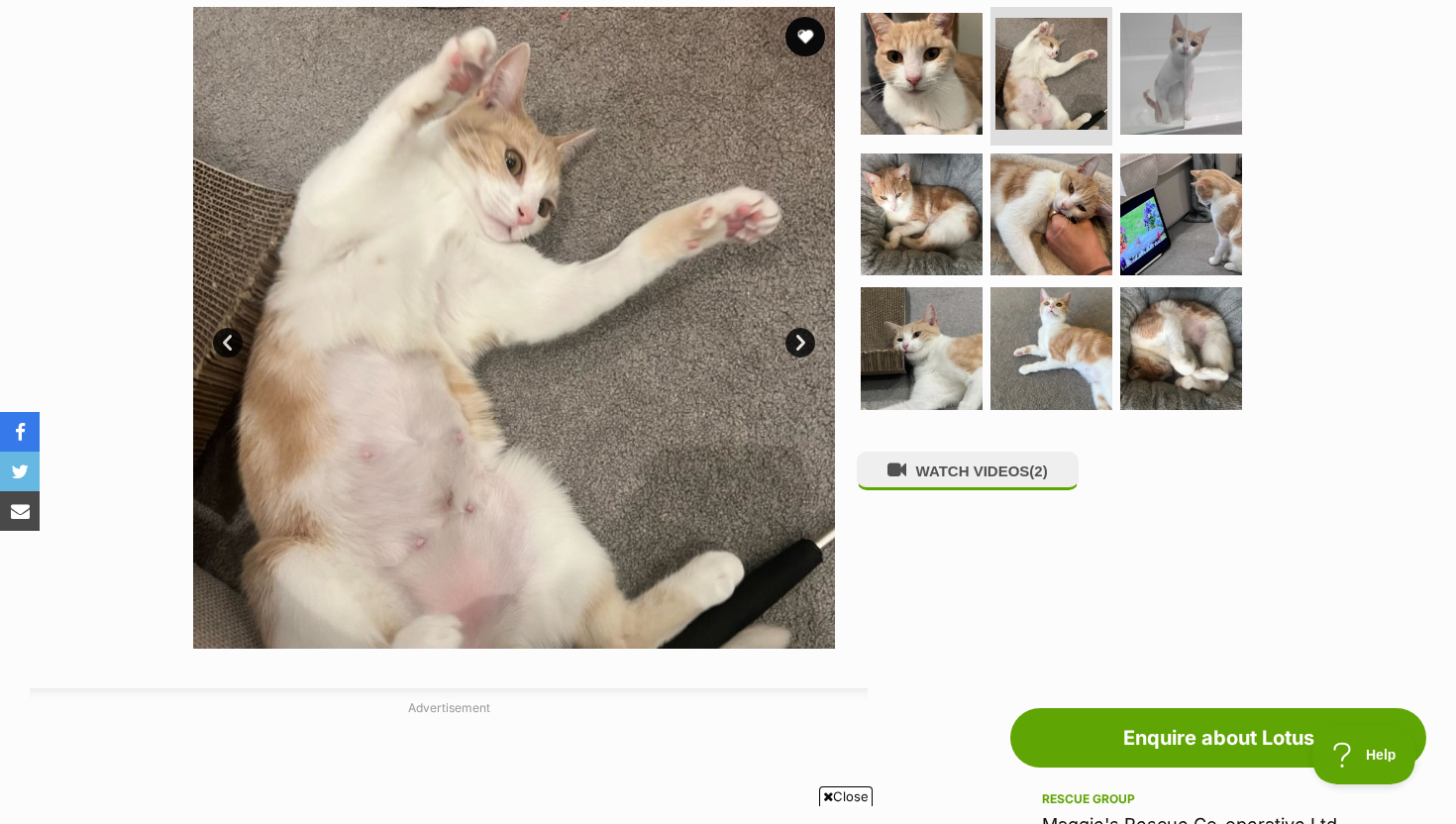 scroll, scrollTop: 372, scrollLeft: 0, axis: vertical 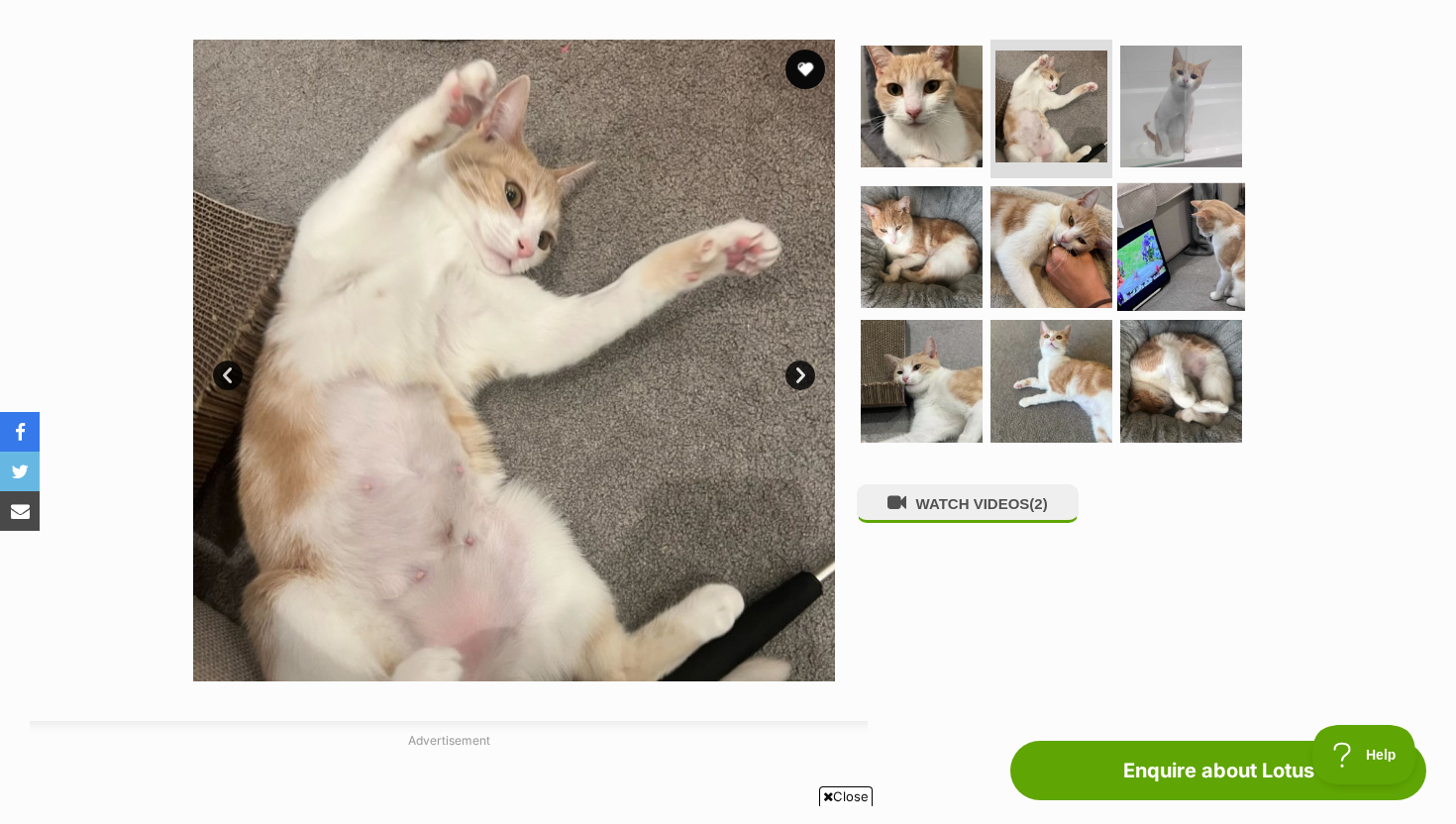 click at bounding box center [1181, 246] 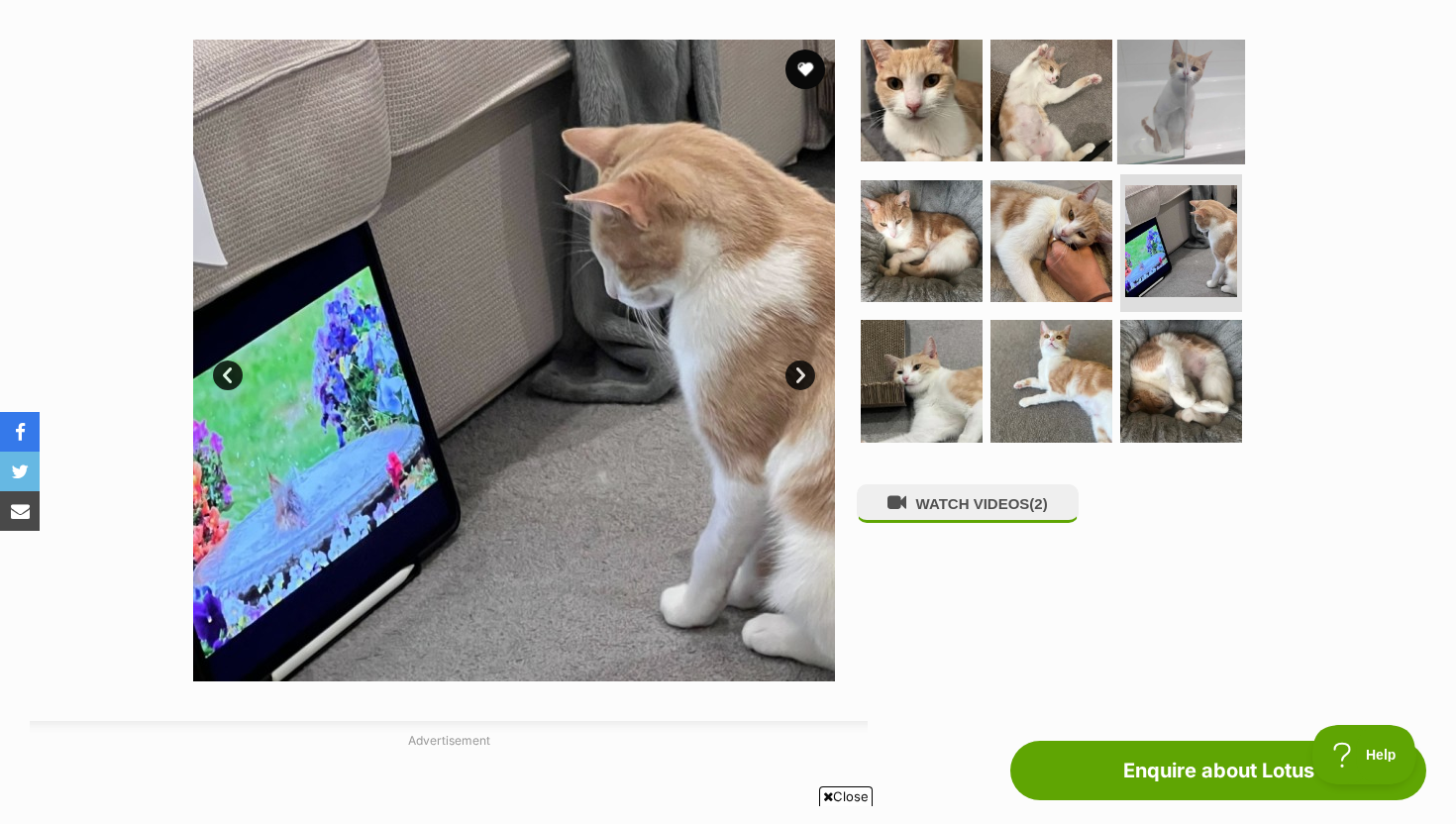click at bounding box center [1181, 100] 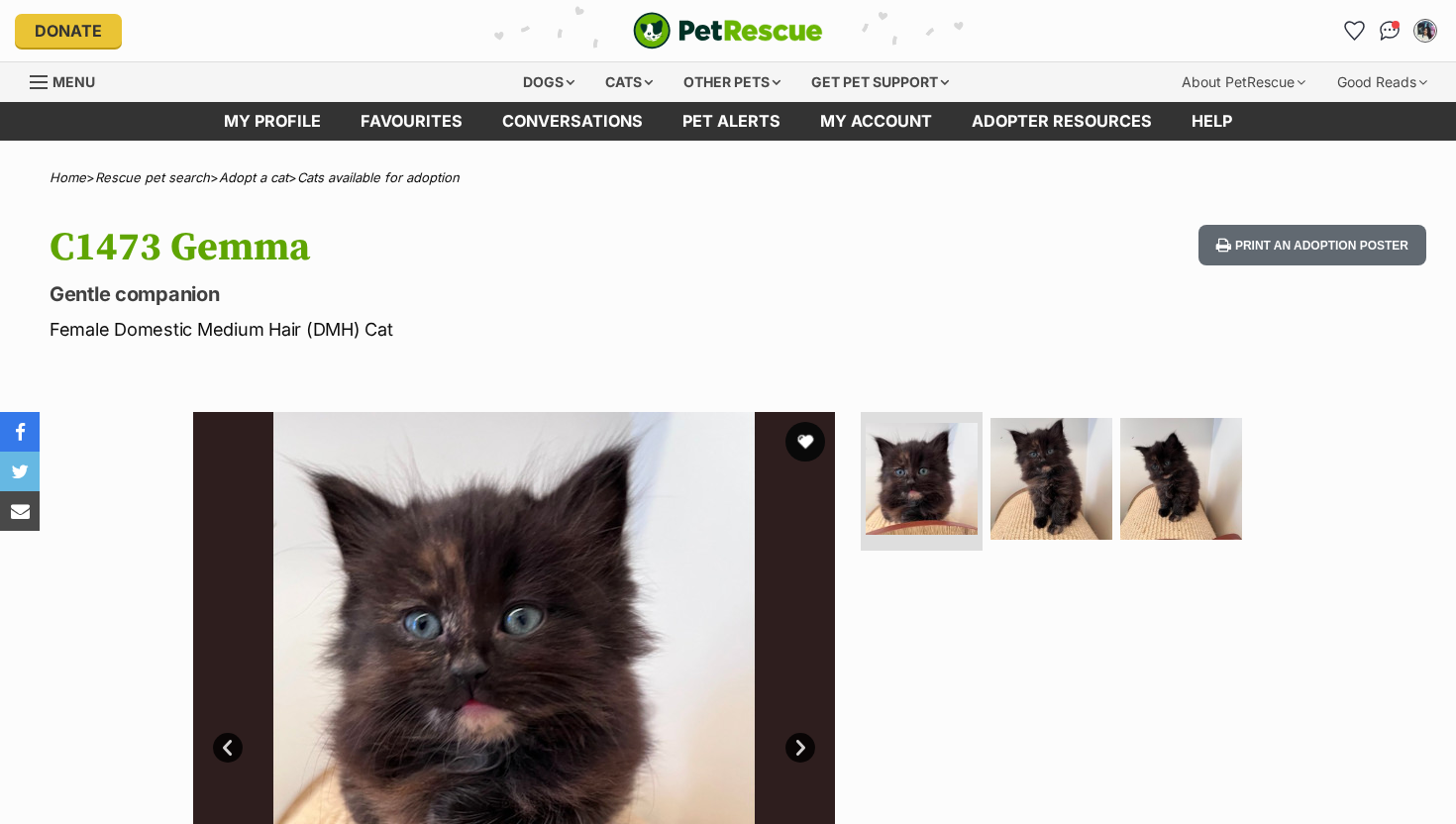 scroll, scrollTop: 0, scrollLeft: 0, axis: both 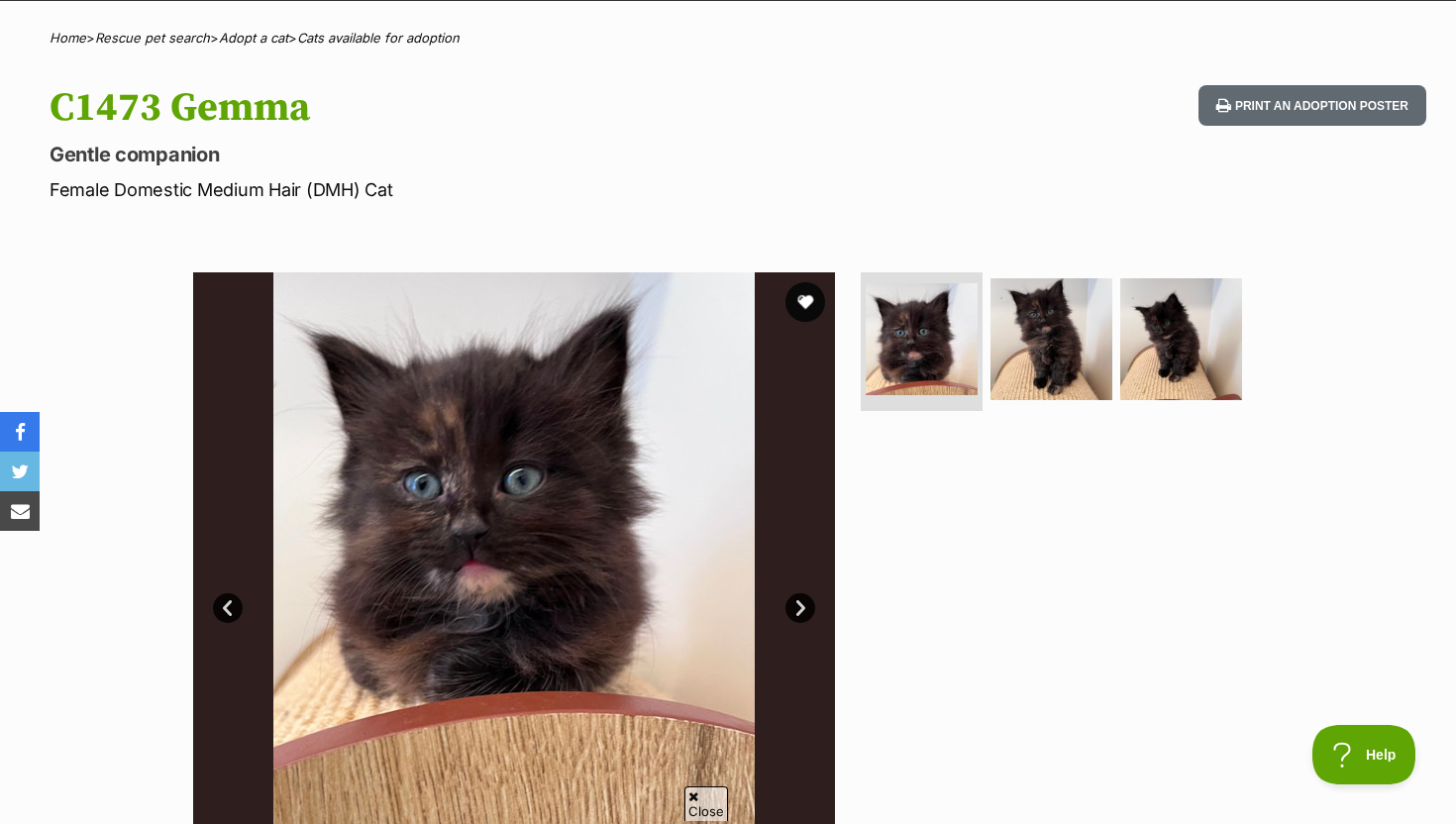 click at bounding box center [1060, 593] 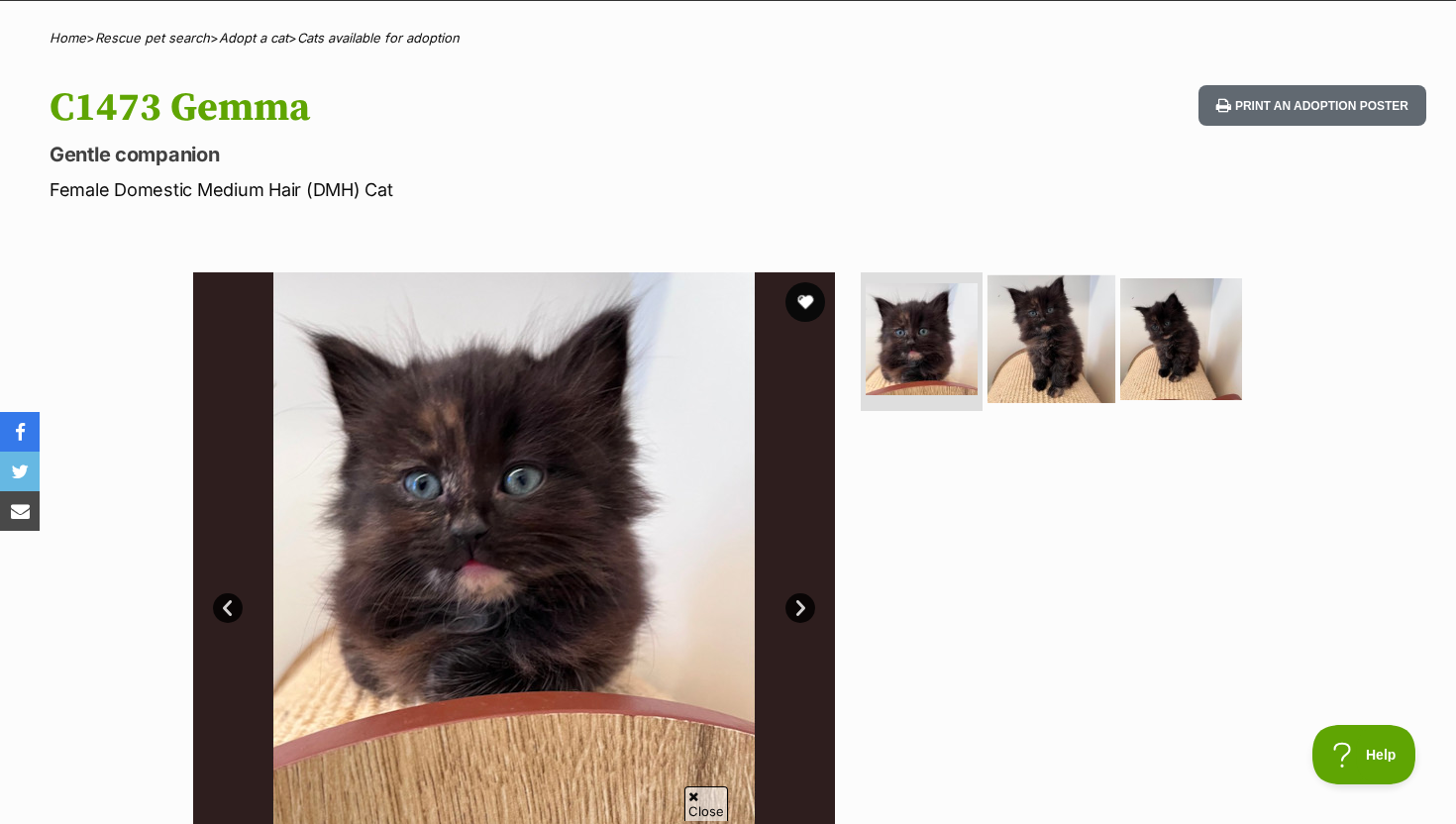 click at bounding box center (1051, 339) 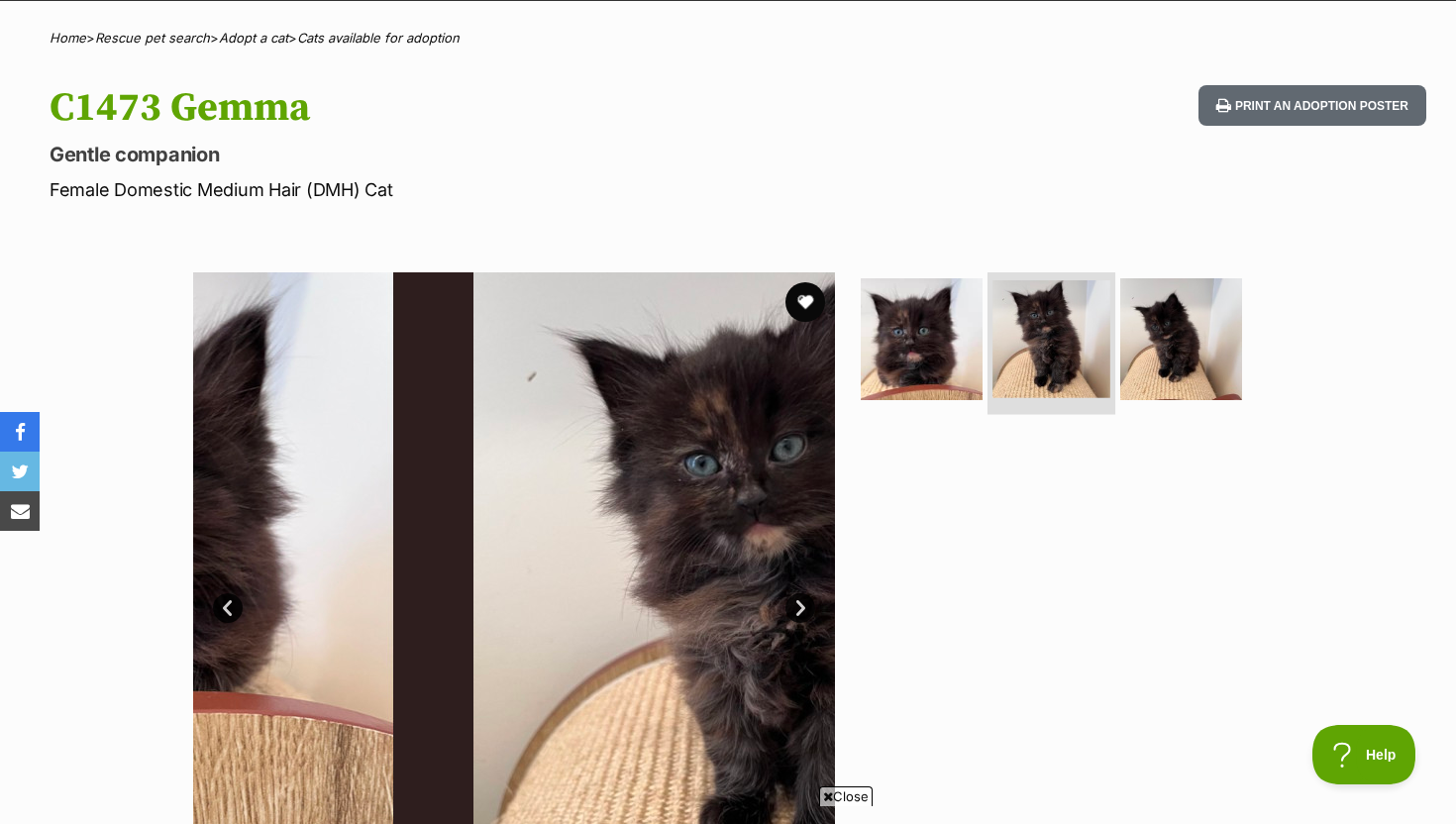click at bounding box center (1051, 339) 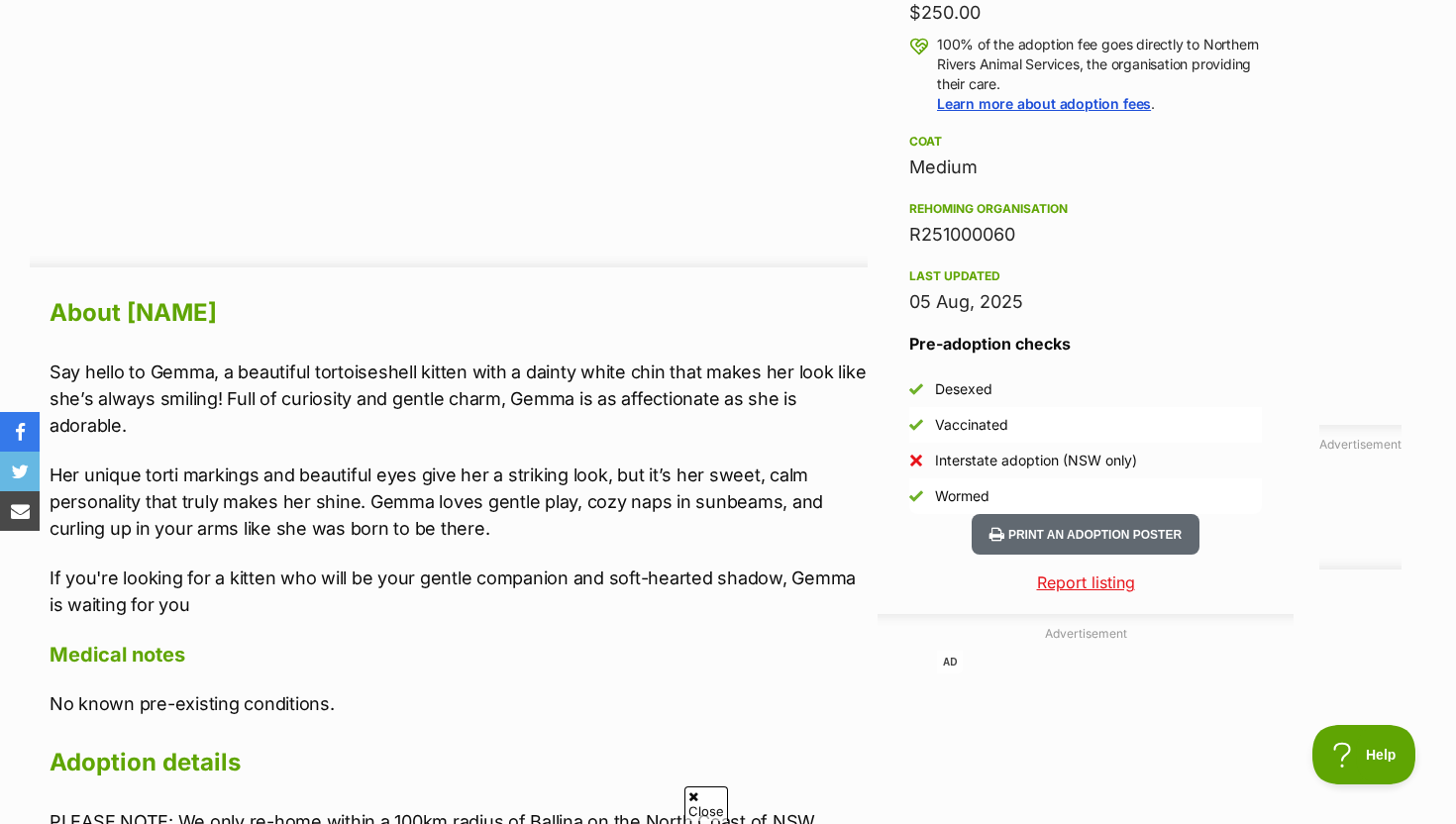 scroll, scrollTop: 1641, scrollLeft: 0, axis: vertical 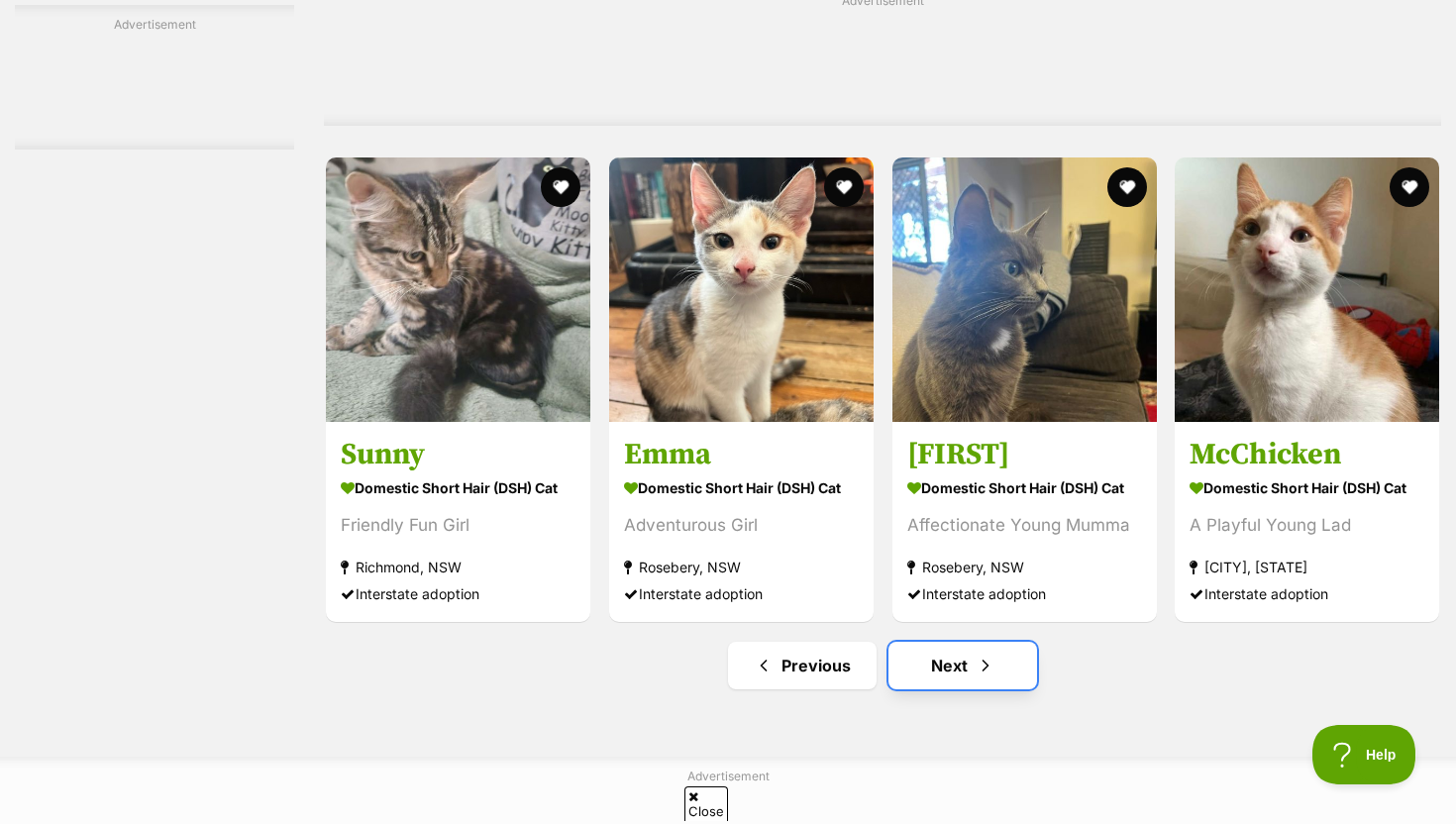 click on "Next" at bounding box center [963, 666] 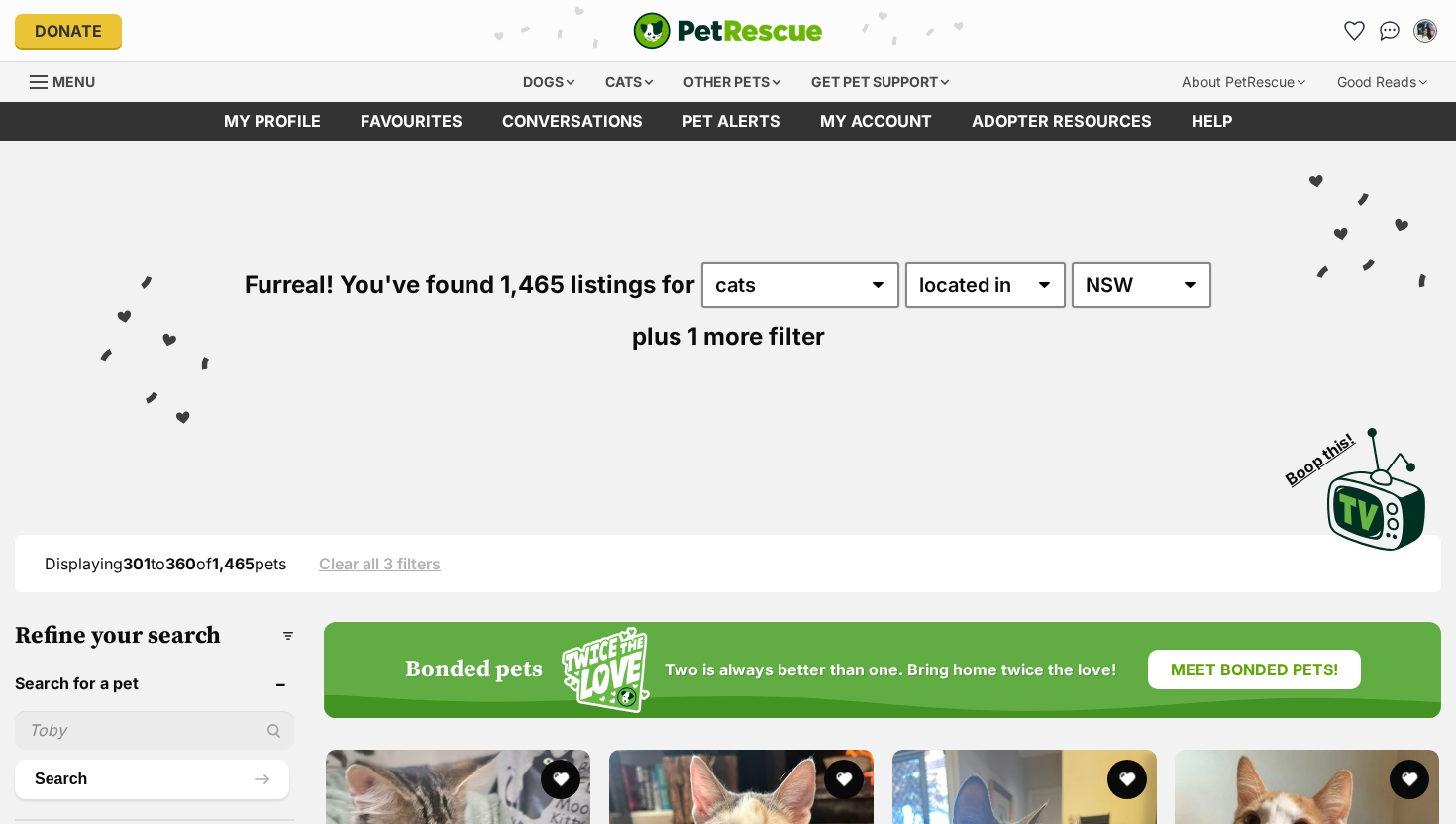 scroll, scrollTop: 0, scrollLeft: 0, axis: both 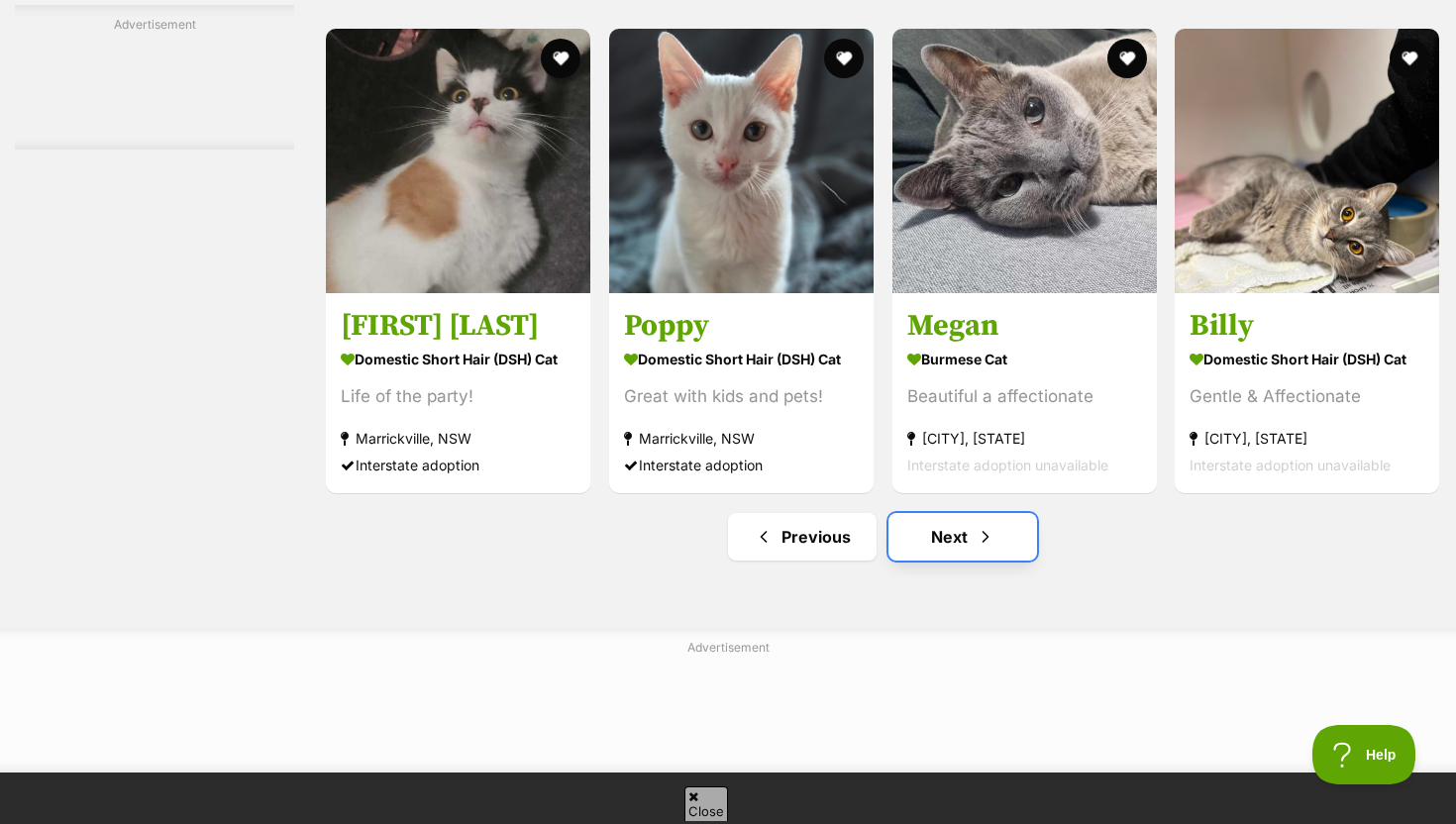 click on "Next" at bounding box center (963, 537) 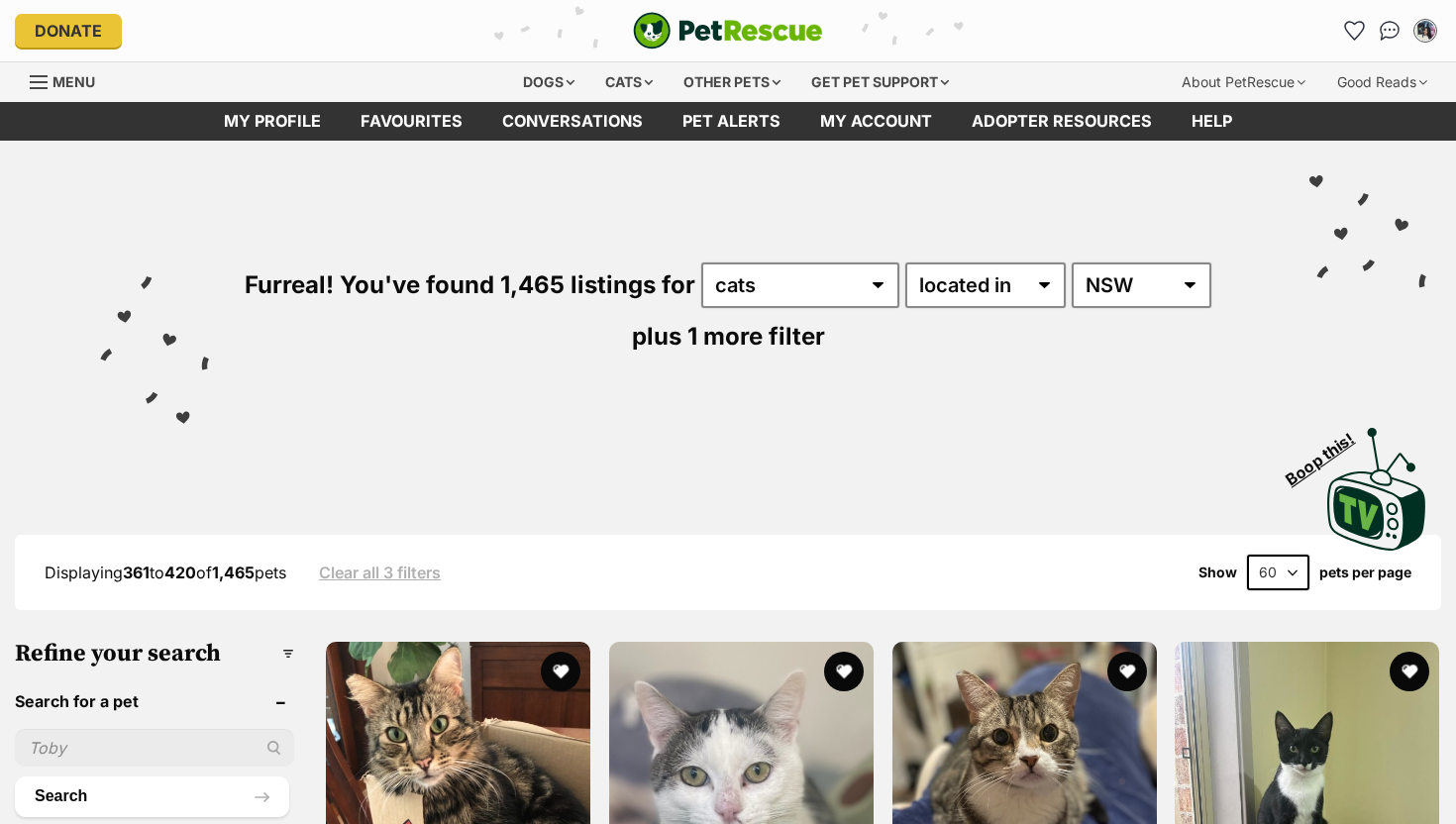 scroll, scrollTop: 253, scrollLeft: 0, axis: vertical 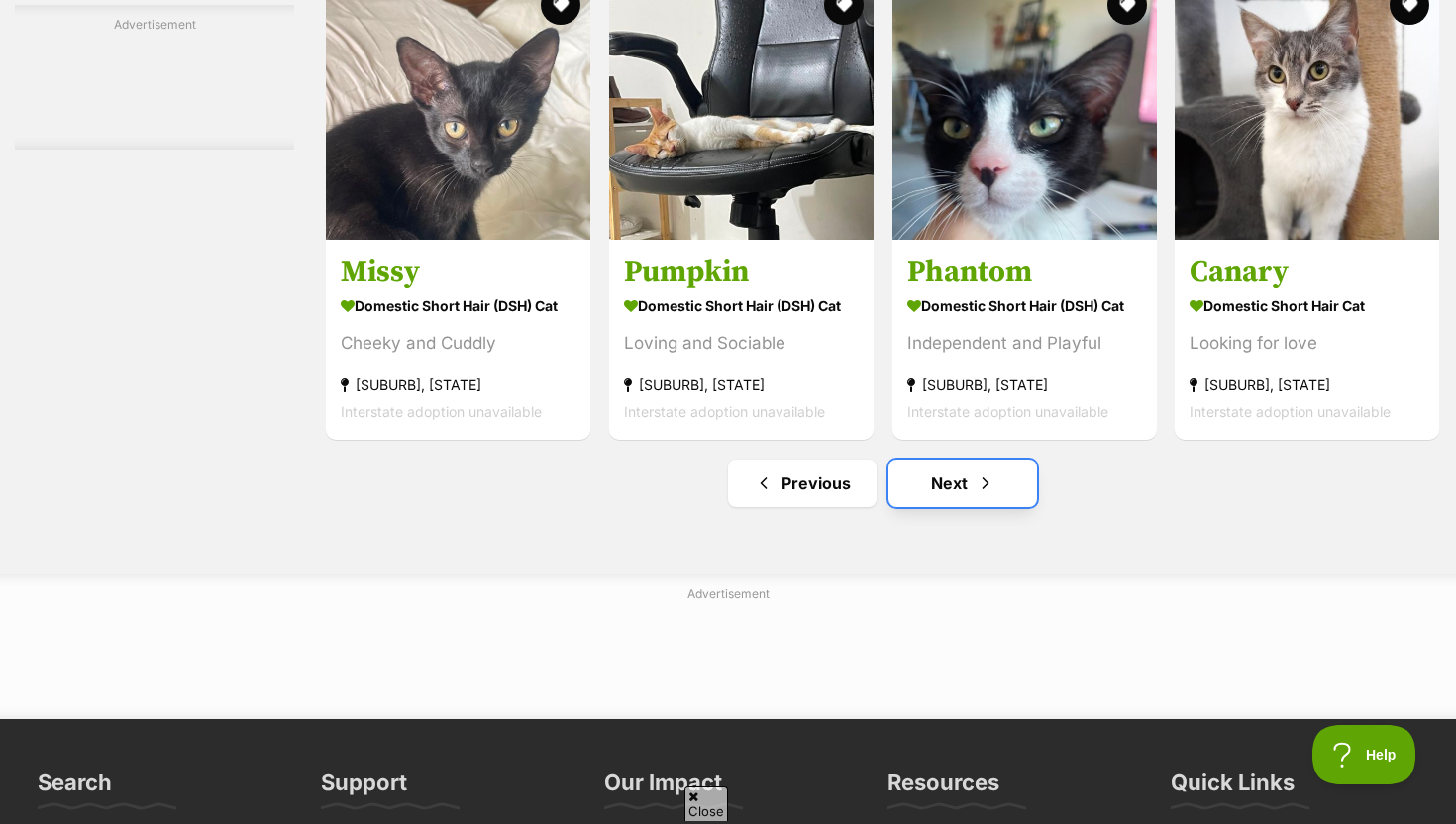 click on "Next" at bounding box center [963, 483] 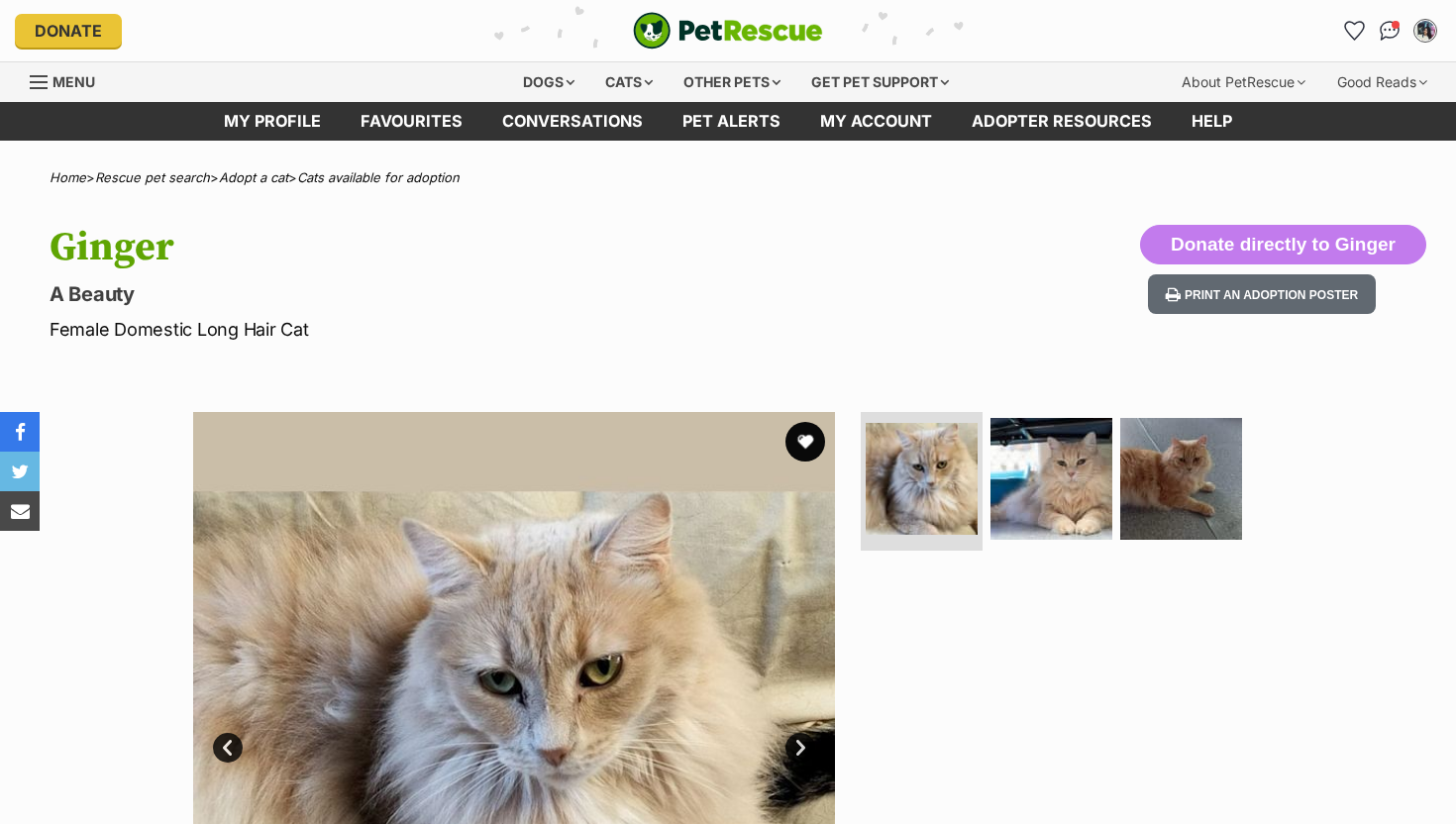 scroll, scrollTop: 0, scrollLeft: 0, axis: both 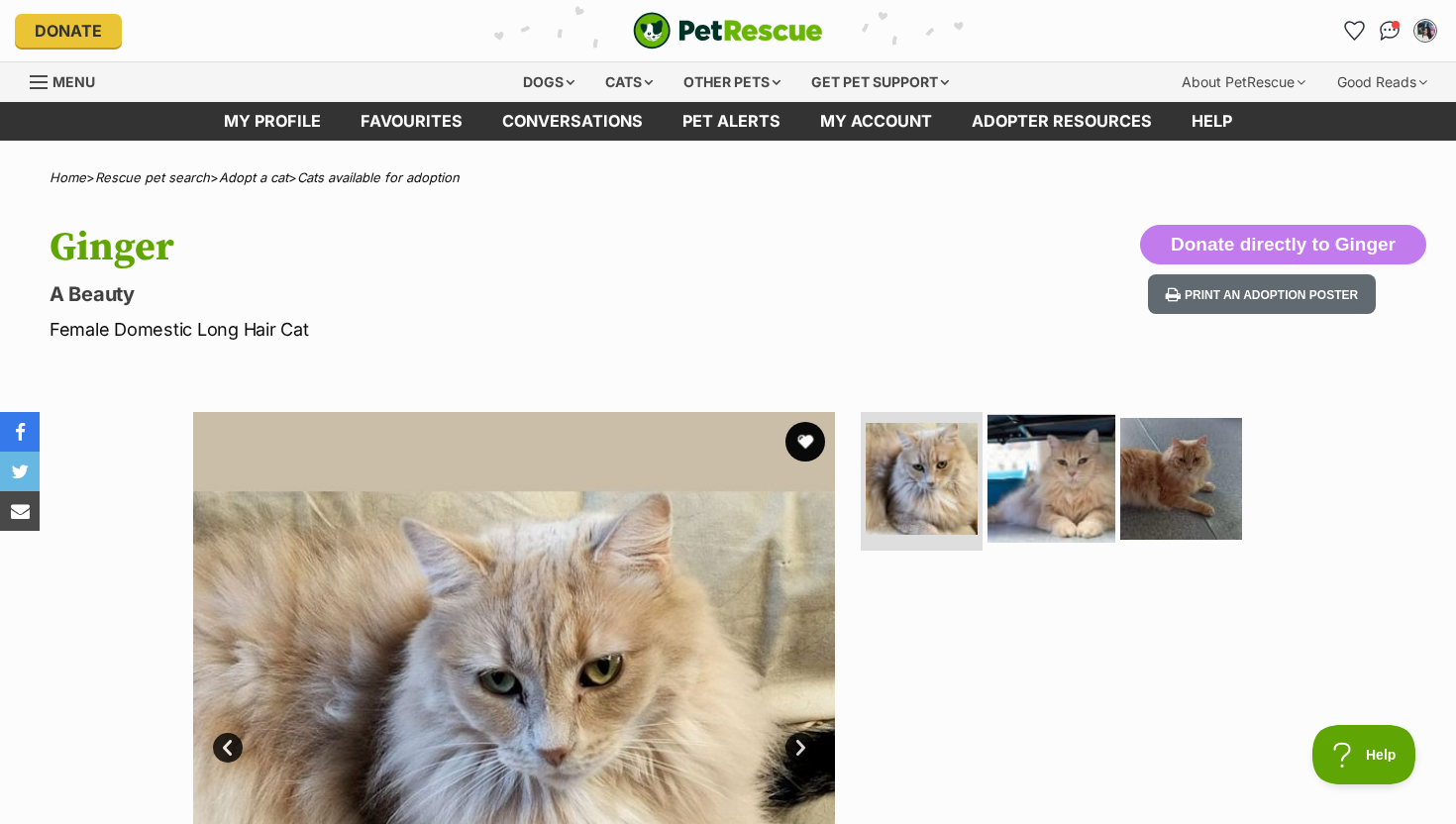 click at bounding box center [1051, 478] 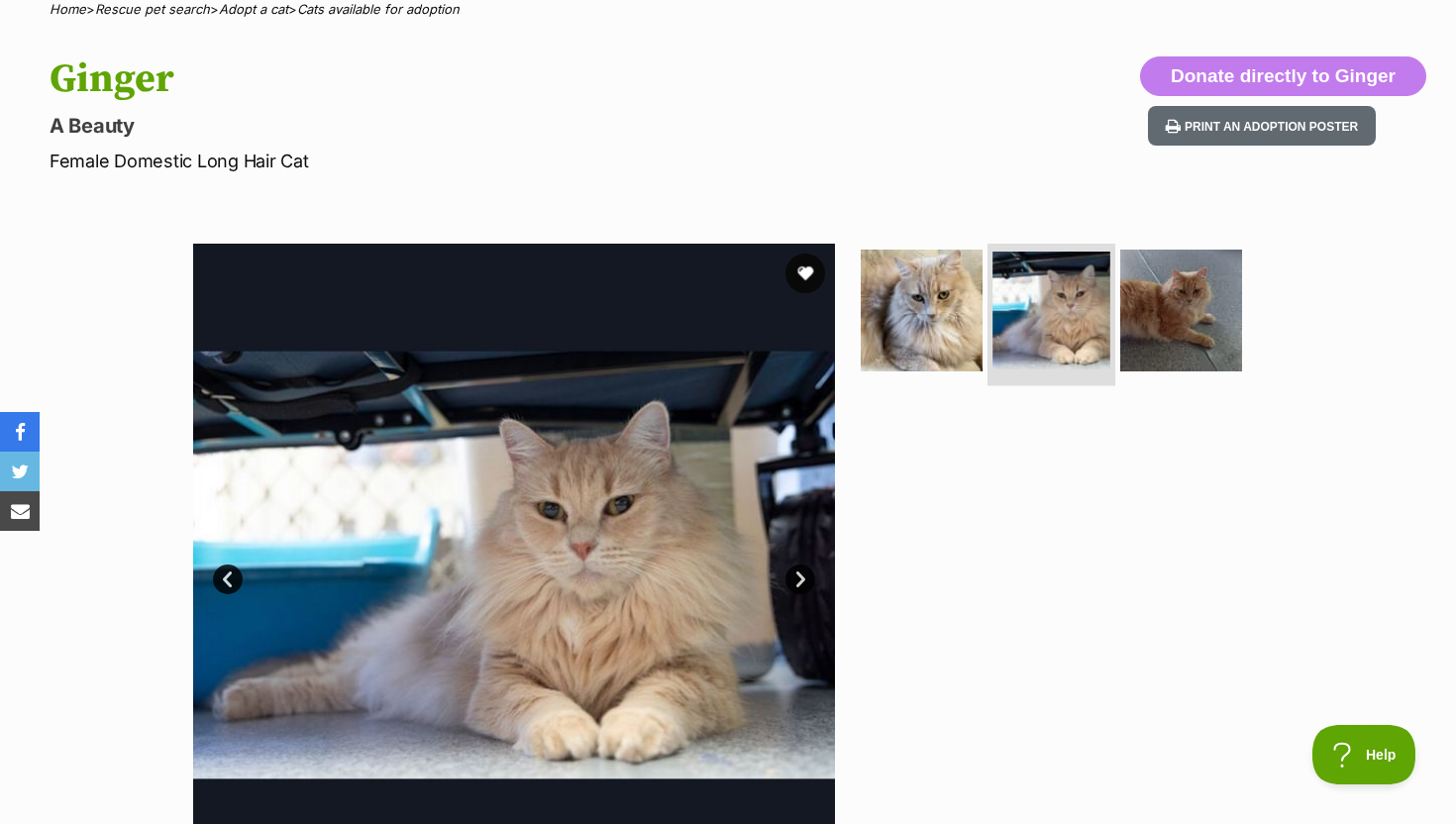 scroll, scrollTop: 266, scrollLeft: 0, axis: vertical 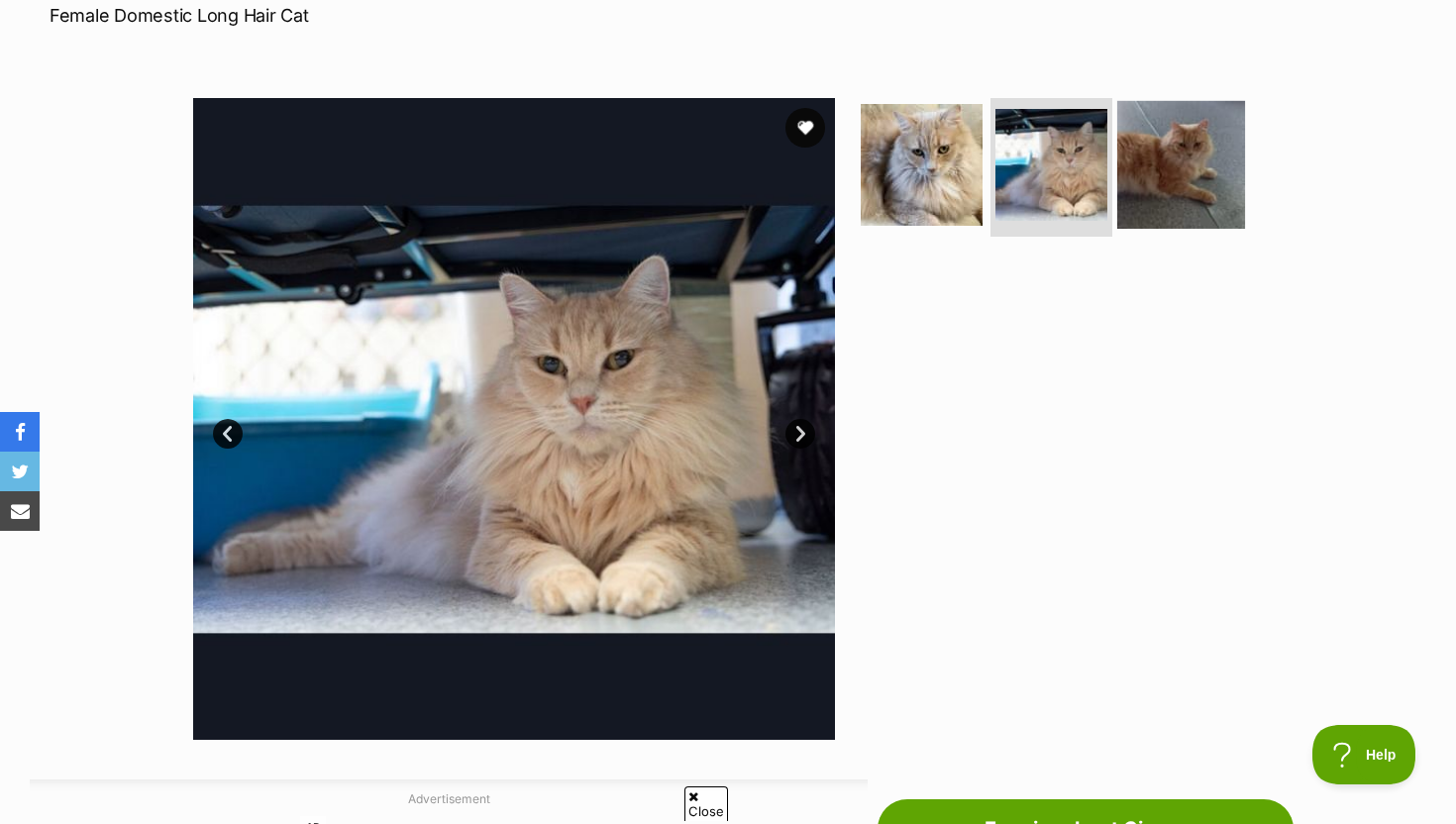 click at bounding box center (1181, 164) 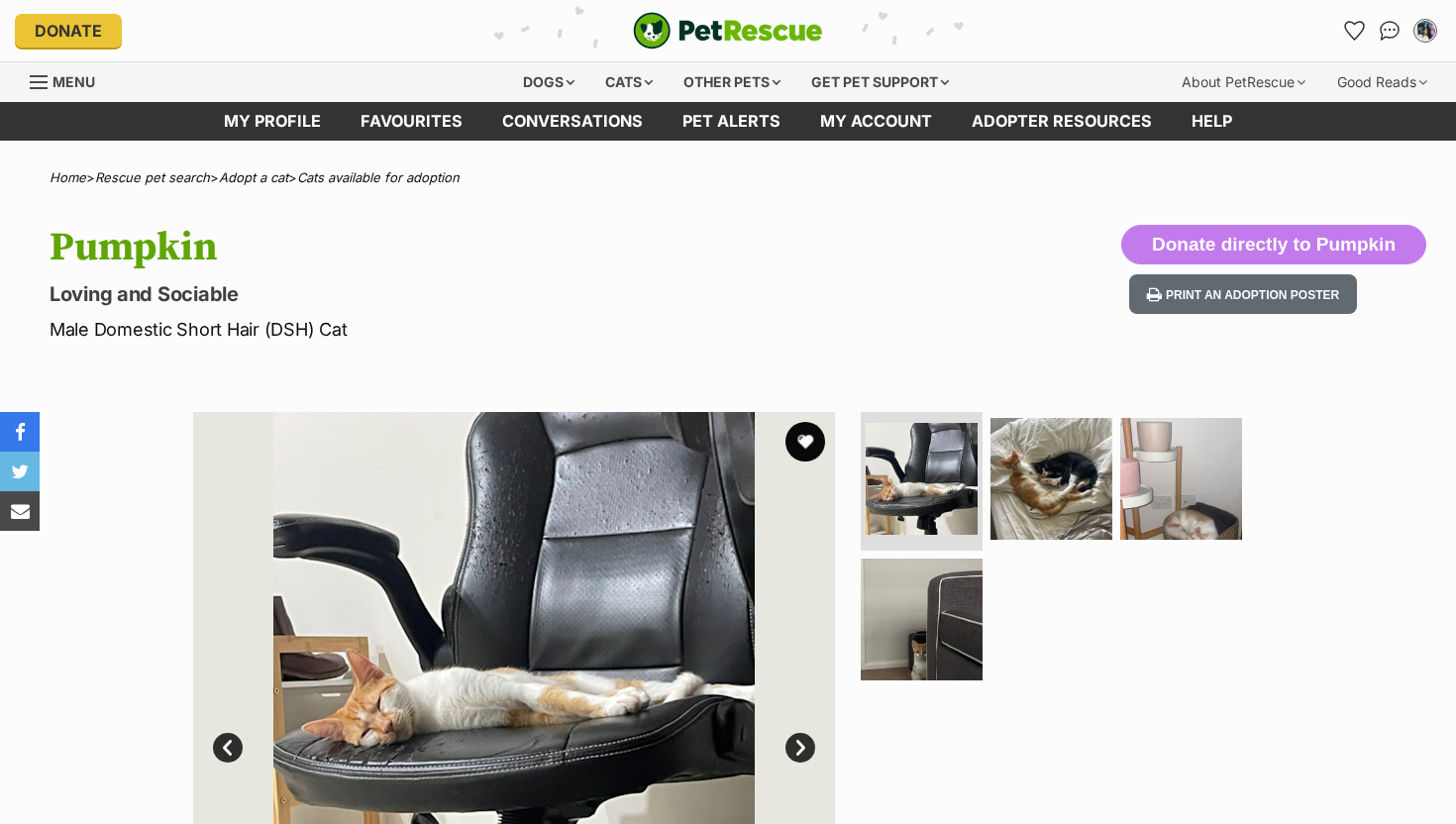 scroll, scrollTop: 0, scrollLeft: 0, axis: both 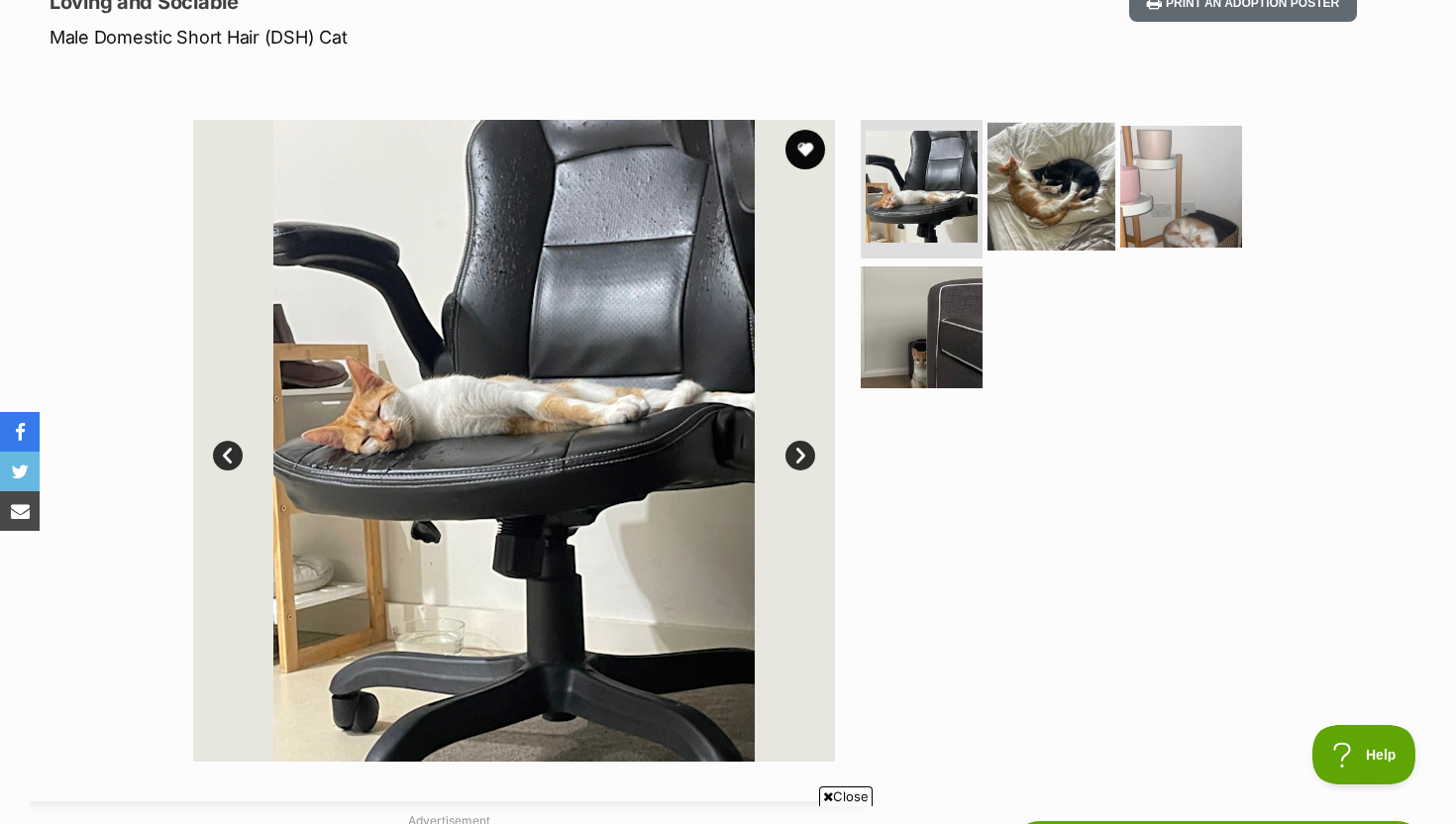 click at bounding box center (1051, 186) 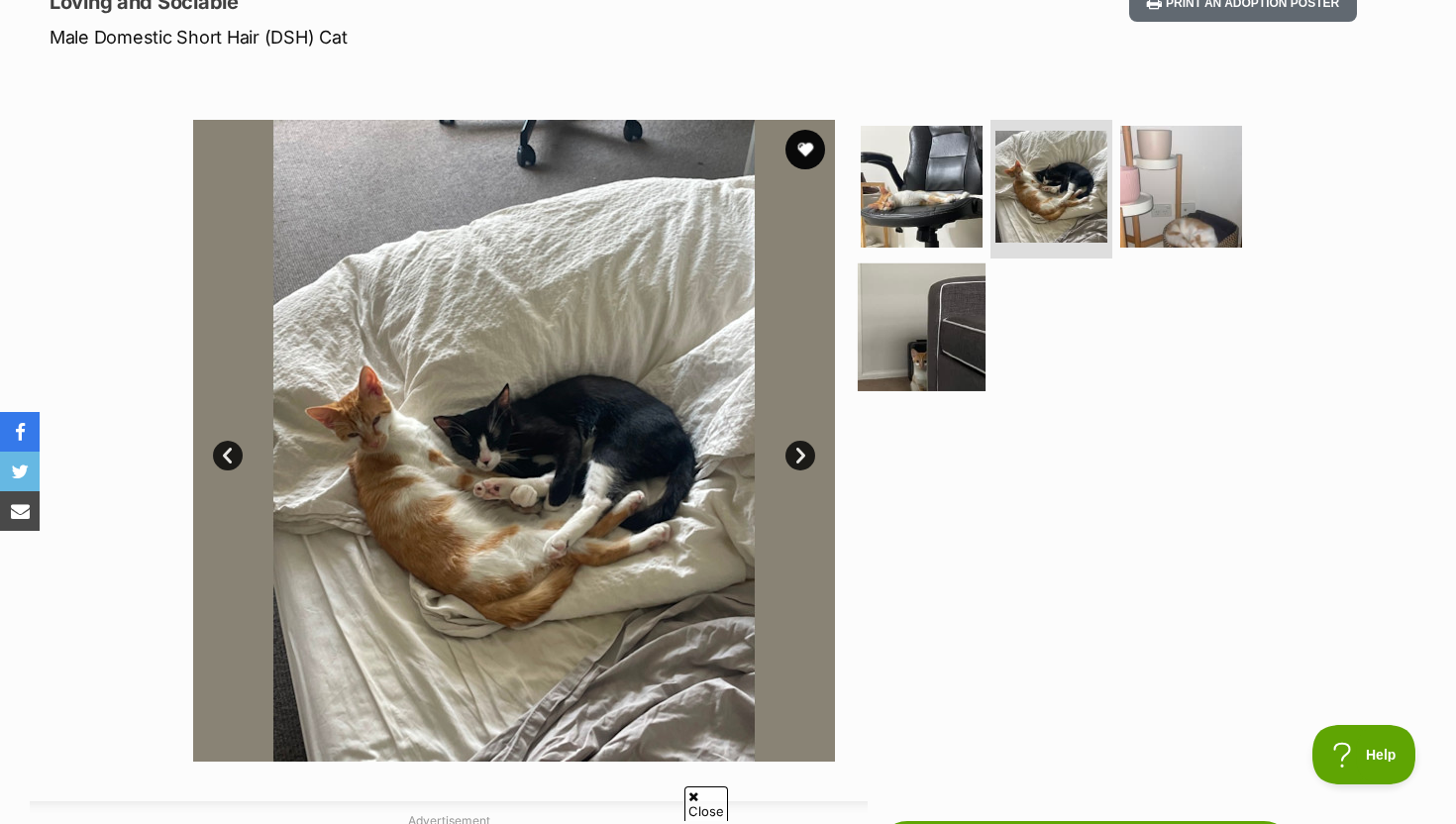 click at bounding box center [921, 326] 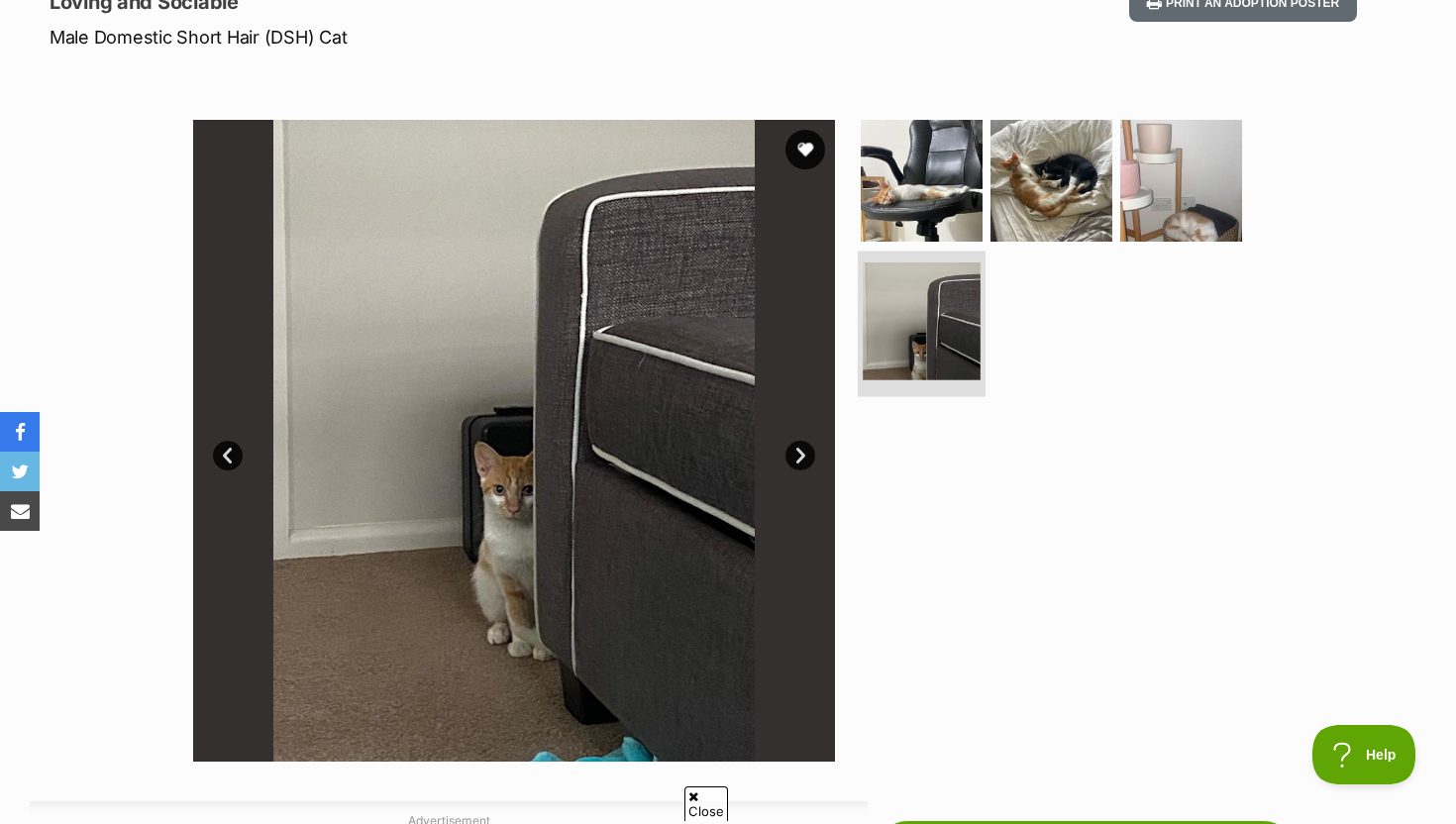 click at bounding box center (921, 321) 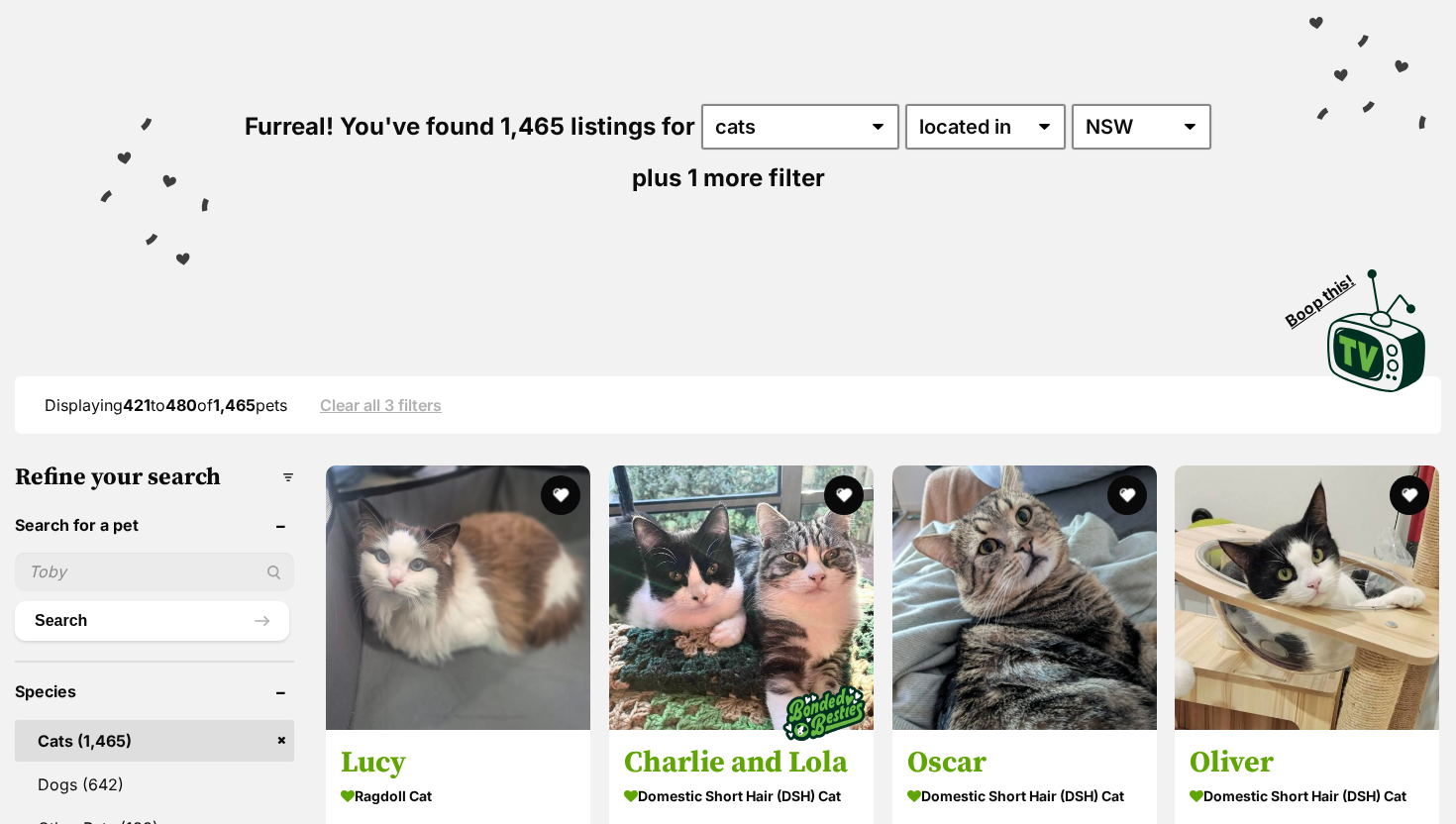 scroll, scrollTop: 0, scrollLeft: 0, axis: both 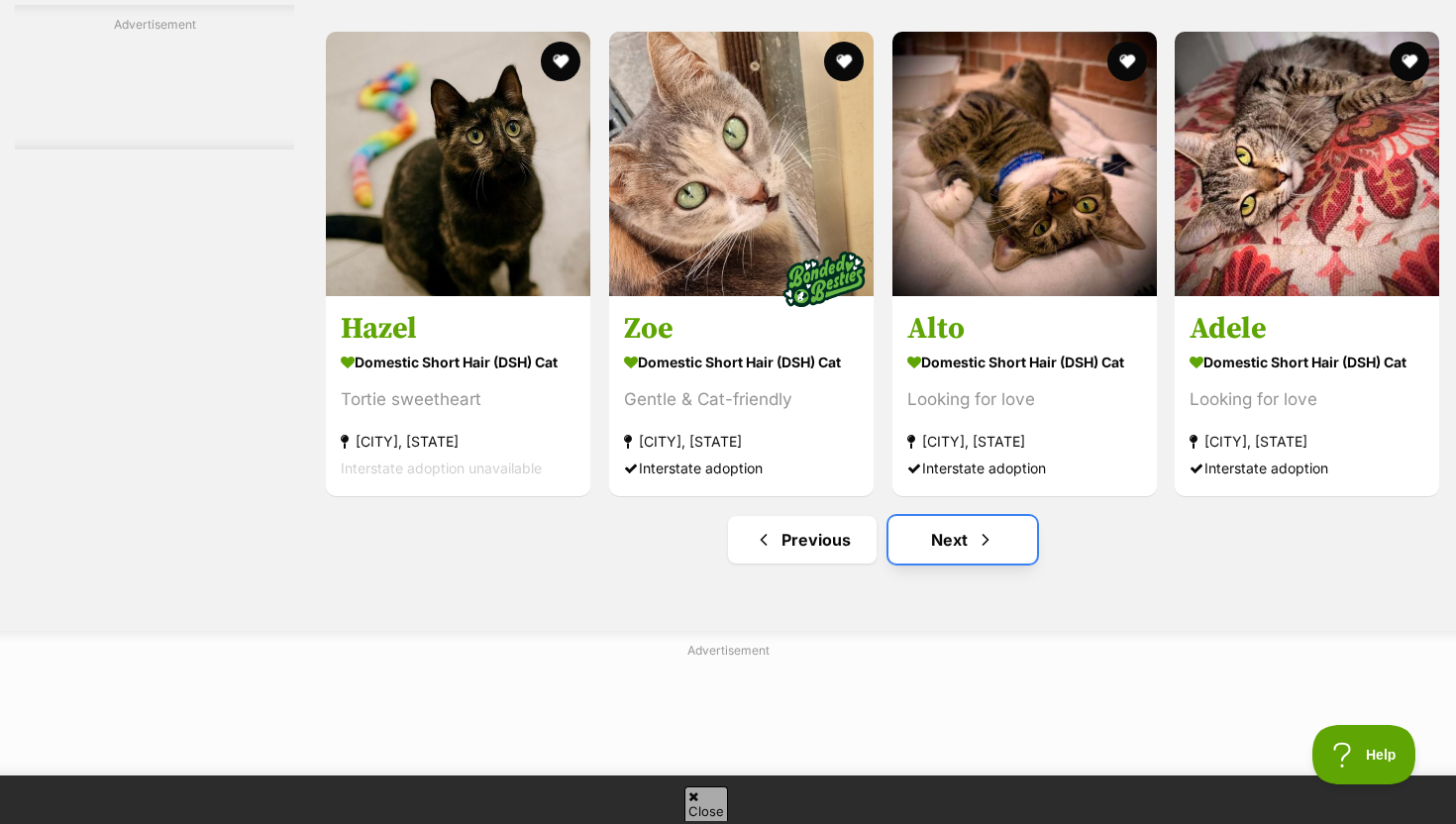 click on "Next" at bounding box center (963, 540) 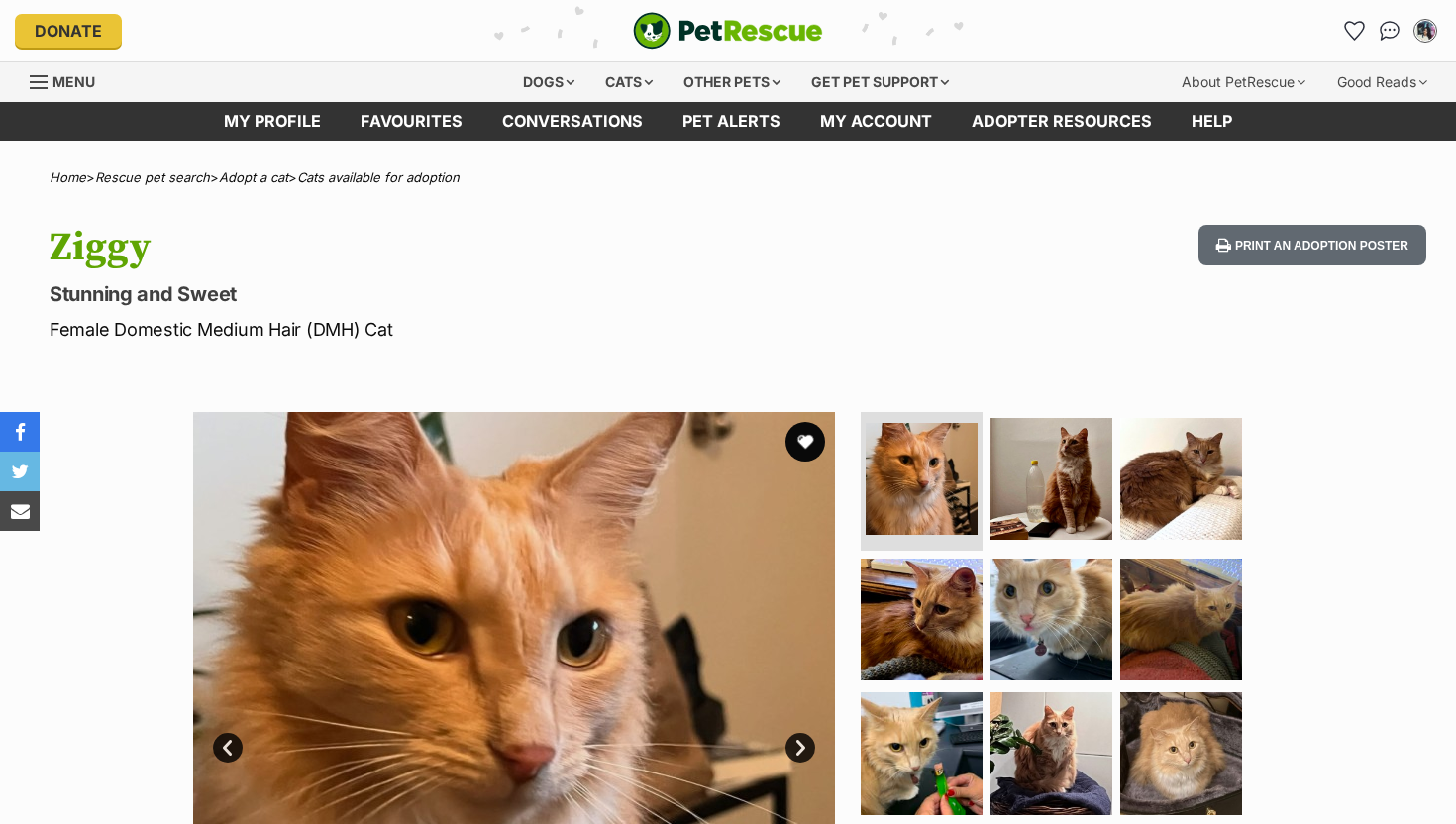 scroll, scrollTop: 0, scrollLeft: 0, axis: both 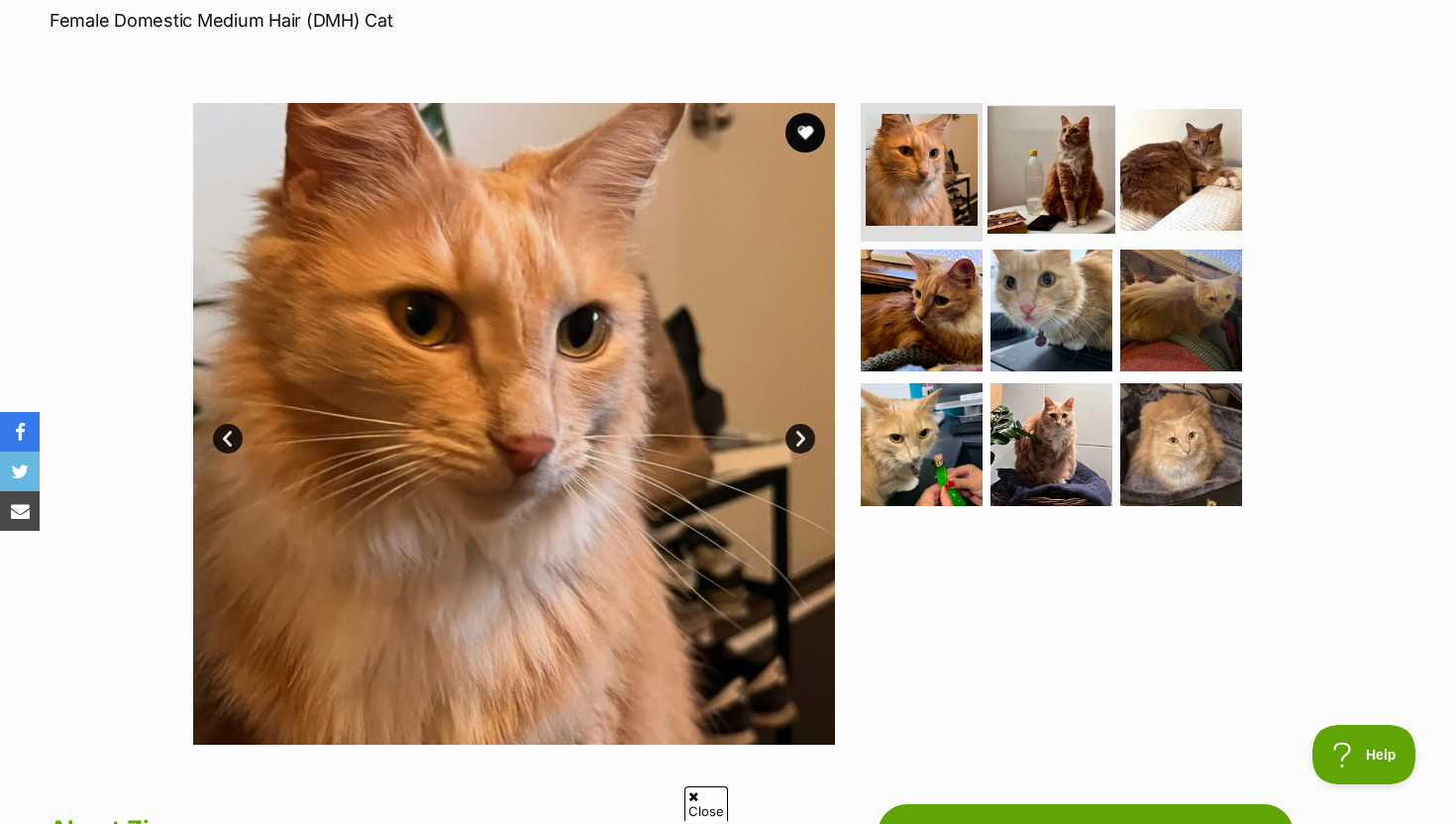 click at bounding box center (1051, 169) 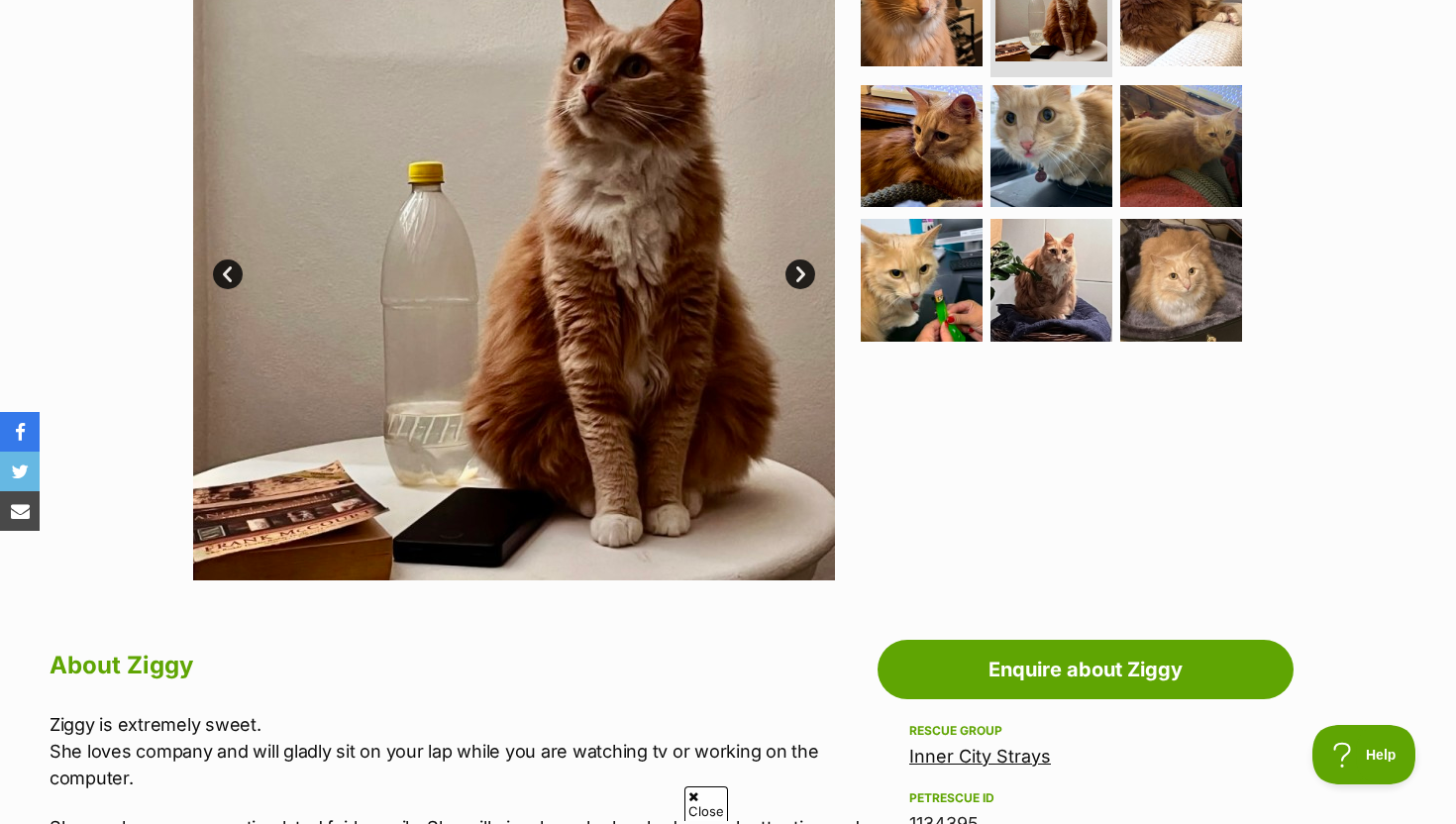 scroll, scrollTop: 85, scrollLeft: 0, axis: vertical 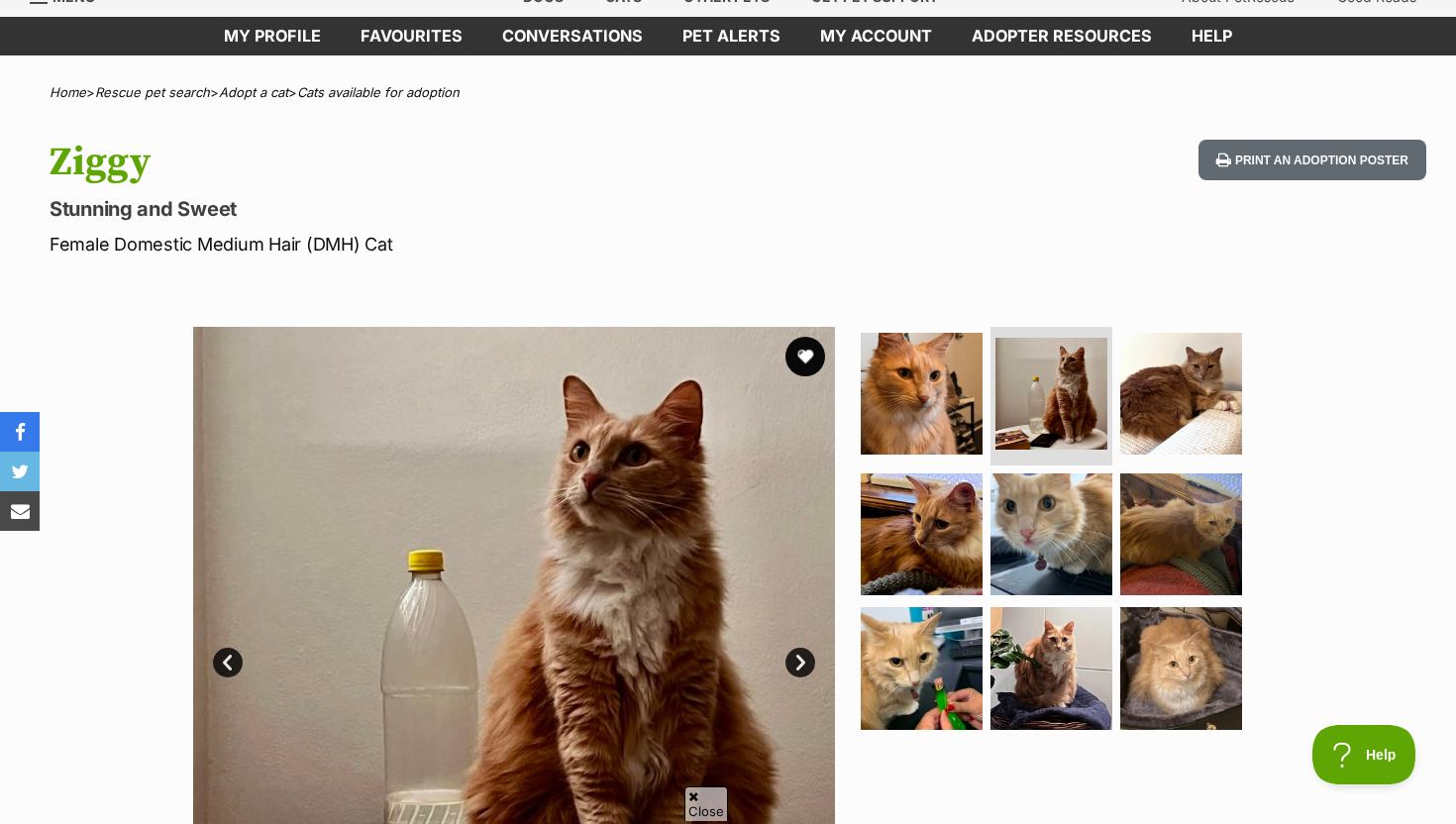 click at bounding box center [1060, 534] 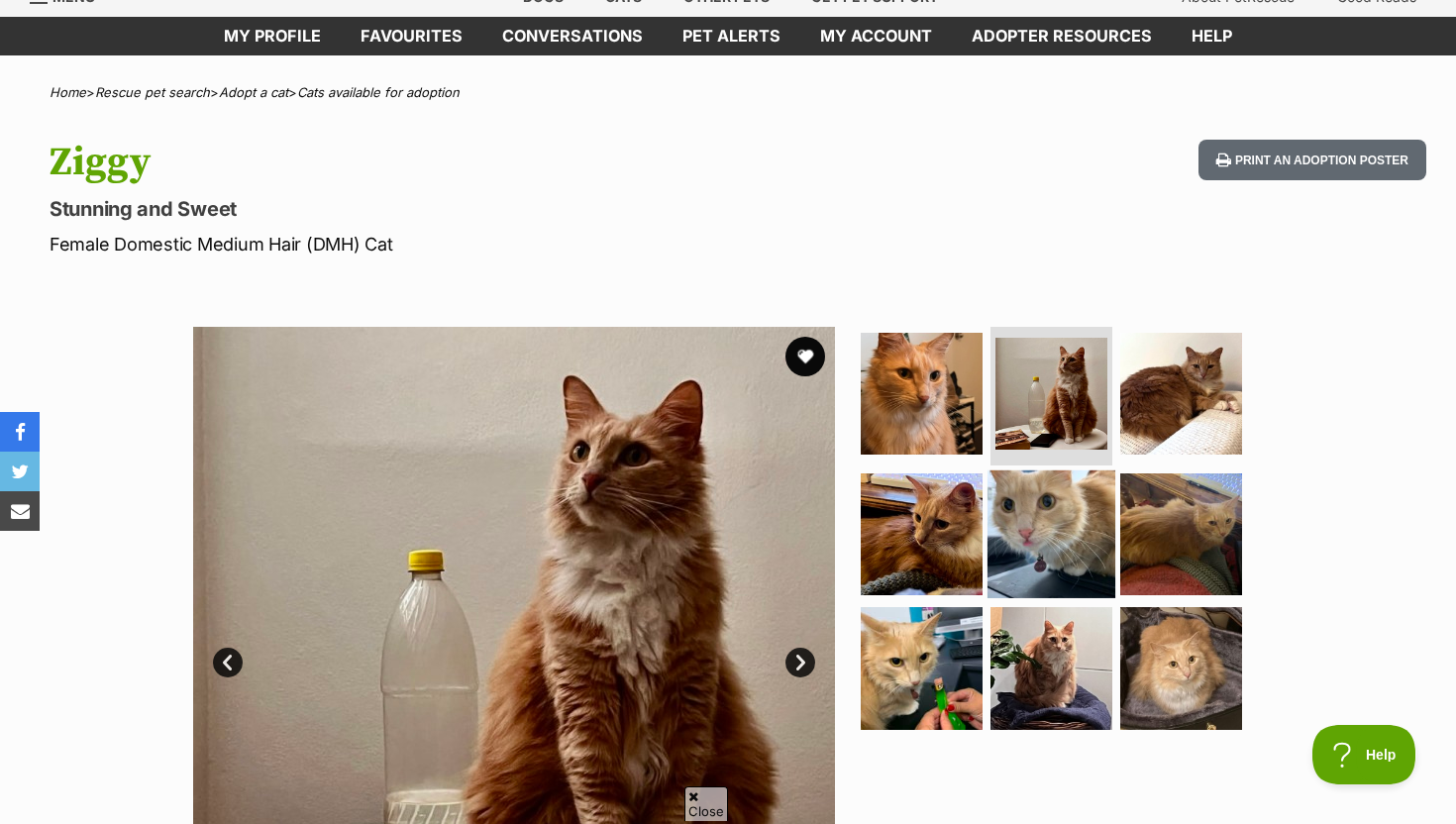 click at bounding box center [1051, 533] 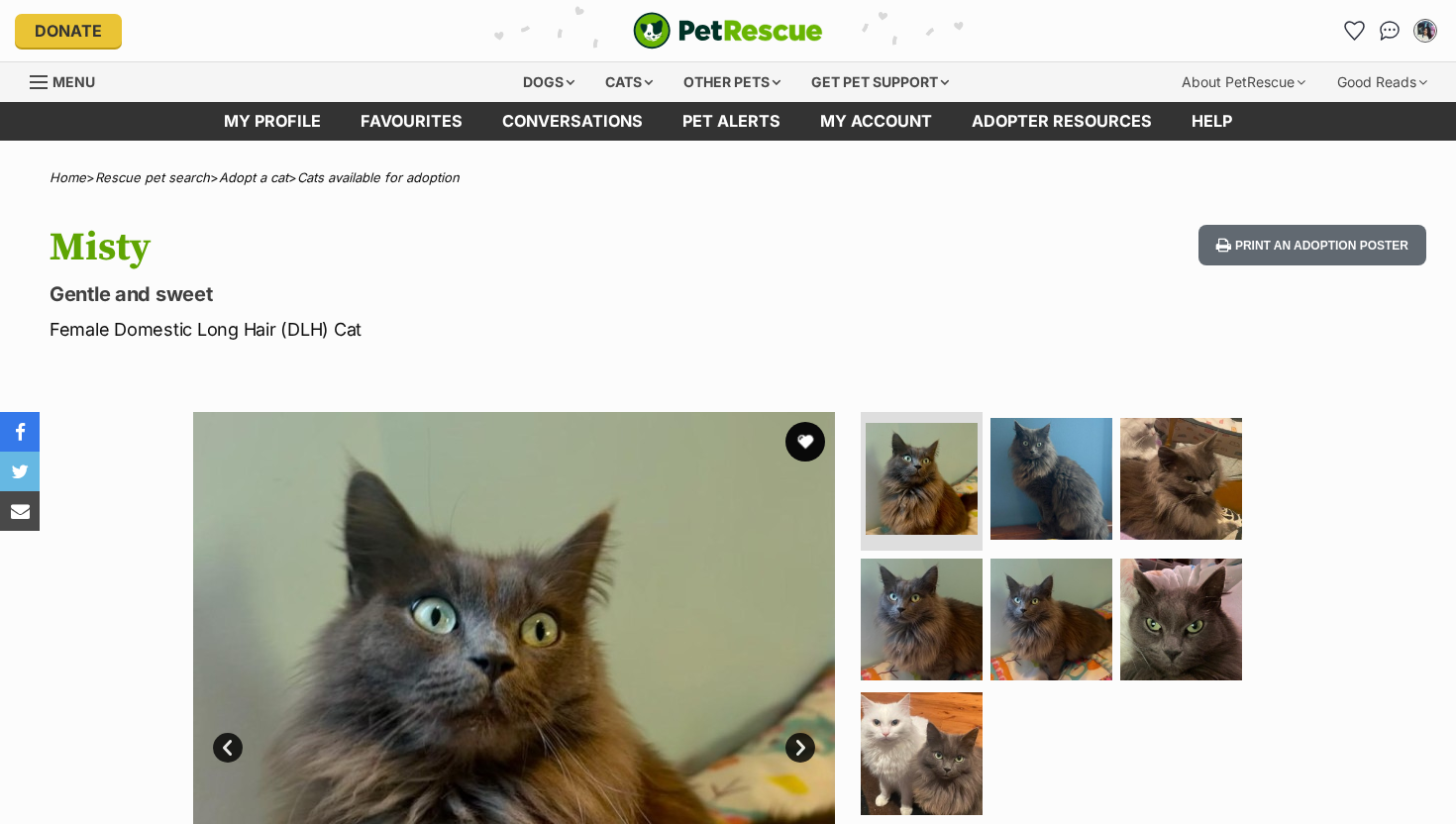 scroll, scrollTop: 0, scrollLeft: 0, axis: both 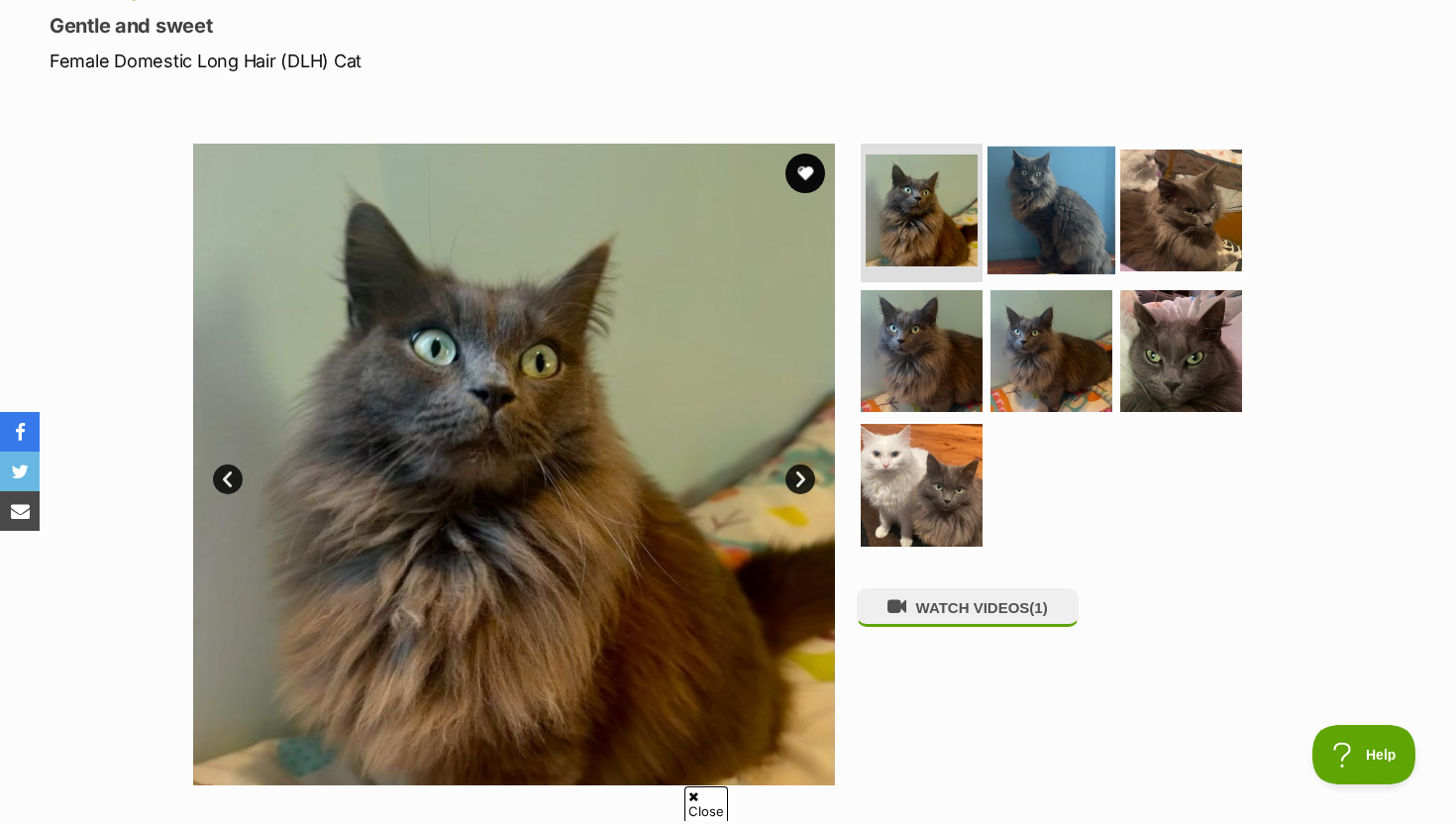 click at bounding box center (1051, 210) 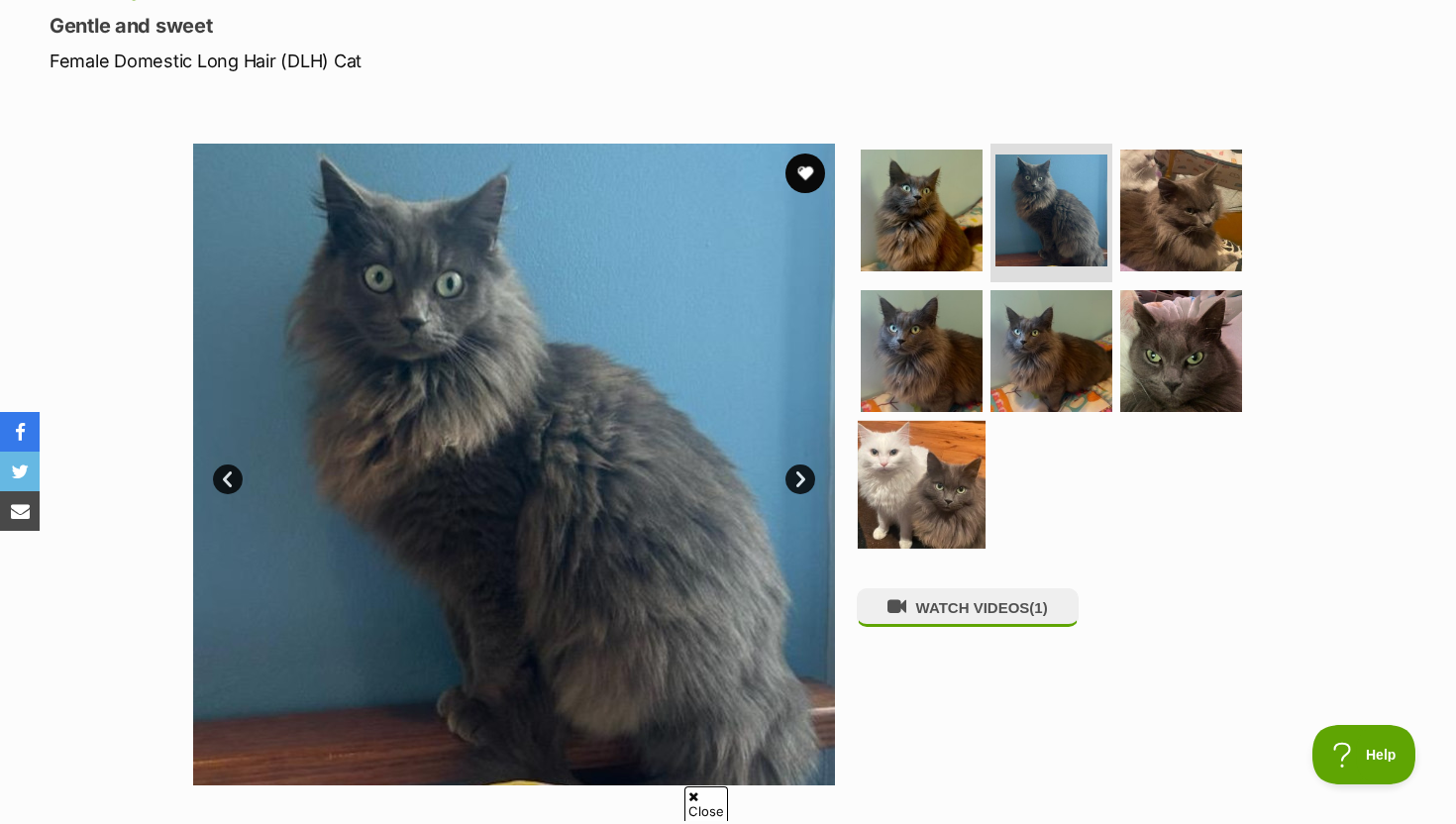 click at bounding box center (921, 484) 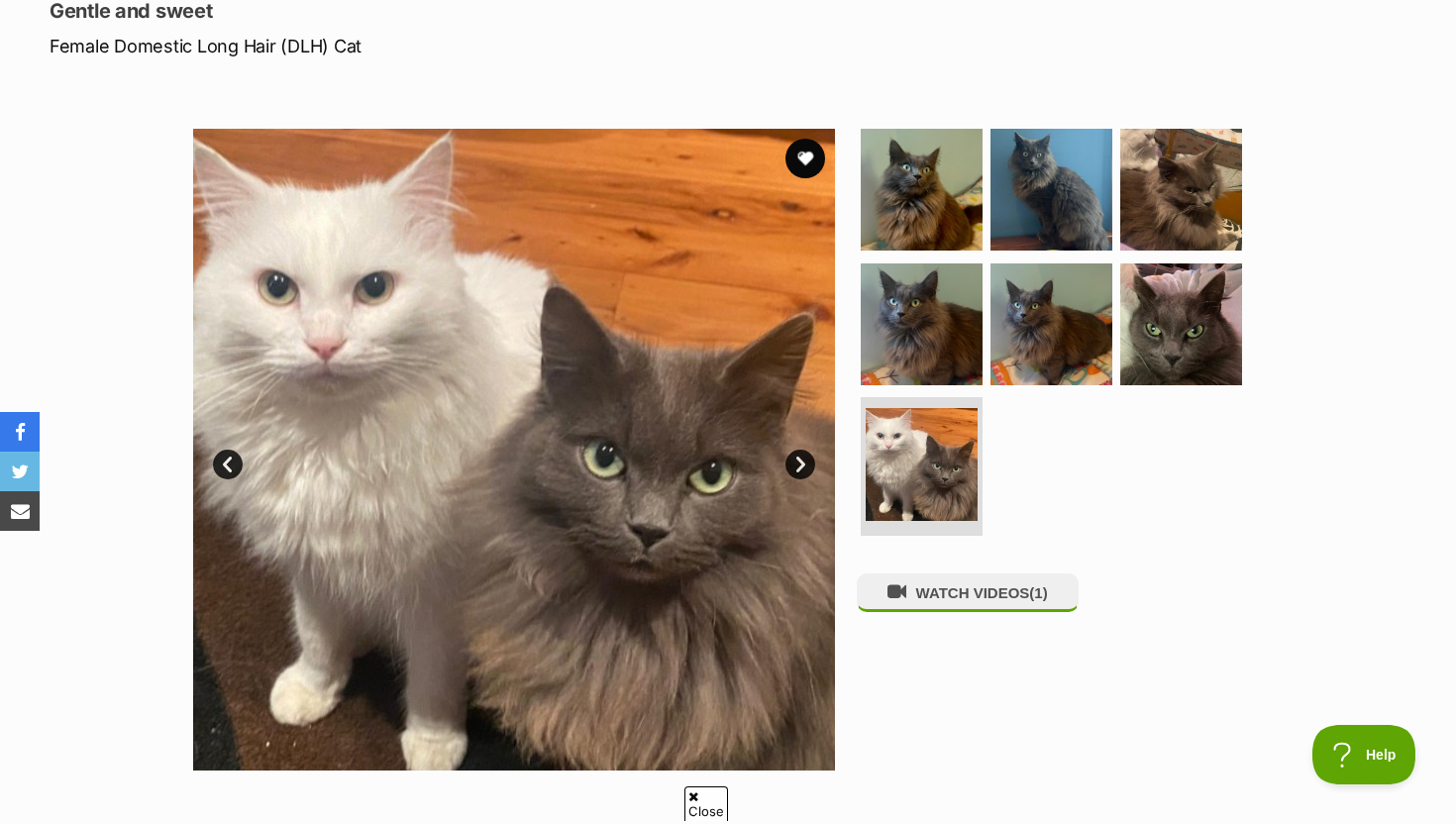 scroll, scrollTop: 284, scrollLeft: 0, axis: vertical 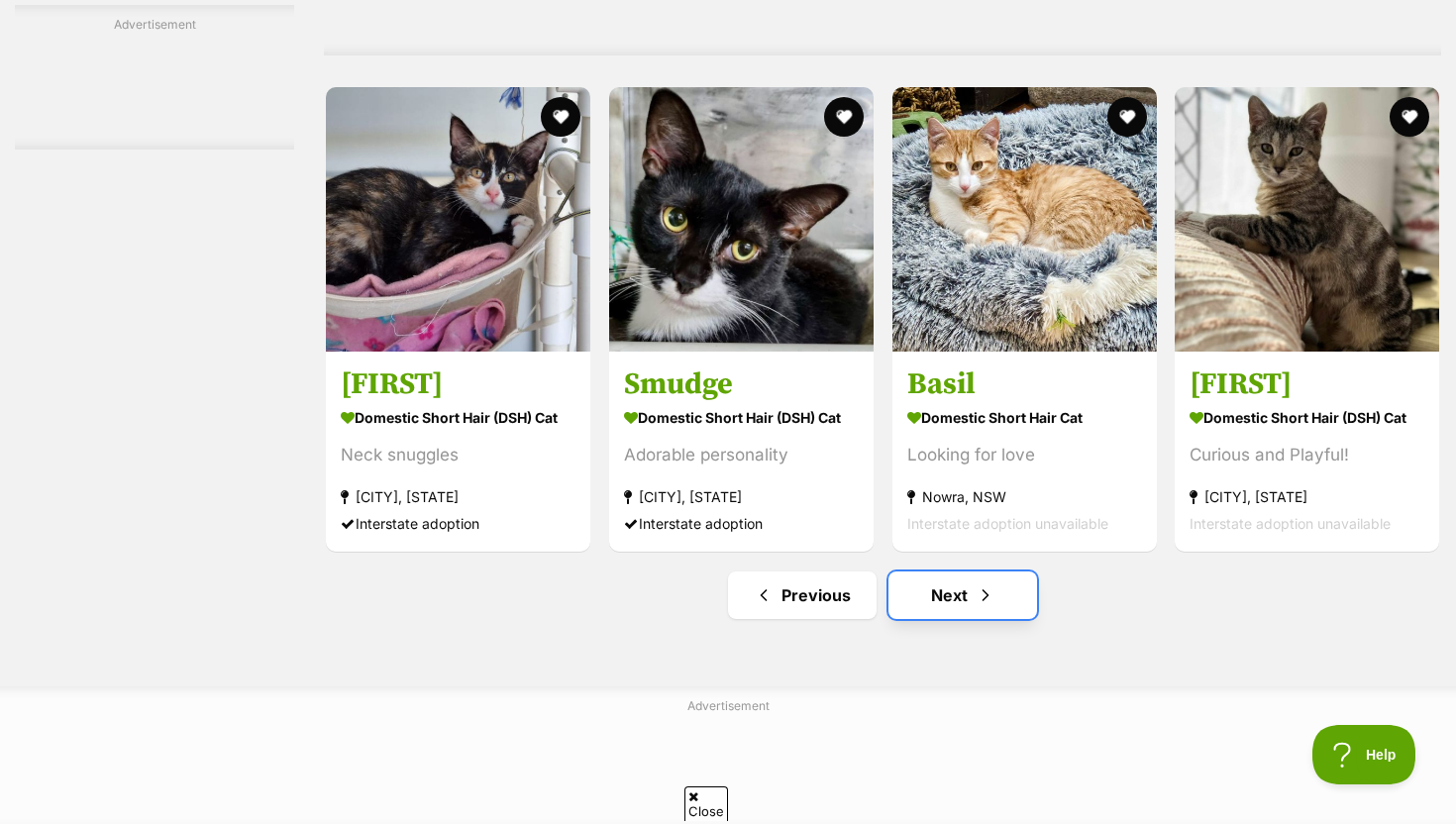 click on "Next" at bounding box center (963, 595) 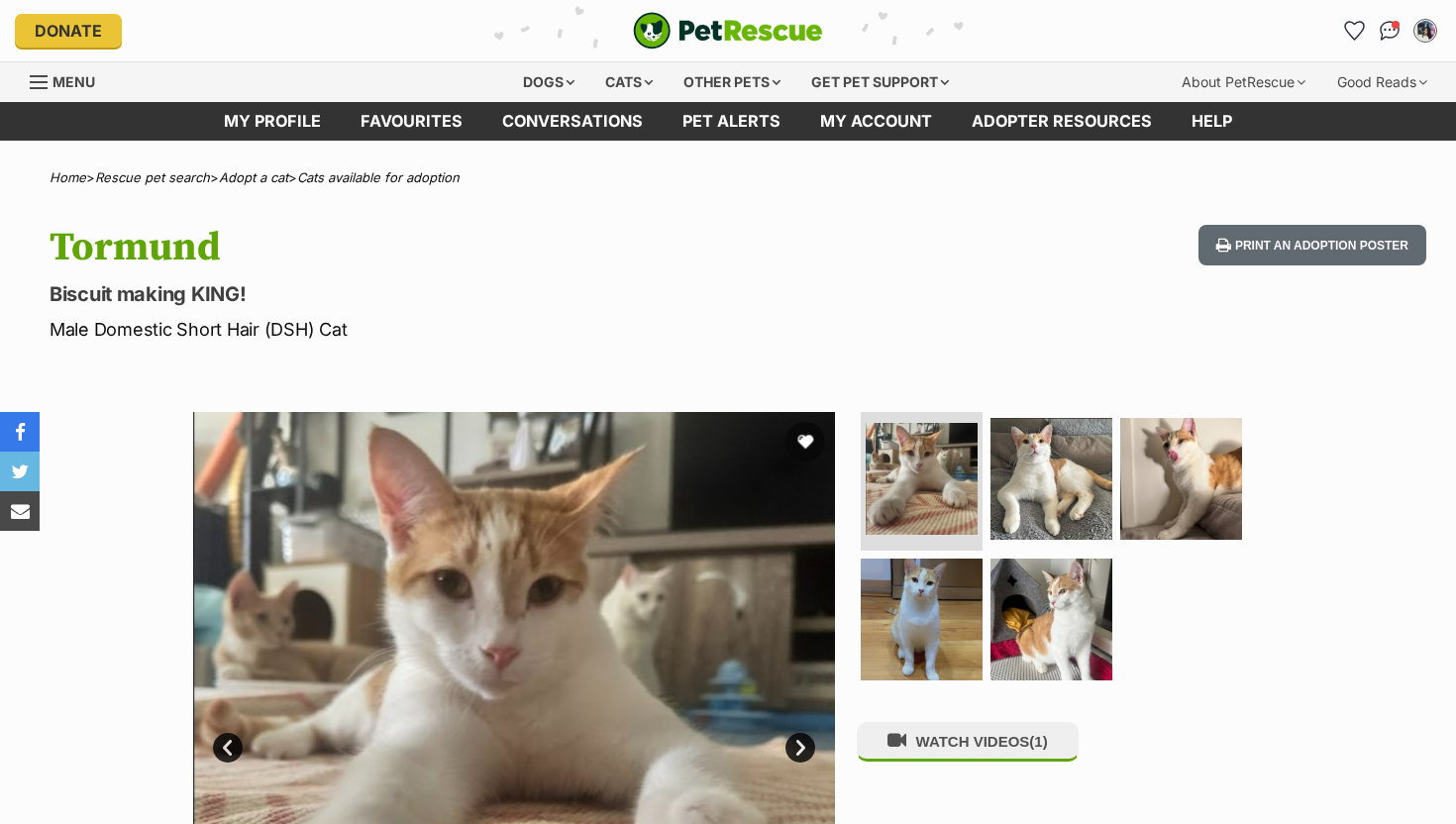 scroll, scrollTop: 0, scrollLeft: 0, axis: both 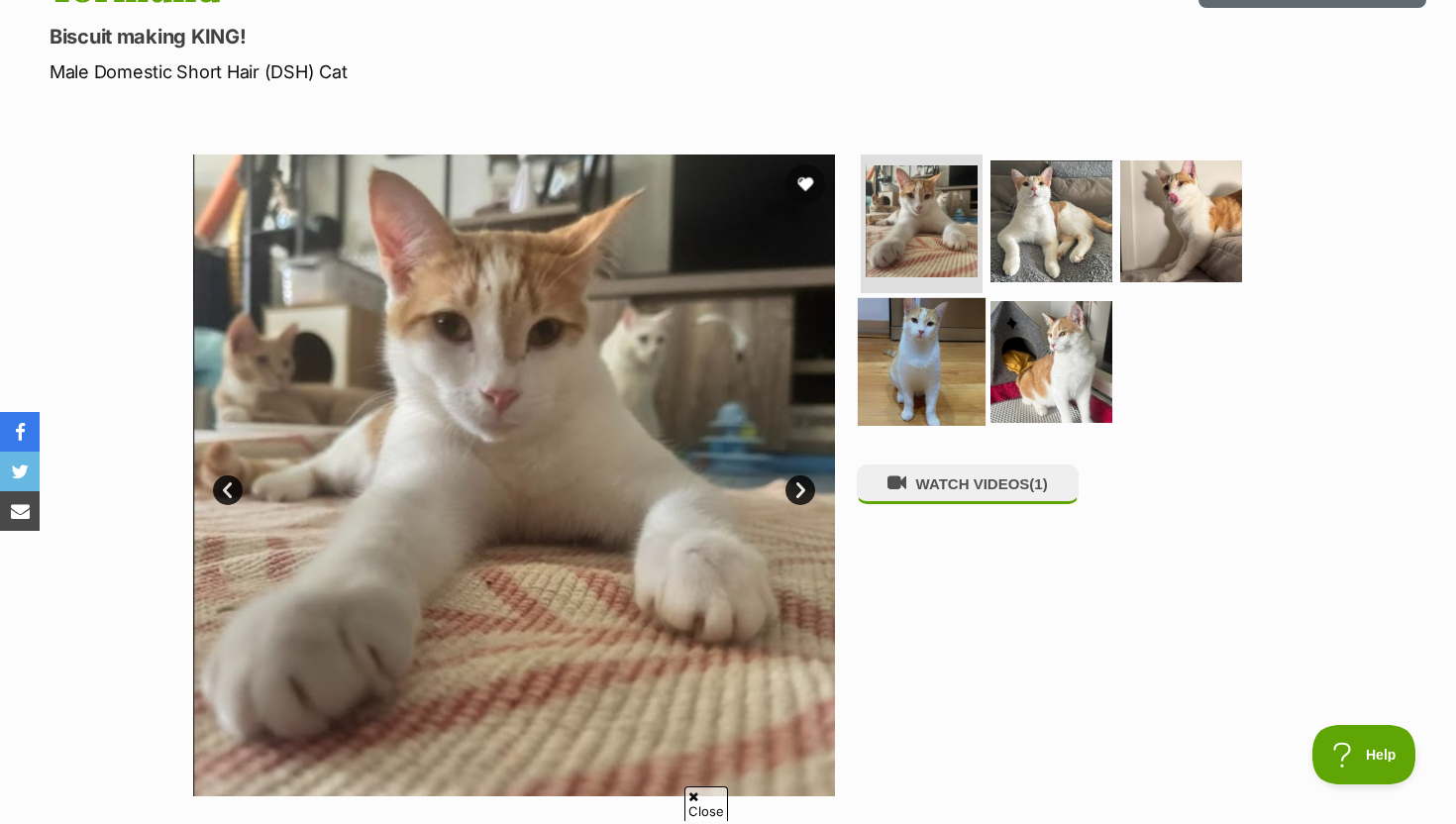 click at bounding box center [921, 360] 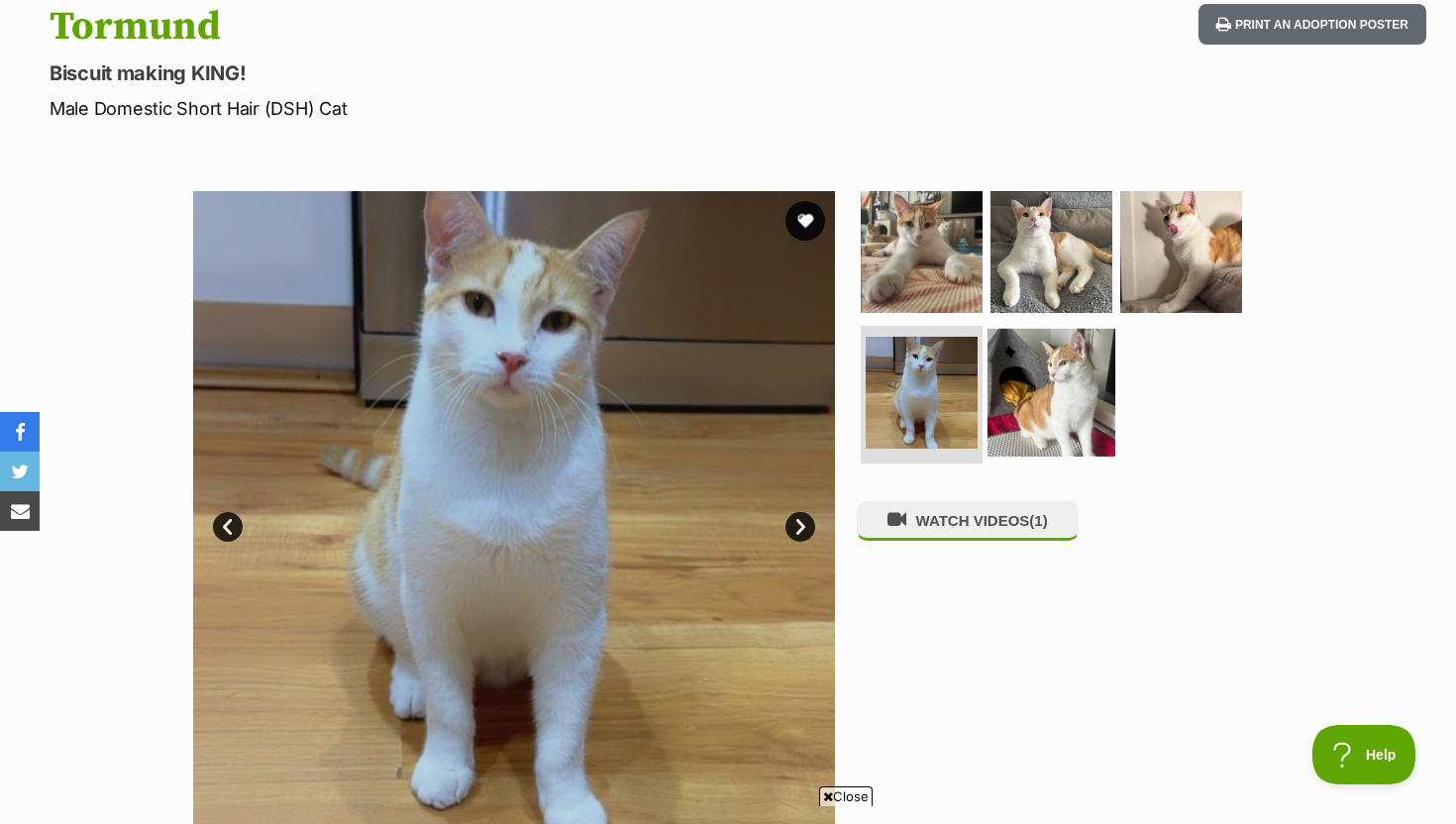 scroll, scrollTop: 217, scrollLeft: 0, axis: vertical 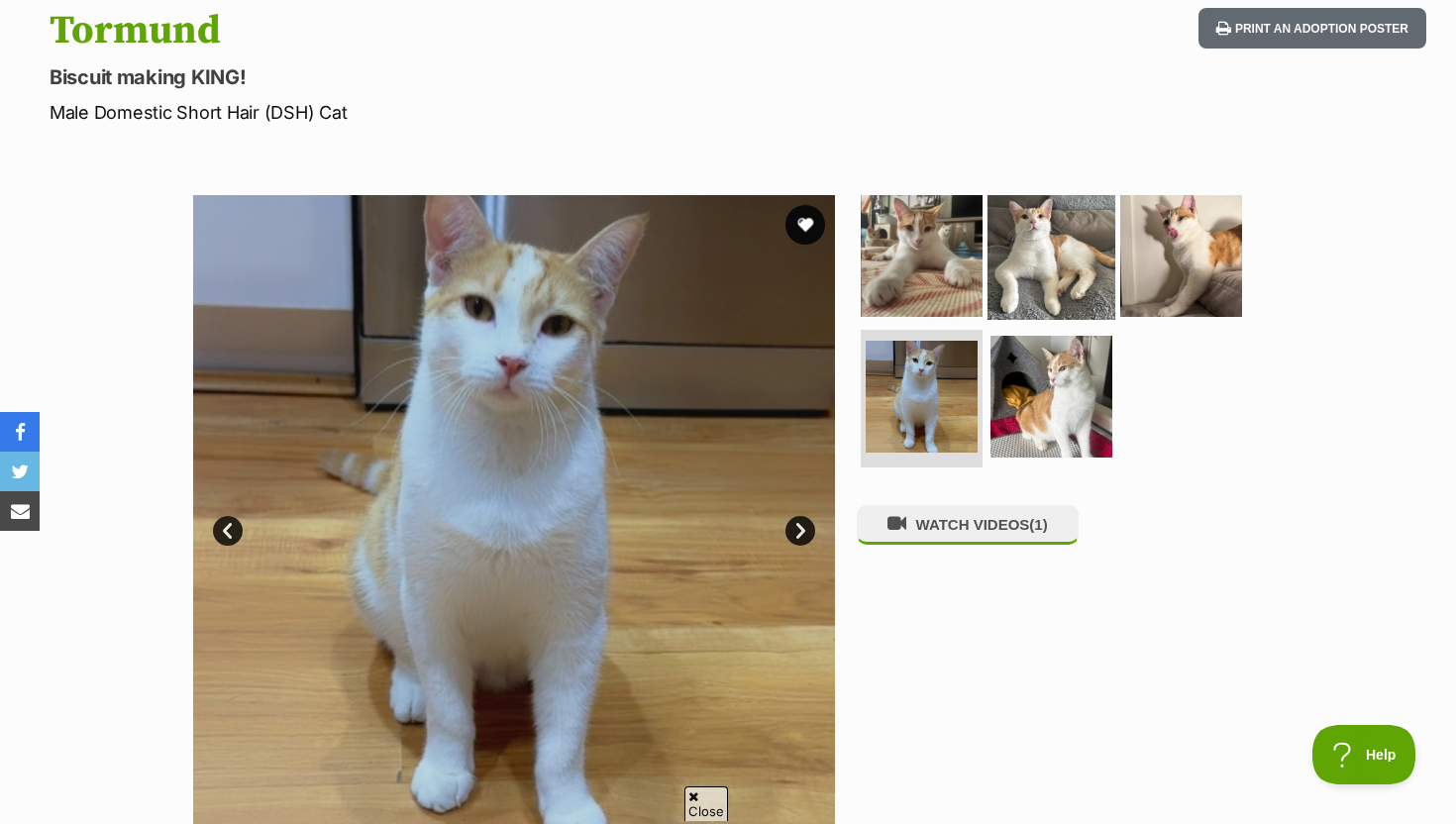 click at bounding box center (1051, 256) 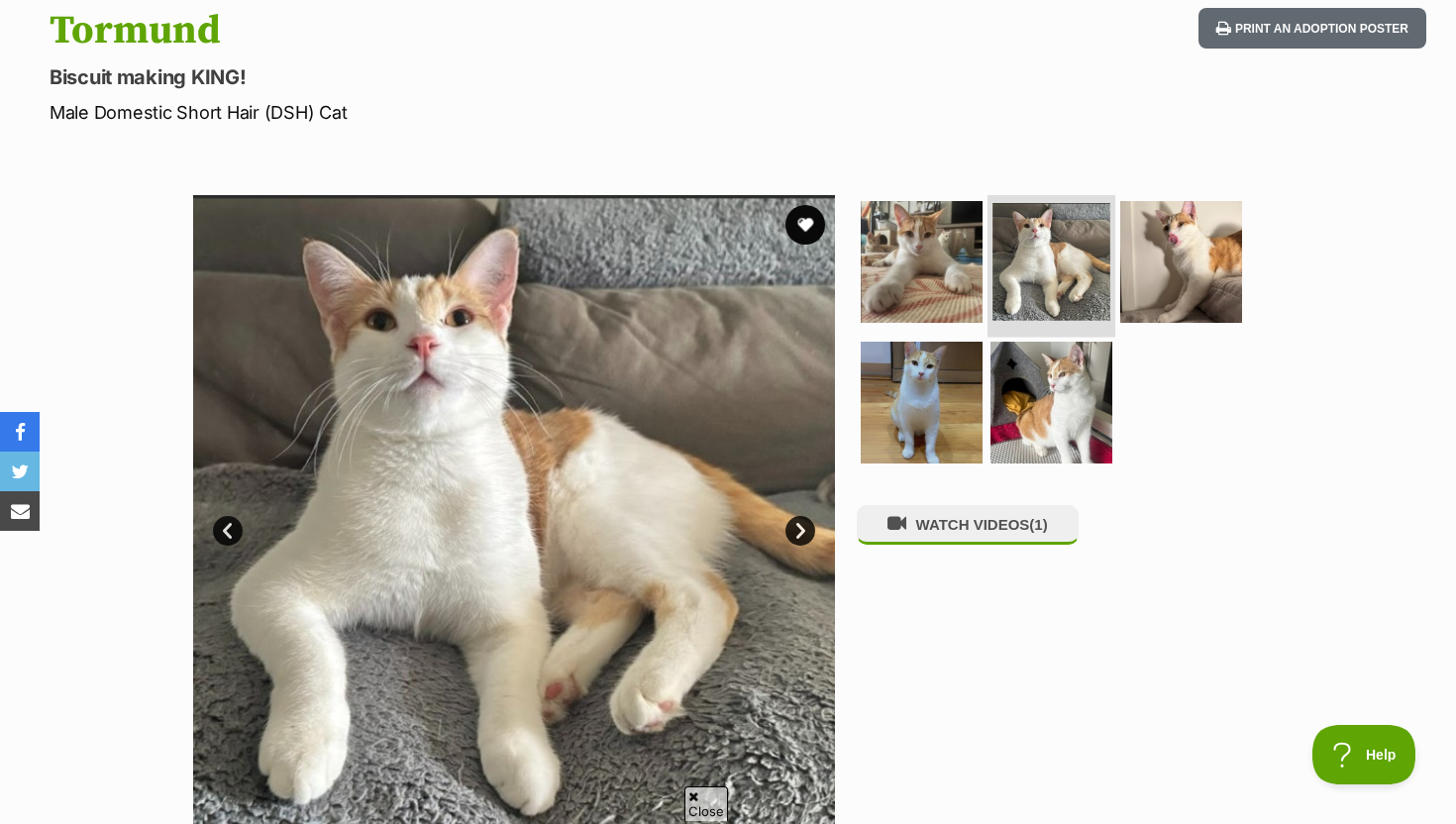 click at bounding box center (1051, 261) 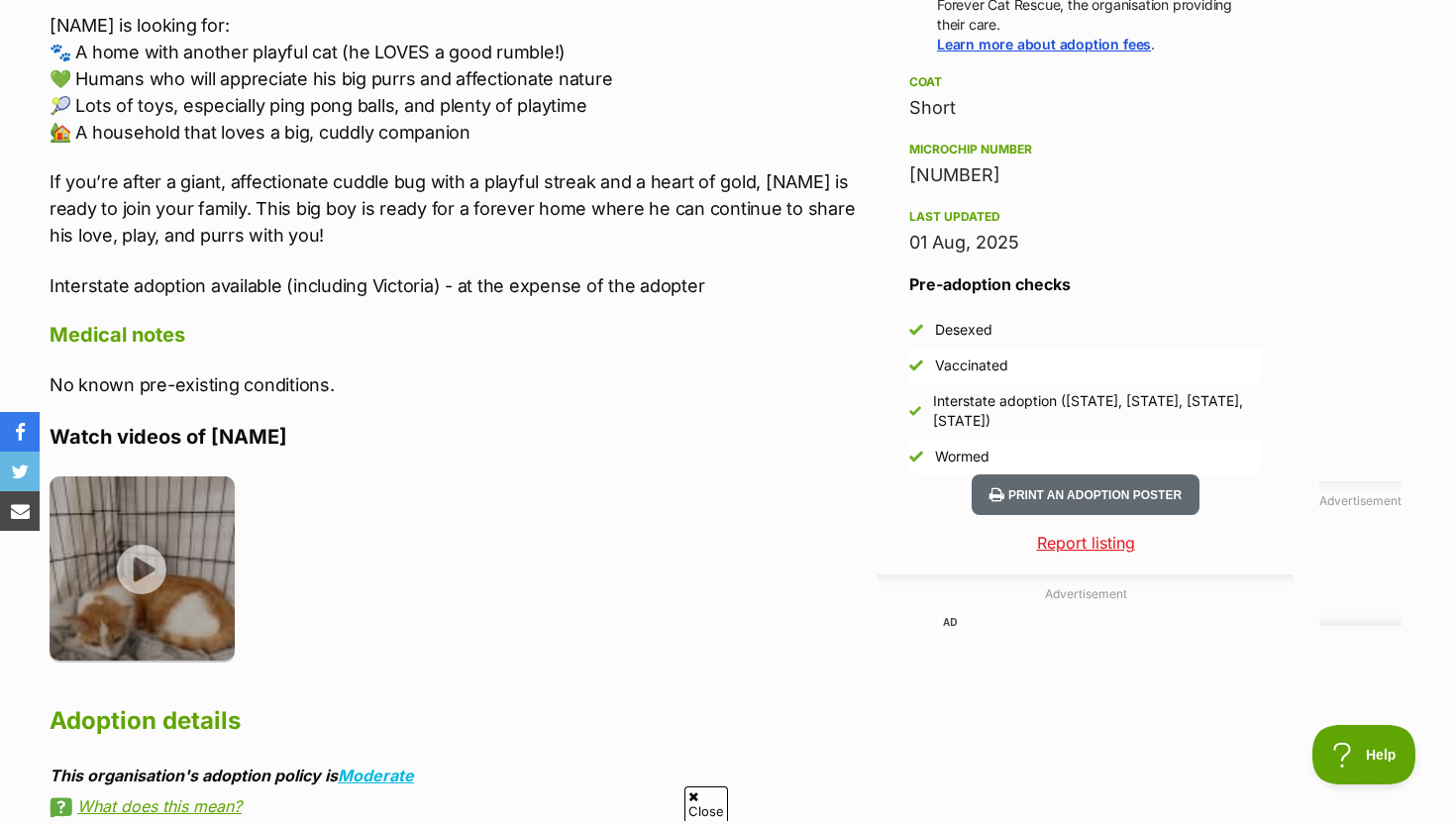 scroll, scrollTop: 1638, scrollLeft: 0, axis: vertical 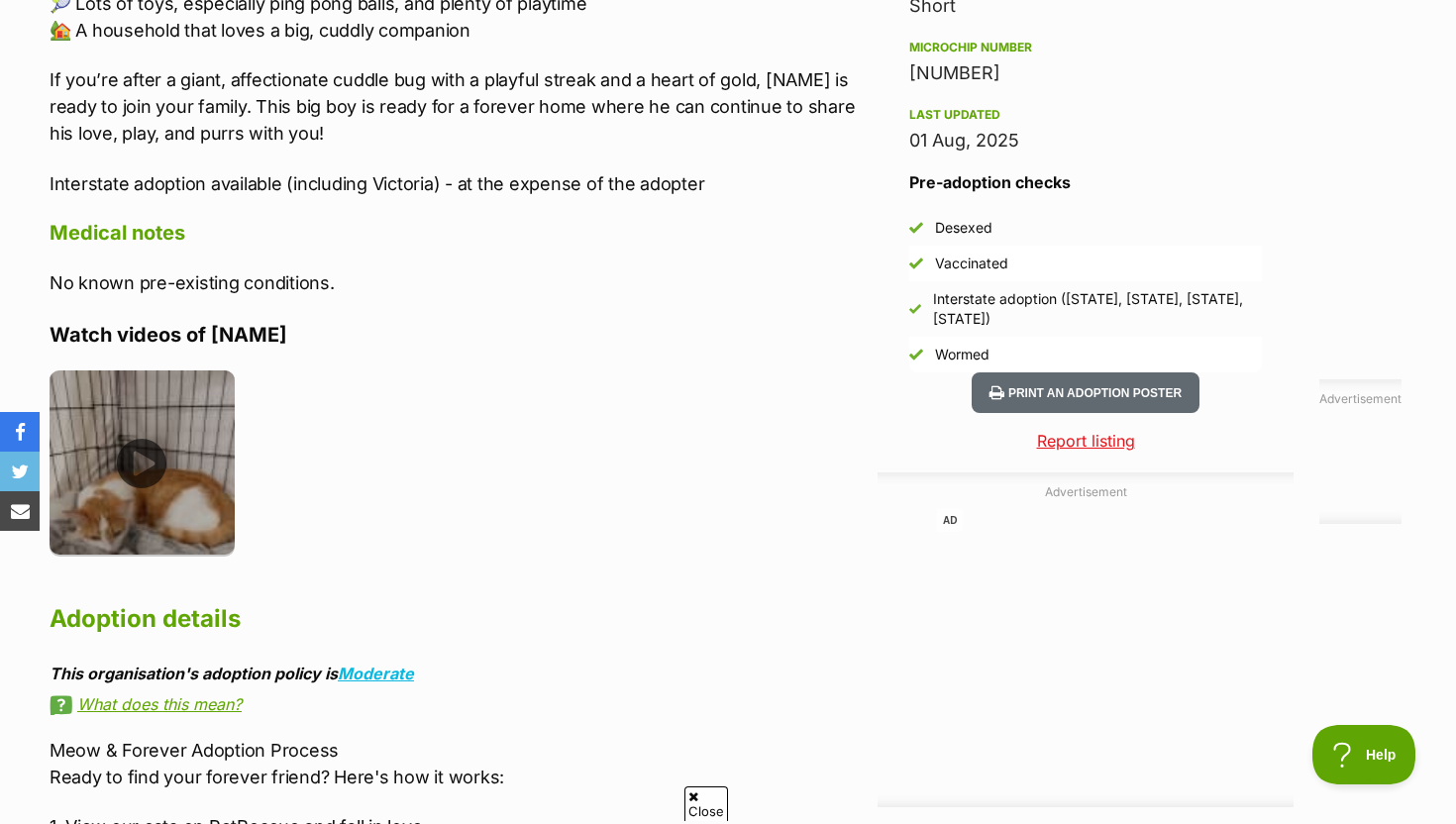 click at bounding box center (142, 463) 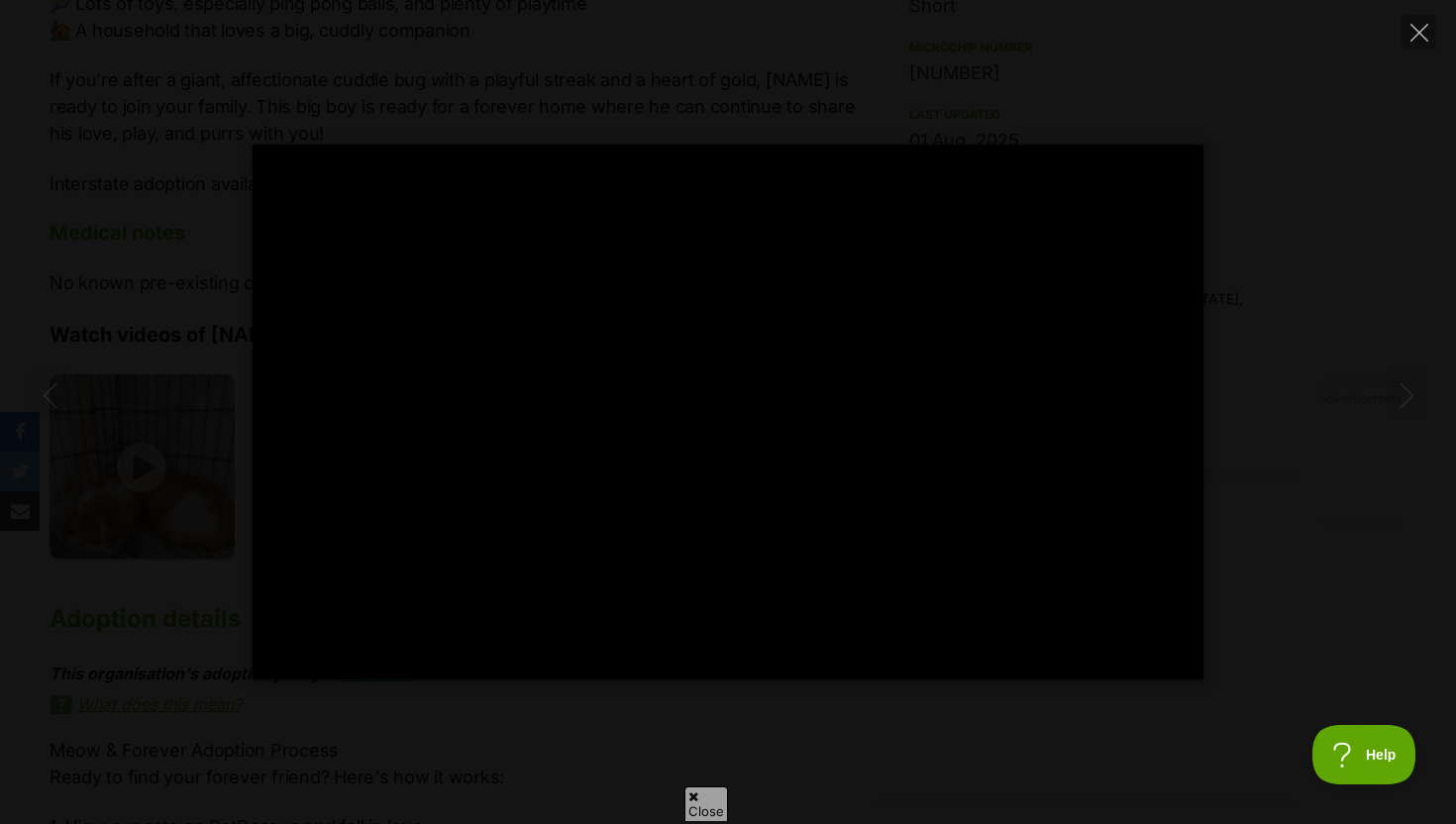 type on "100" 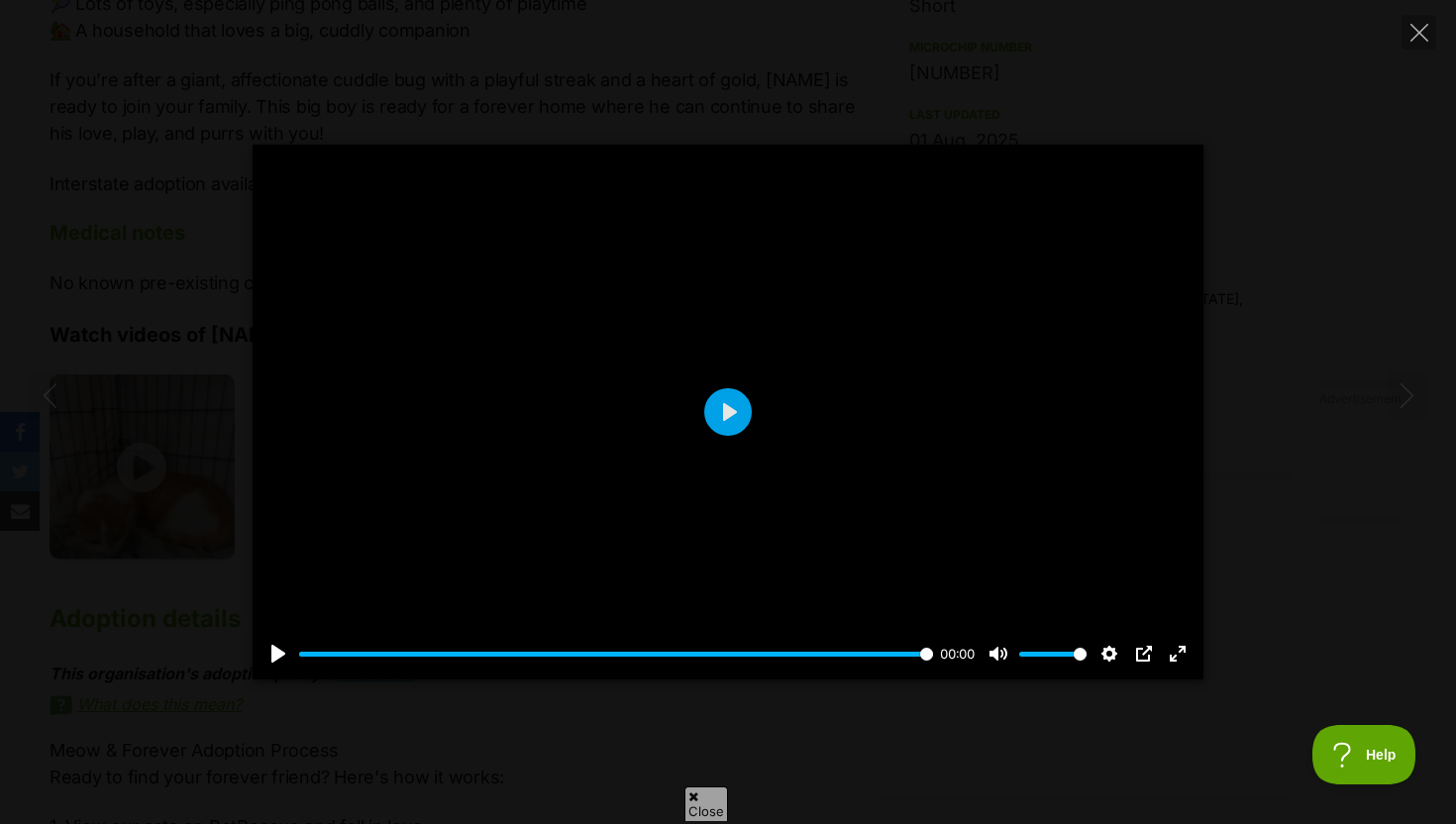 click on "Pause Play % buffered 00:00 00:00 Unmute Mute Disable captions Enable captions Settings Captions Disabled Quality undefined Speed Normal Captions Go back to previous menu Quality Go back to previous menu Speed Go back to previous menu 0.5× 0.75× Normal 1.25× 1.5× 1.75× 2× 4× PIP Exit fullscreen Enter fullscreen Play" at bounding box center (728, 412) 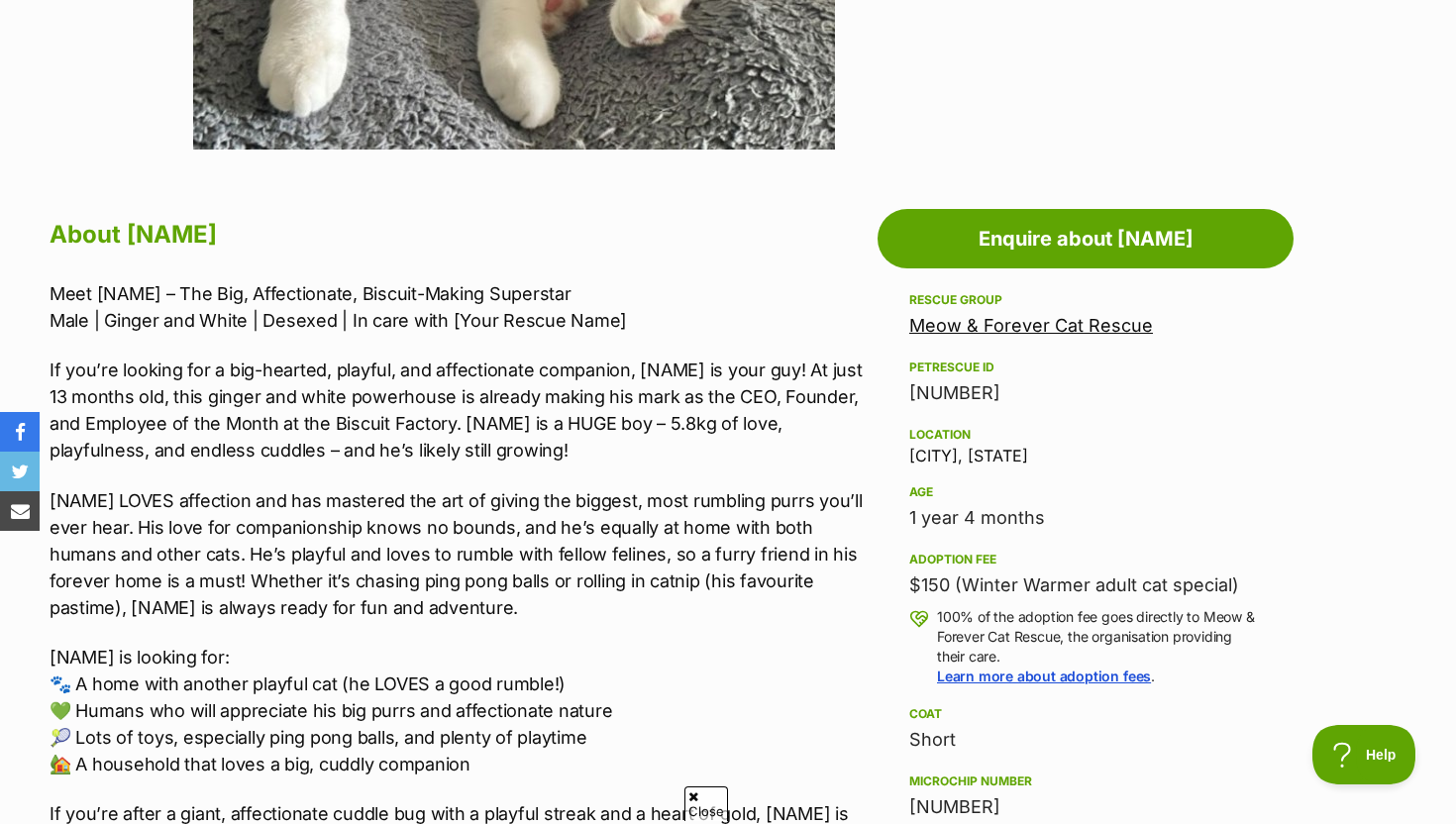 scroll, scrollTop: 956, scrollLeft: 0, axis: vertical 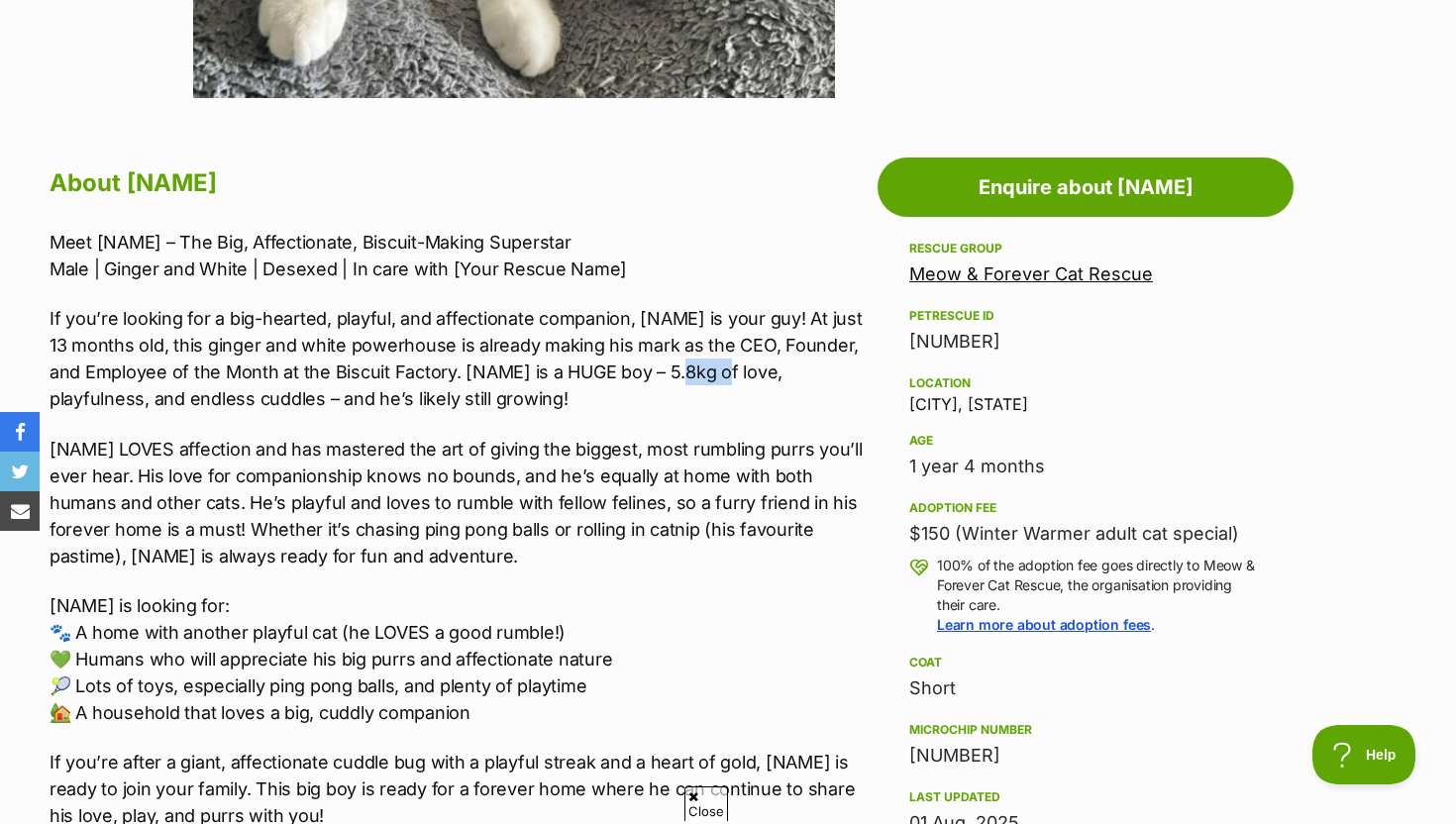 drag, startPoint x: 675, startPoint y: 373, endPoint x: 720, endPoint y: 383, distance: 46.09772 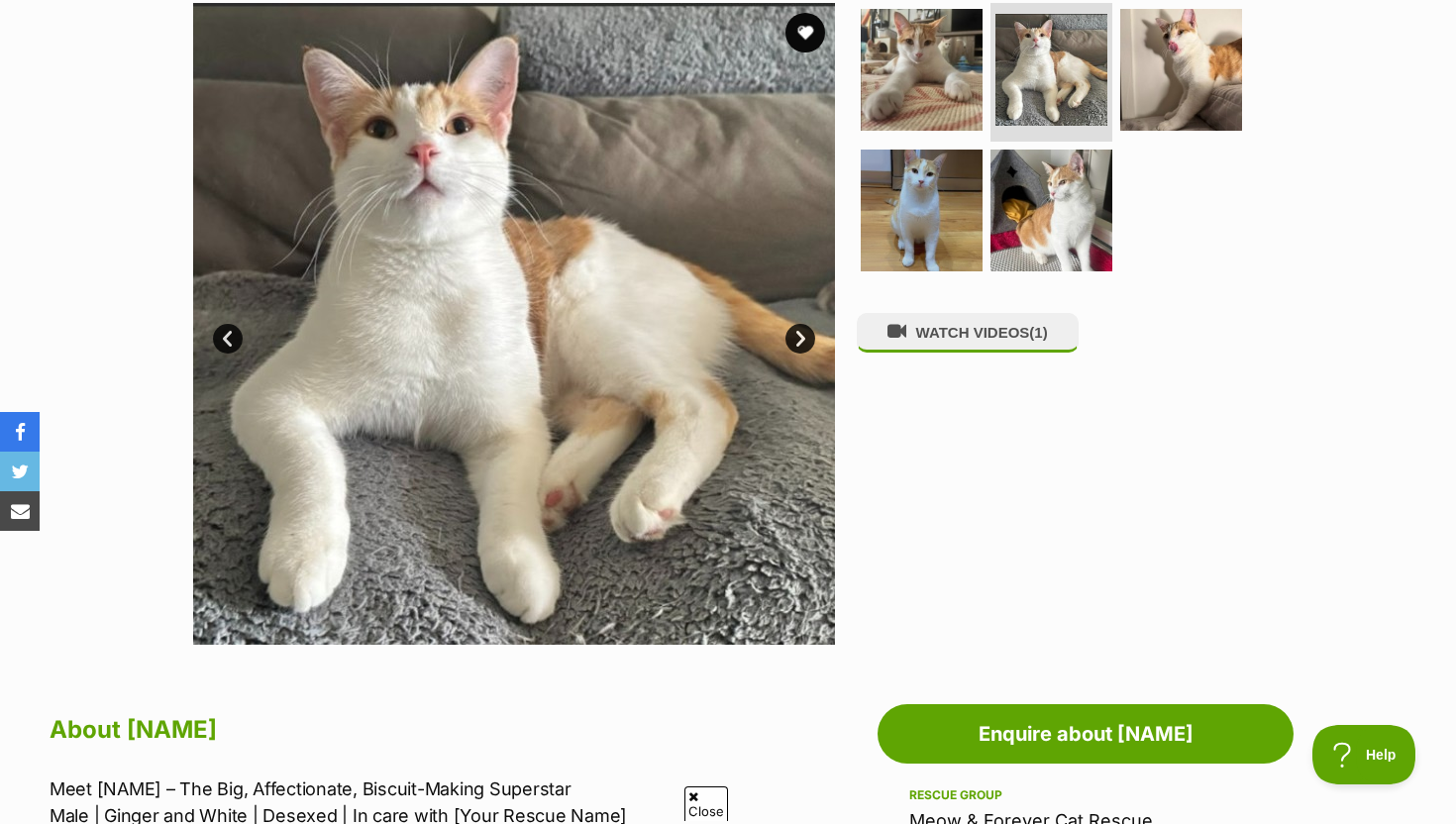 scroll, scrollTop: 408, scrollLeft: 0, axis: vertical 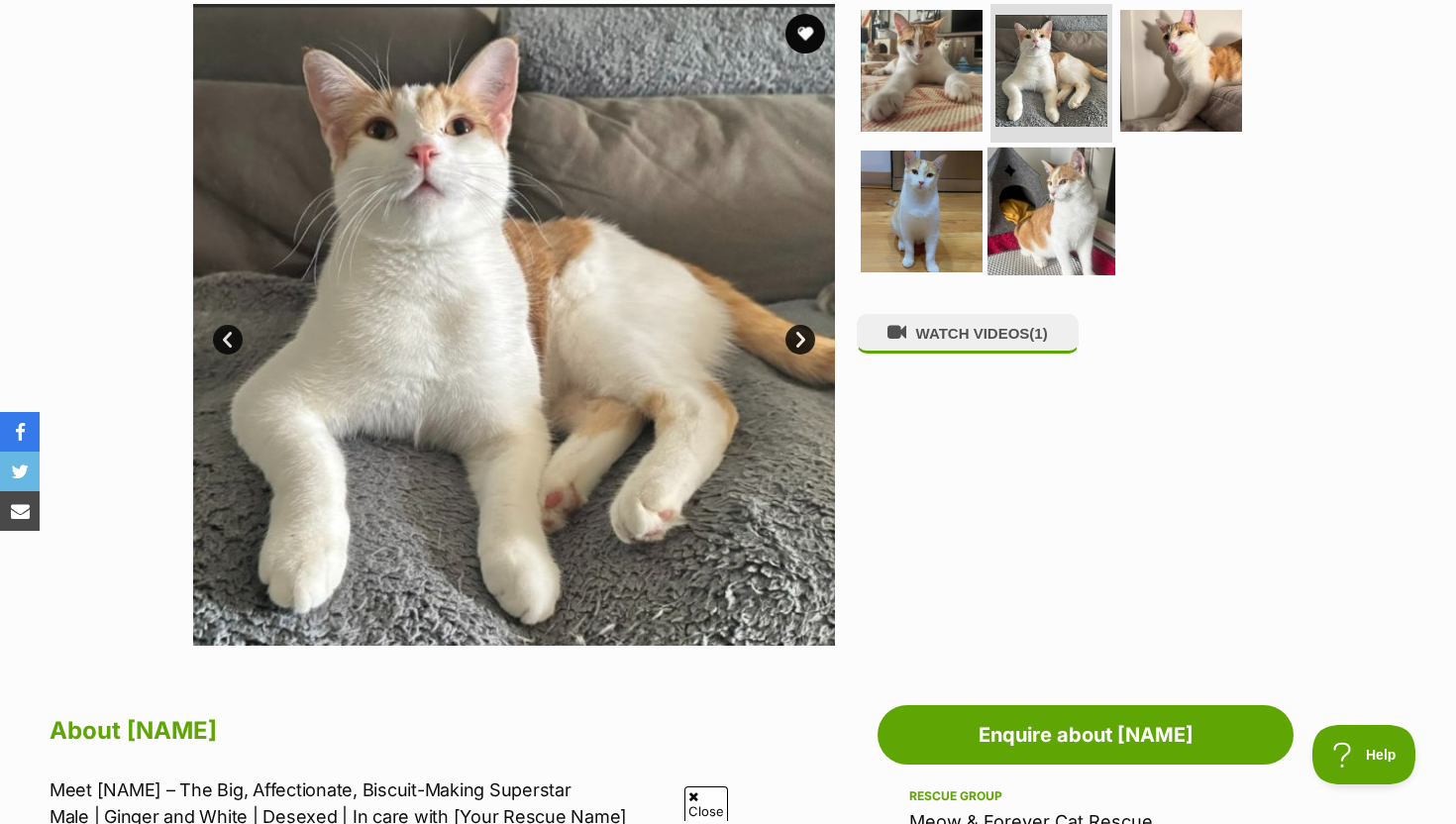 click at bounding box center (1051, 210) 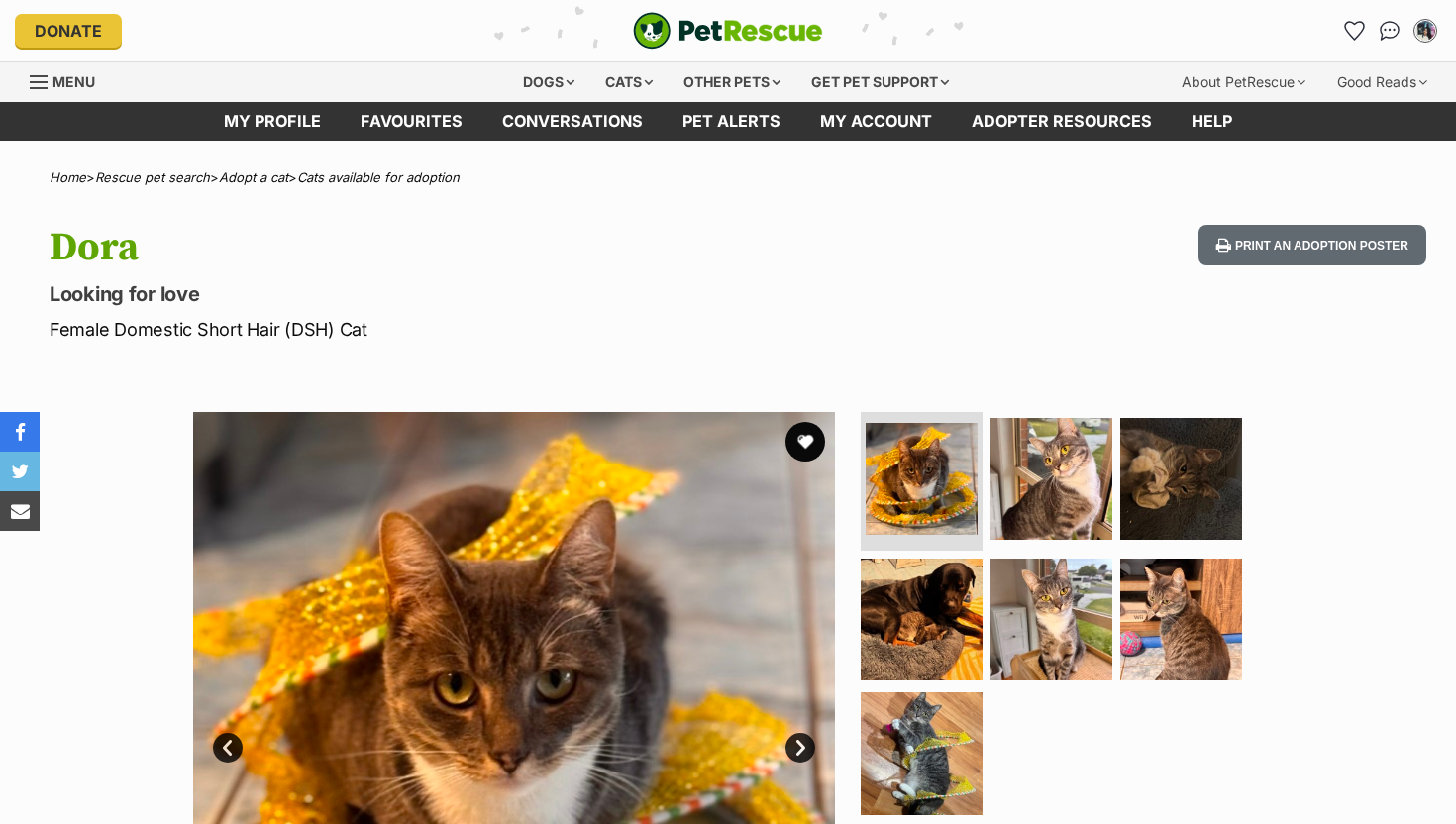 scroll, scrollTop: 0, scrollLeft: 0, axis: both 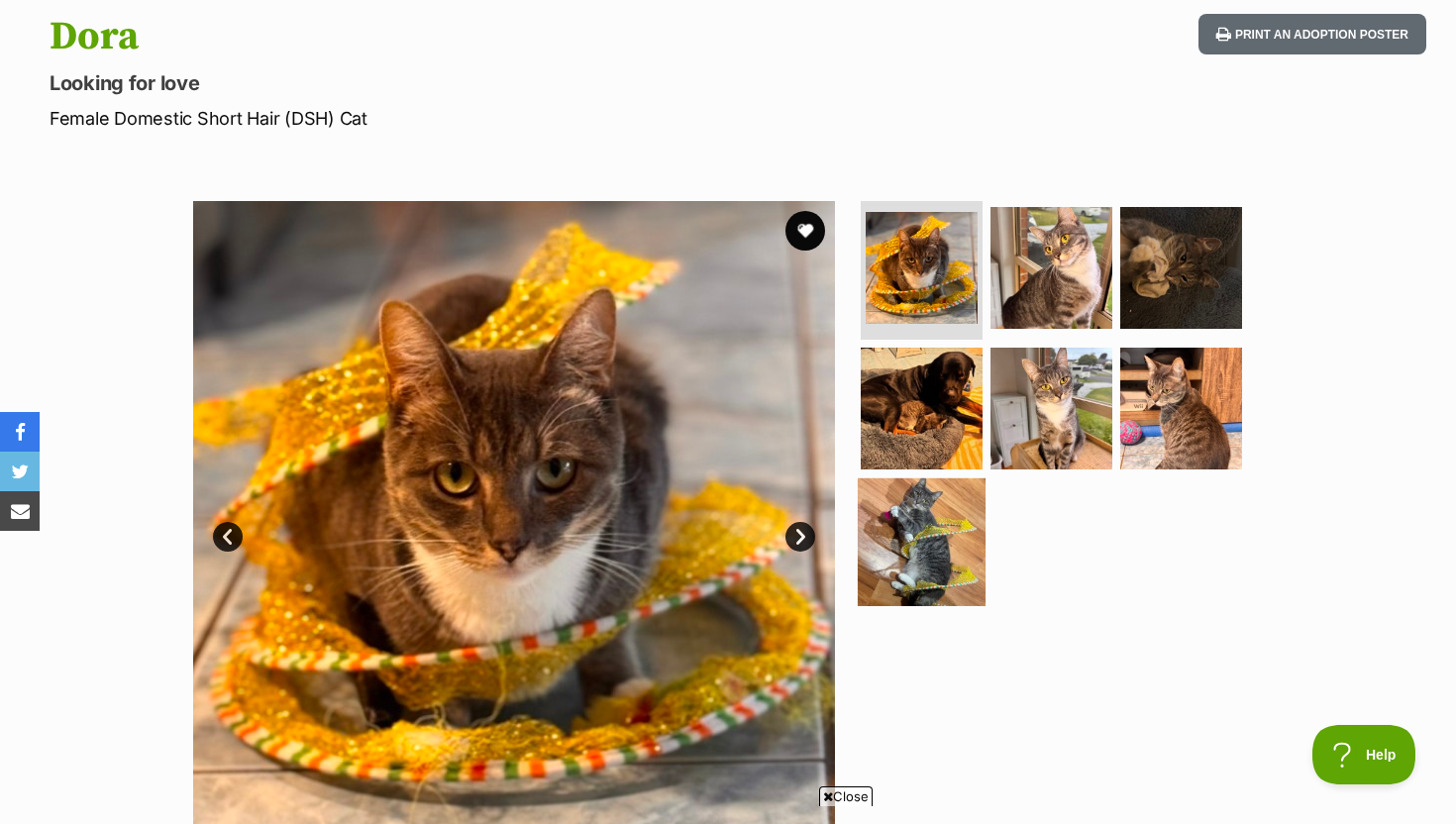 click at bounding box center [921, 542] 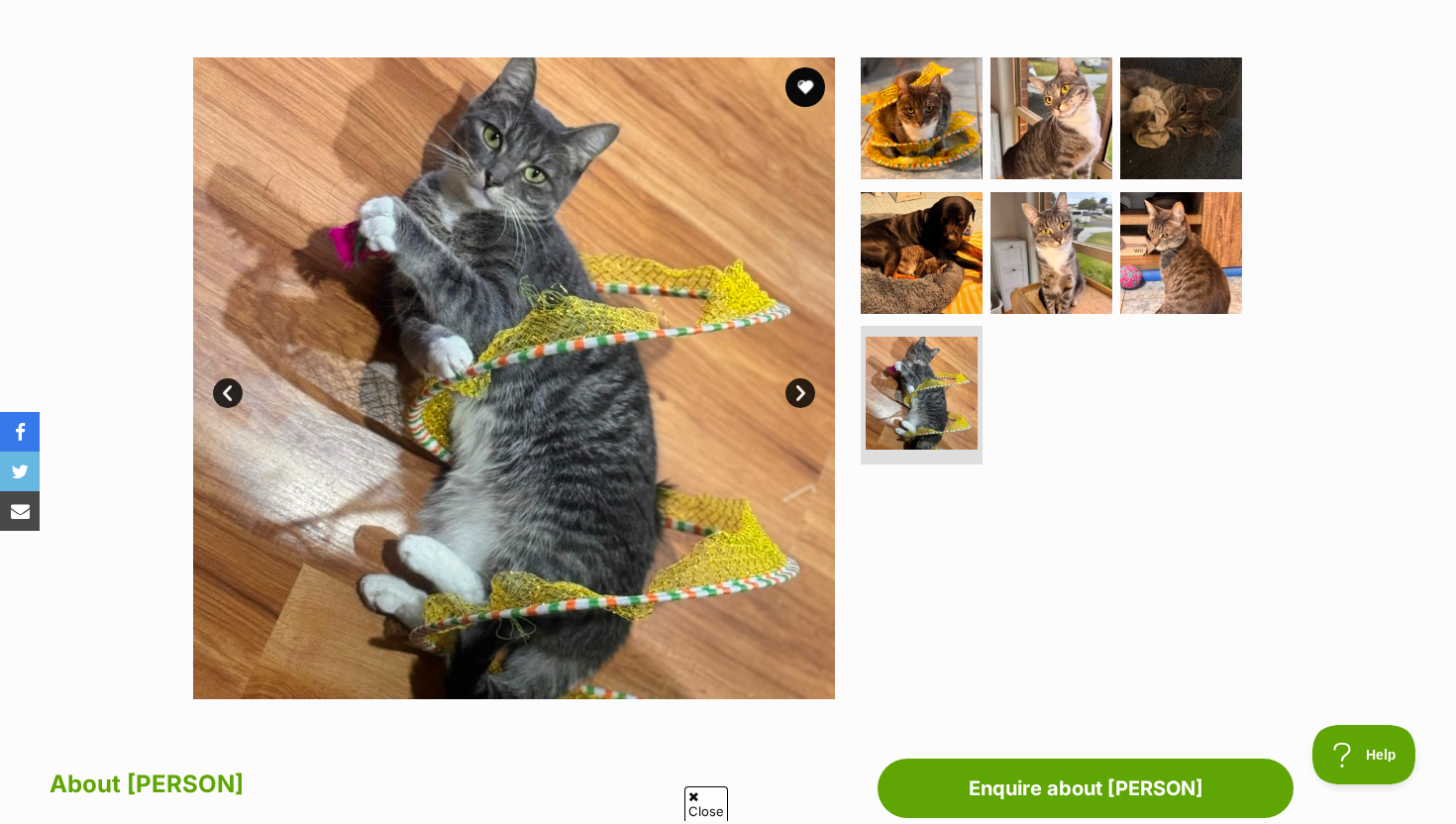 scroll, scrollTop: 340, scrollLeft: 0, axis: vertical 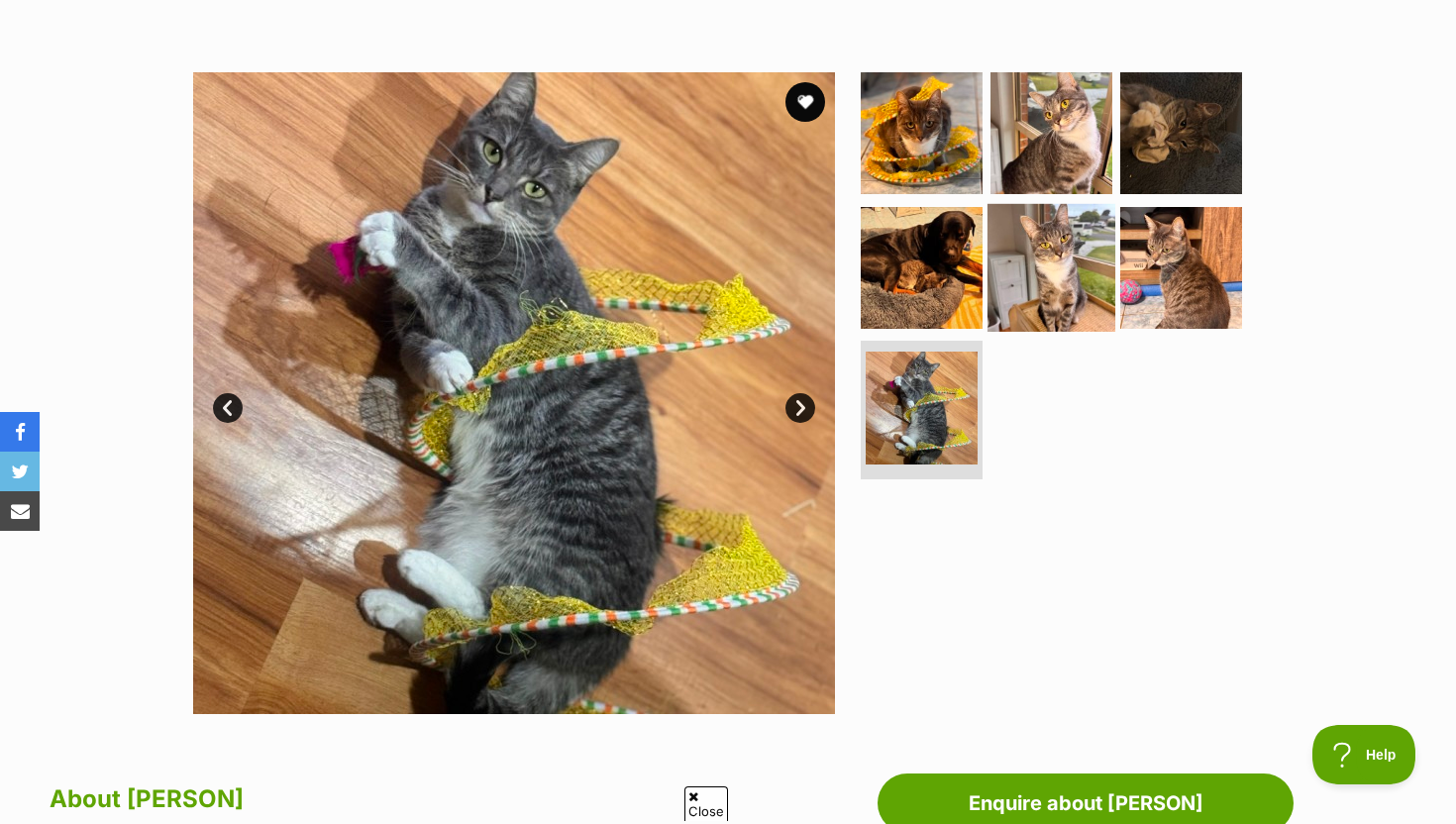 click at bounding box center [1051, 266] 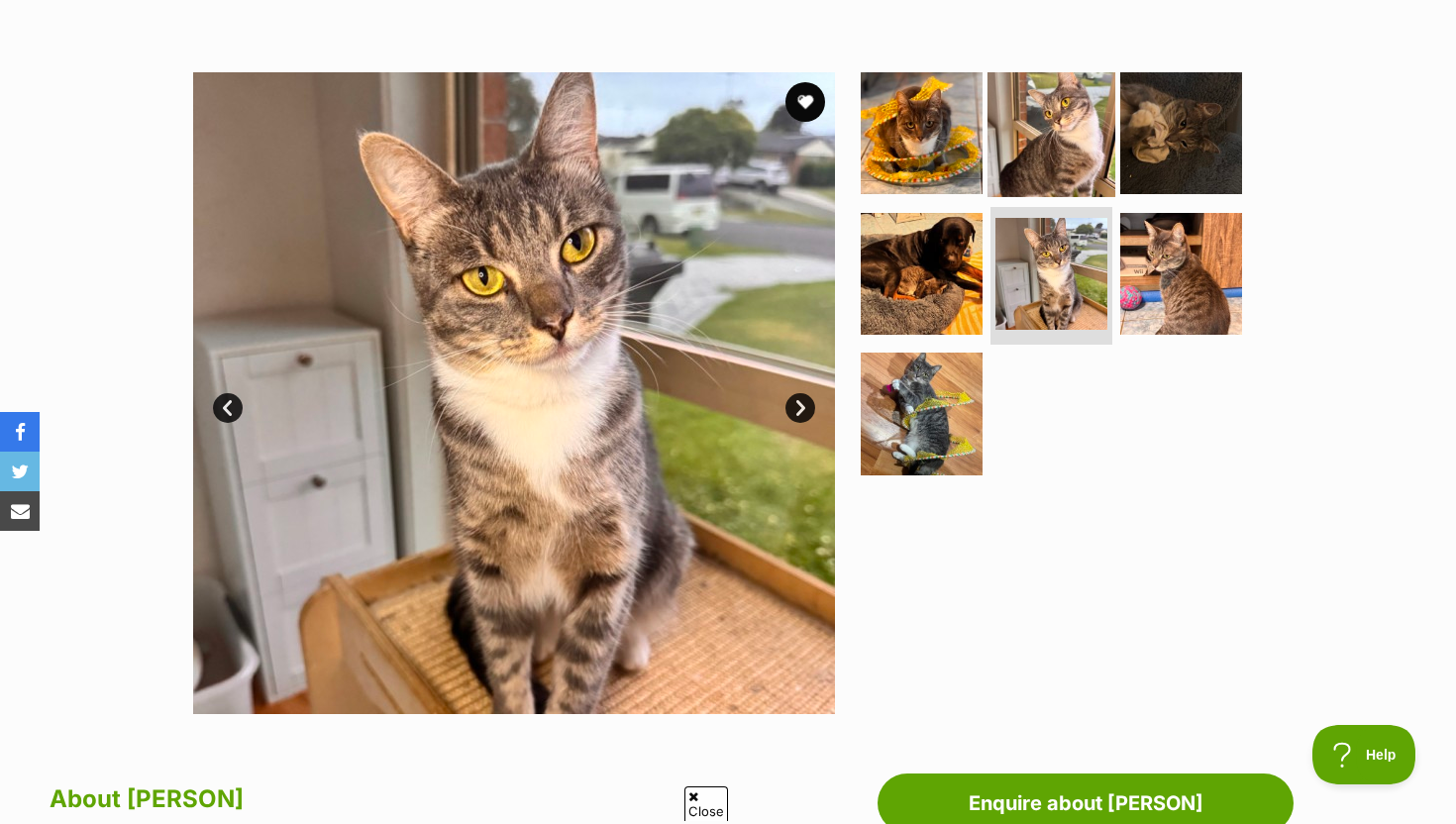 click at bounding box center (1051, 133) 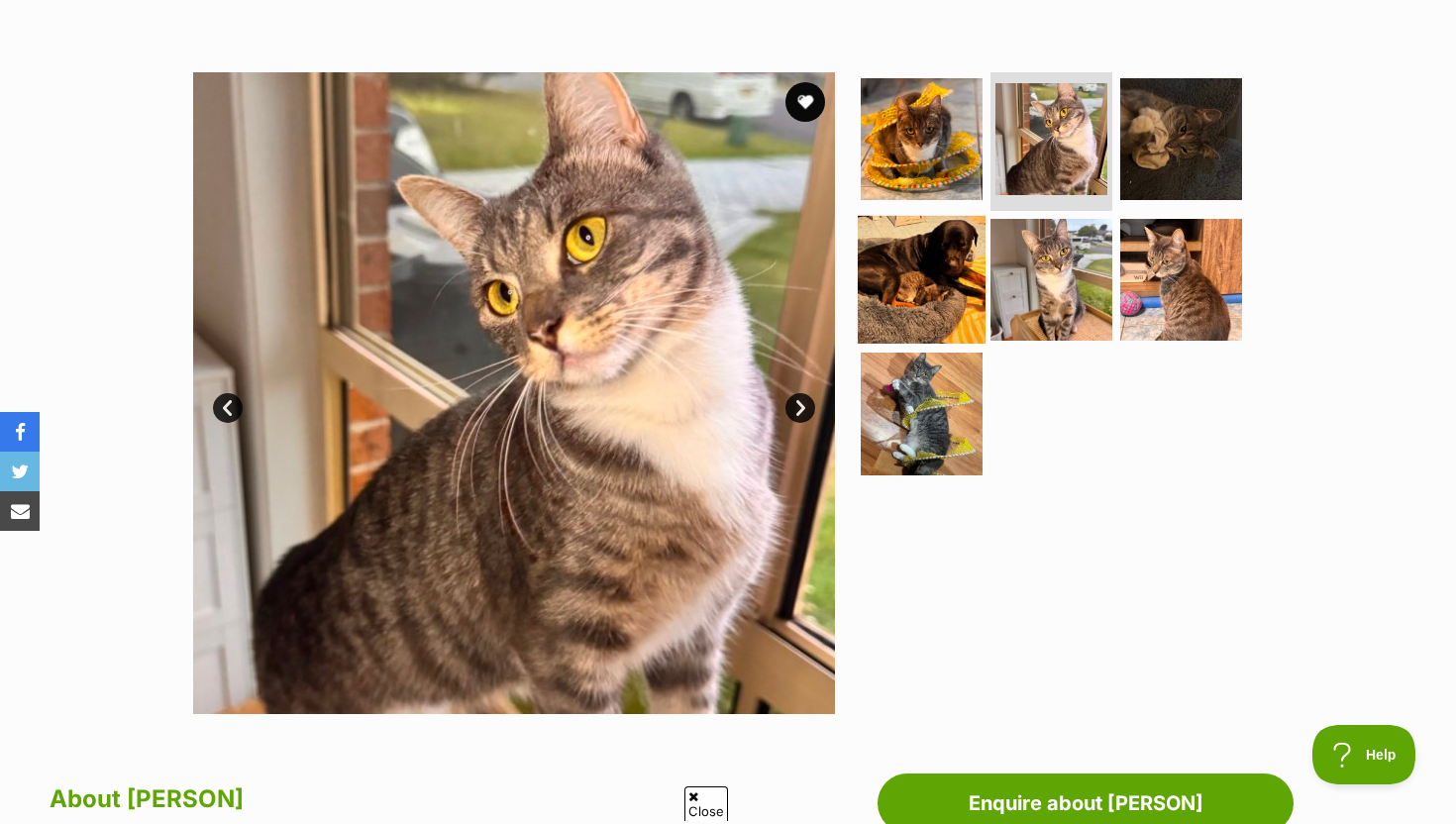 click at bounding box center (921, 278) 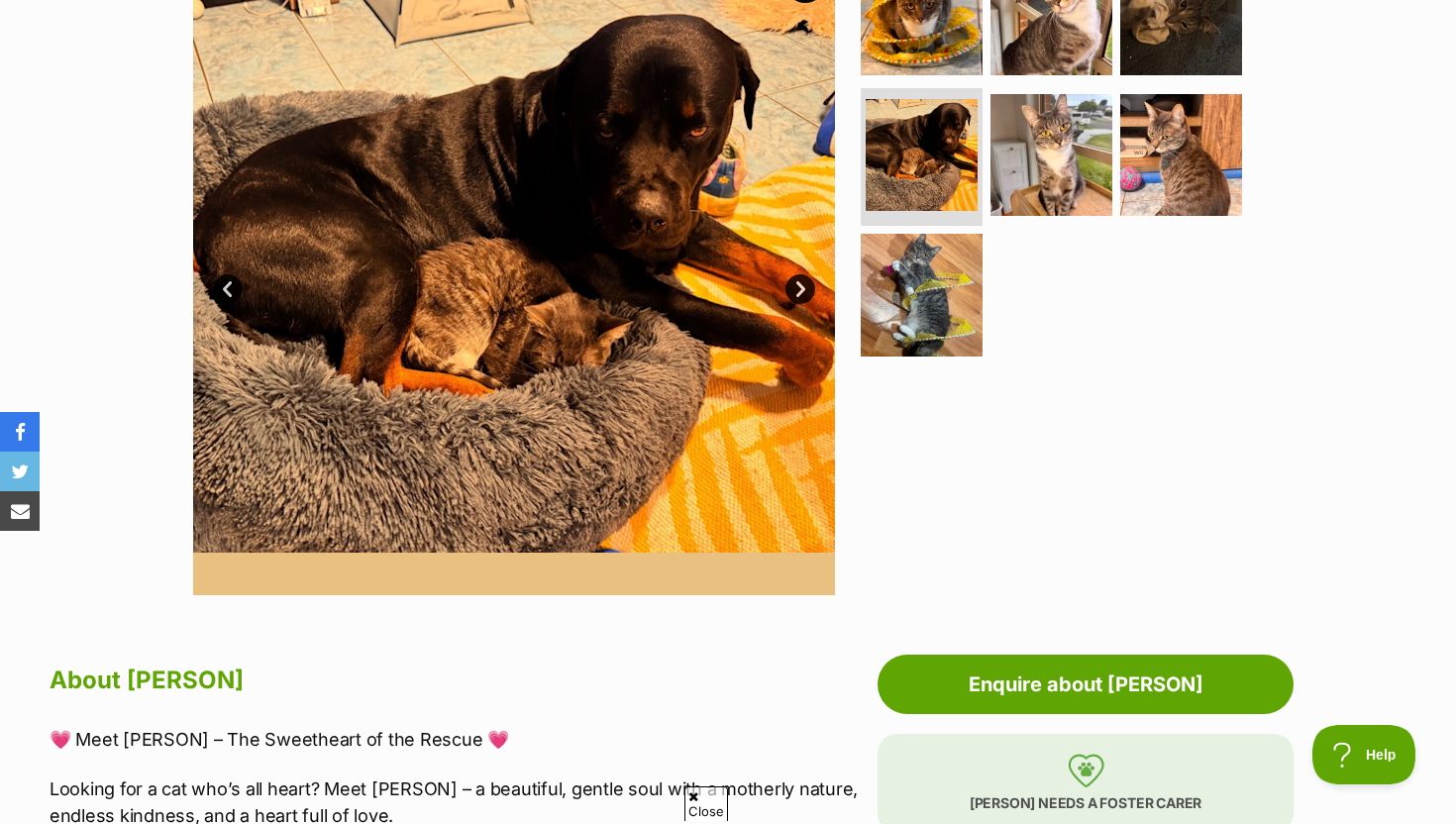 scroll, scrollTop: 862, scrollLeft: 0, axis: vertical 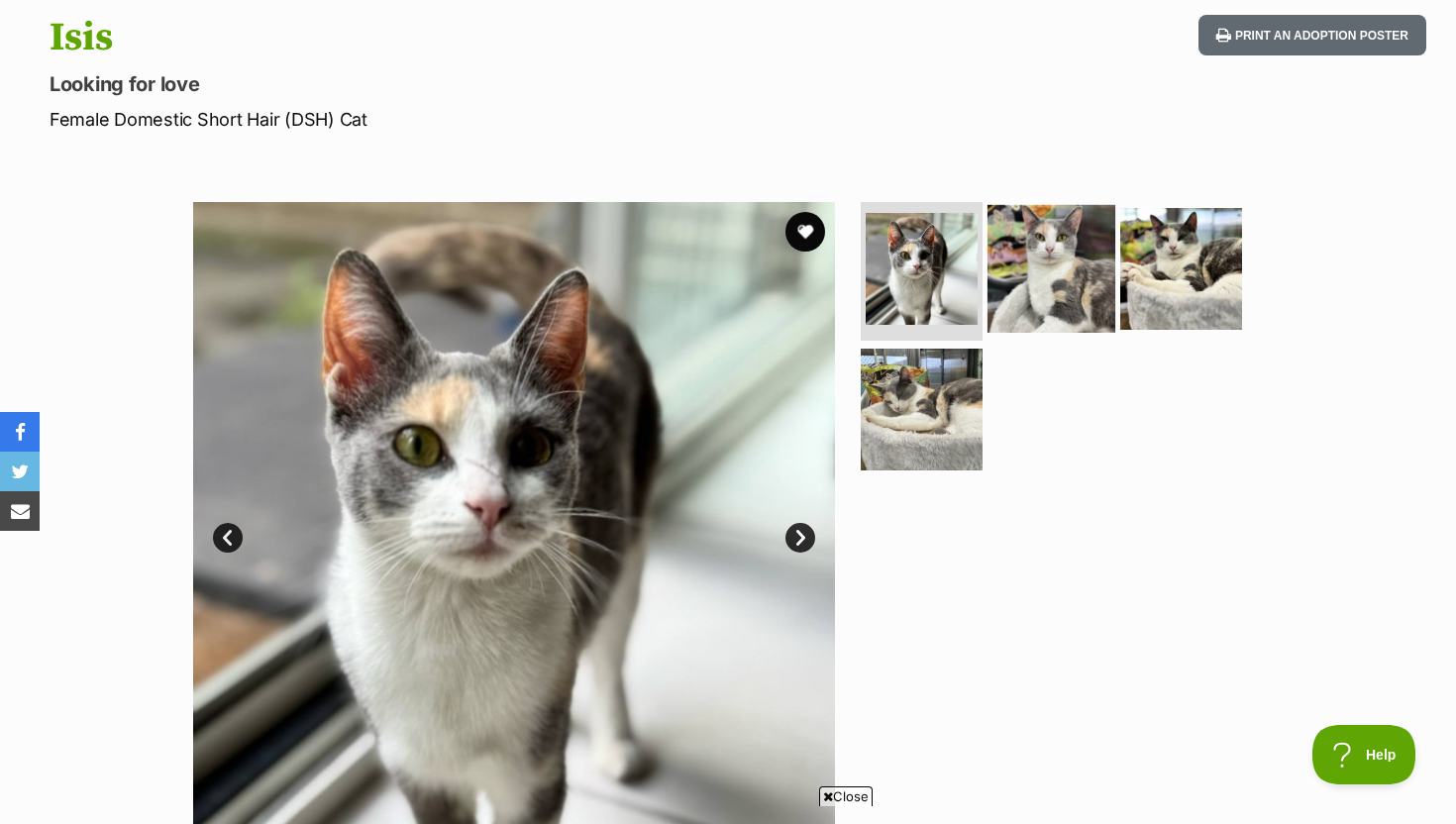 click at bounding box center (1051, 268) 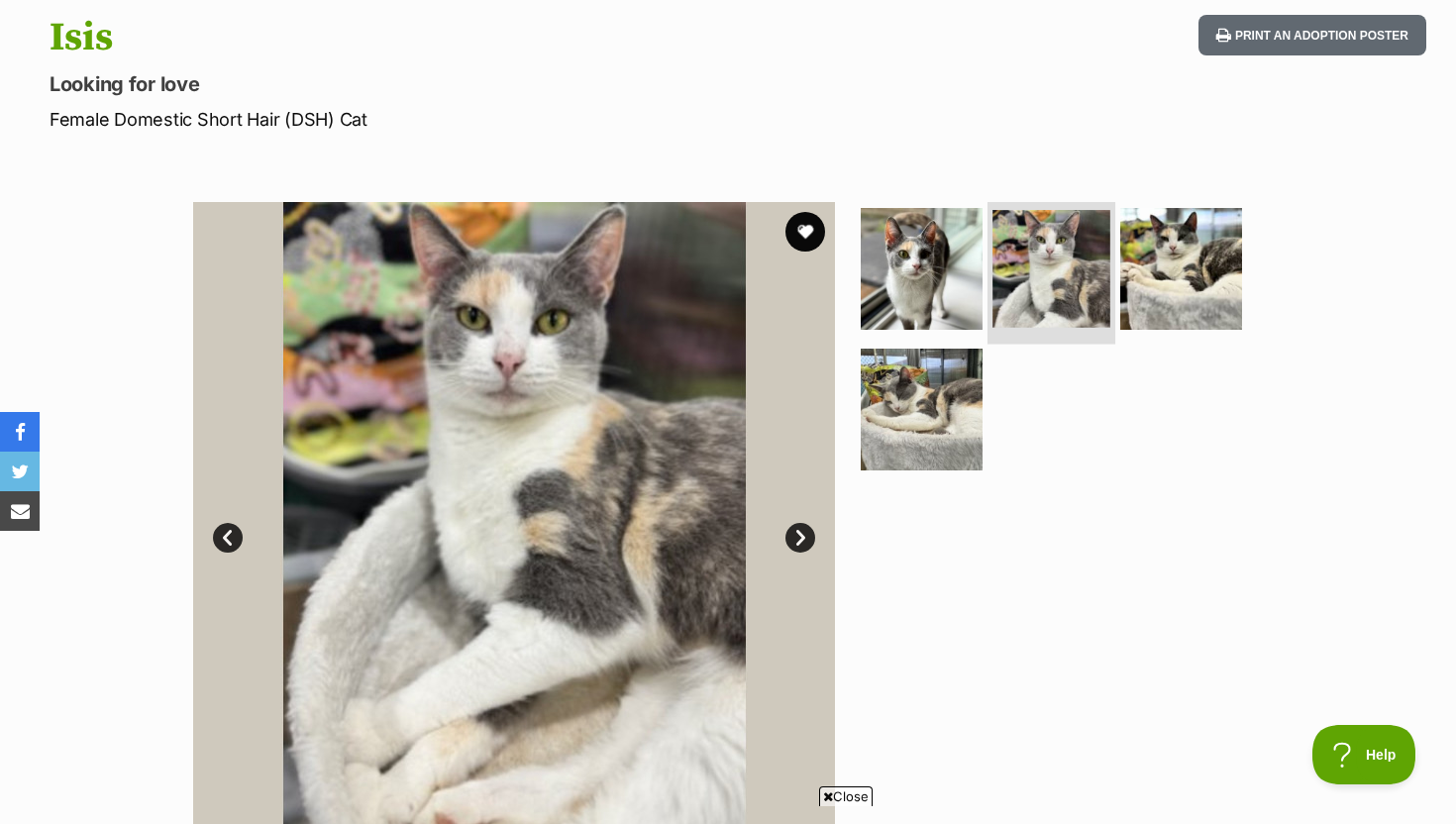 click at bounding box center (1051, 268) 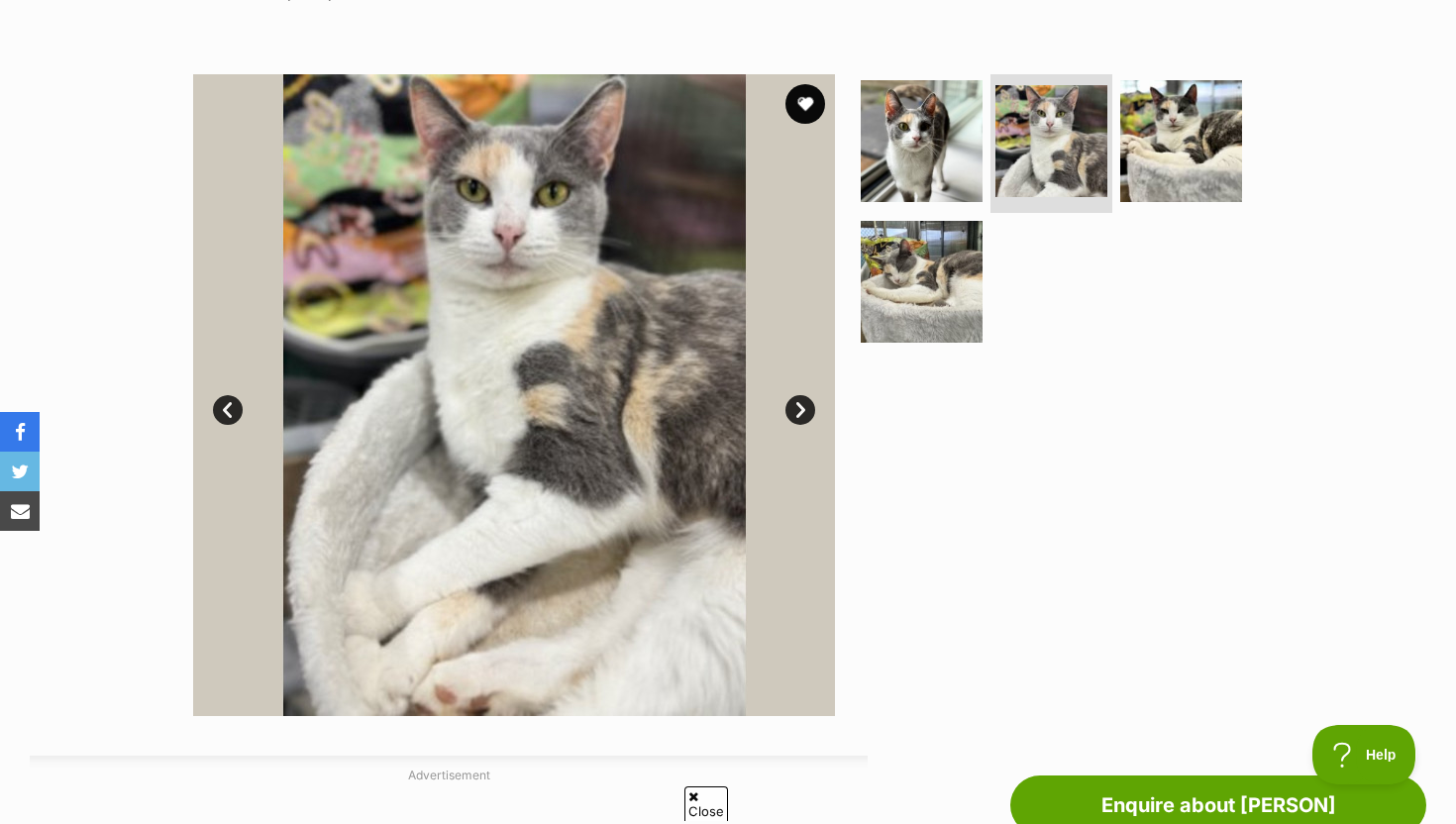 scroll, scrollTop: 267, scrollLeft: 0, axis: vertical 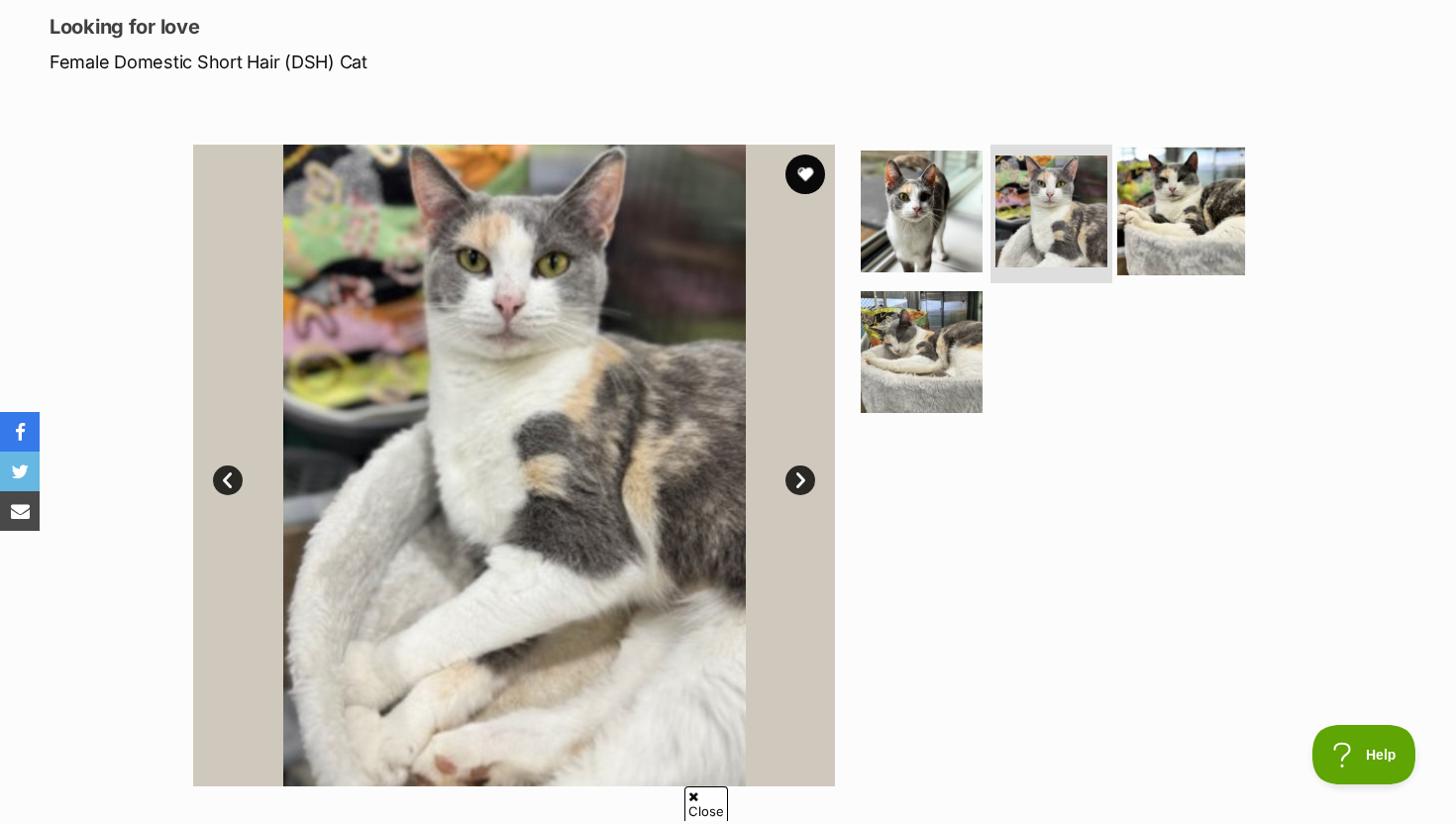 click at bounding box center (1181, 211) 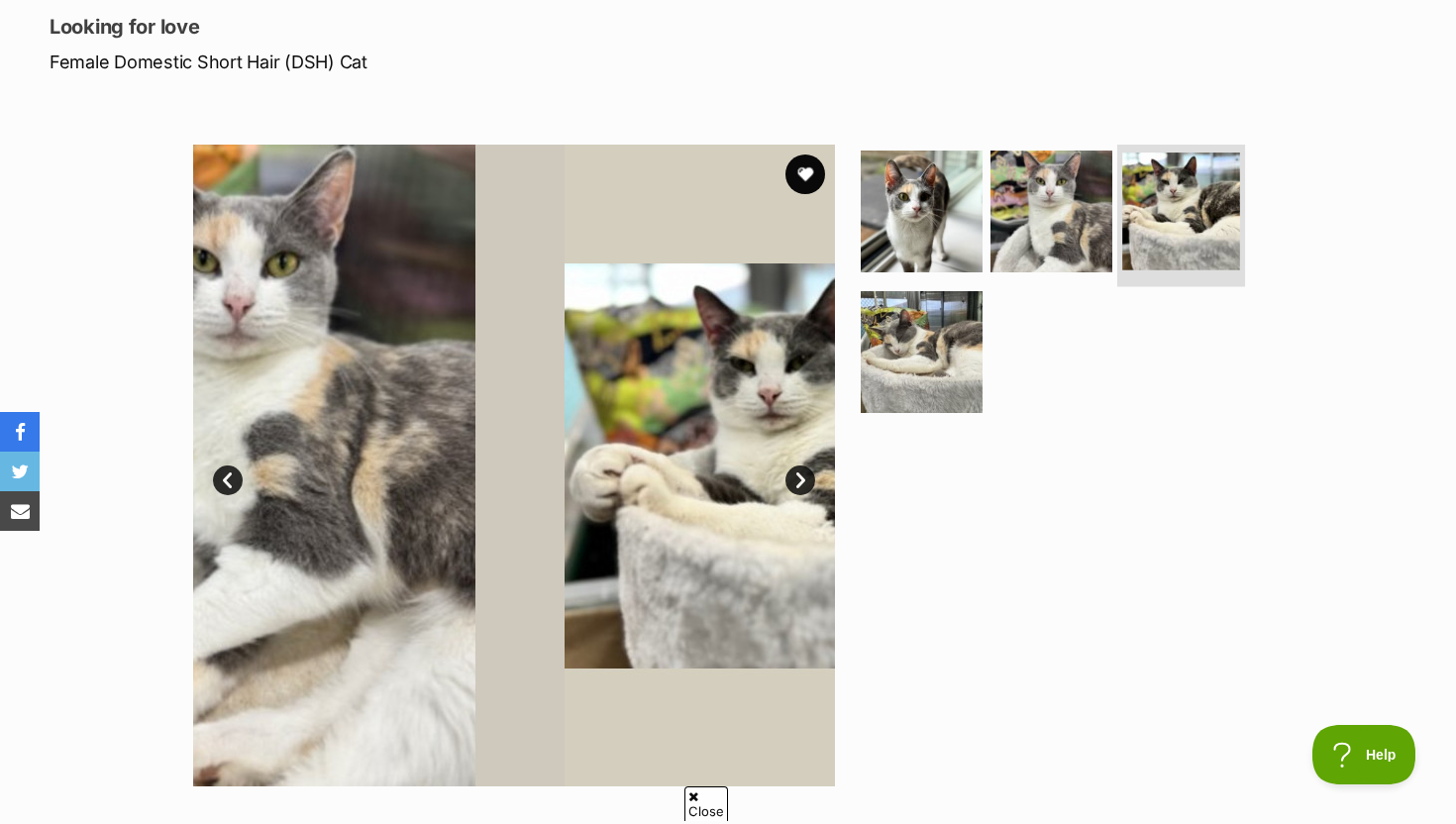 click at bounding box center (1181, 211) 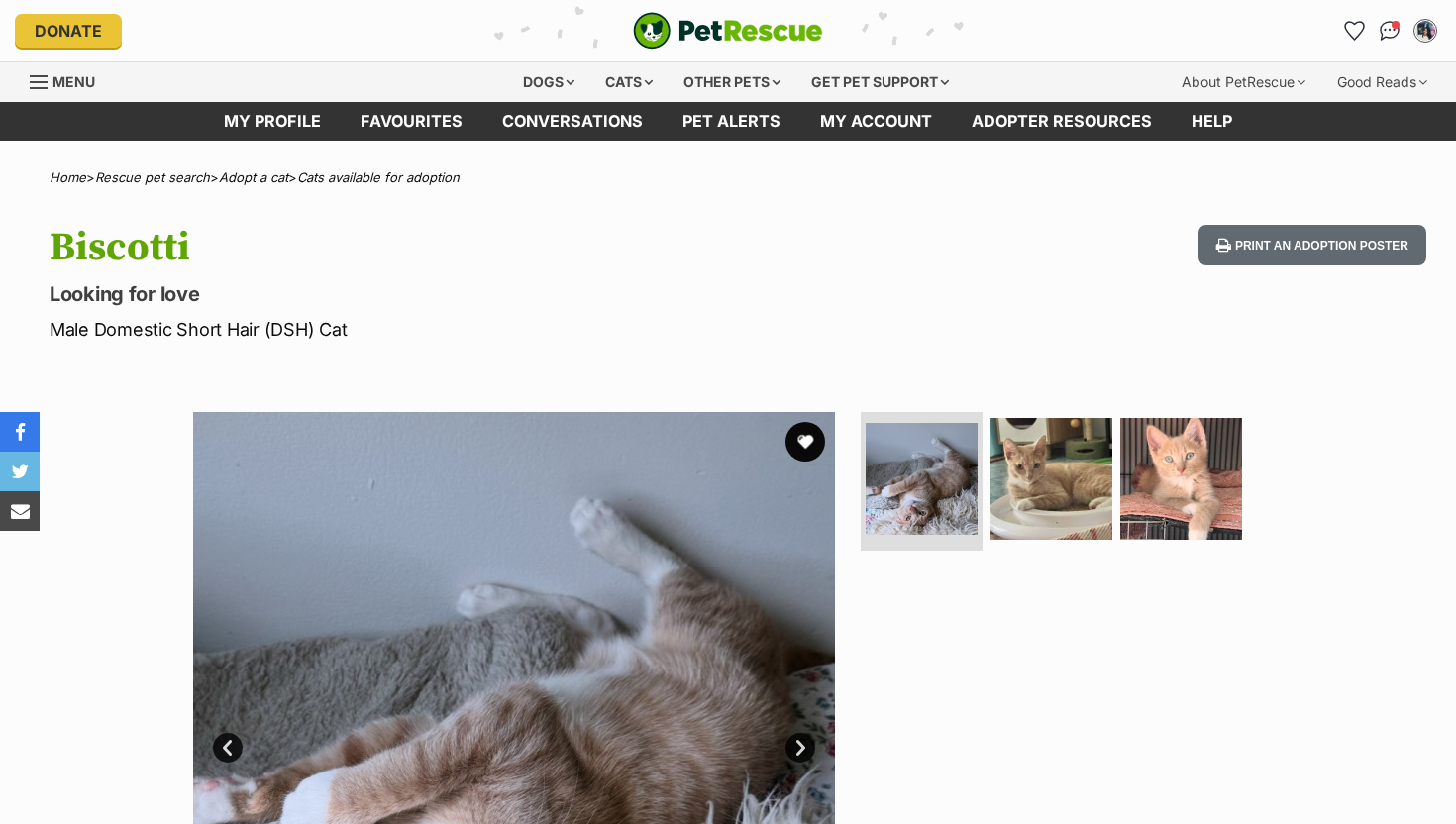 scroll, scrollTop: 0, scrollLeft: 0, axis: both 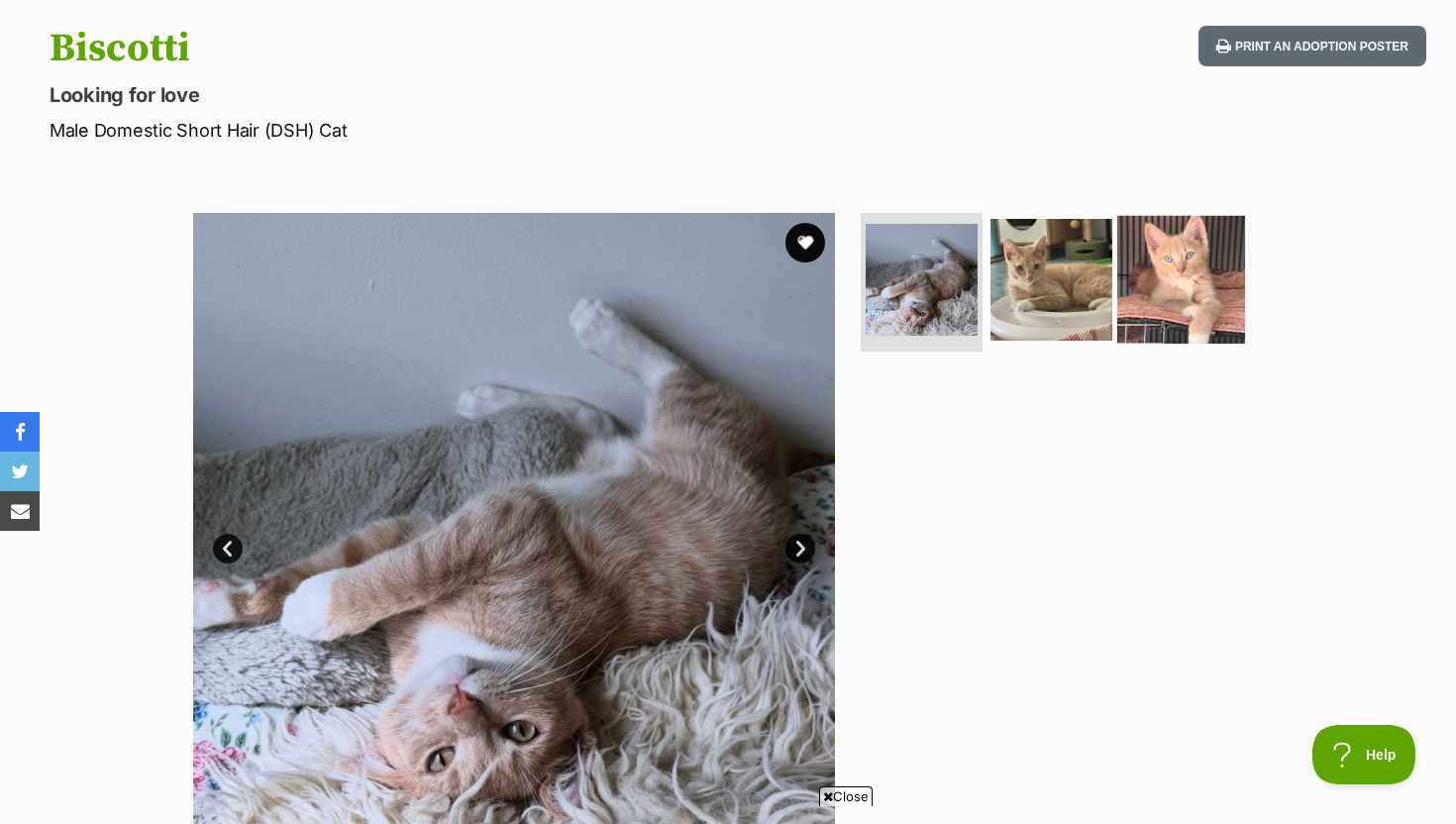 click at bounding box center (1181, 279) 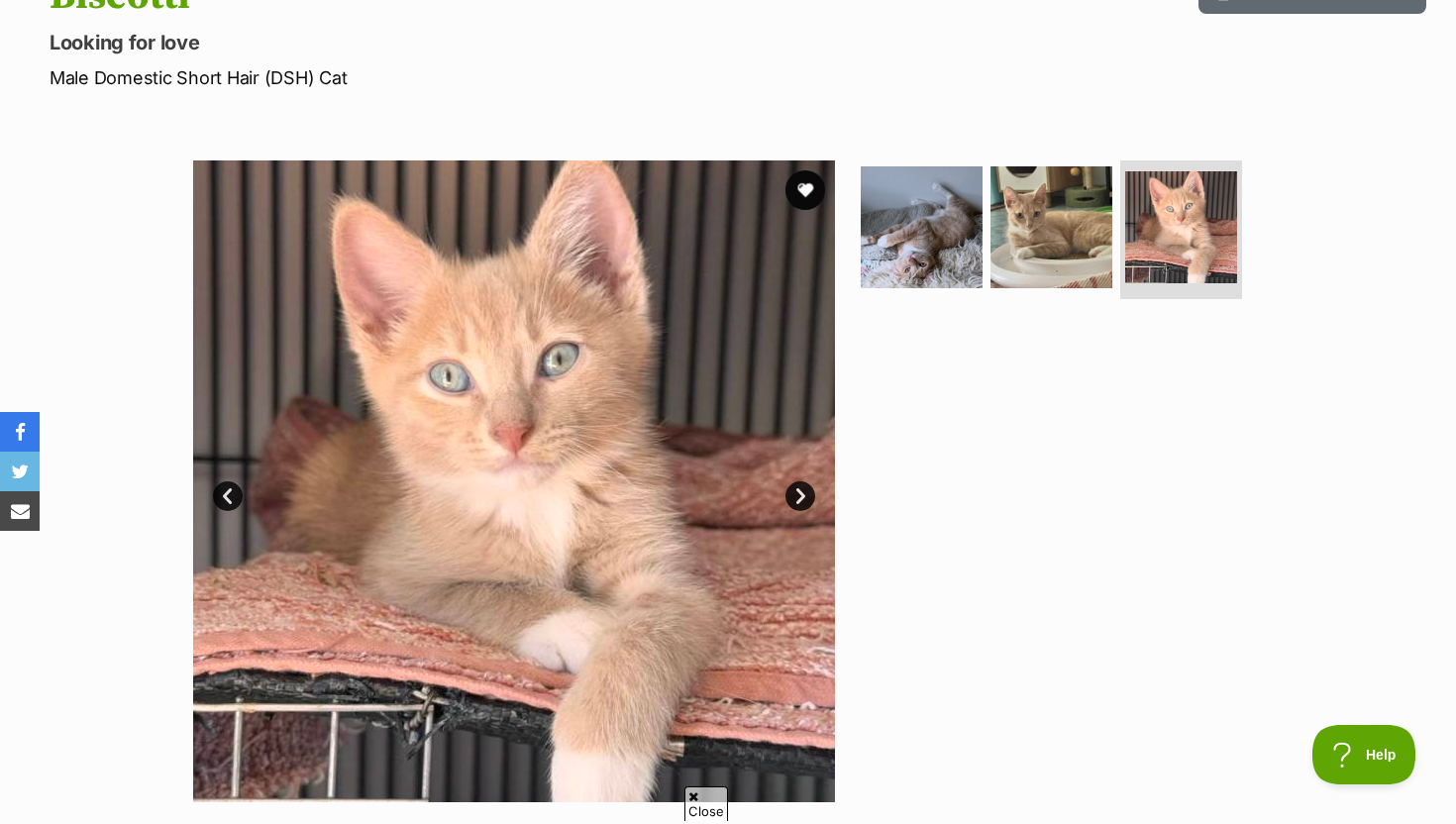 scroll, scrollTop: 146, scrollLeft: 0, axis: vertical 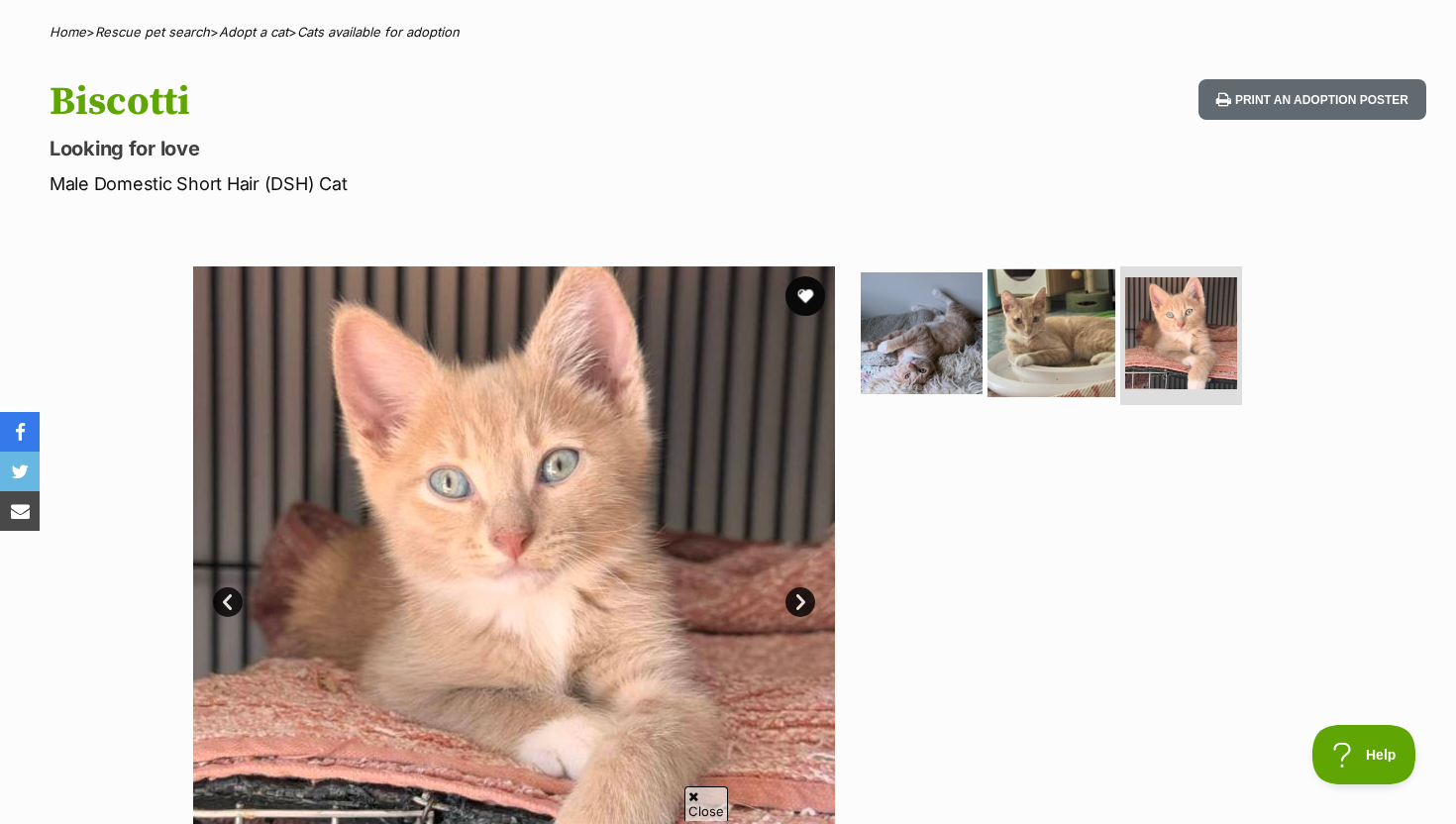 click at bounding box center (1051, 333) 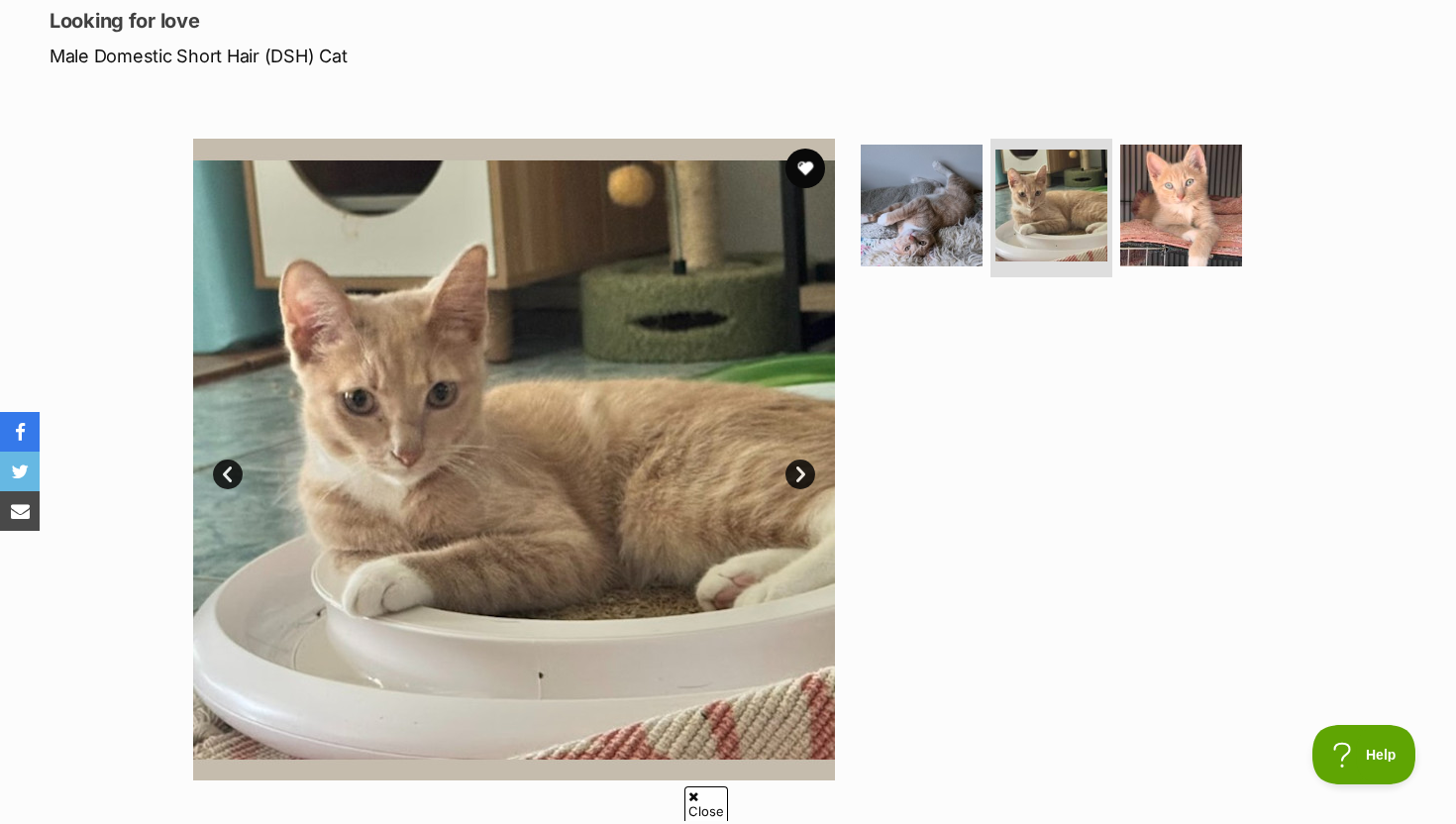 scroll, scrollTop: 271, scrollLeft: 0, axis: vertical 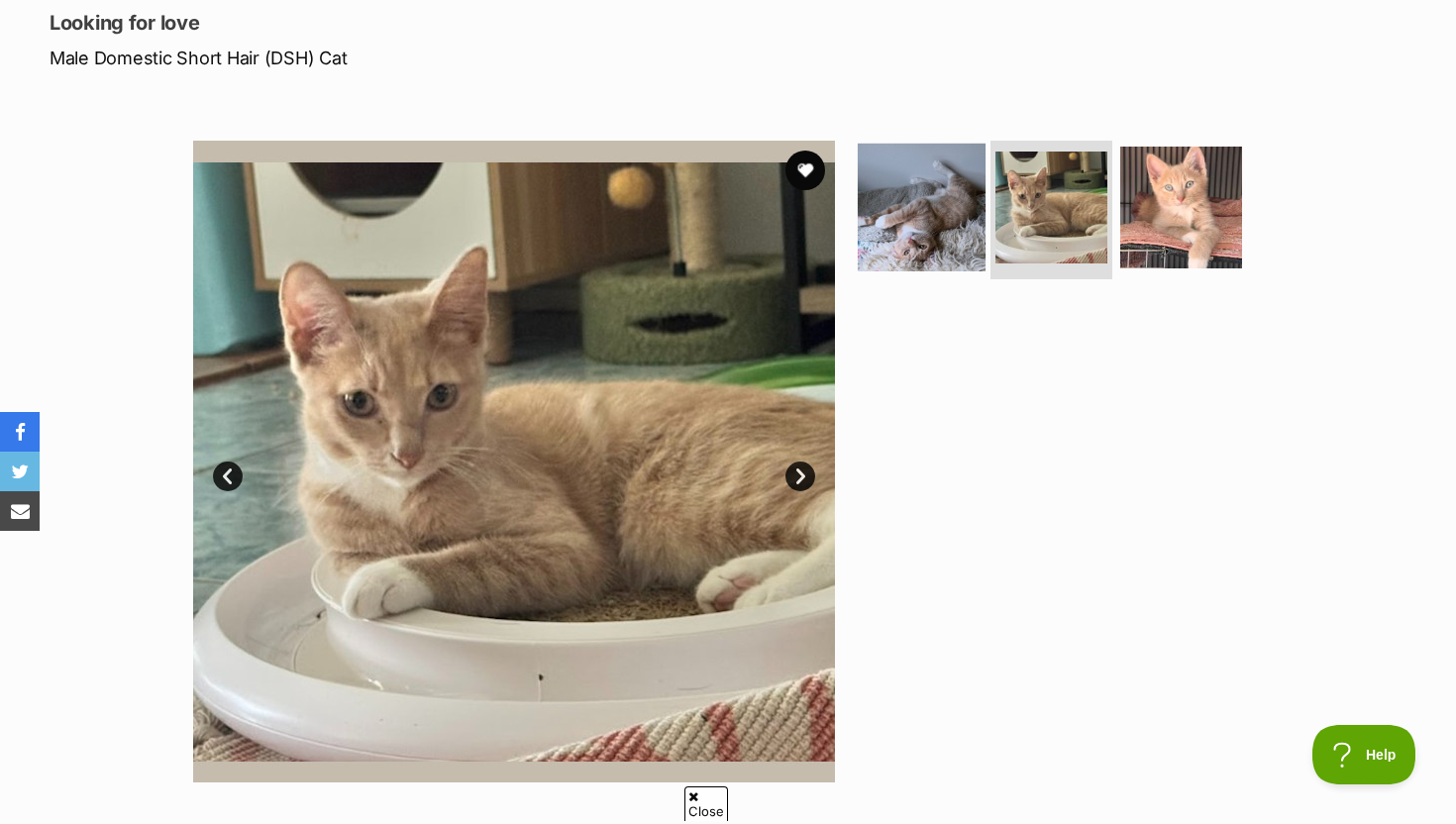 click at bounding box center [921, 207] 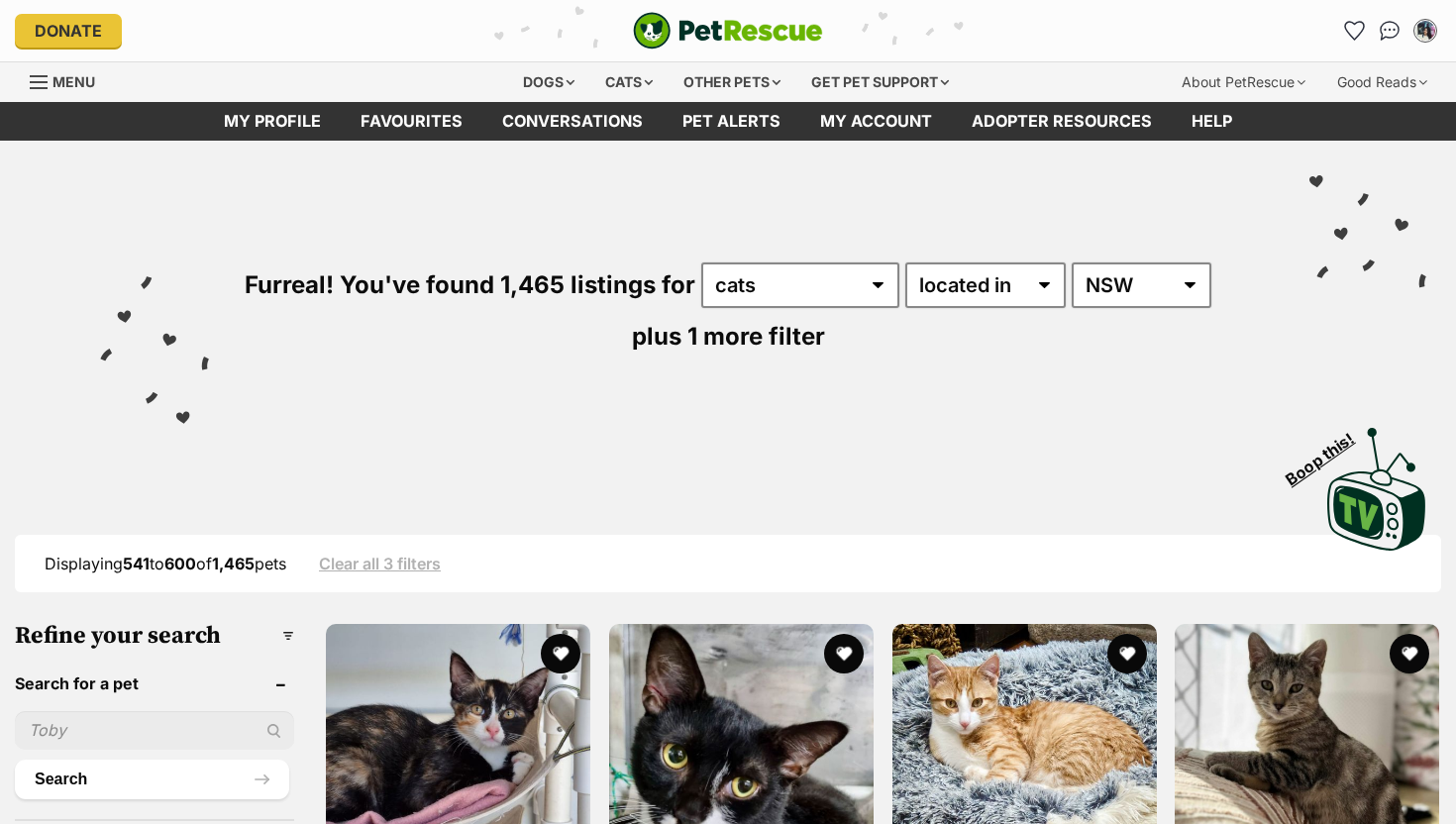 scroll, scrollTop: 0, scrollLeft: 0, axis: both 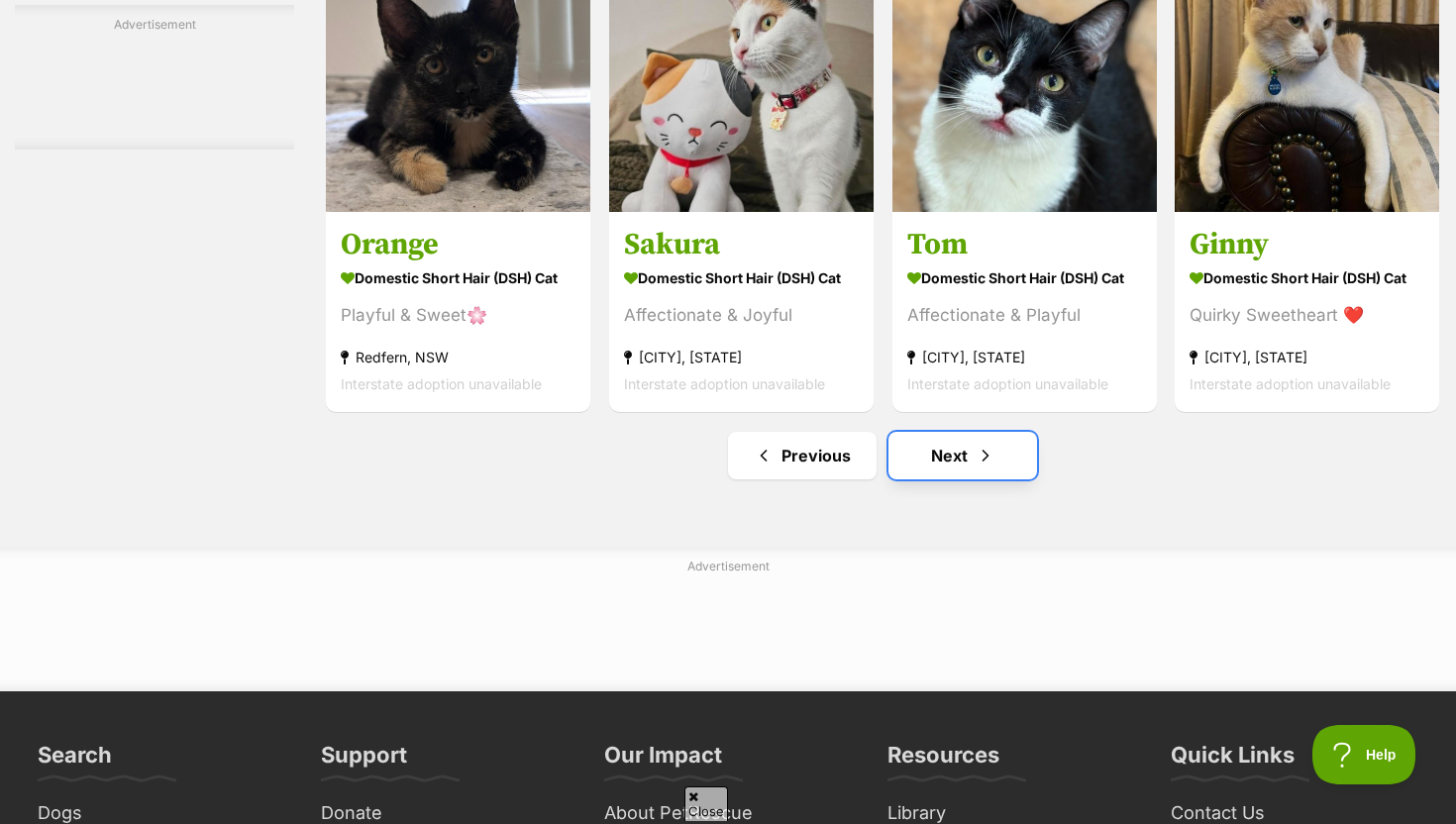 click on "Next" at bounding box center [963, 456] 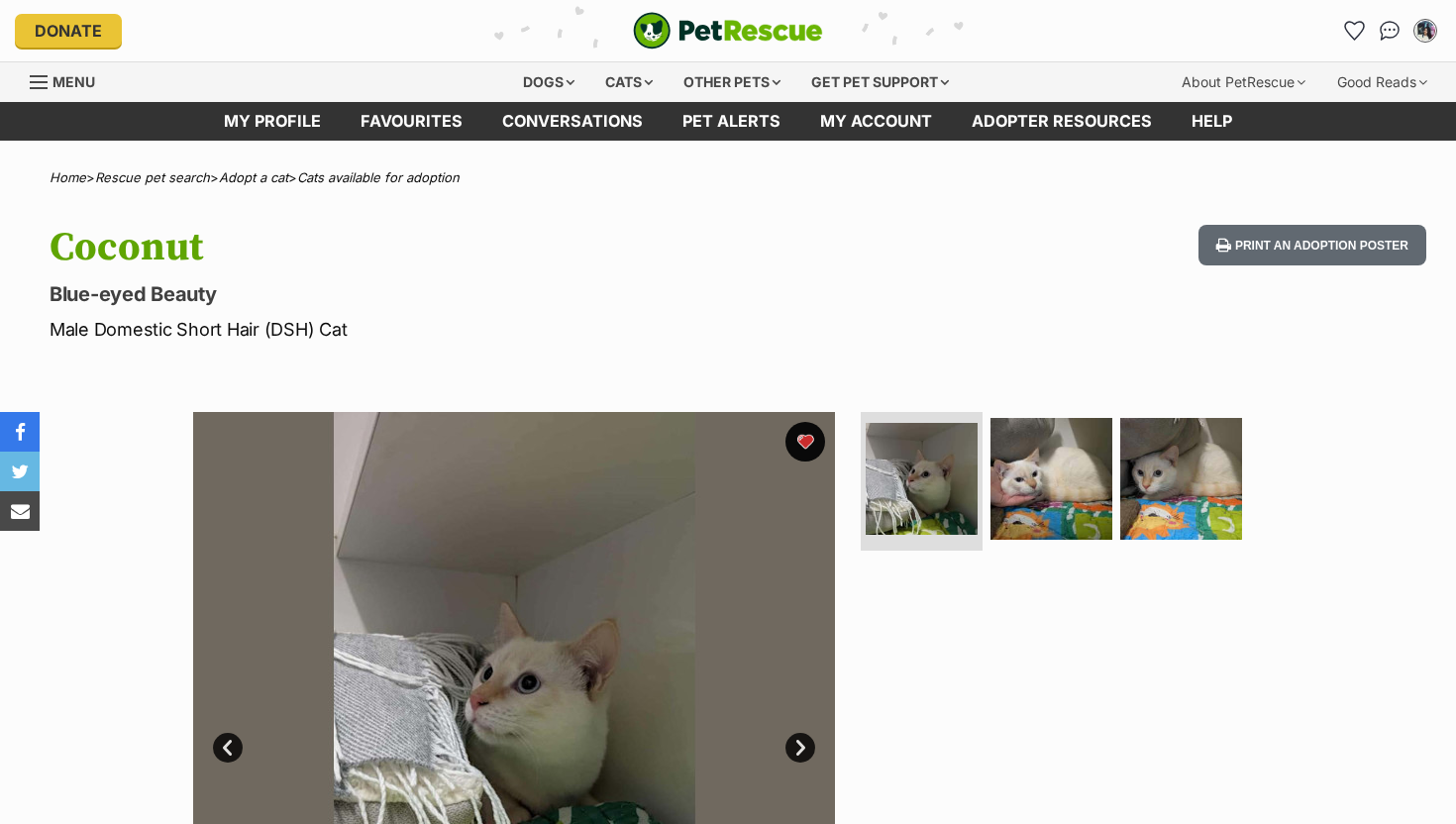 scroll, scrollTop: 0, scrollLeft: 0, axis: both 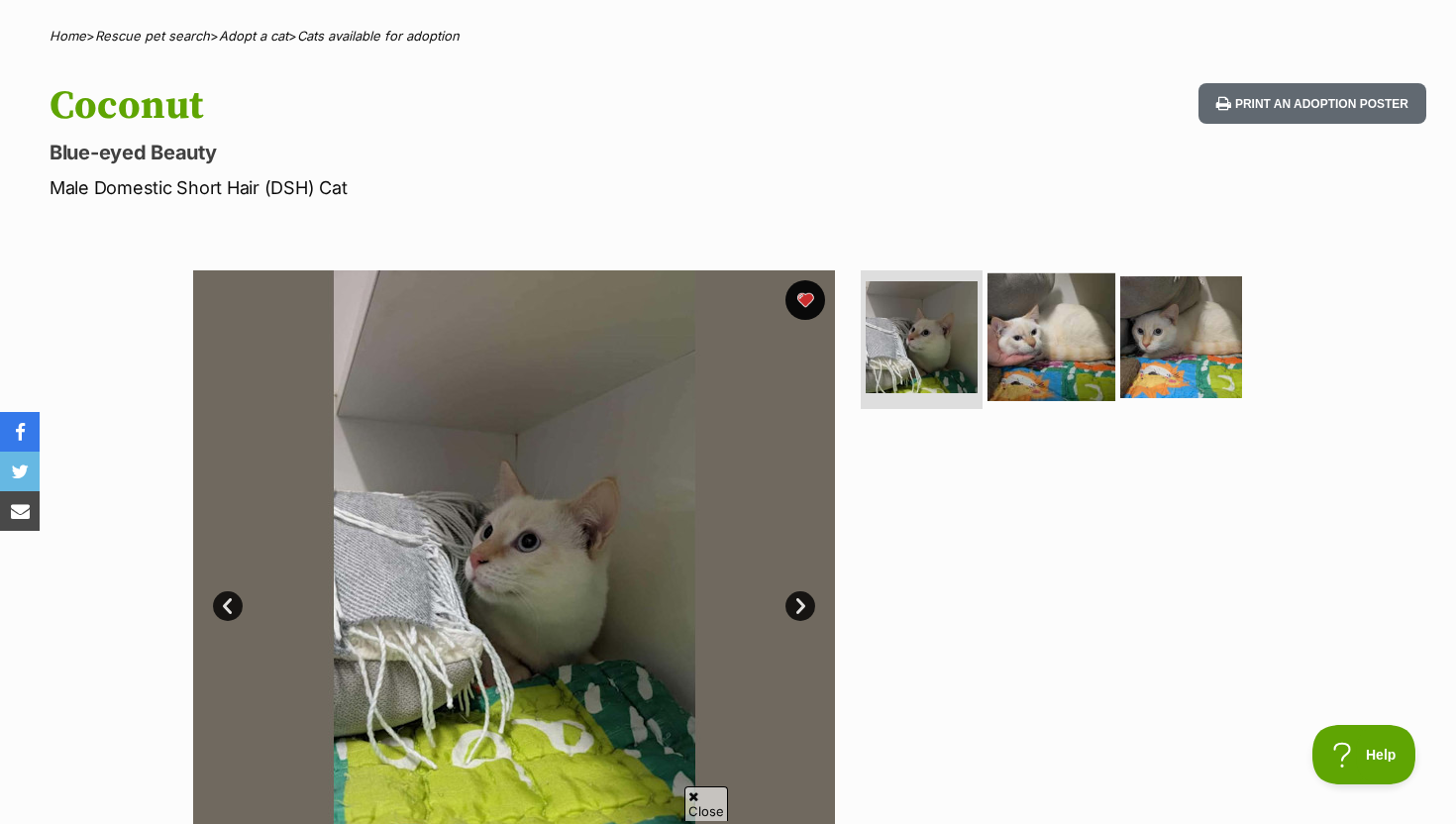 click at bounding box center (1051, 337) 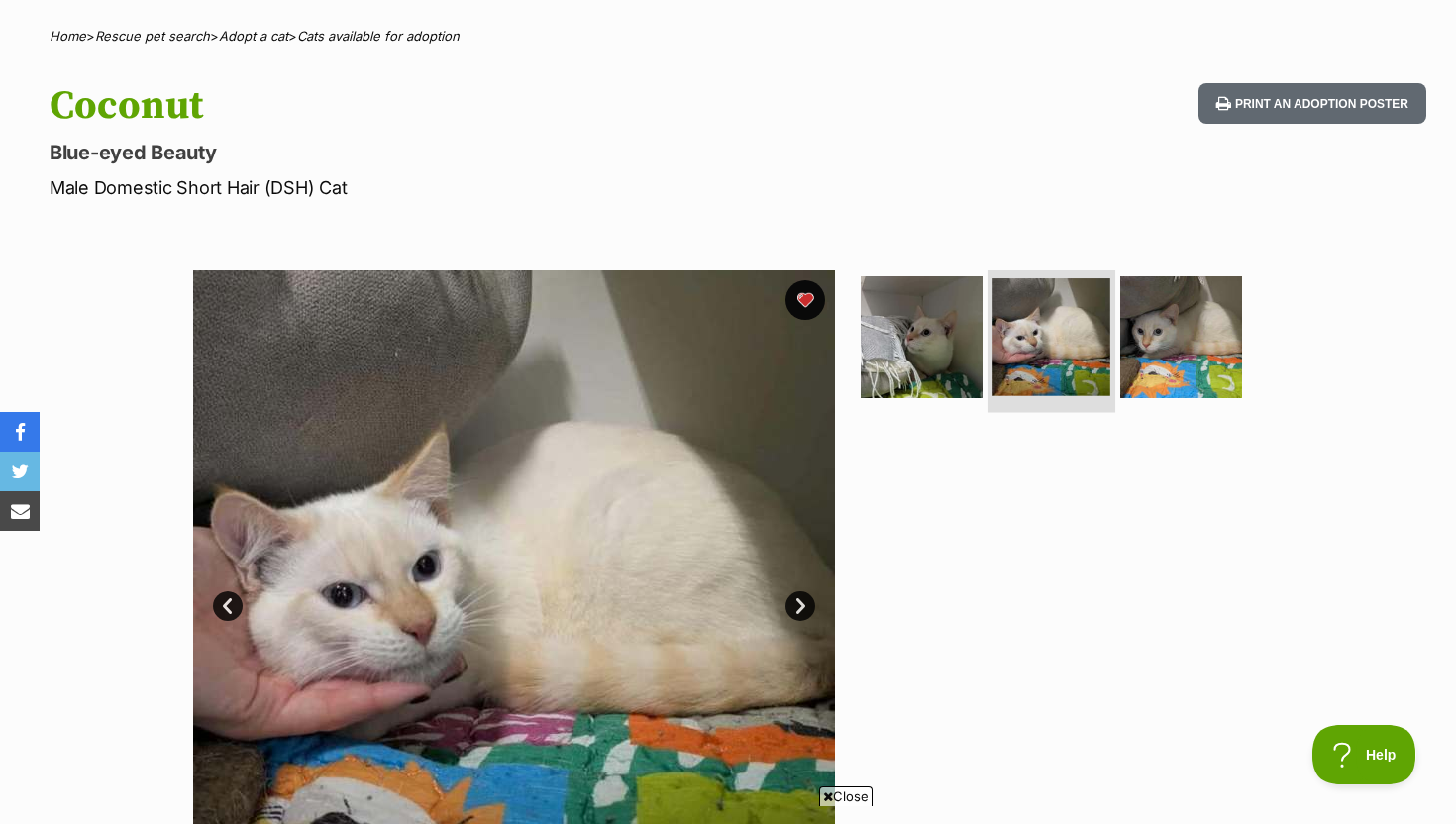 click at bounding box center (1051, 337) 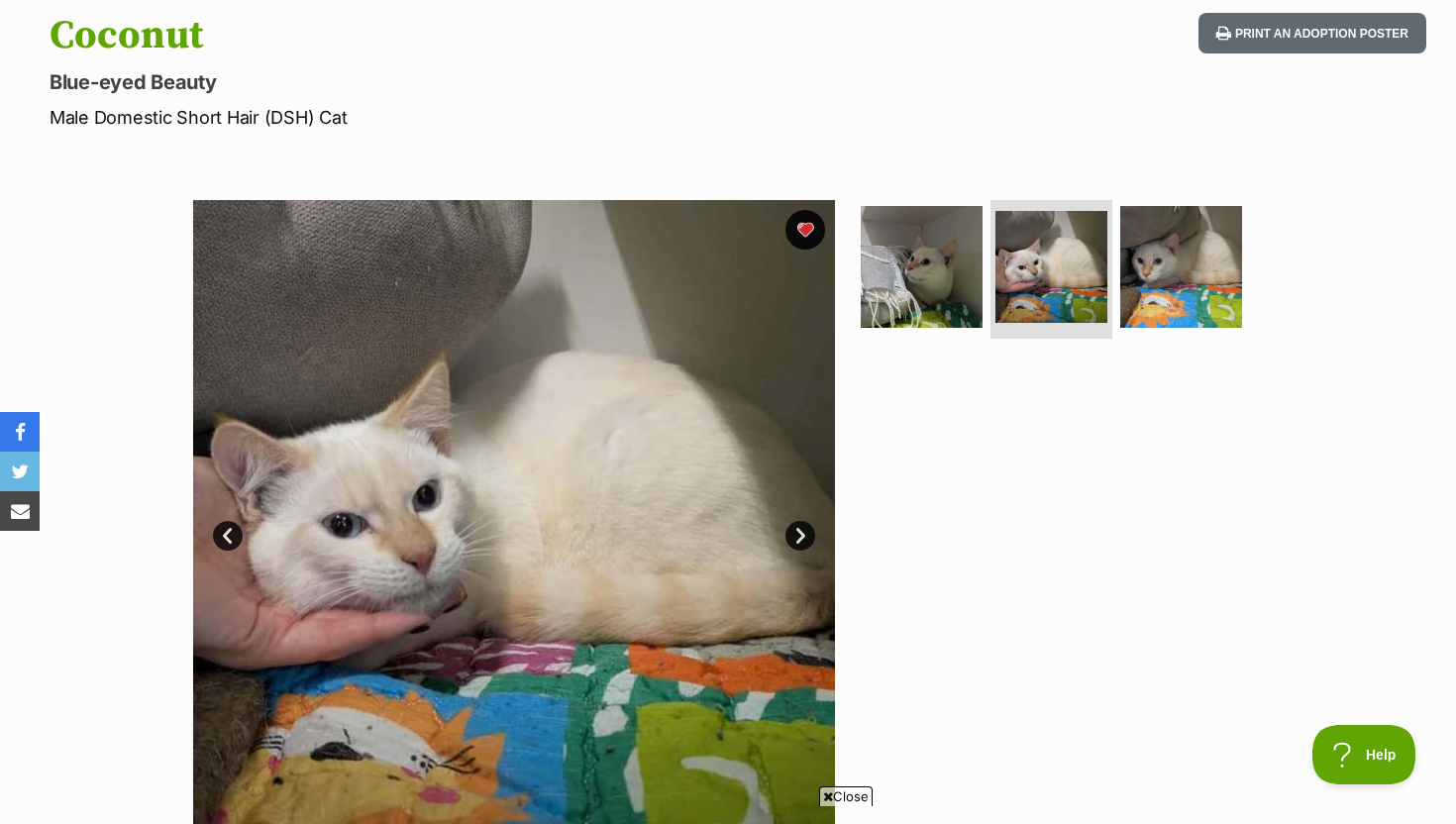 scroll, scrollTop: 215, scrollLeft: 0, axis: vertical 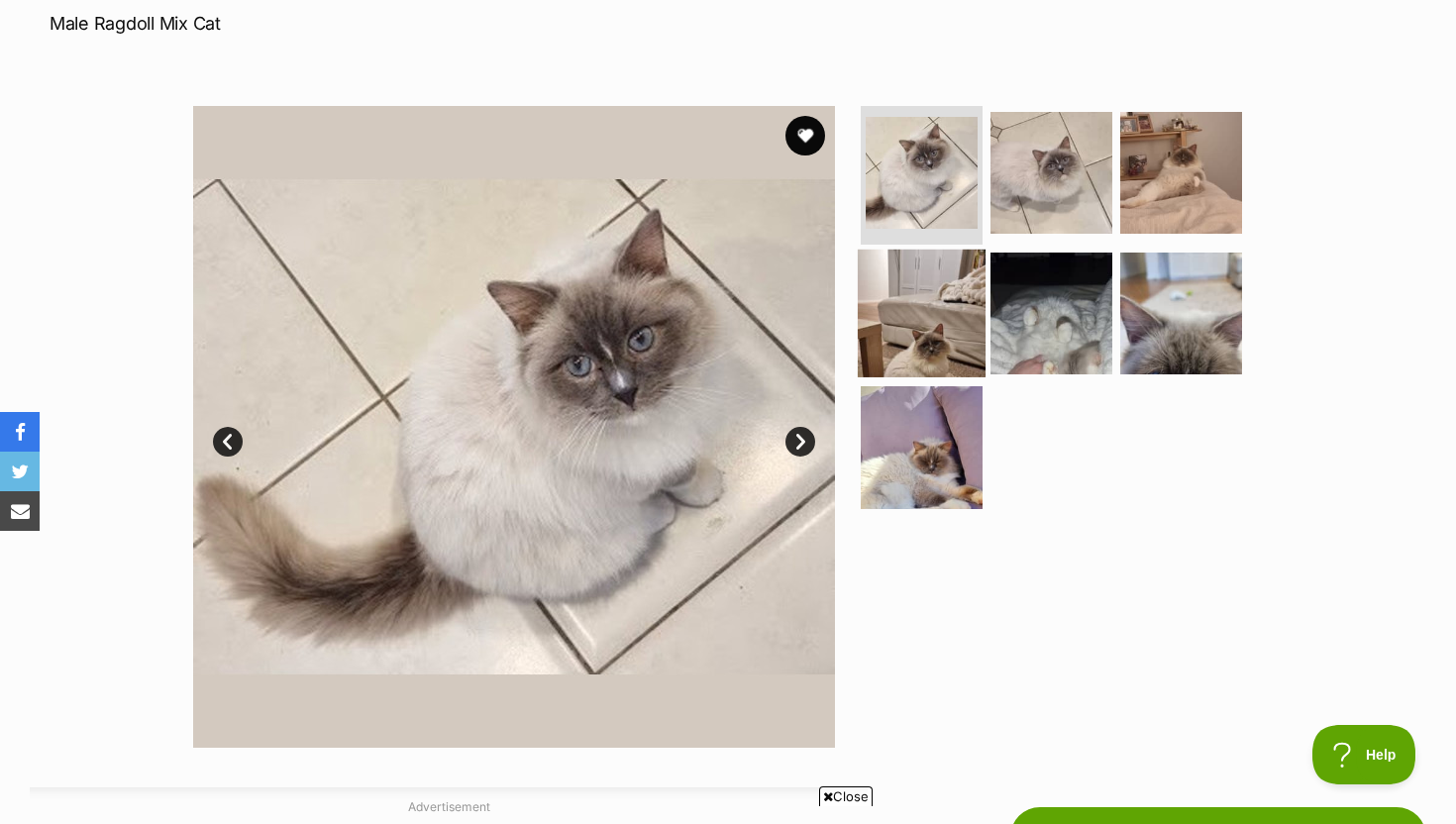 click at bounding box center (921, 312) 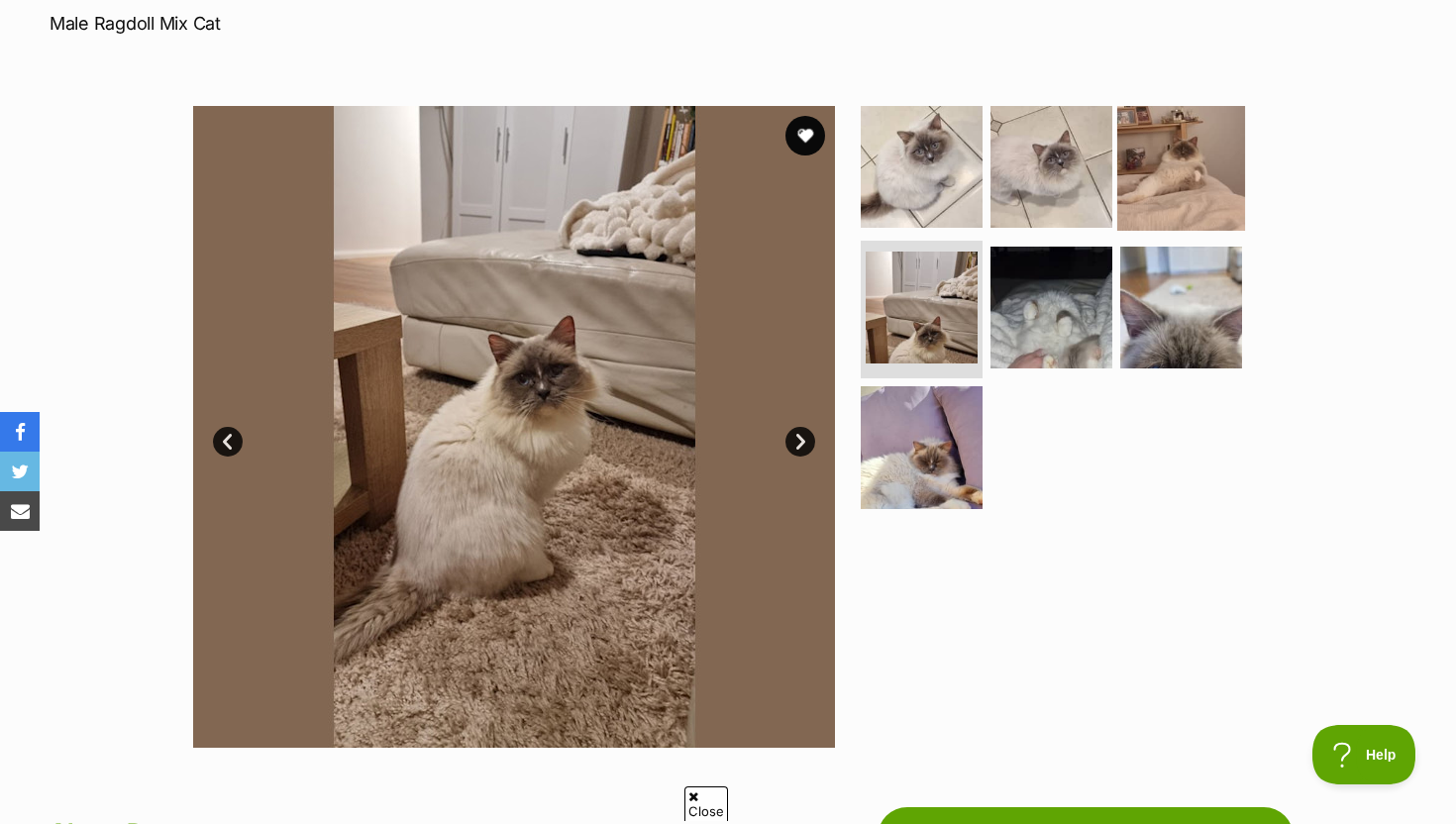 click at bounding box center (1181, 166) 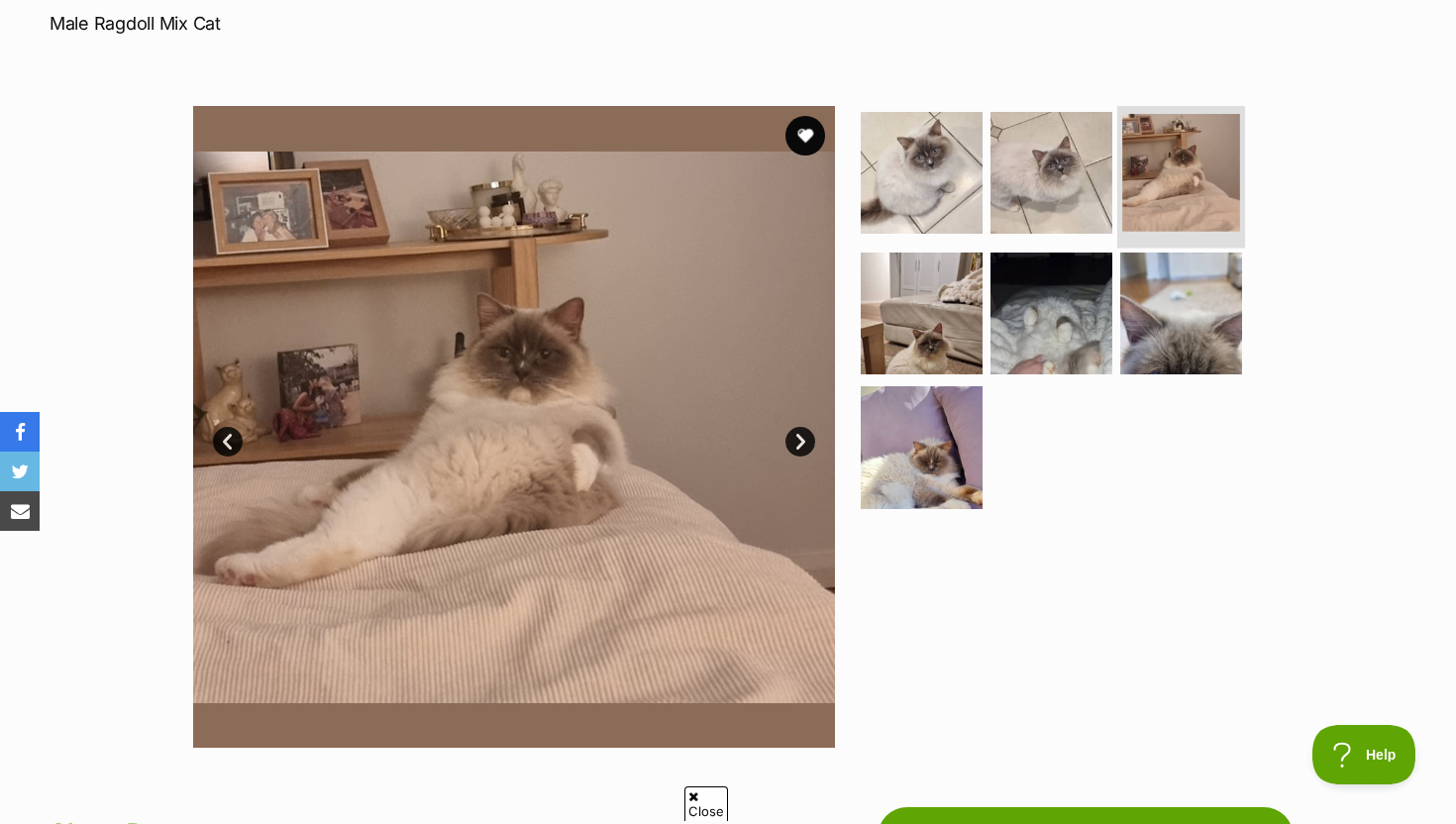 click at bounding box center [1181, 172] 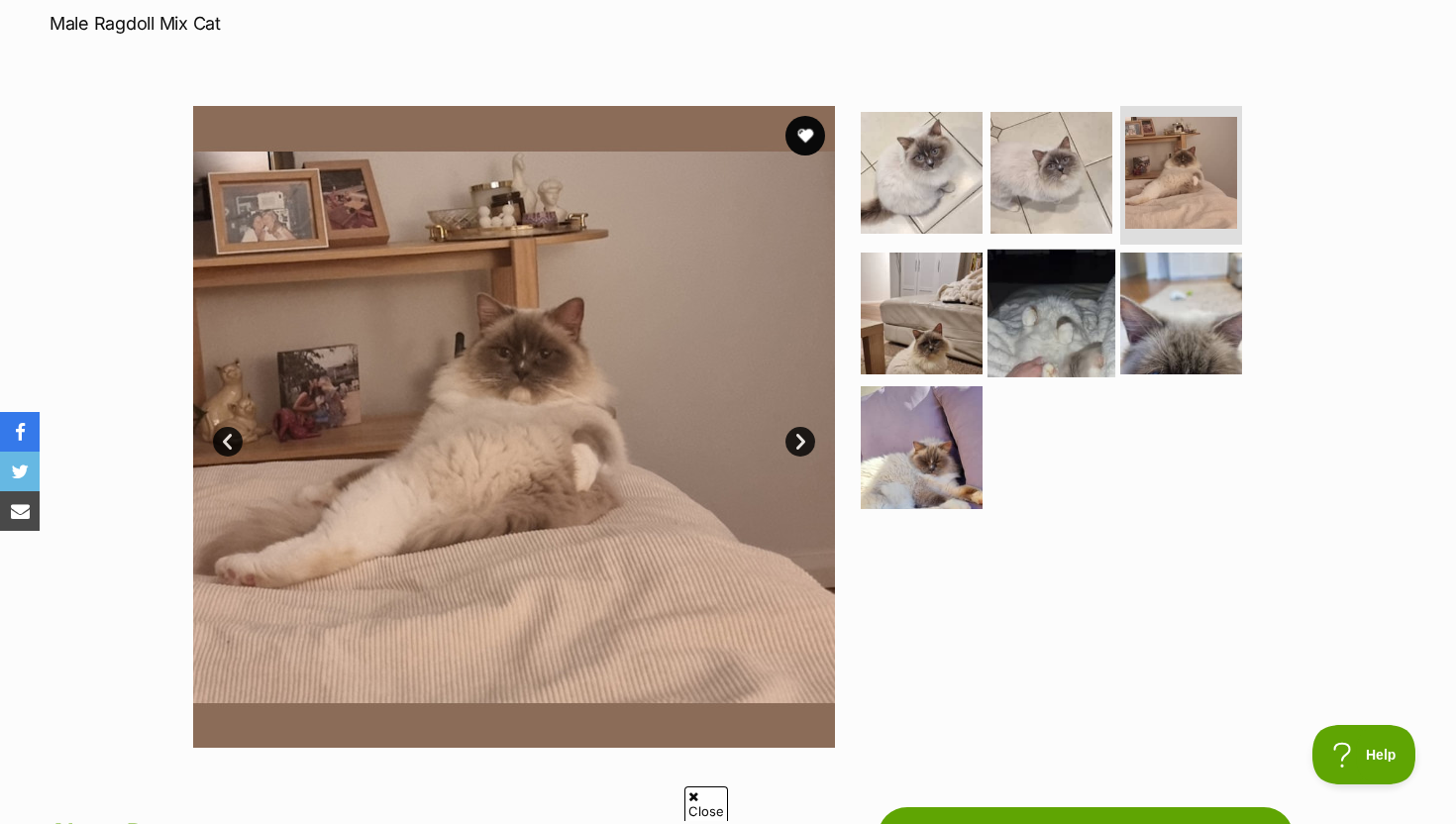 click at bounding box center (1051, 312) 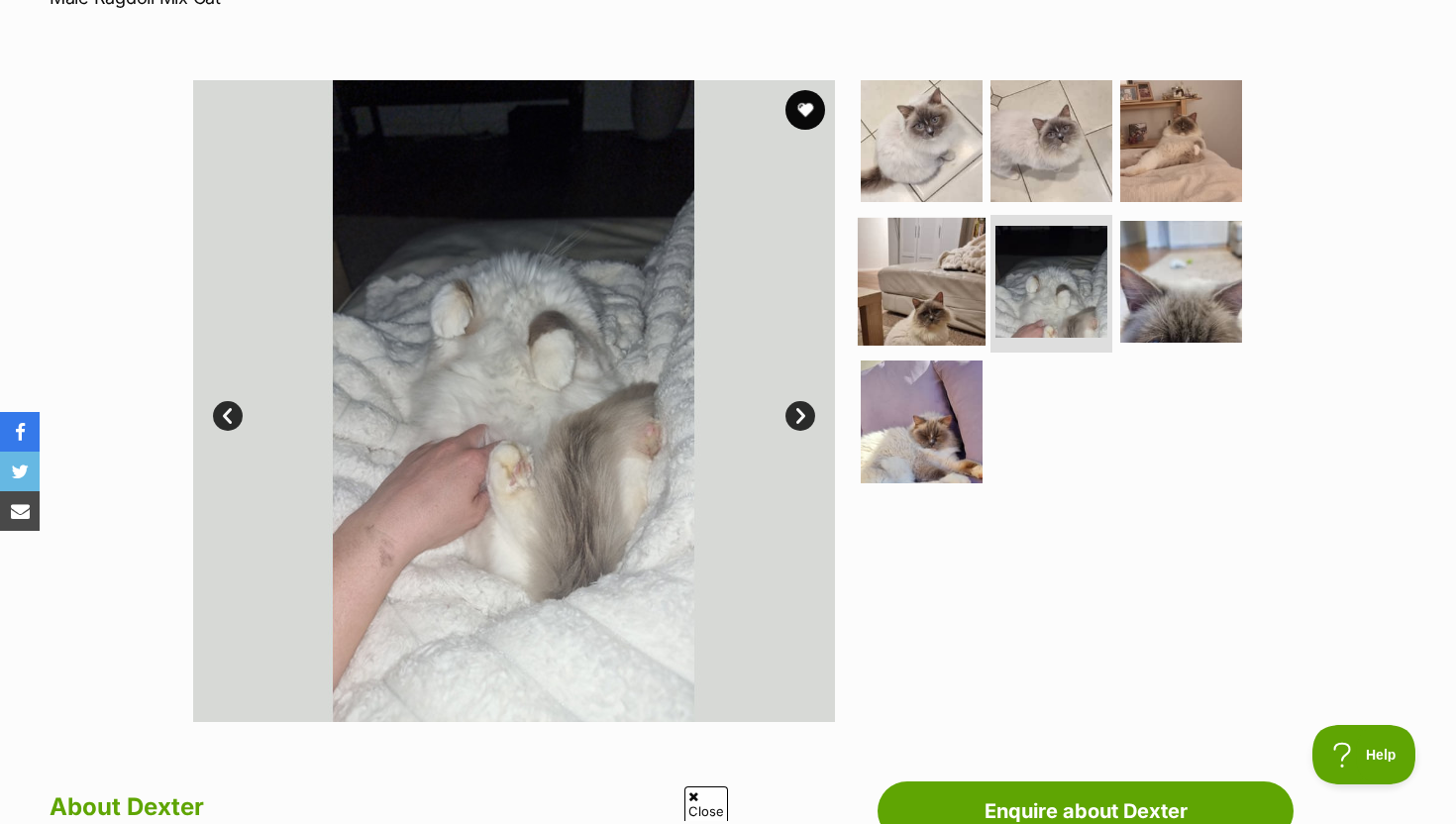 scroll, scrollTop: 326, scrollLeft: 0, axis: vertical 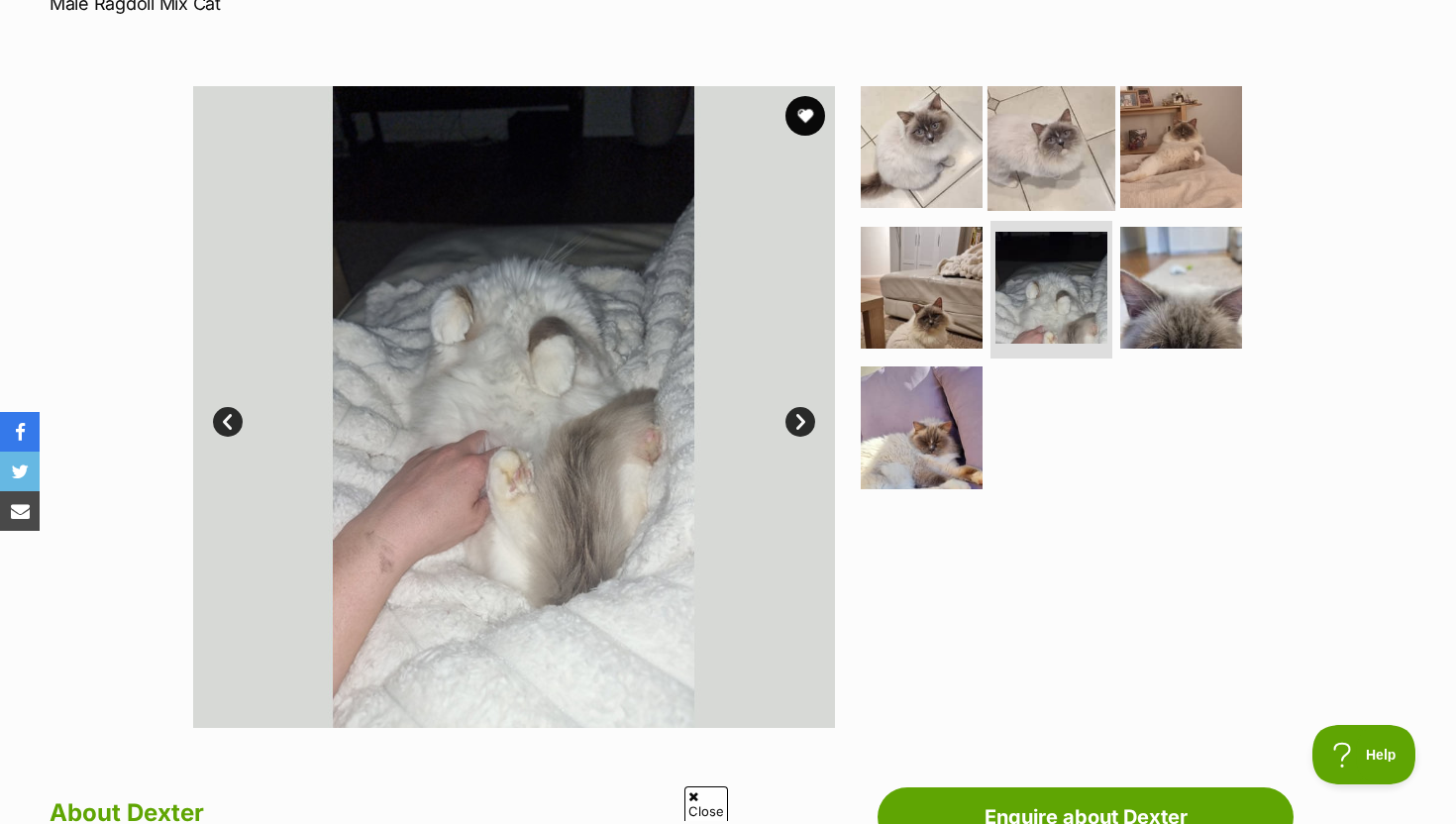 click at bounding box center [1051, 147] 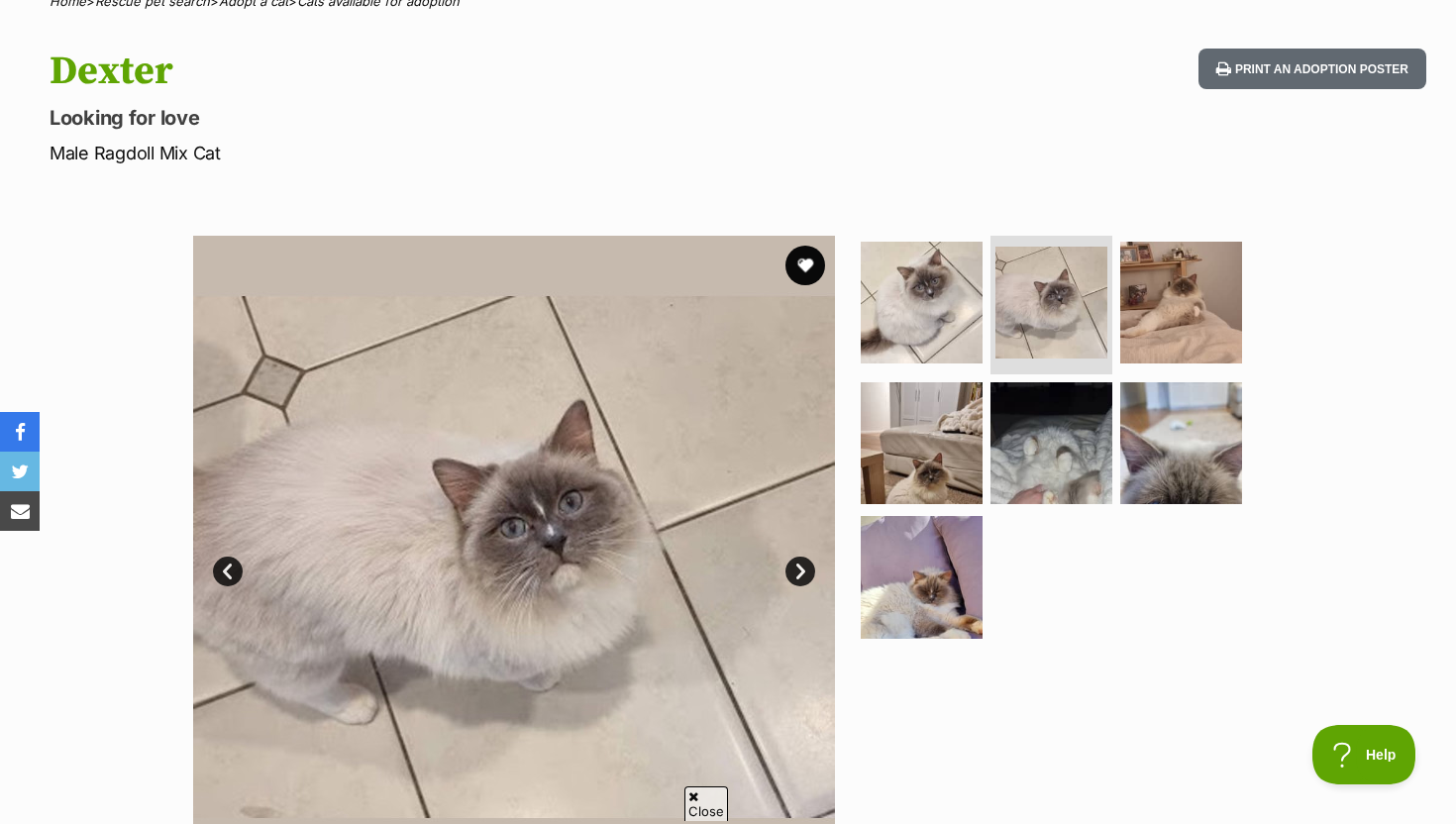 scroll, scrollTop: 164, scrollLeft: 0, axis: vertical 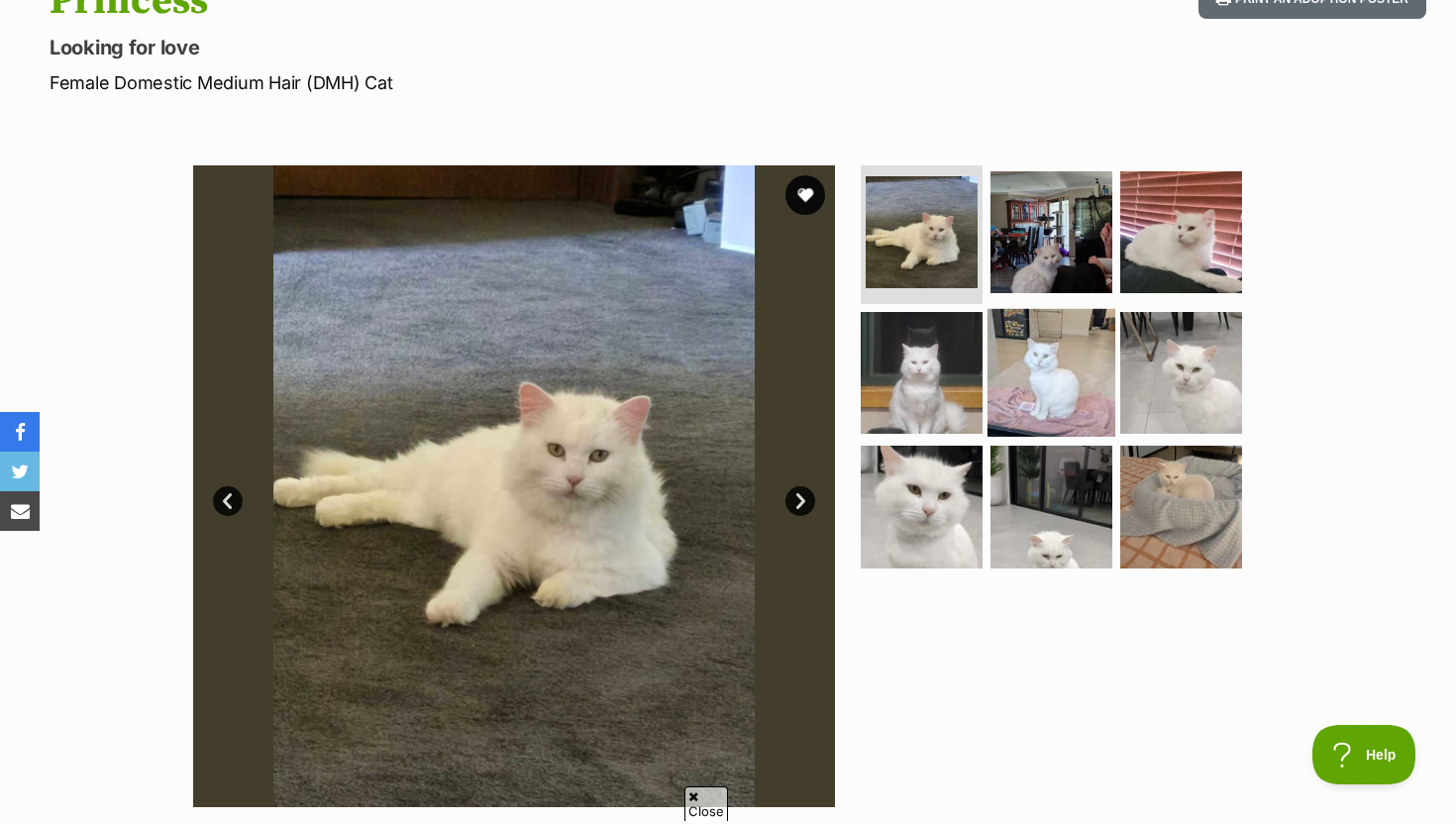 click at bounding box center (1051, 371) 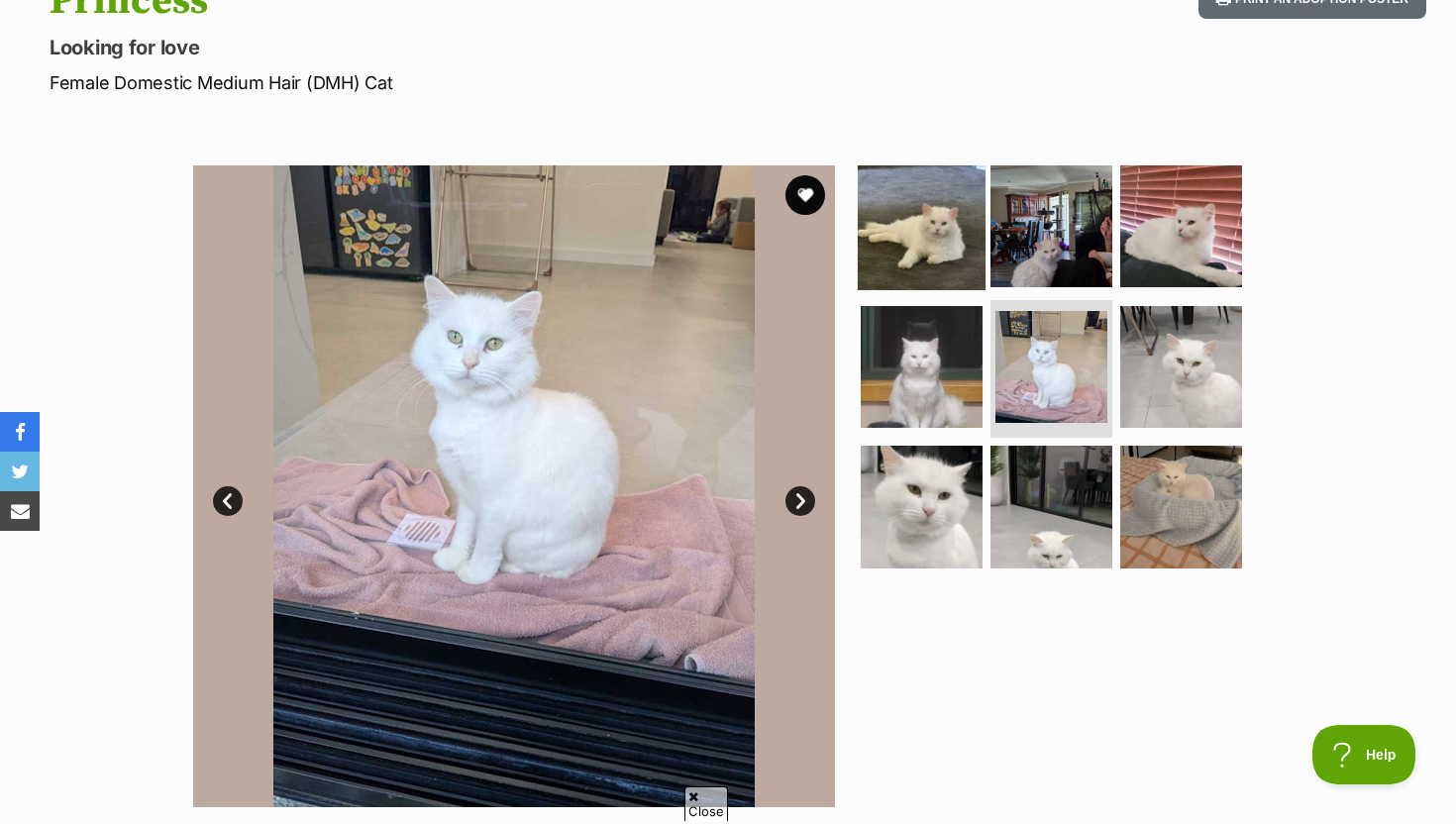 click at bounding box center [921, 226] 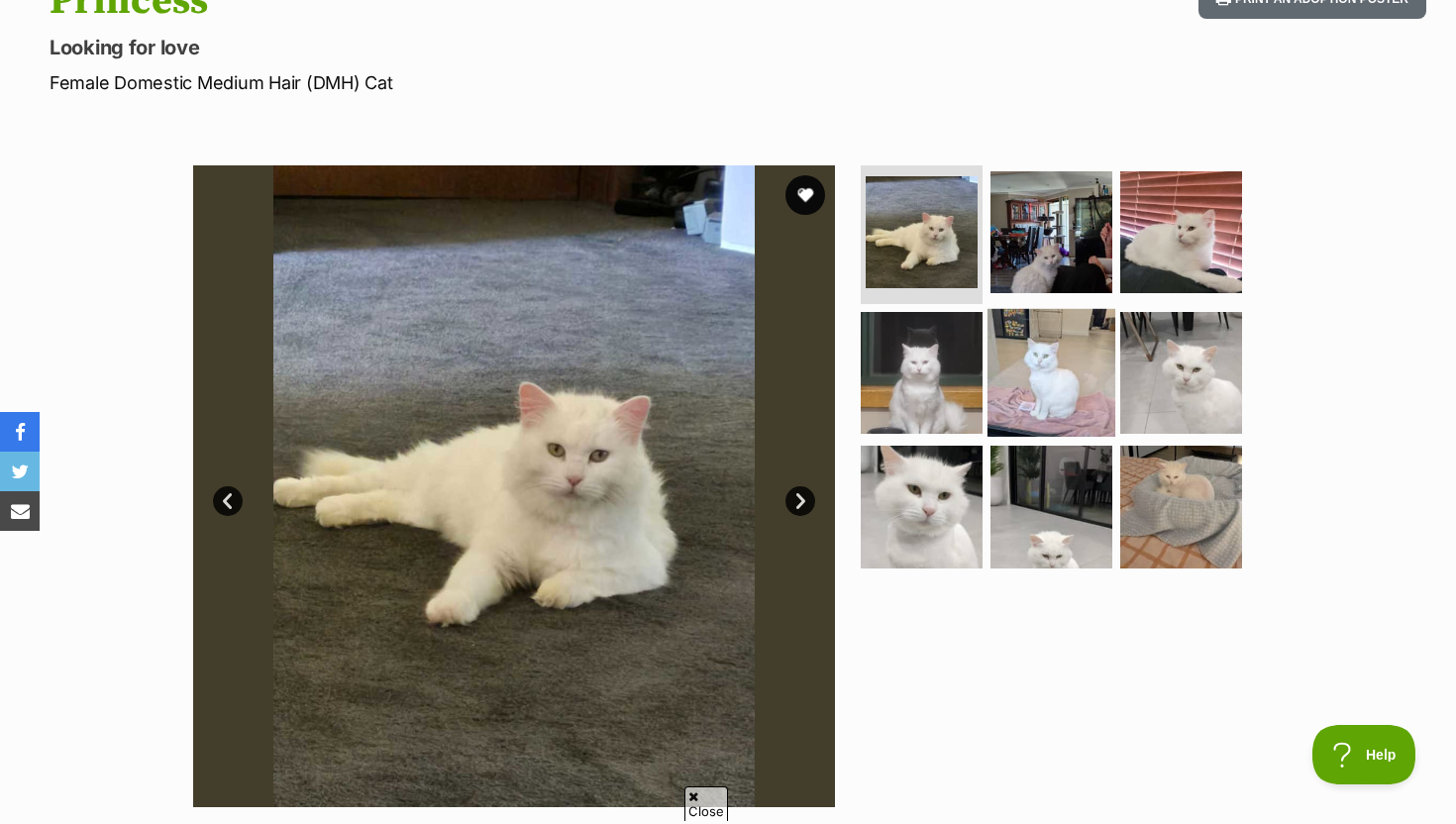 click at bounding box center [1051, 371] 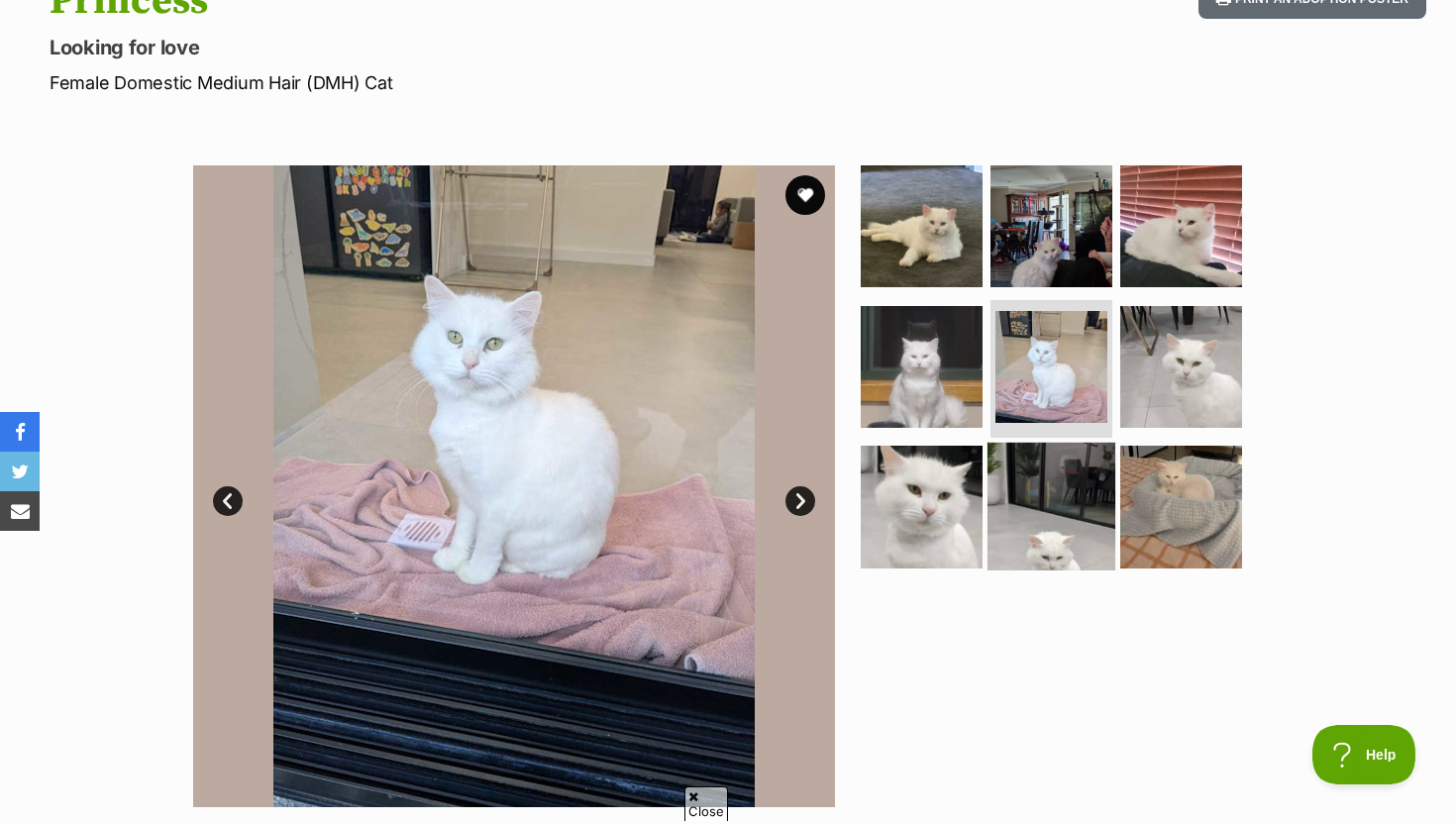 click at bounding box center [1051, 506] 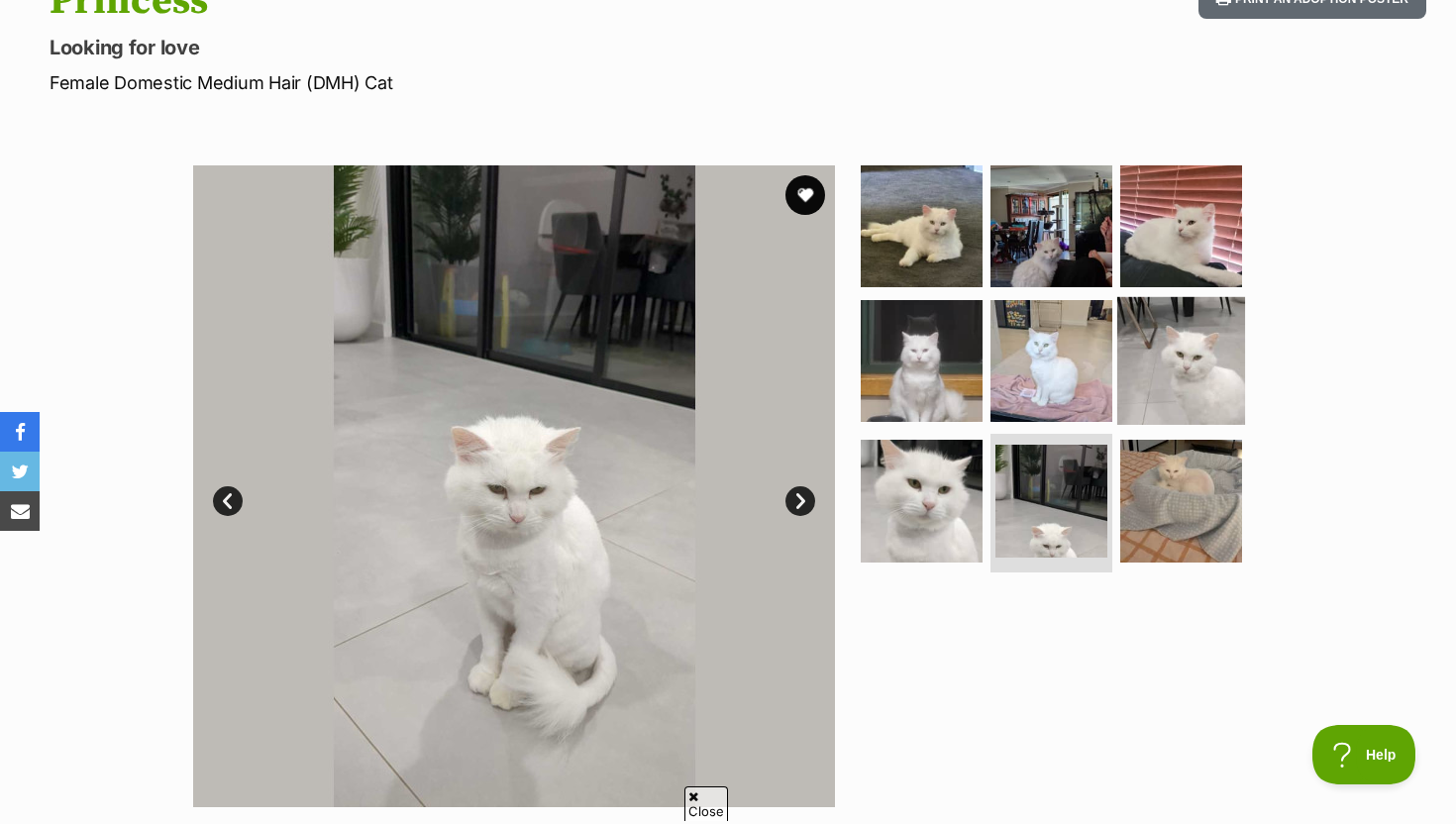 click at bounding box center (1181, 360) 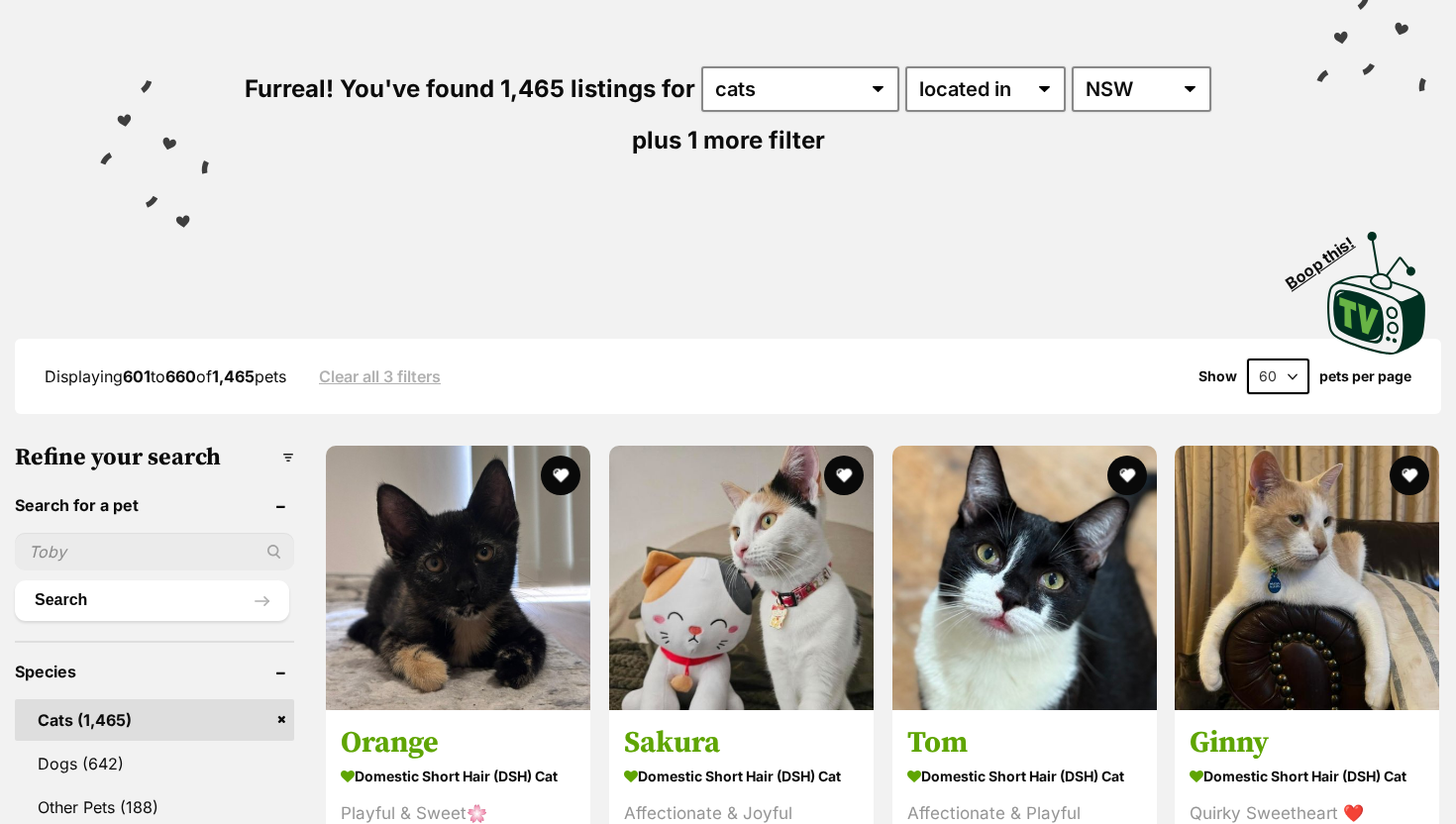 scroll, scrollTop: 0, scrollLeft: 0, axis: both 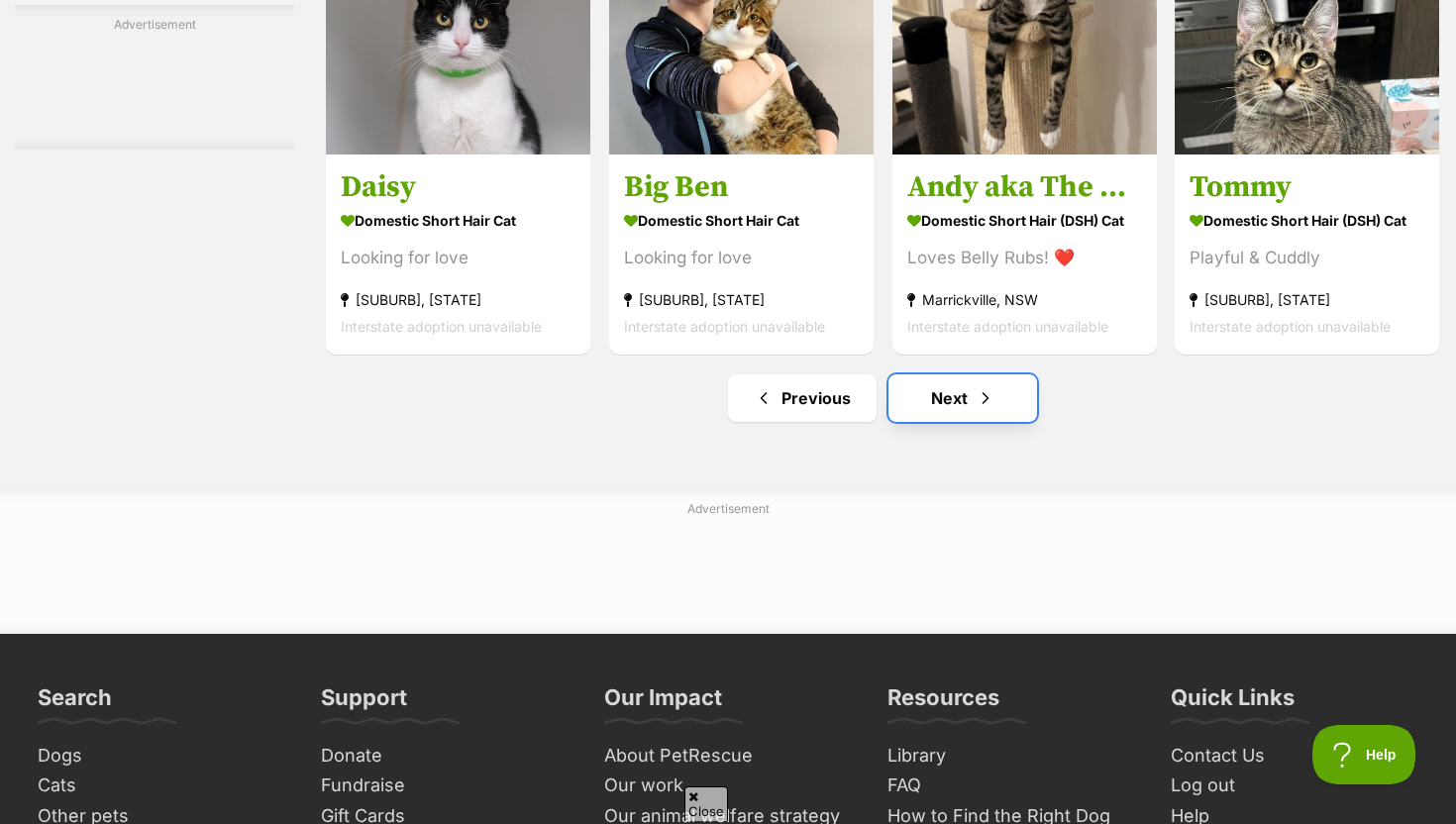 click on "Next" at bounding box center [963, 398] 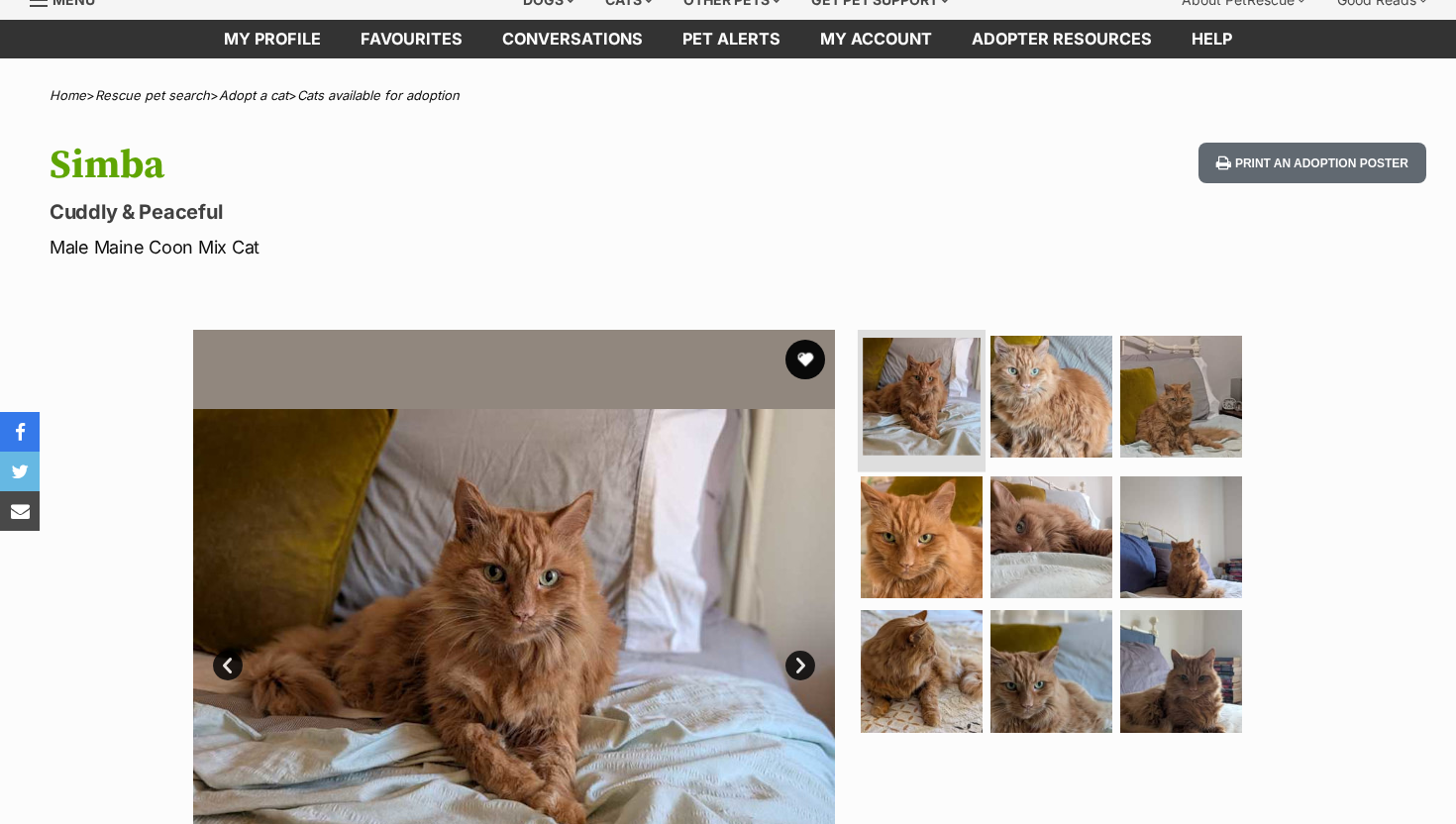scroll, scrollTop: 82, scrollLeft: 0, axis: vertical 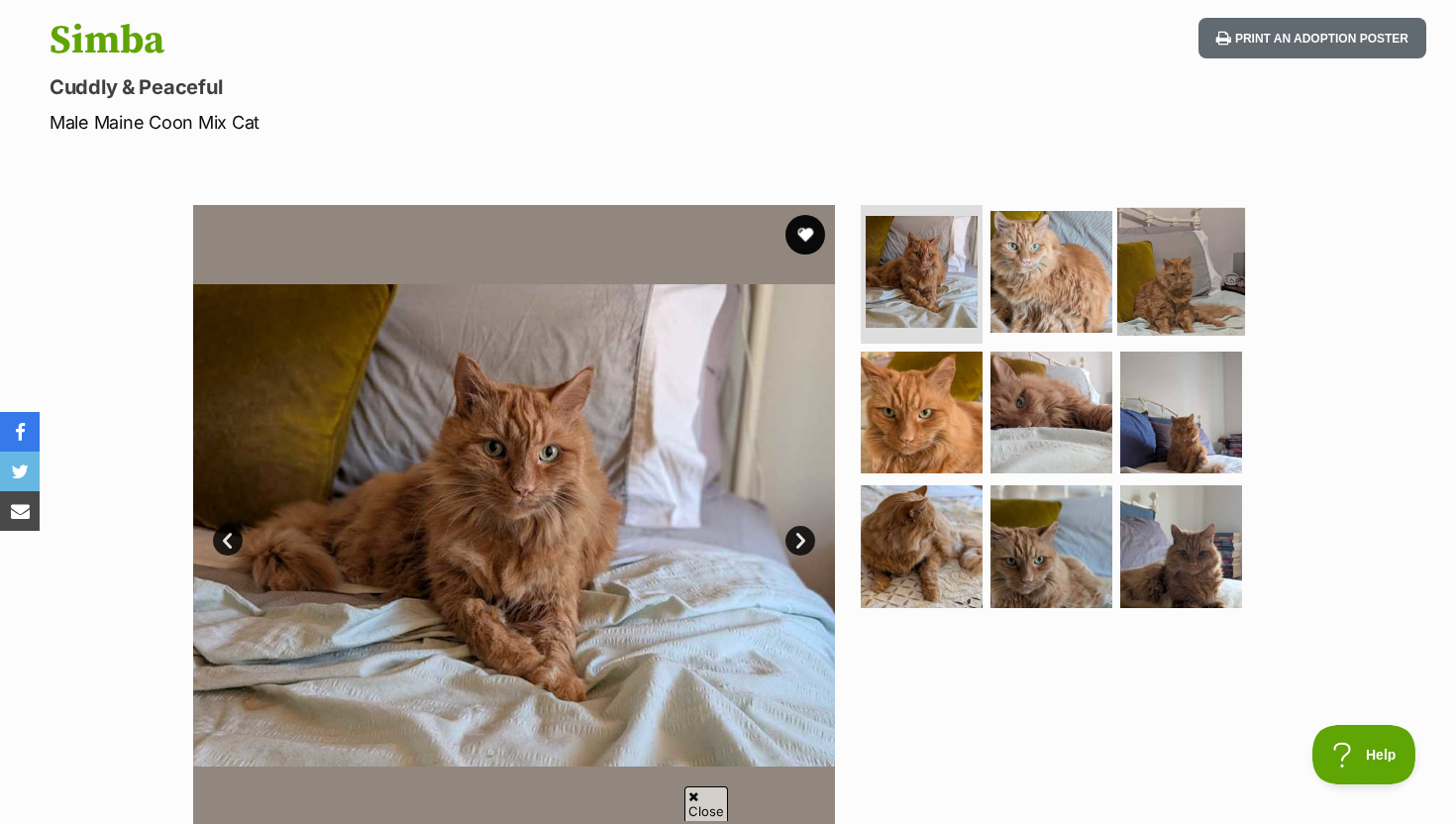 click at bounding box center (1181, 271) 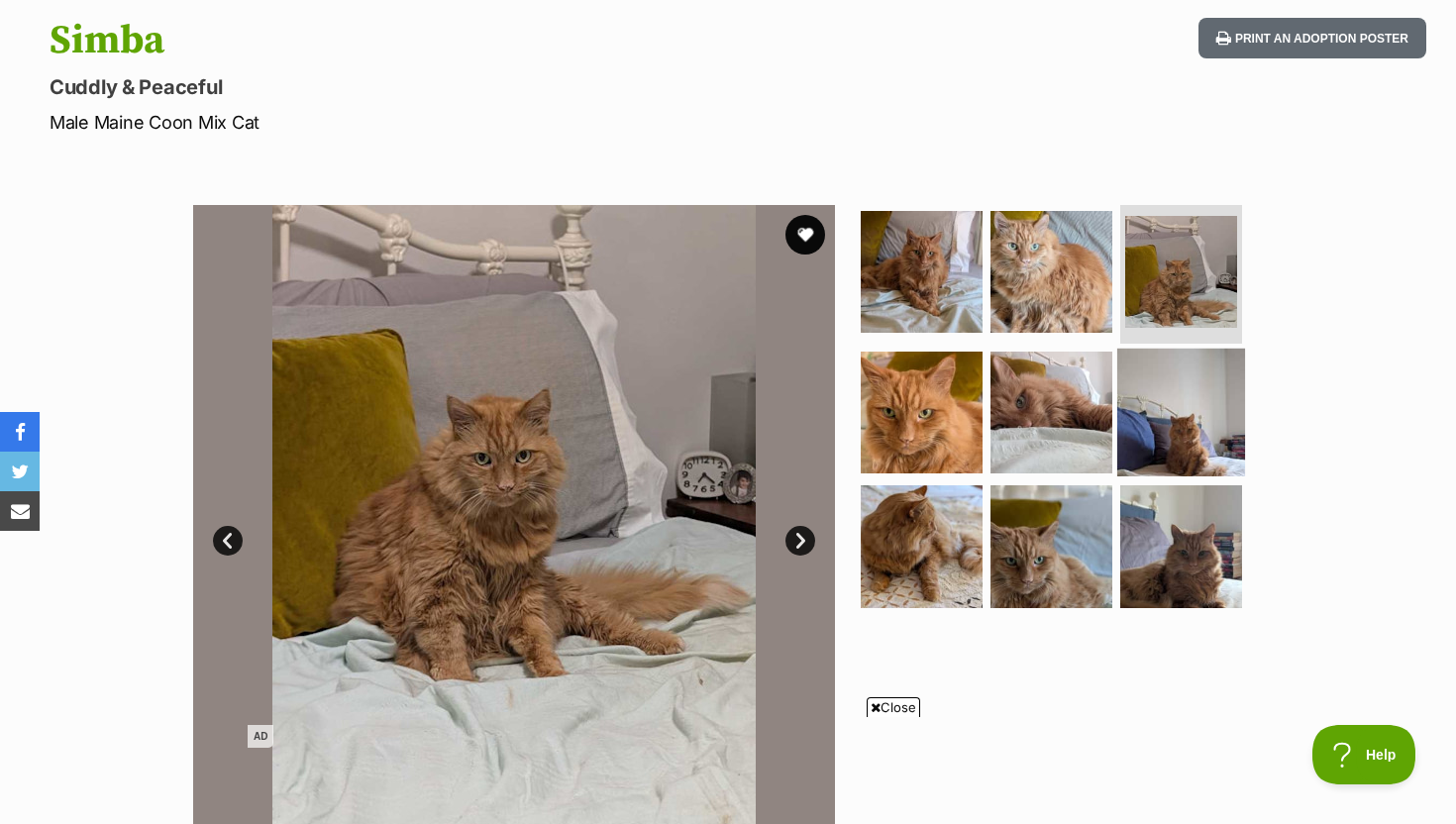 click at bounding box center (1181, 411) 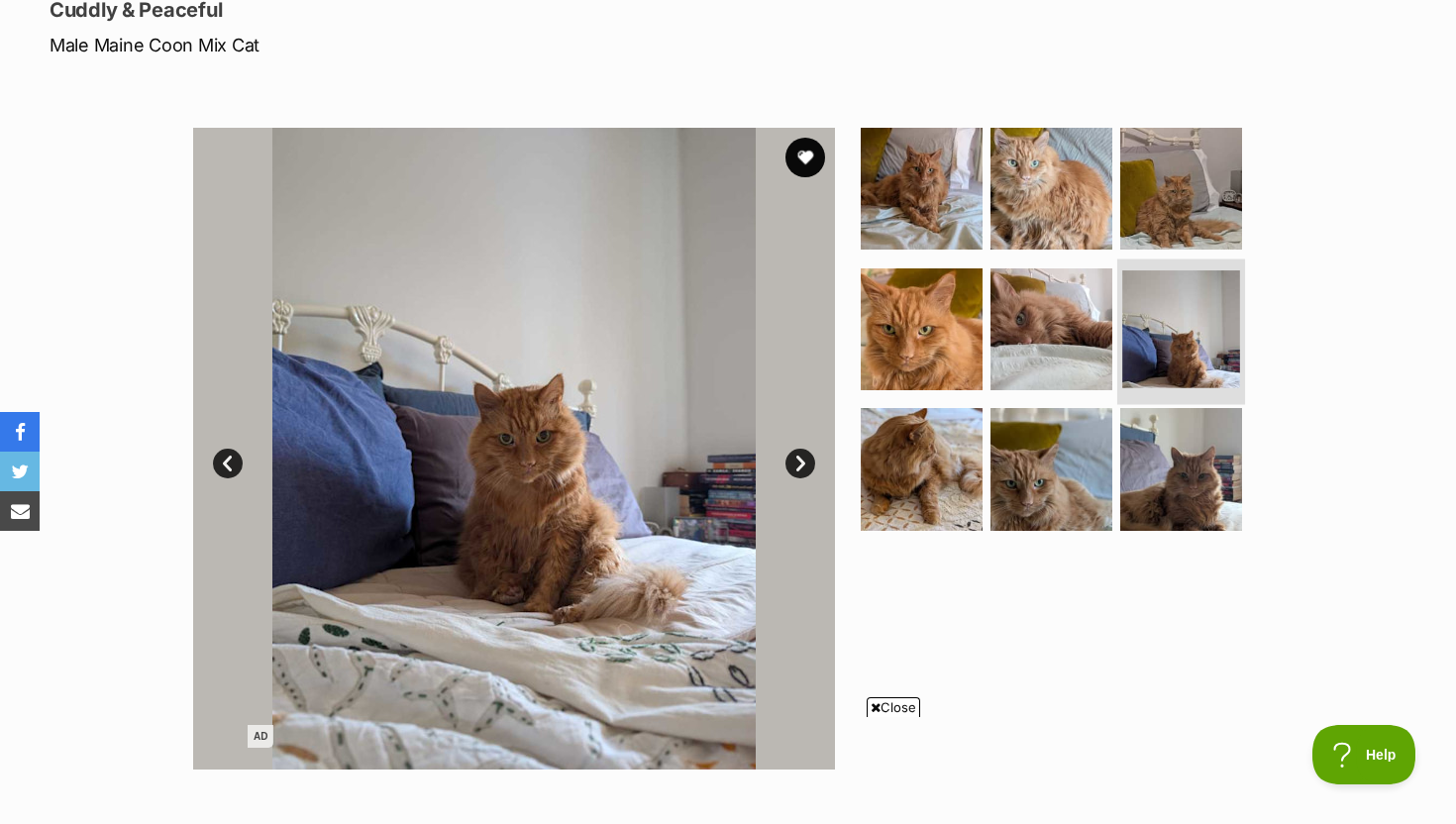 scroll, scrollTop: 317, scrollLeft: 0, axis: vertical 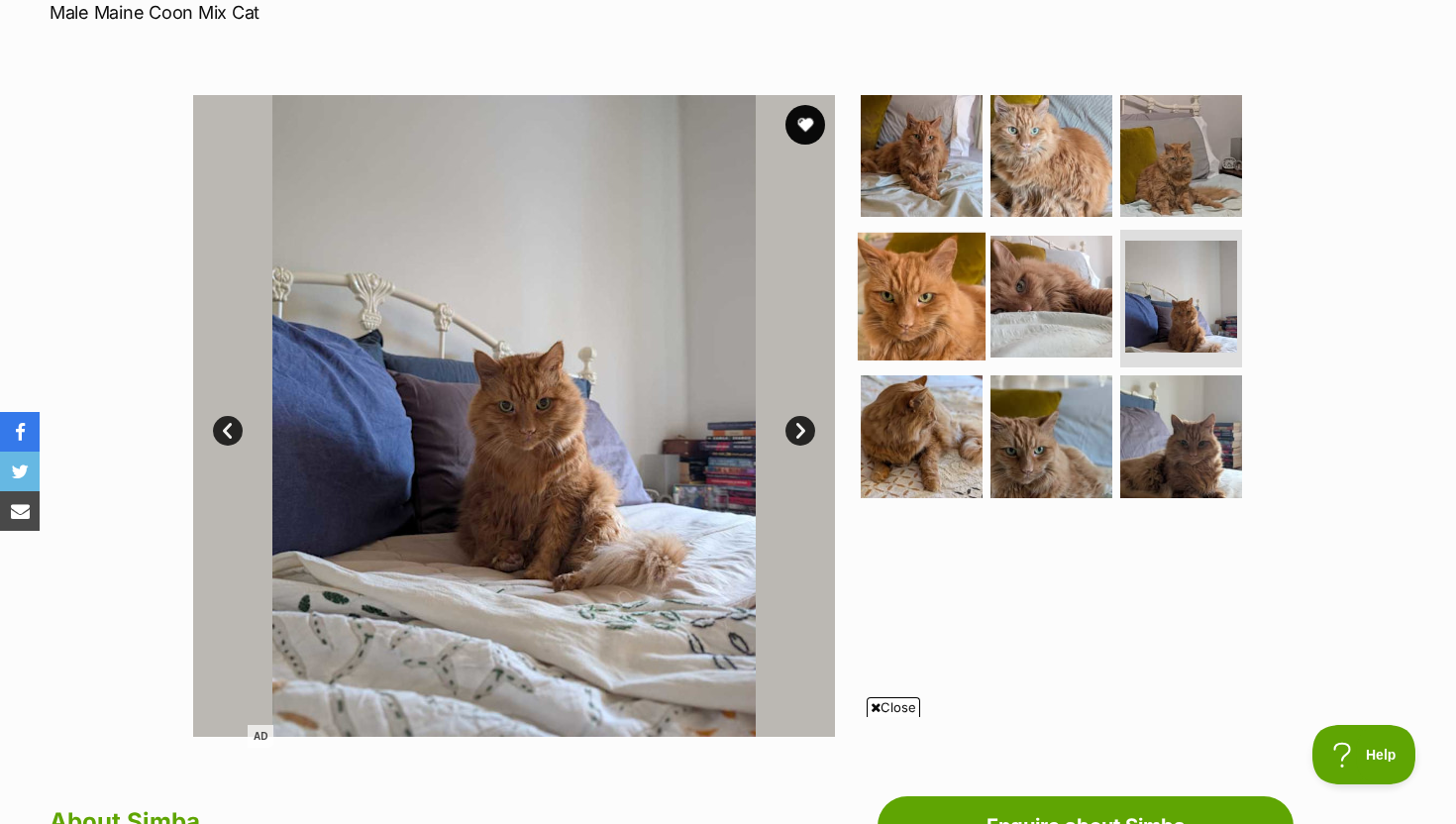 click at bounding box center [921, 295] 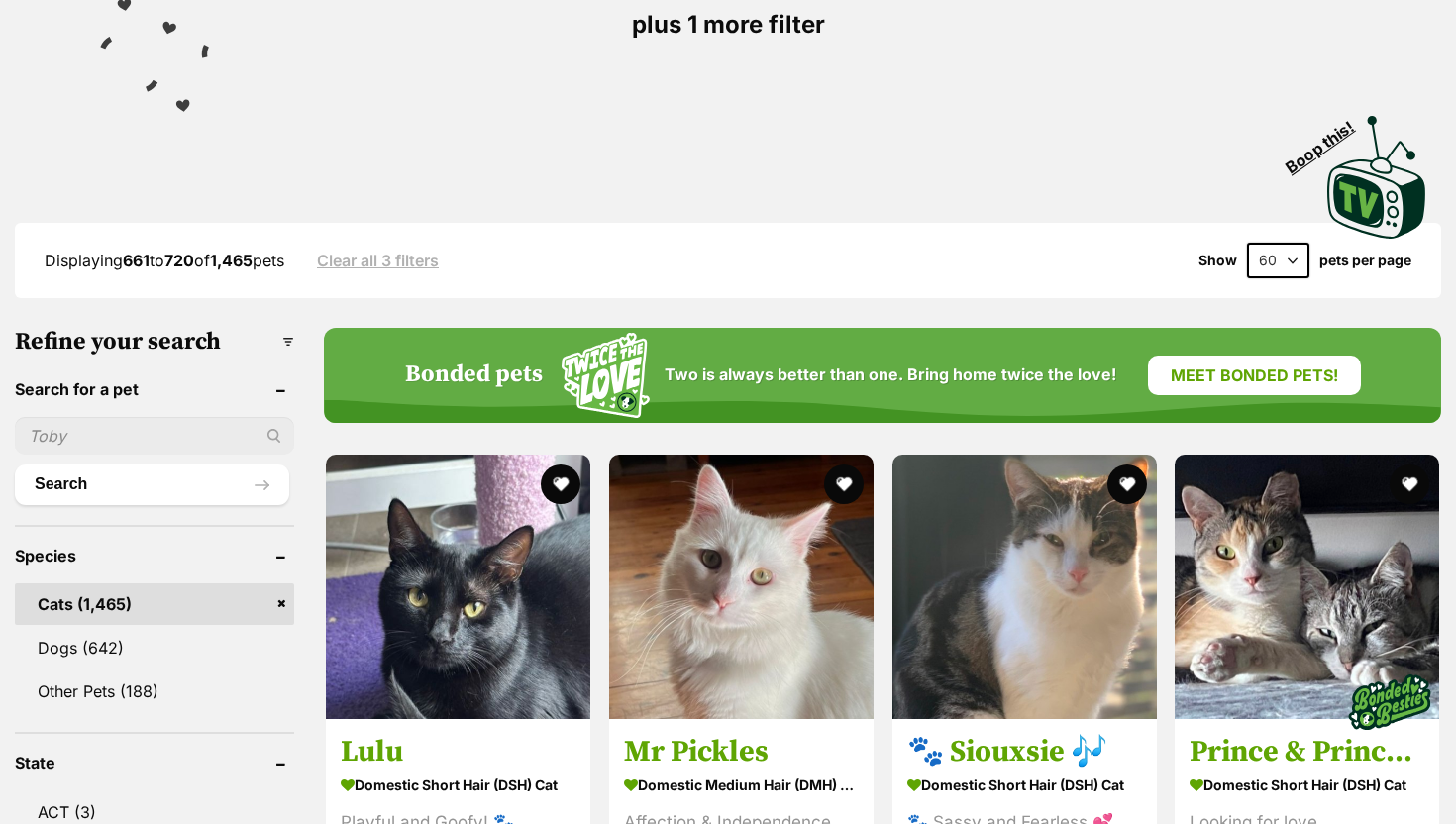 scroll, scrollTop: 0, scrollLeft: 0, axis: both 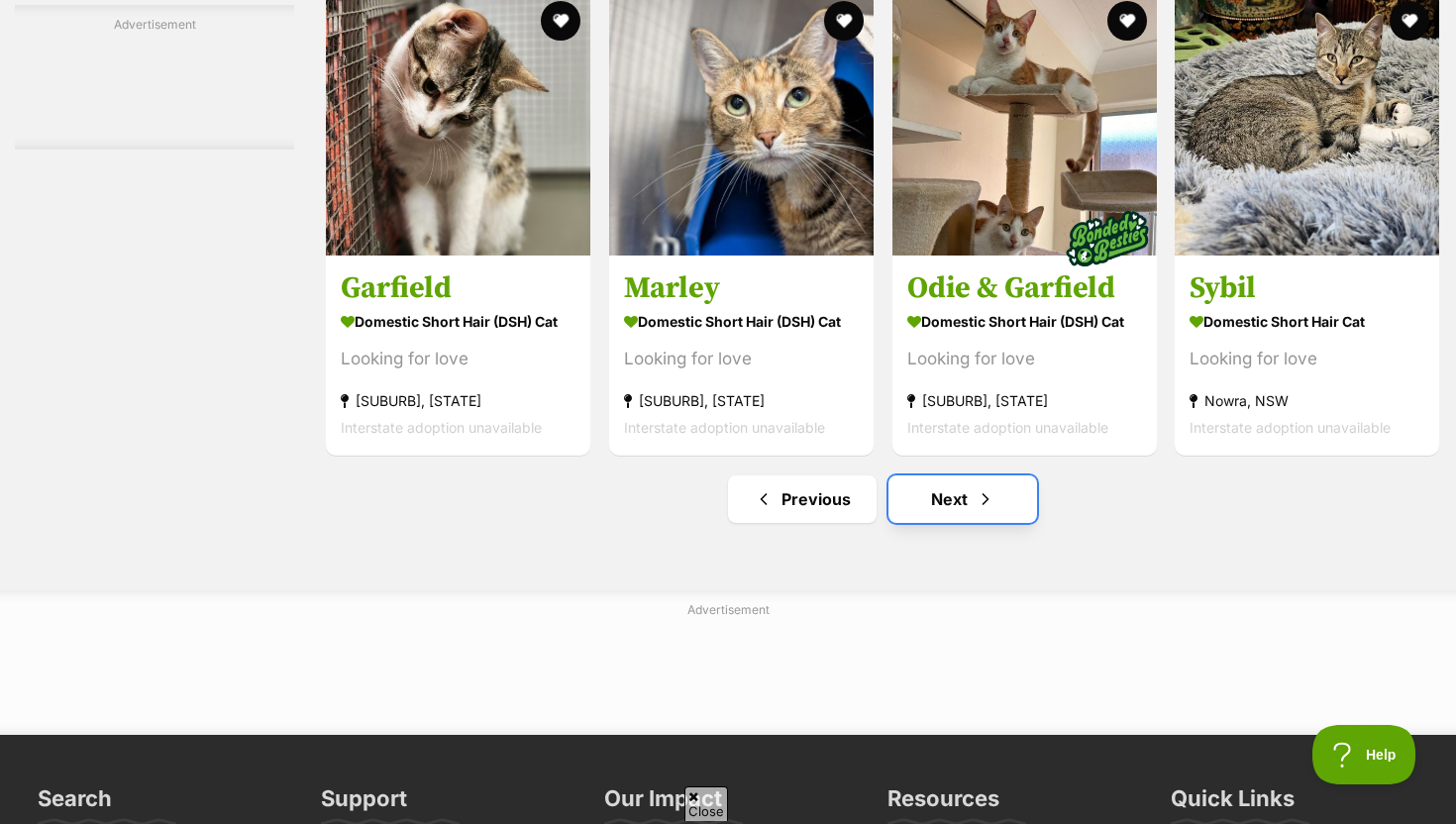 click on "Next" at bounding box center (963, 499) 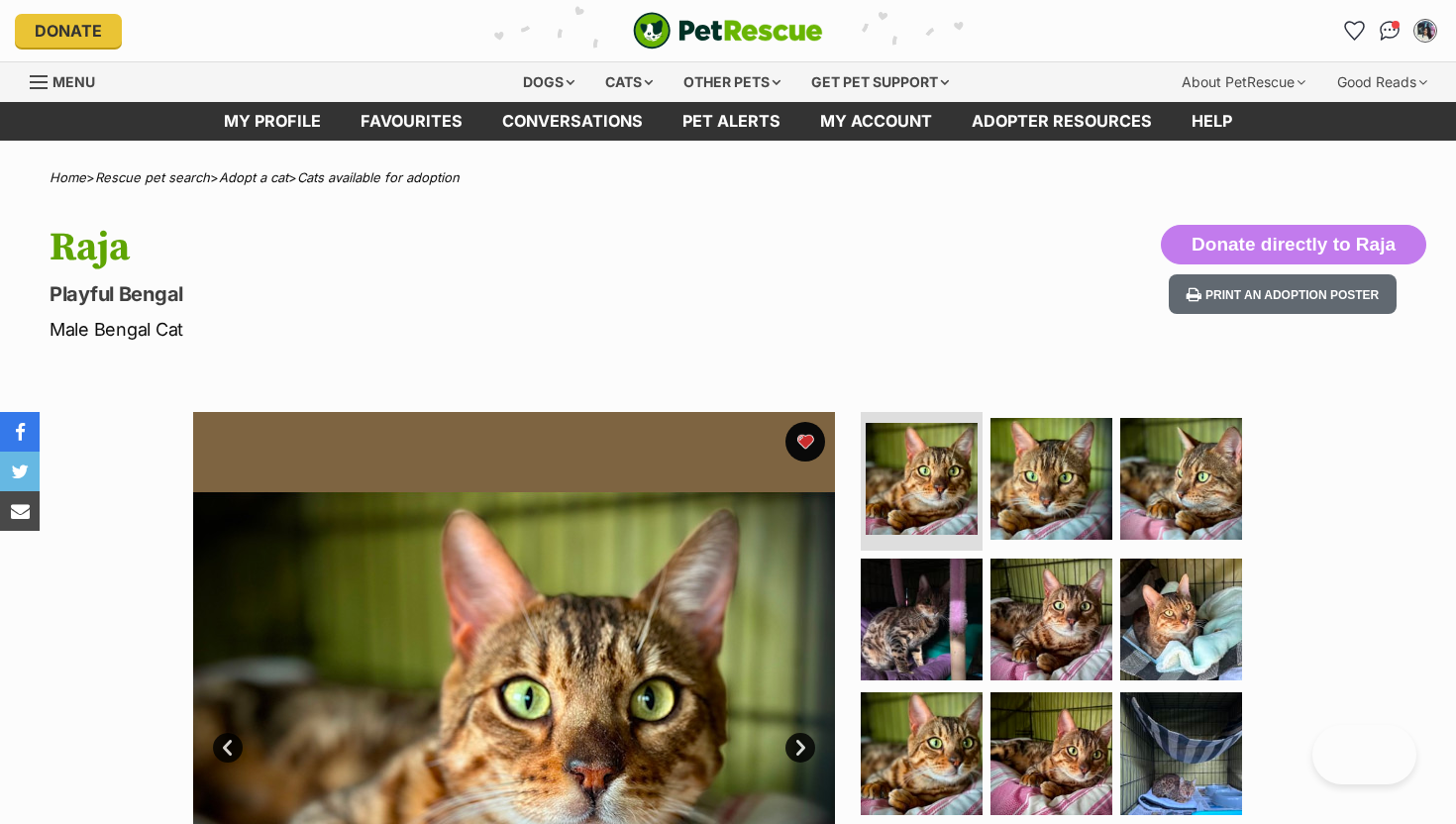 scroll, scrollTop: 0, scrollLeft: 0, axis: both 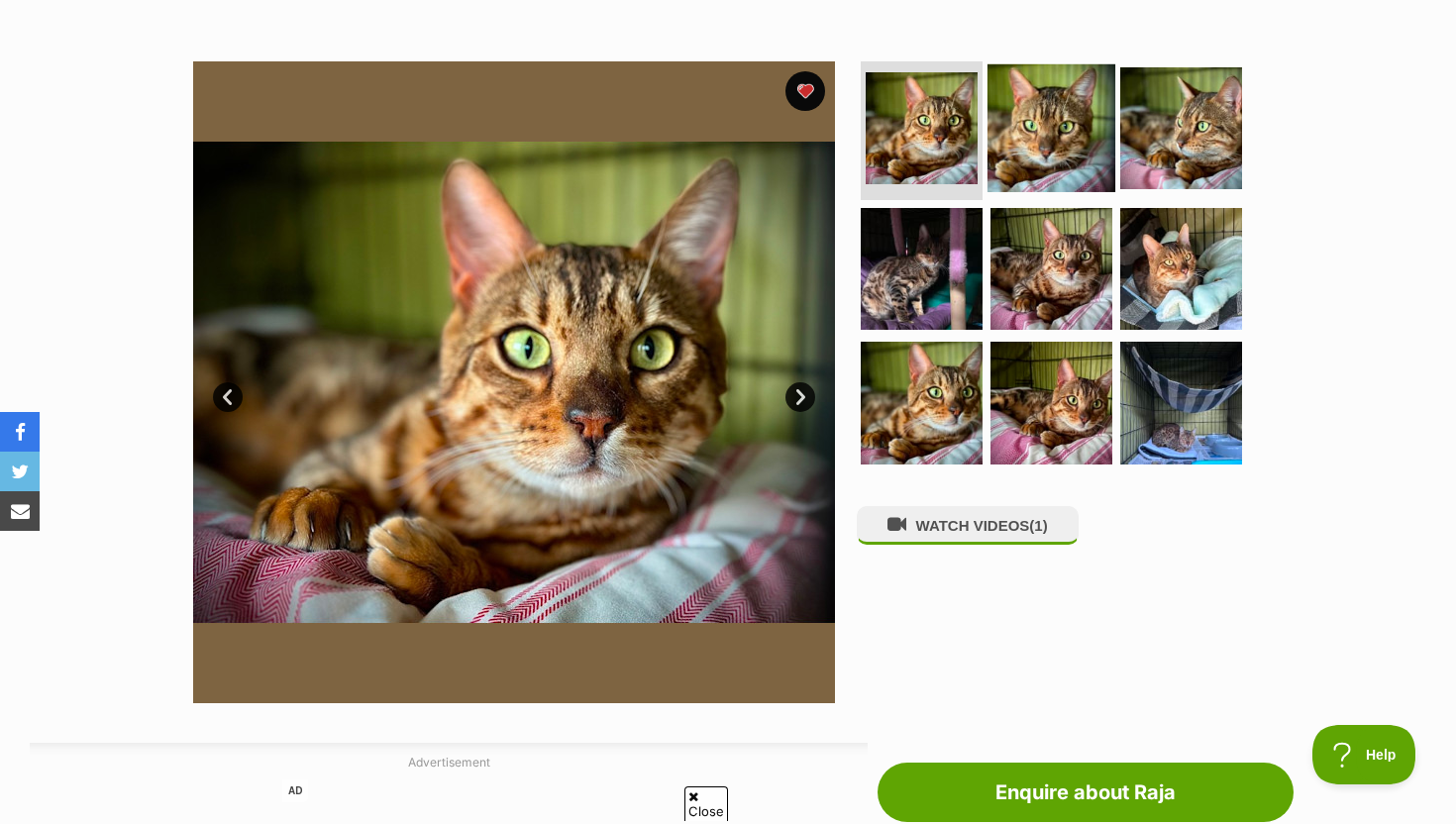 click at bounding box center [1051, 128] 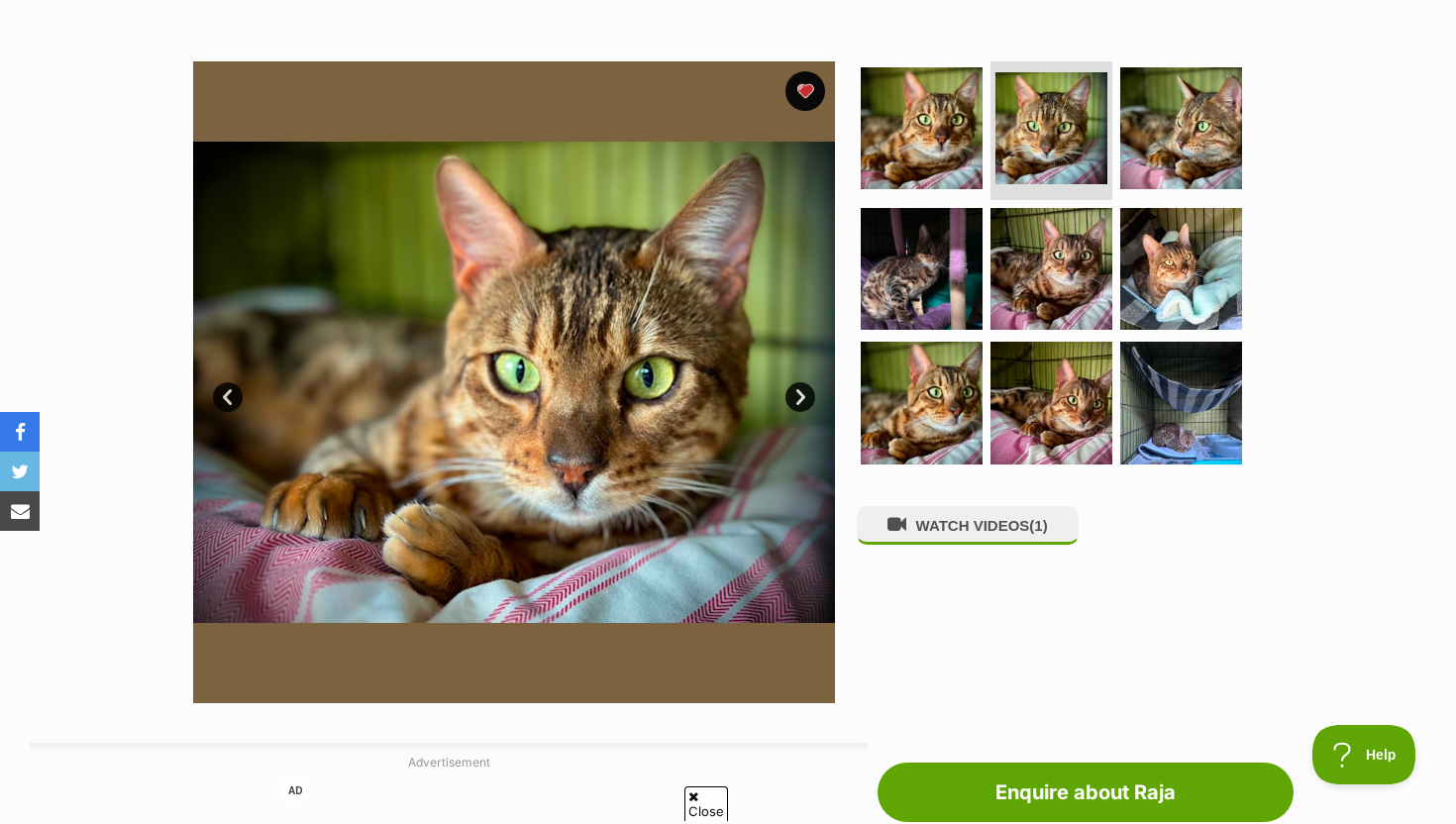 scroll, scrollTop: 360, scrollLeft: 0, axis: vertical 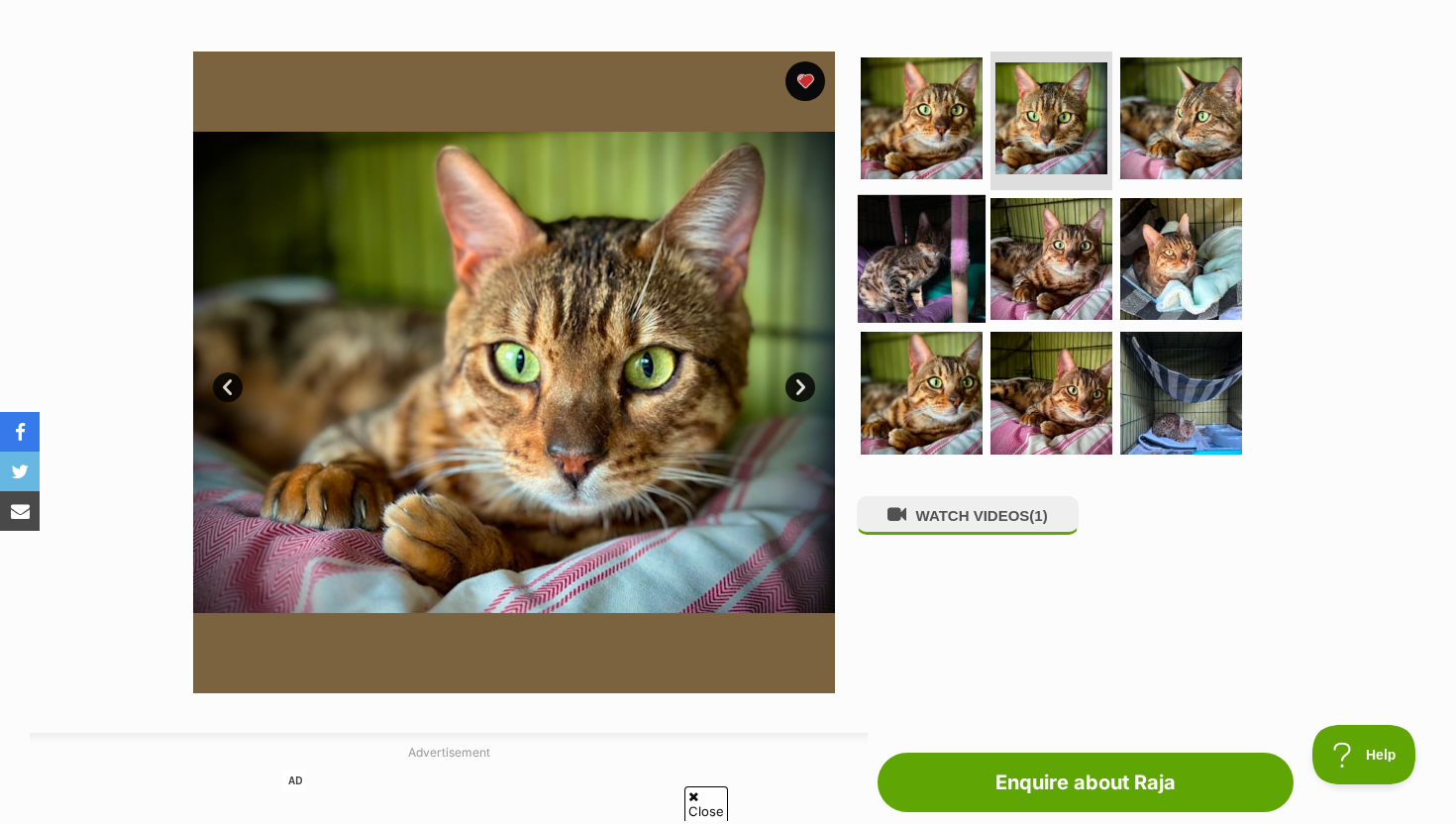 click at bounding box center (921, 258) 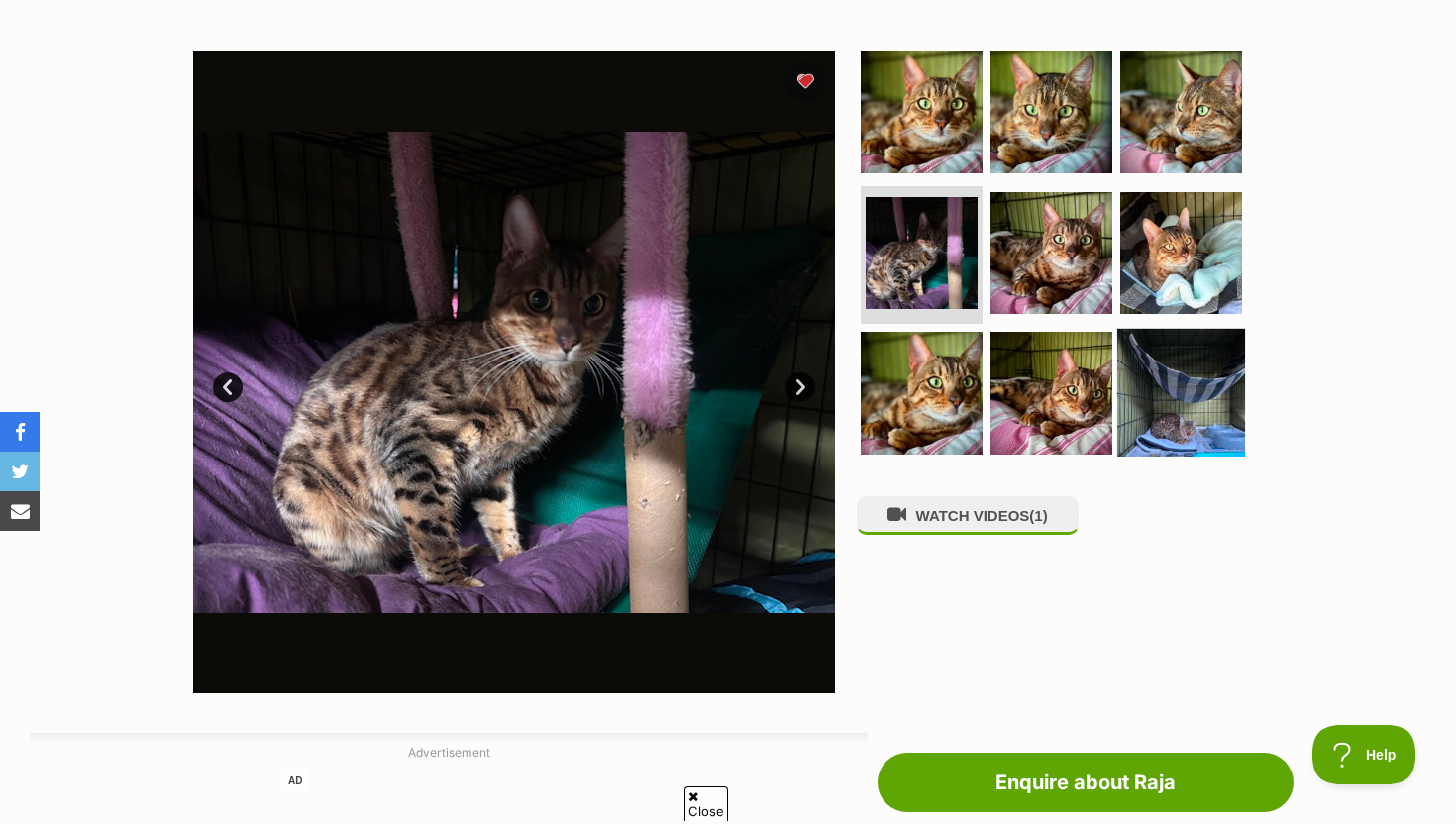 click at bounding box center [1181, 392] 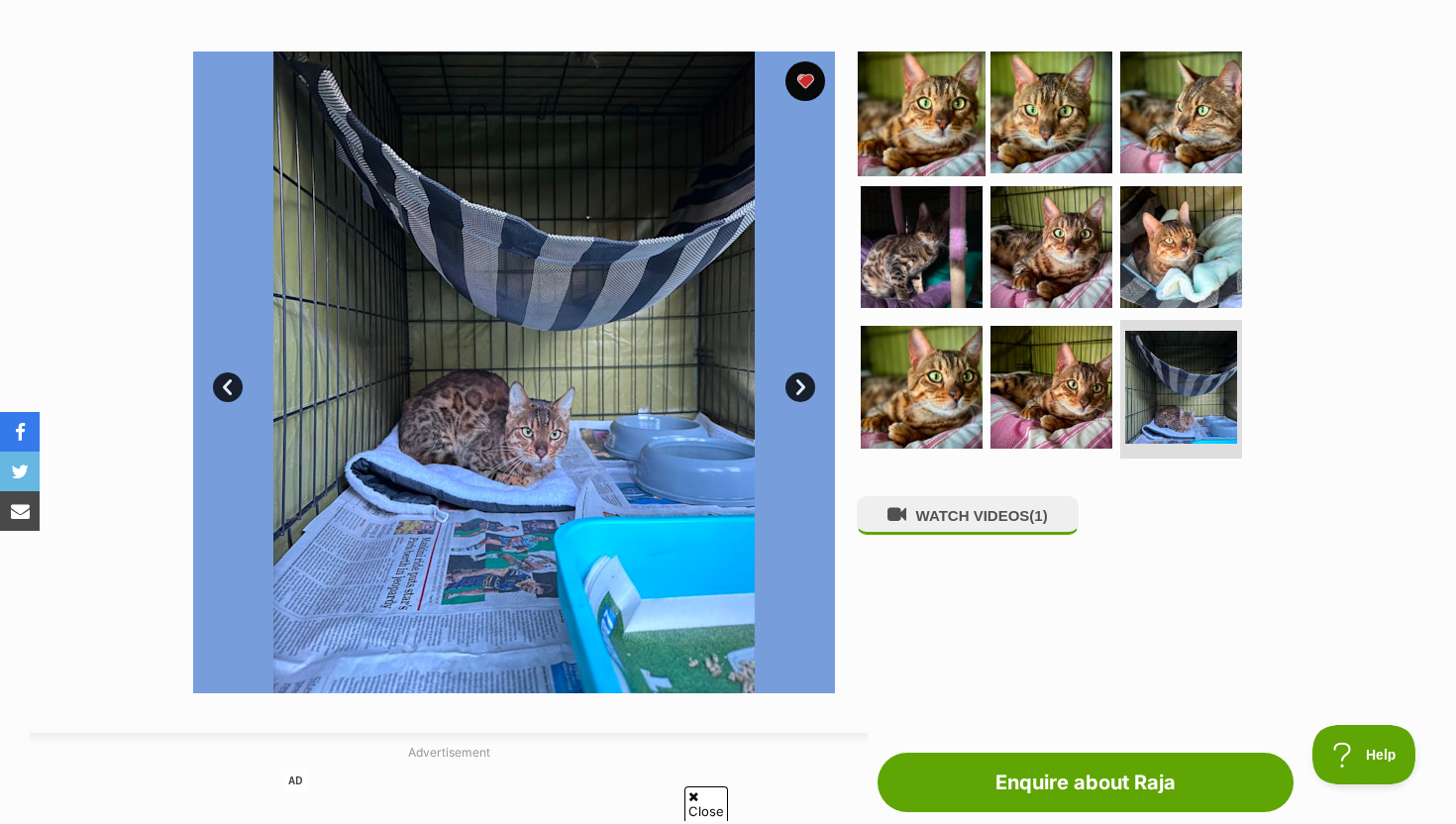 click at bounding box center (921, 112) 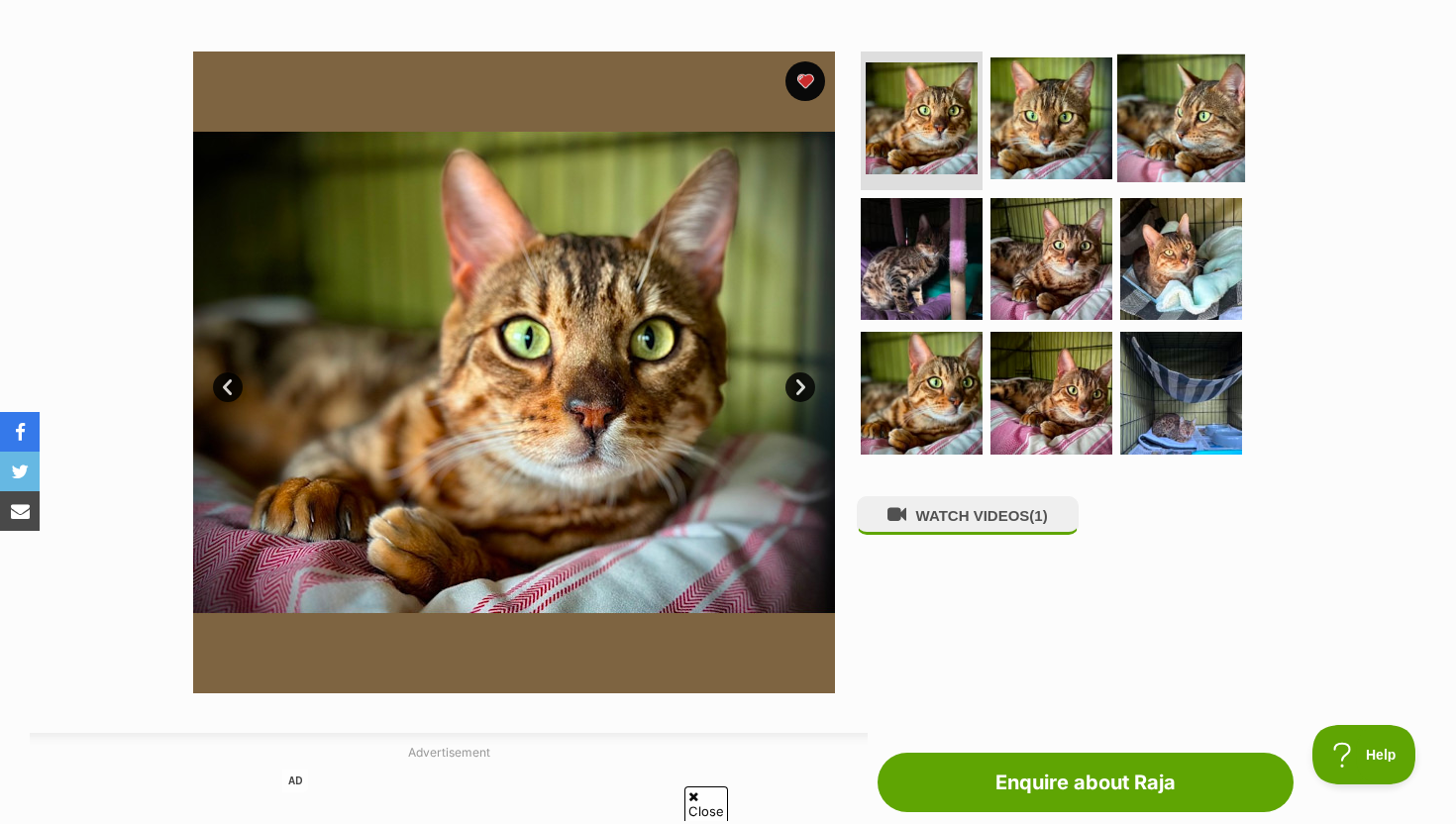 click at bounding box center [1181, 118] 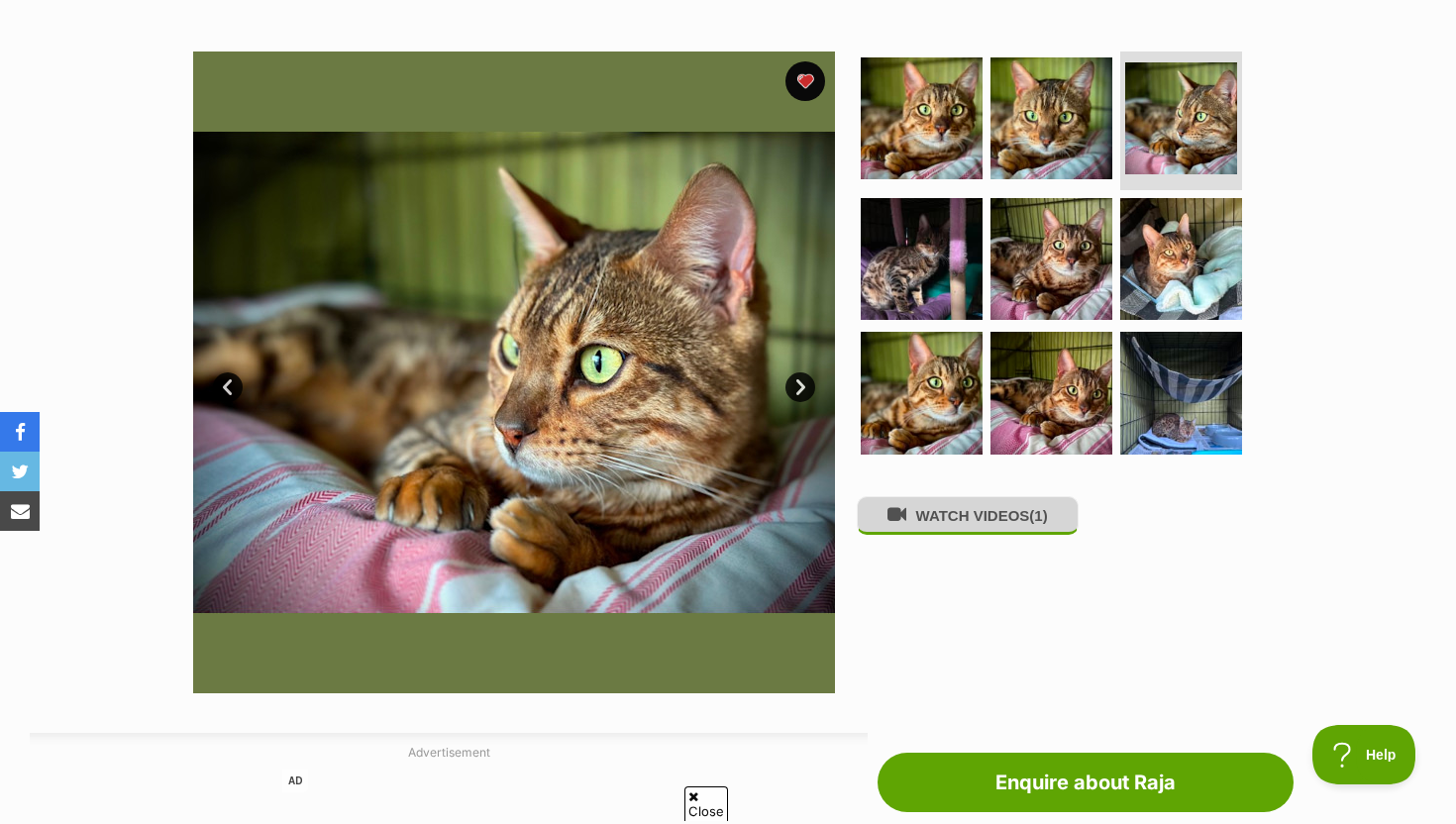 click on "WATCH VIDEOS
(1)" at bounding box center (968, 515) 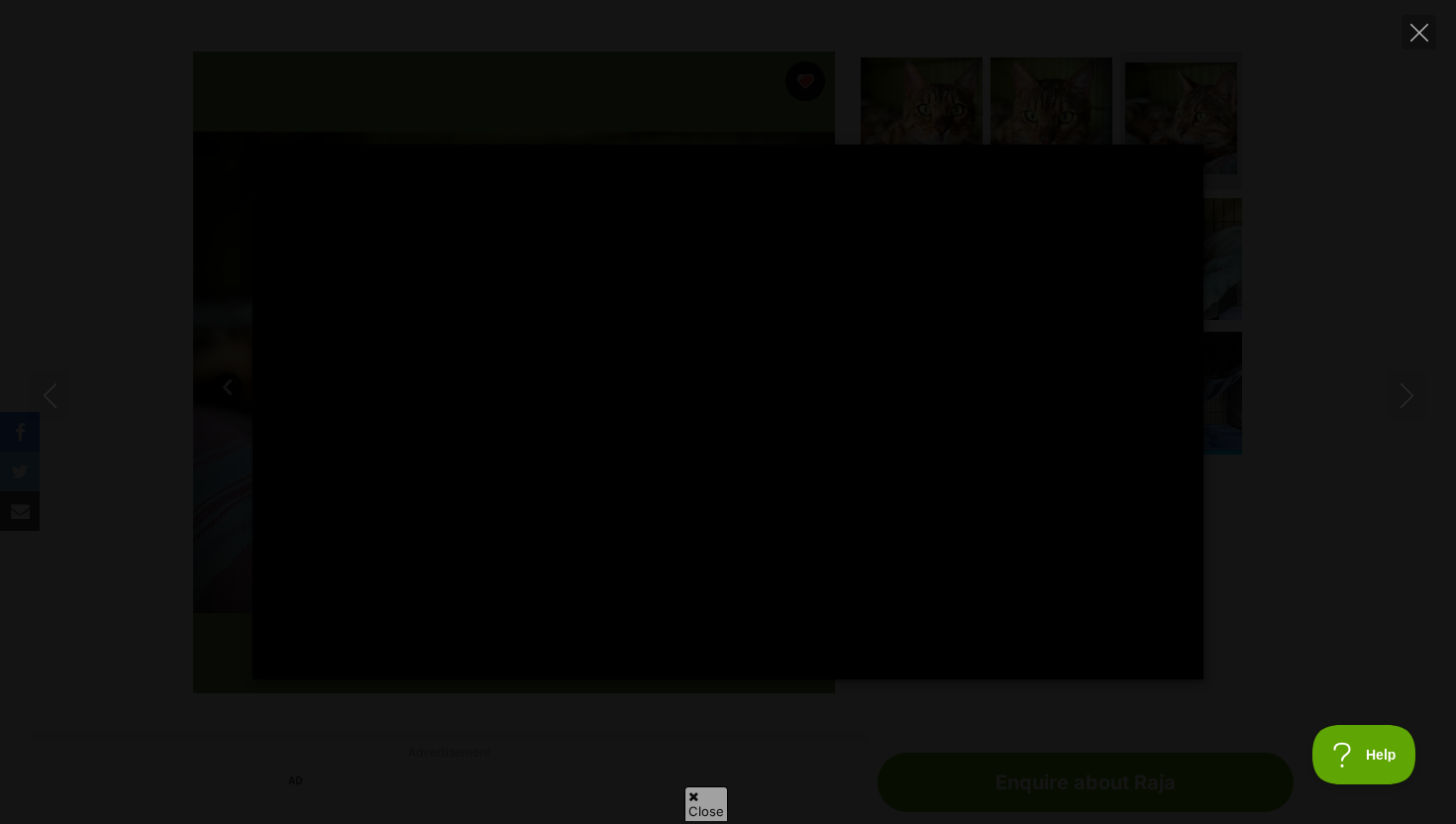 click on "Pause Play % buffered 00:00 -00:30 Unmute Mute Disable captions Enable captions Settings Captions Disabled Quality undefined Speed Normal Captions Go back to previous menu Quality Go back to previous menu Speed Go back to previous menu 0.5× 0.75× Normal 1.25× 1.5× 1.75× 2× 4× PIP Exit fullscreen Enter fullscreen Play" at bounding box center [728, 412] 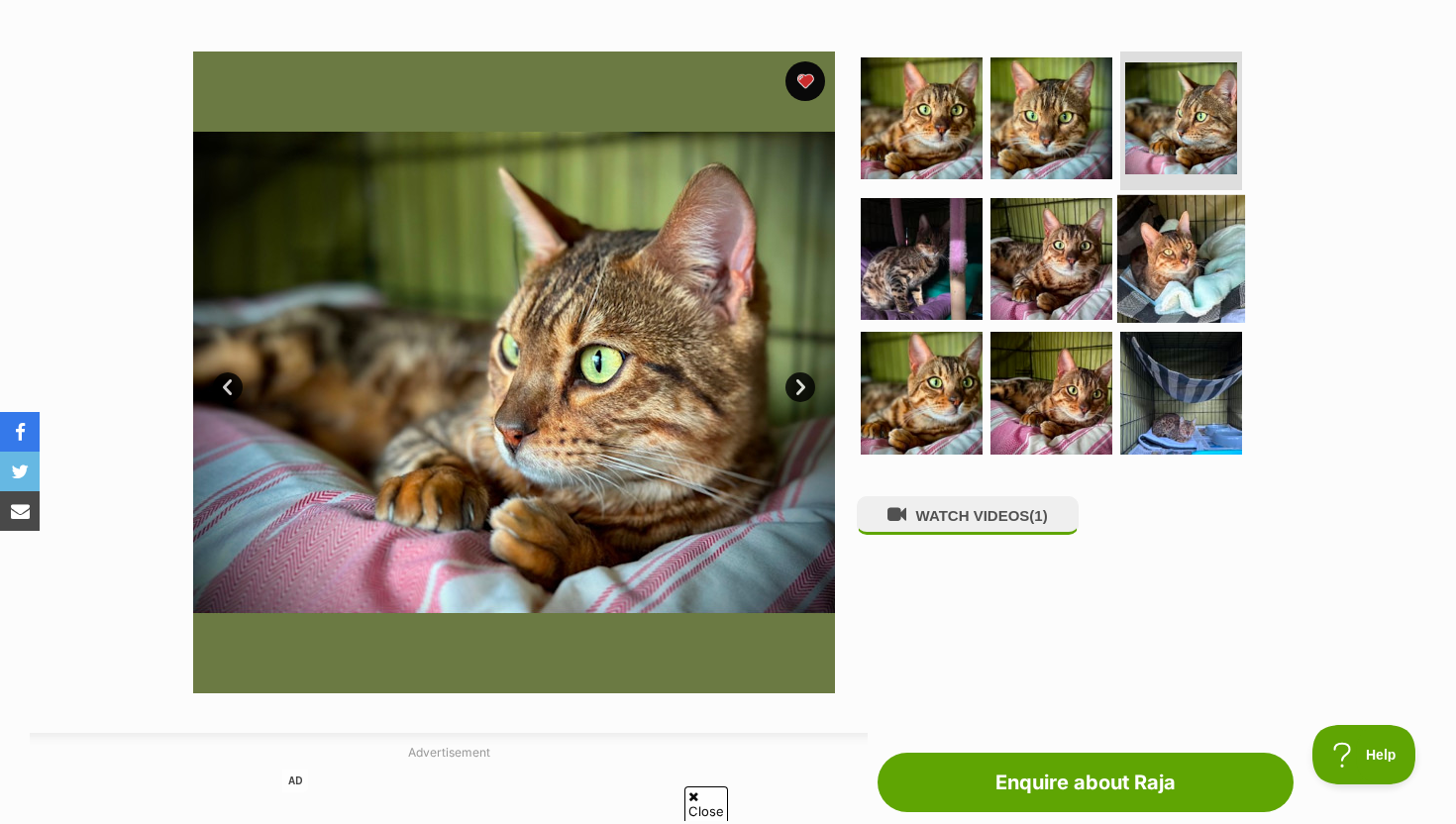 click at bounding box center [1181, 258] 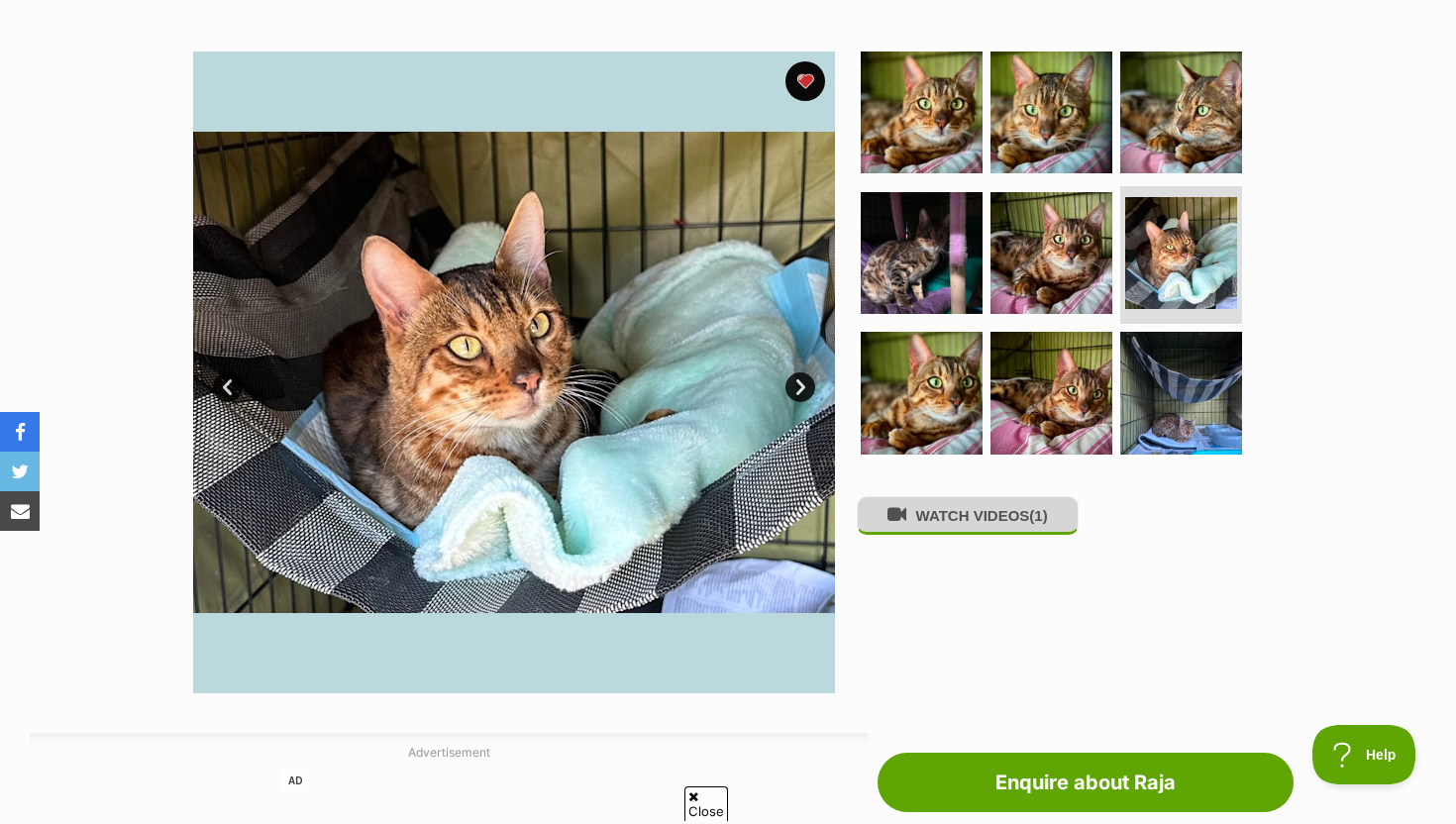 click on "WATCH VIDEOS
(1)" at bounding box center (968, 515) 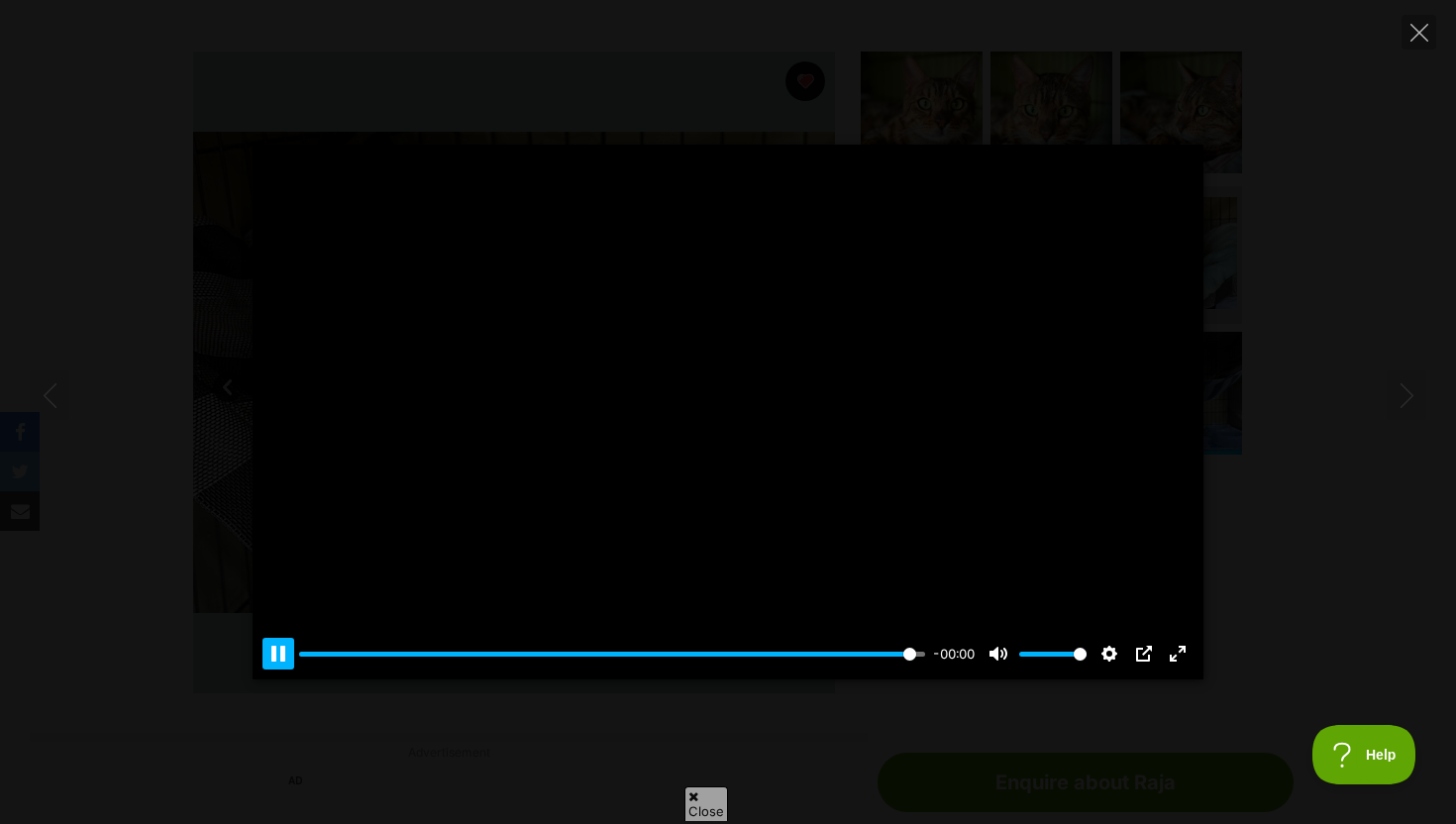 click on "Pause Play" at bounding box center (278, 654) 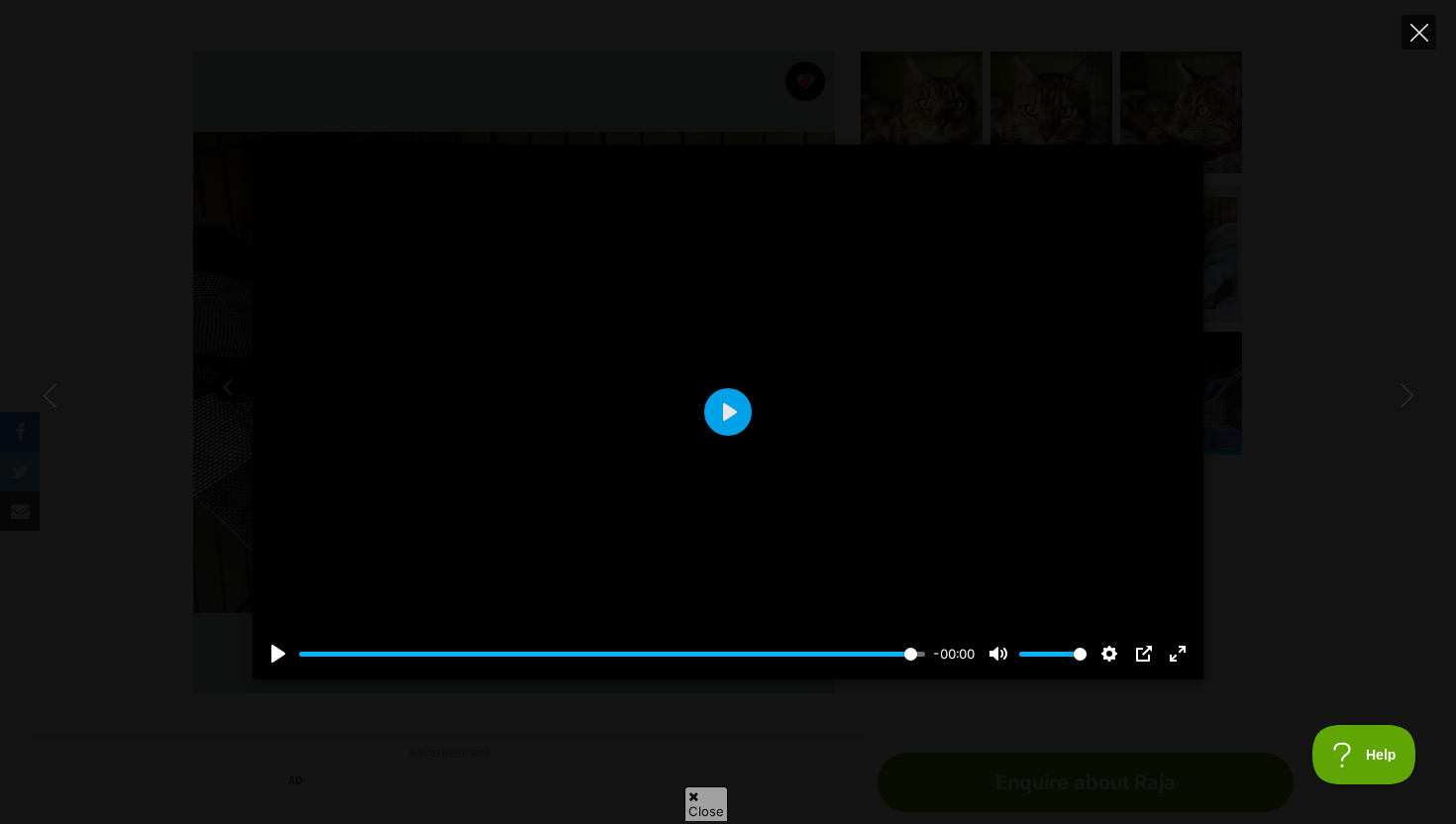 click at bounding box center (1418, 32) 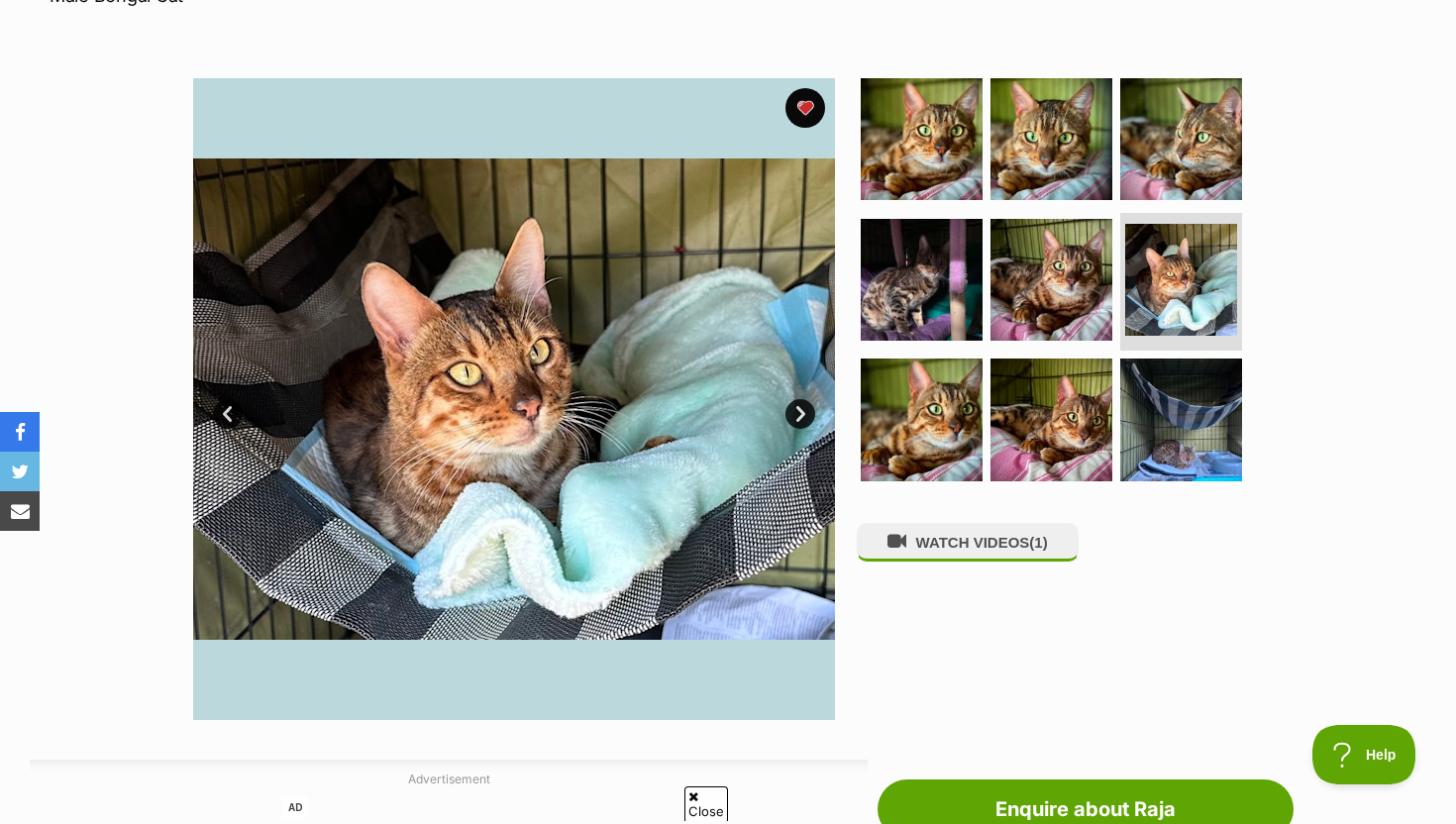 scroll, scrollTop: 313, scrollLeft: 0, axis: vertical 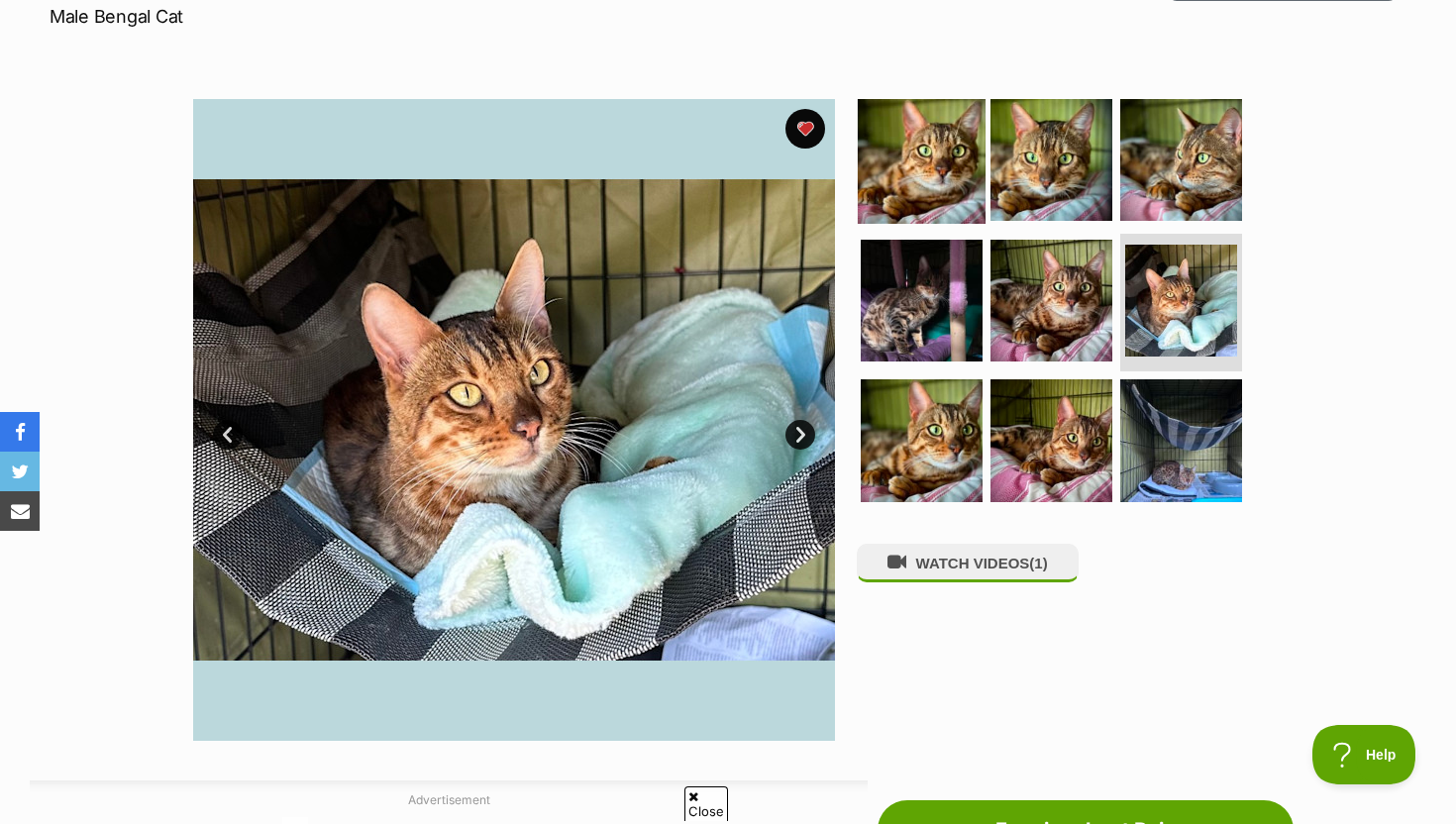 click at bounding box center [921, 159] 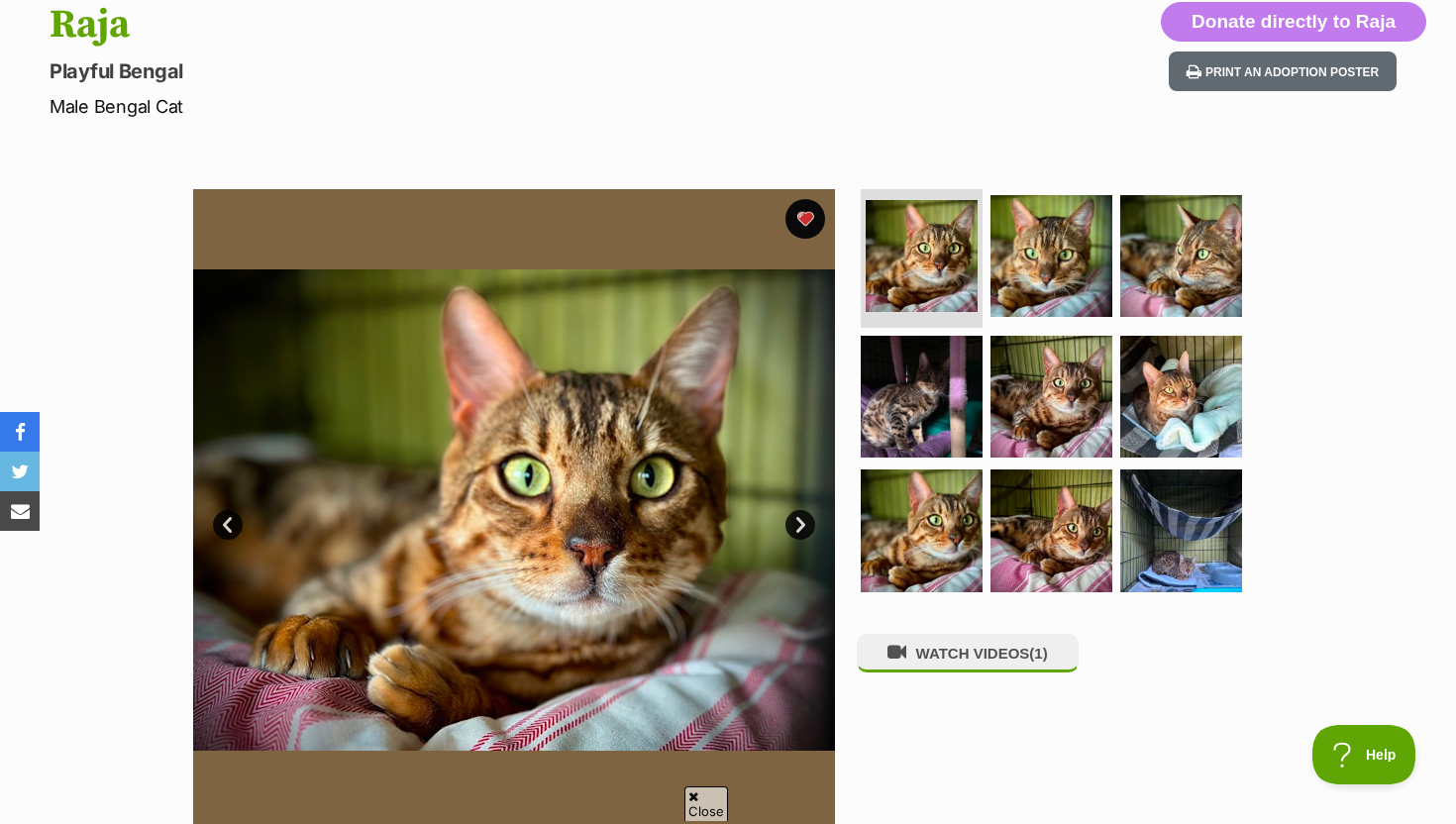 scroll, scrollTop: 232, scrollLeft: 0, axis: vertical 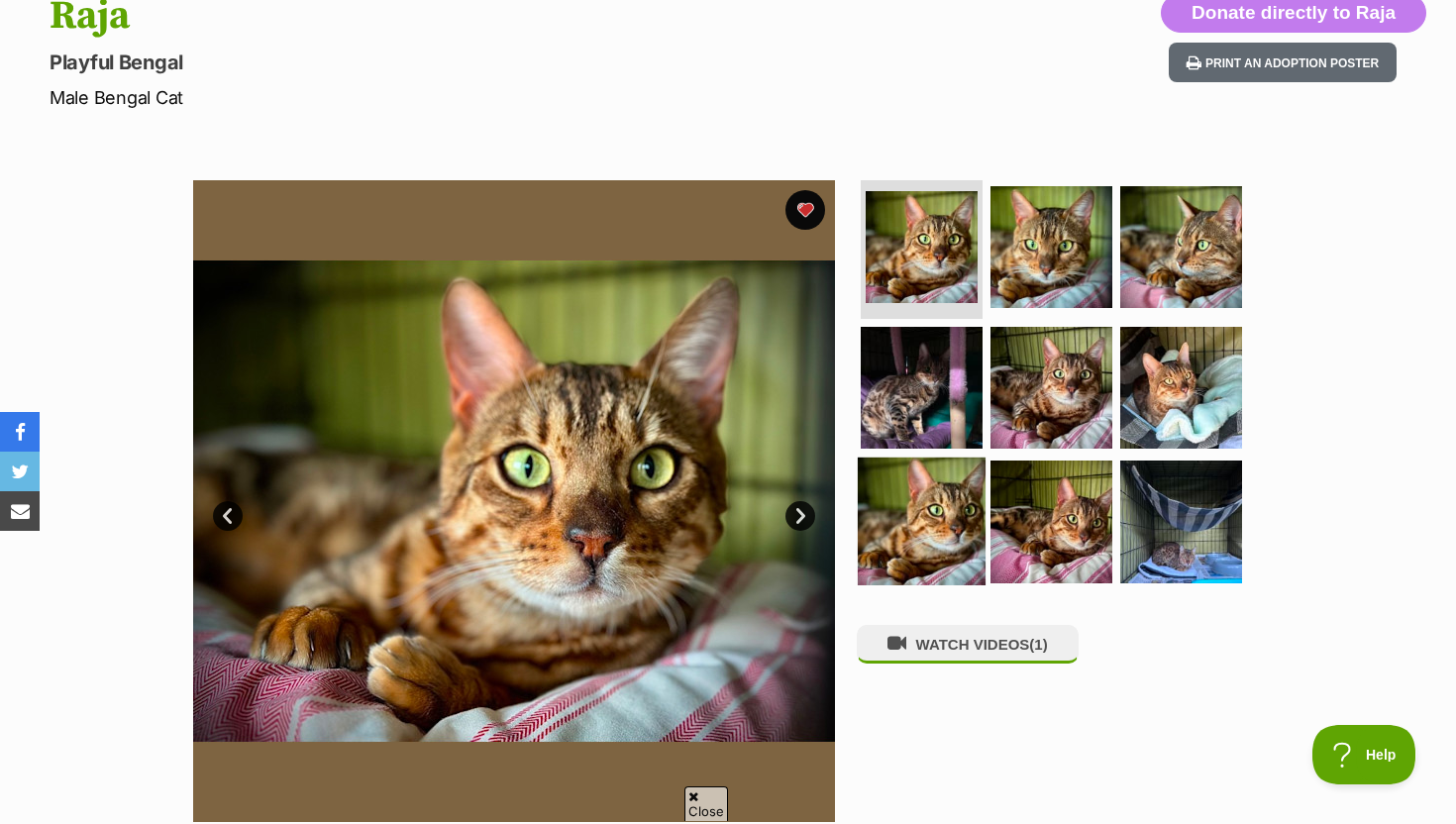 click at bounding box center [921, 521] 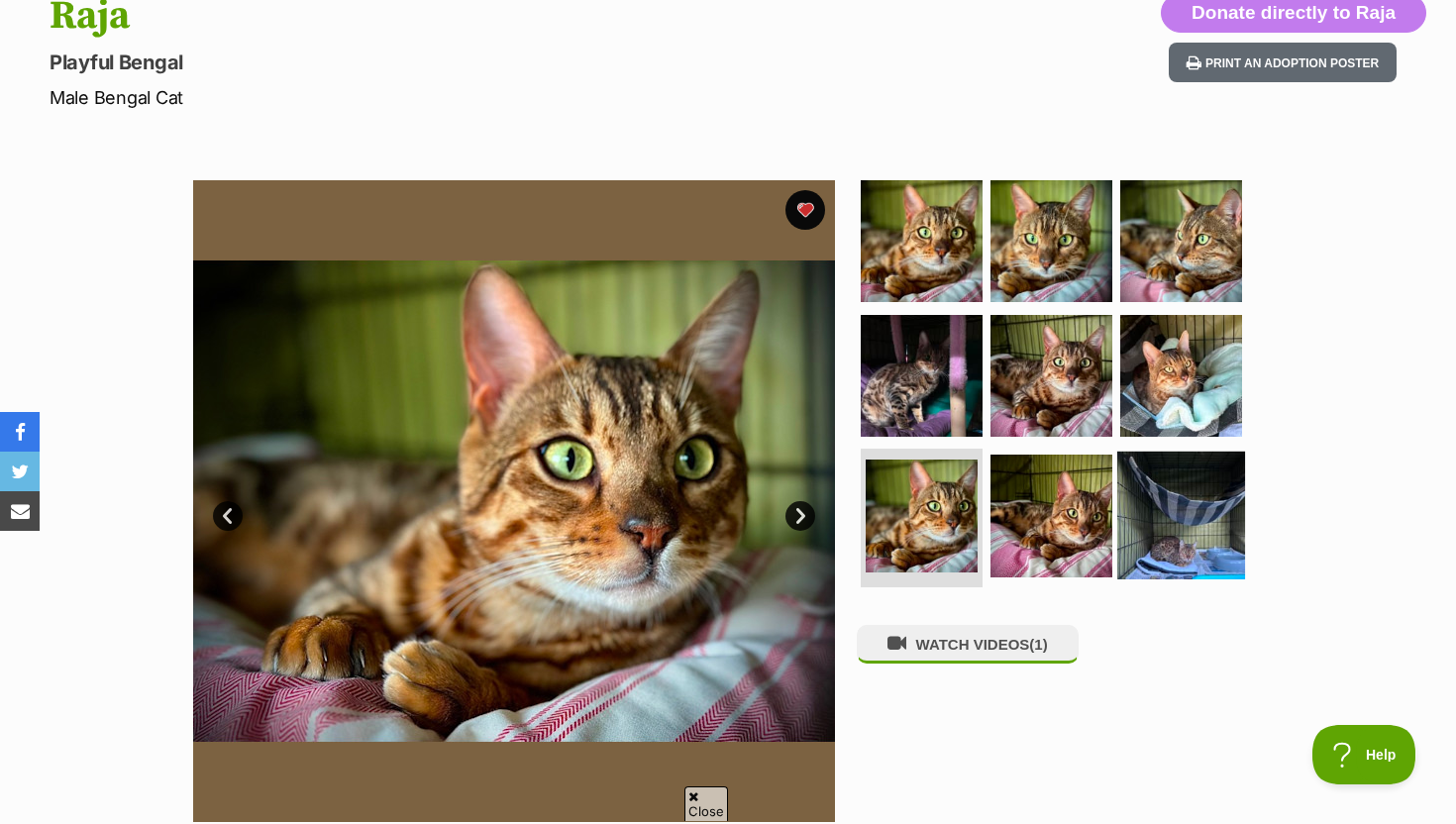 click at bounding box center (1181, 515) 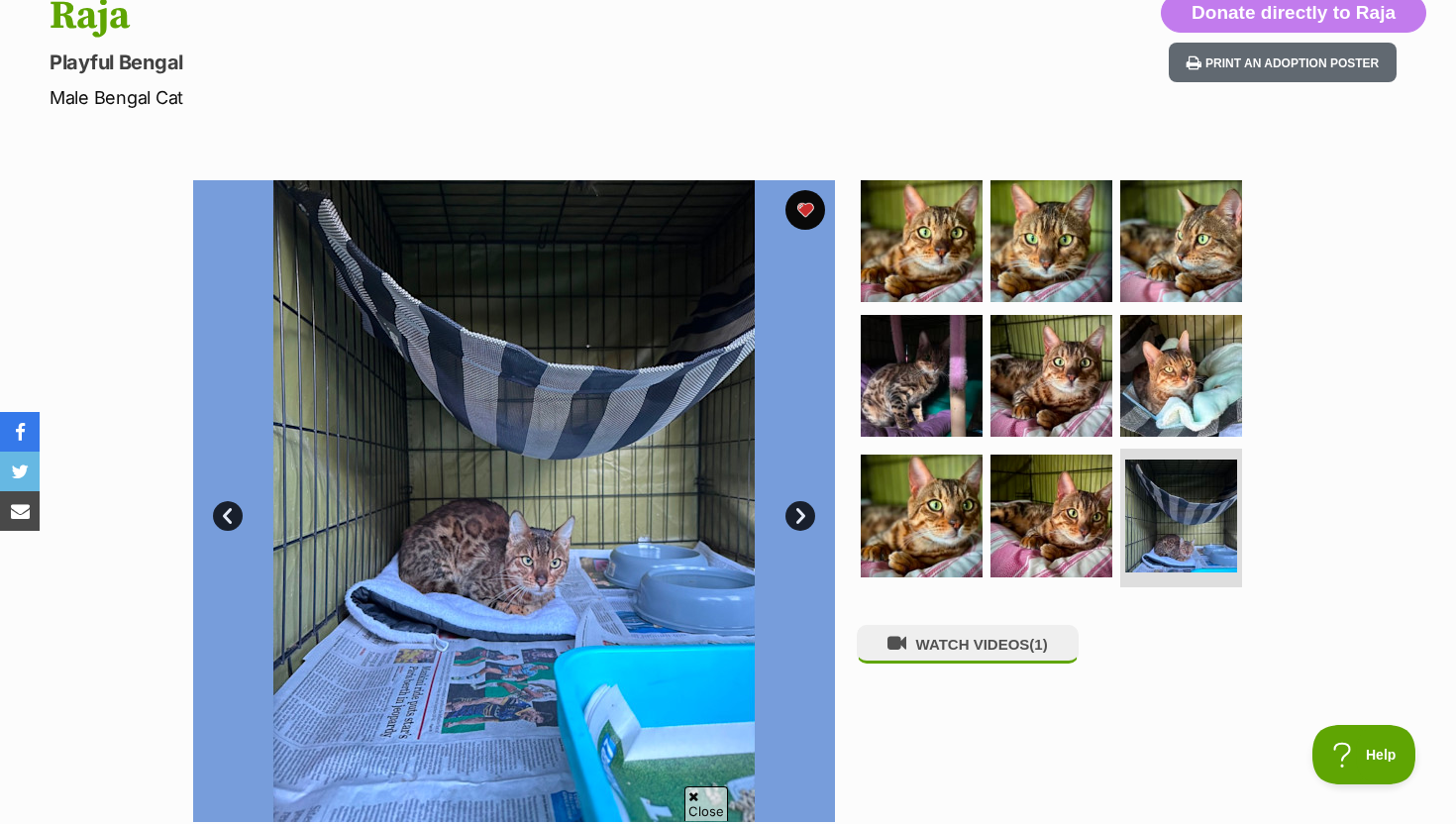 click at bounding box center [514, 501] 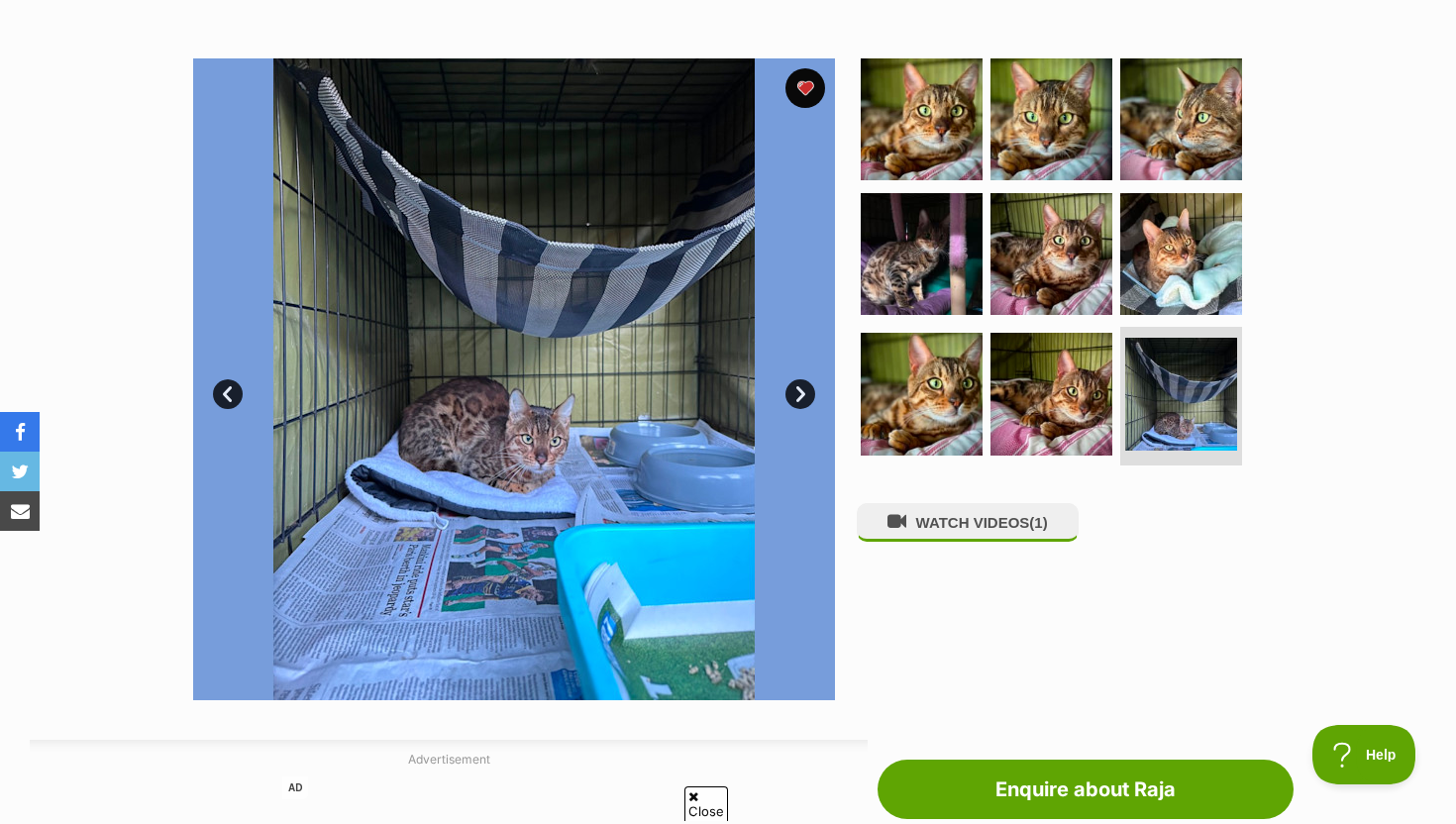 scroll, scrollTop: 359, scrollLeft: 0, axis: vertical 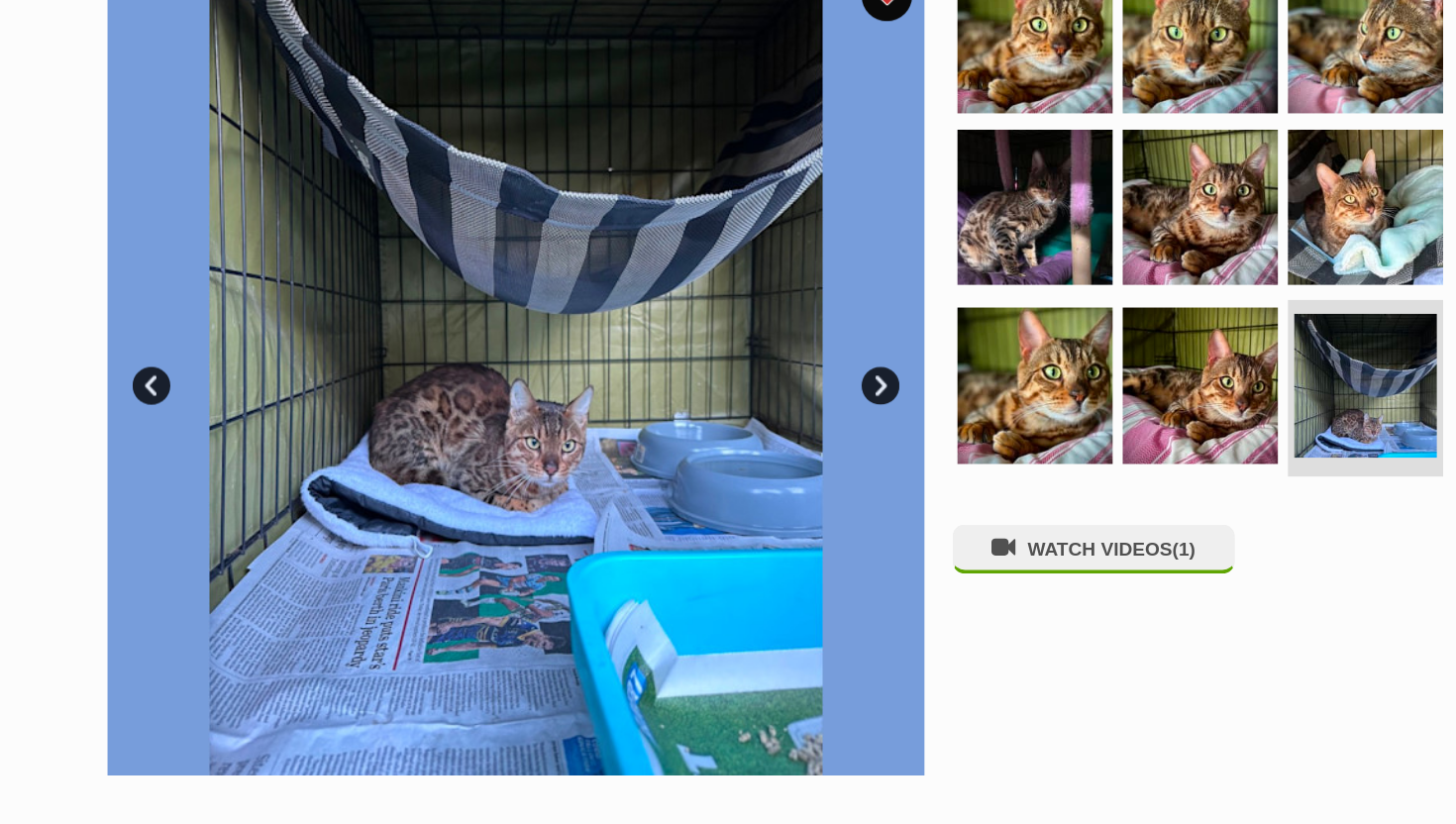 click at bounding box center [514, 374] 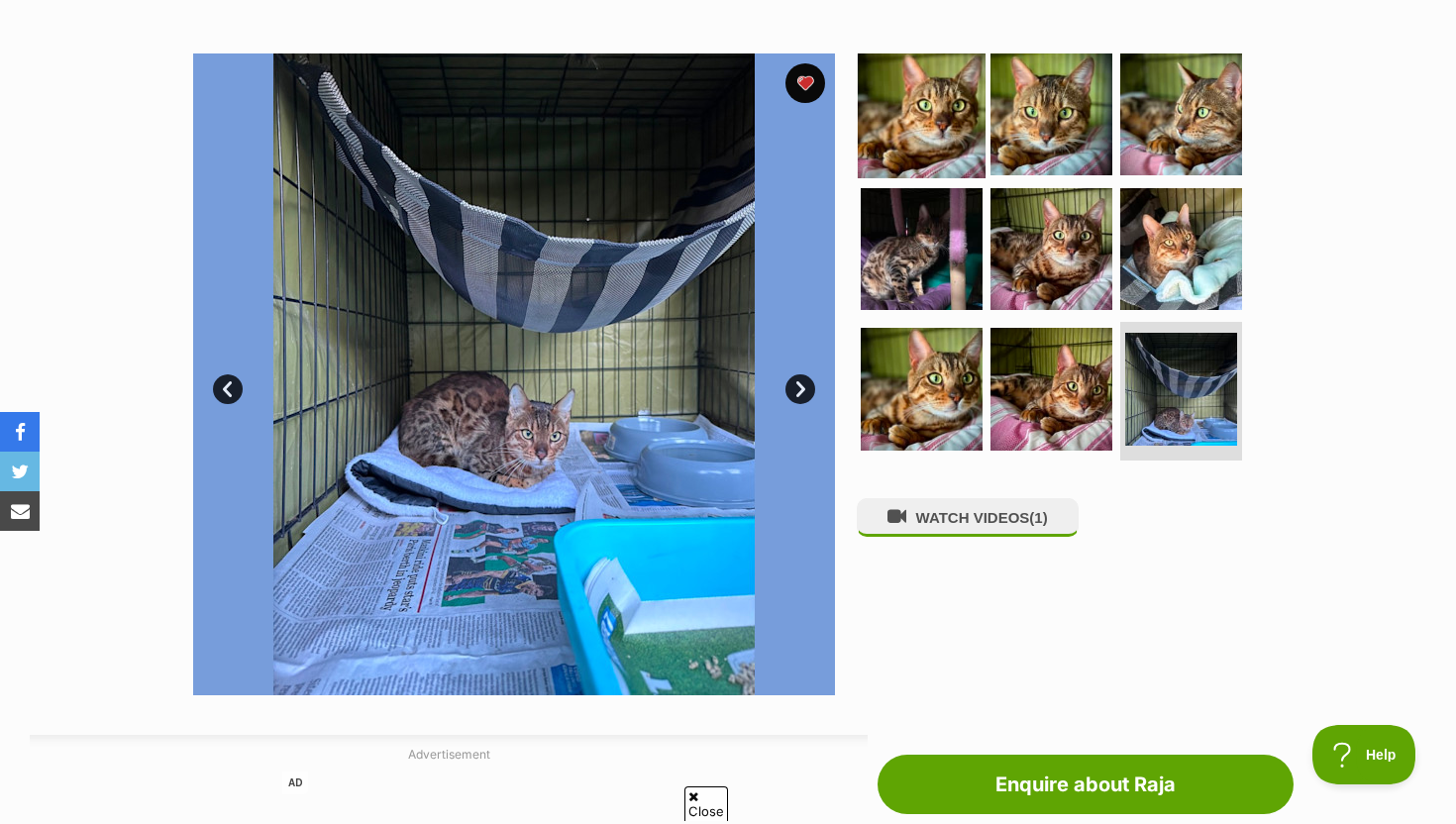 click at bounding box center [921, 114] 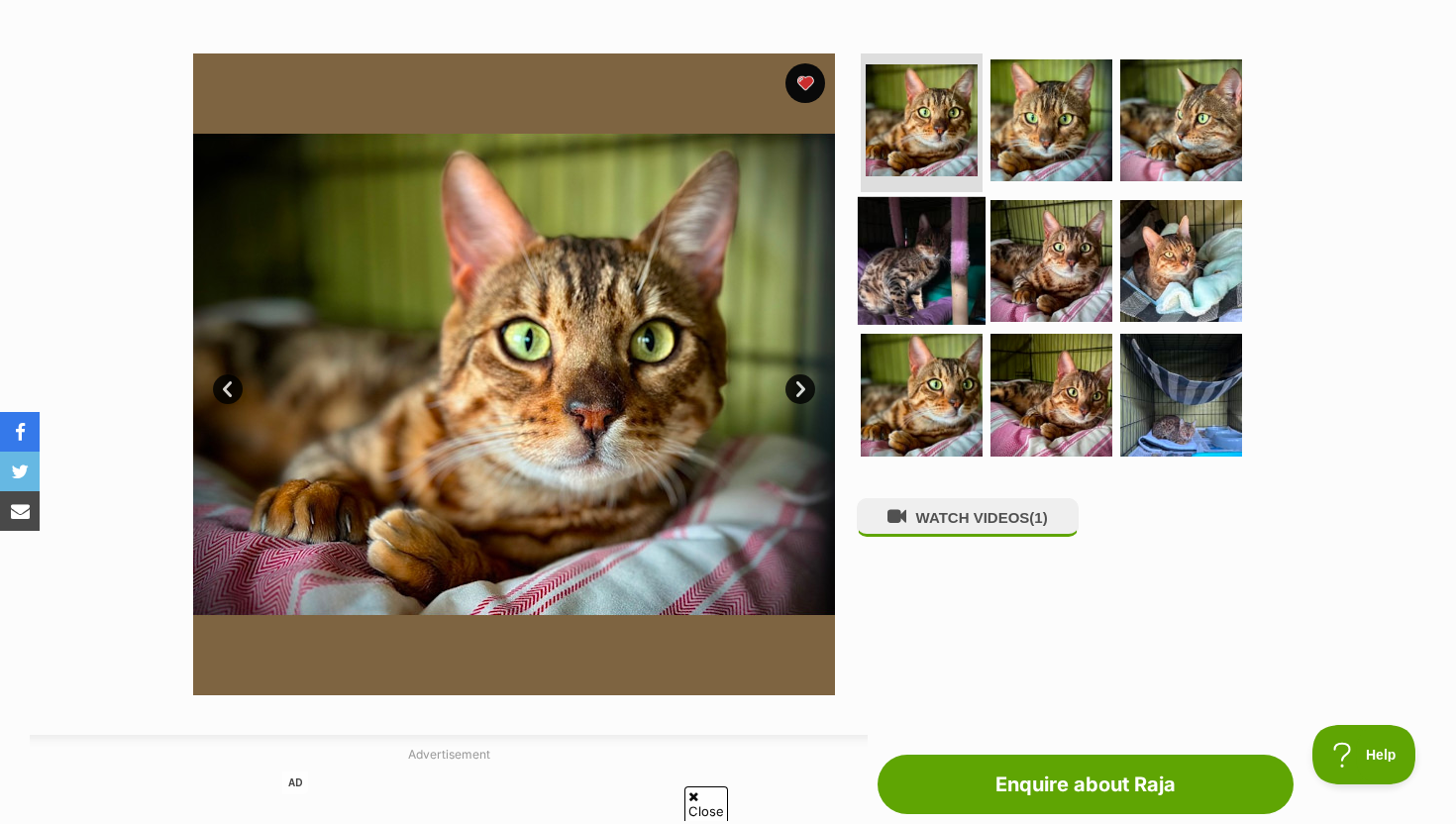 click at bounding box center (921, 259) 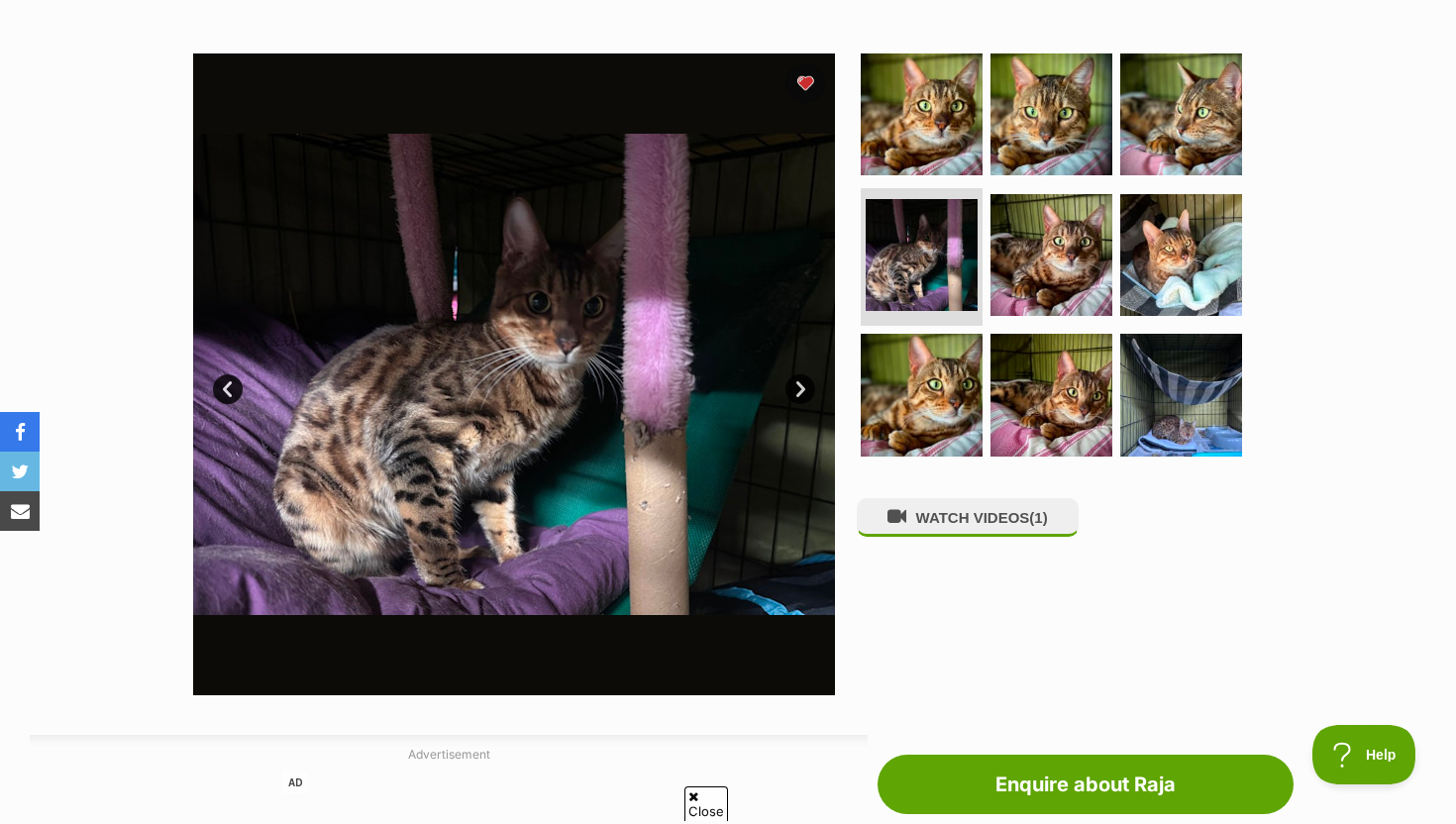 click at bounding box center (514, 374) 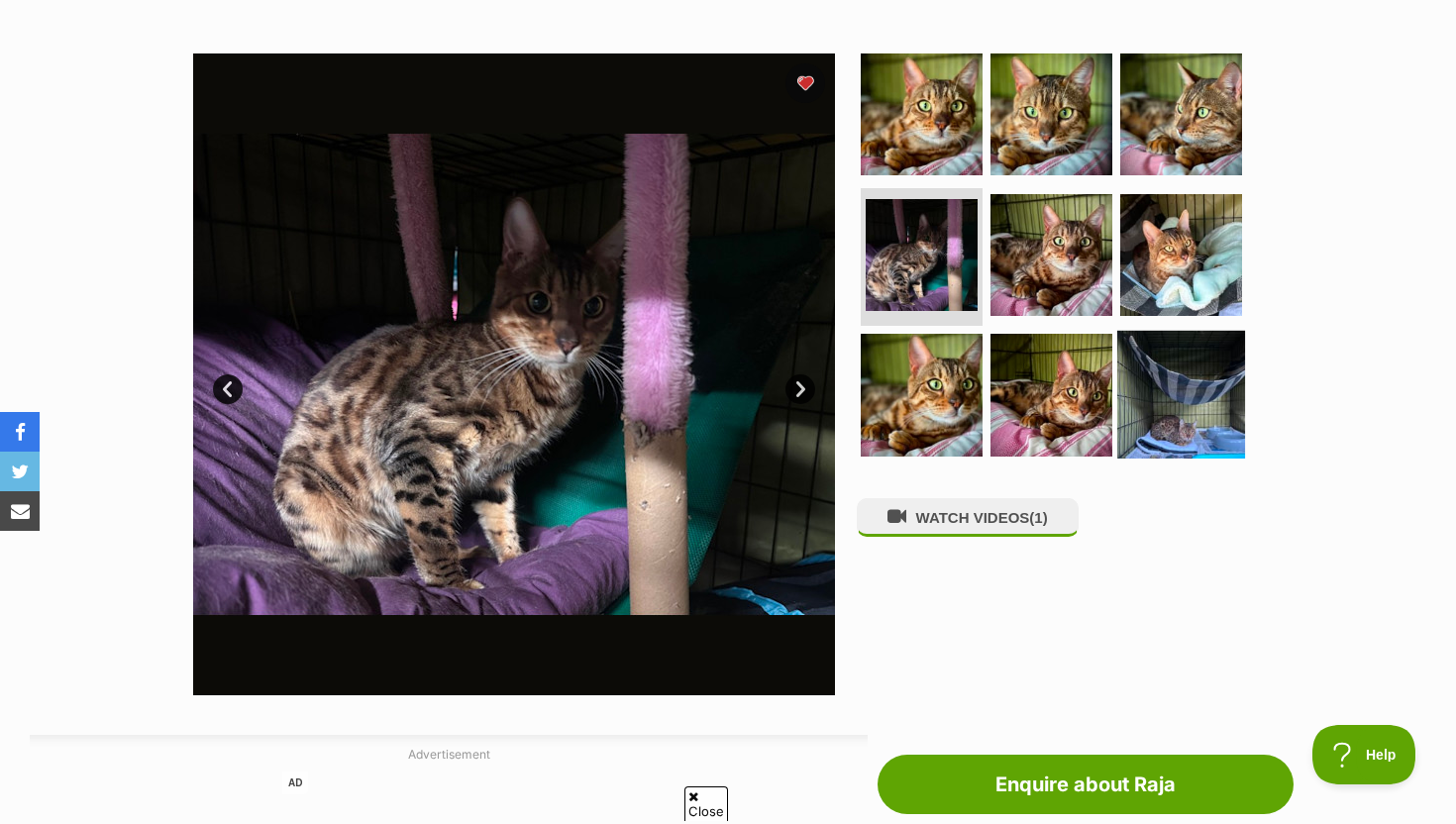 click at bounding box center (1181, 394) 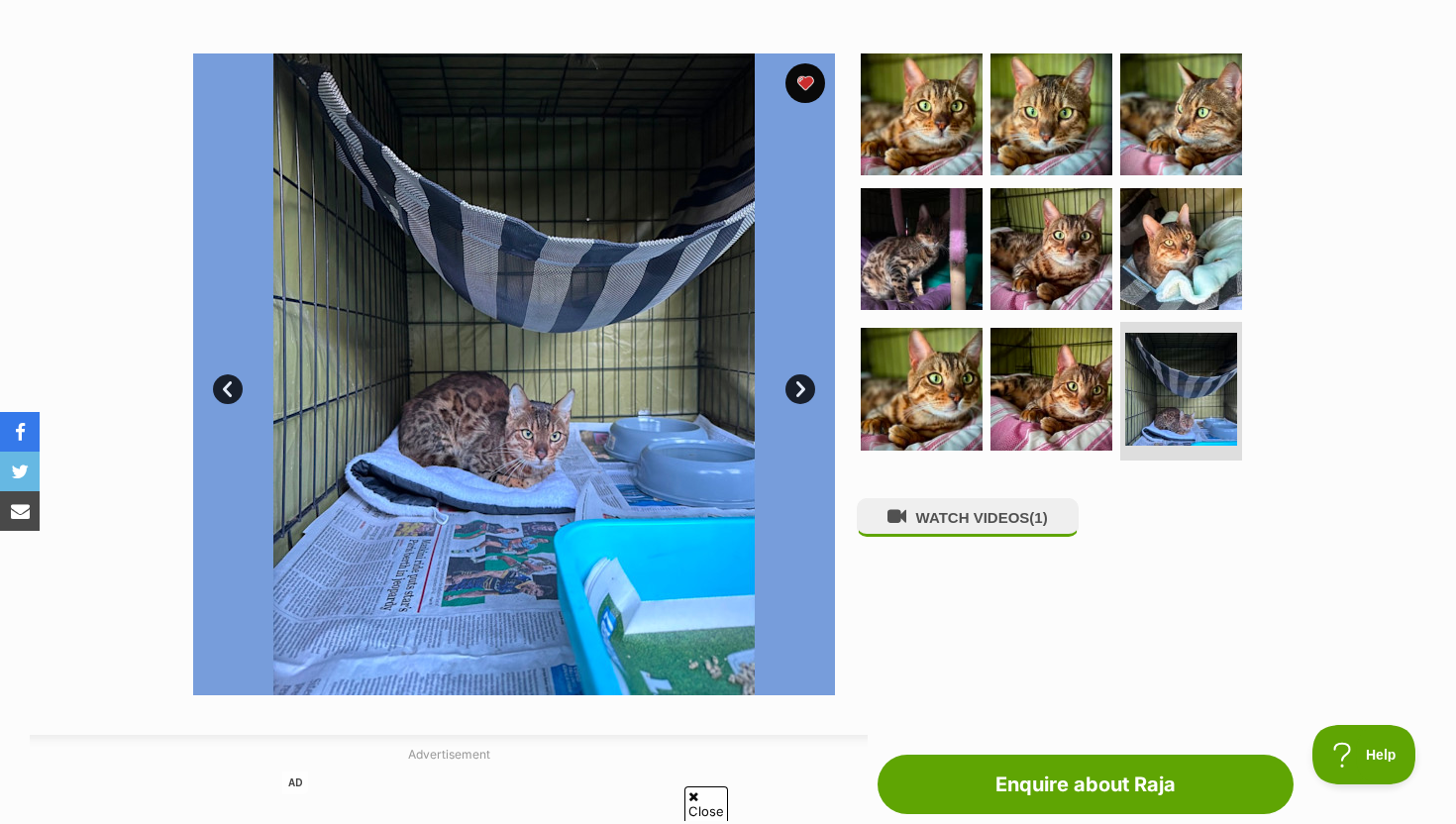click at bounding box center [514, 374] 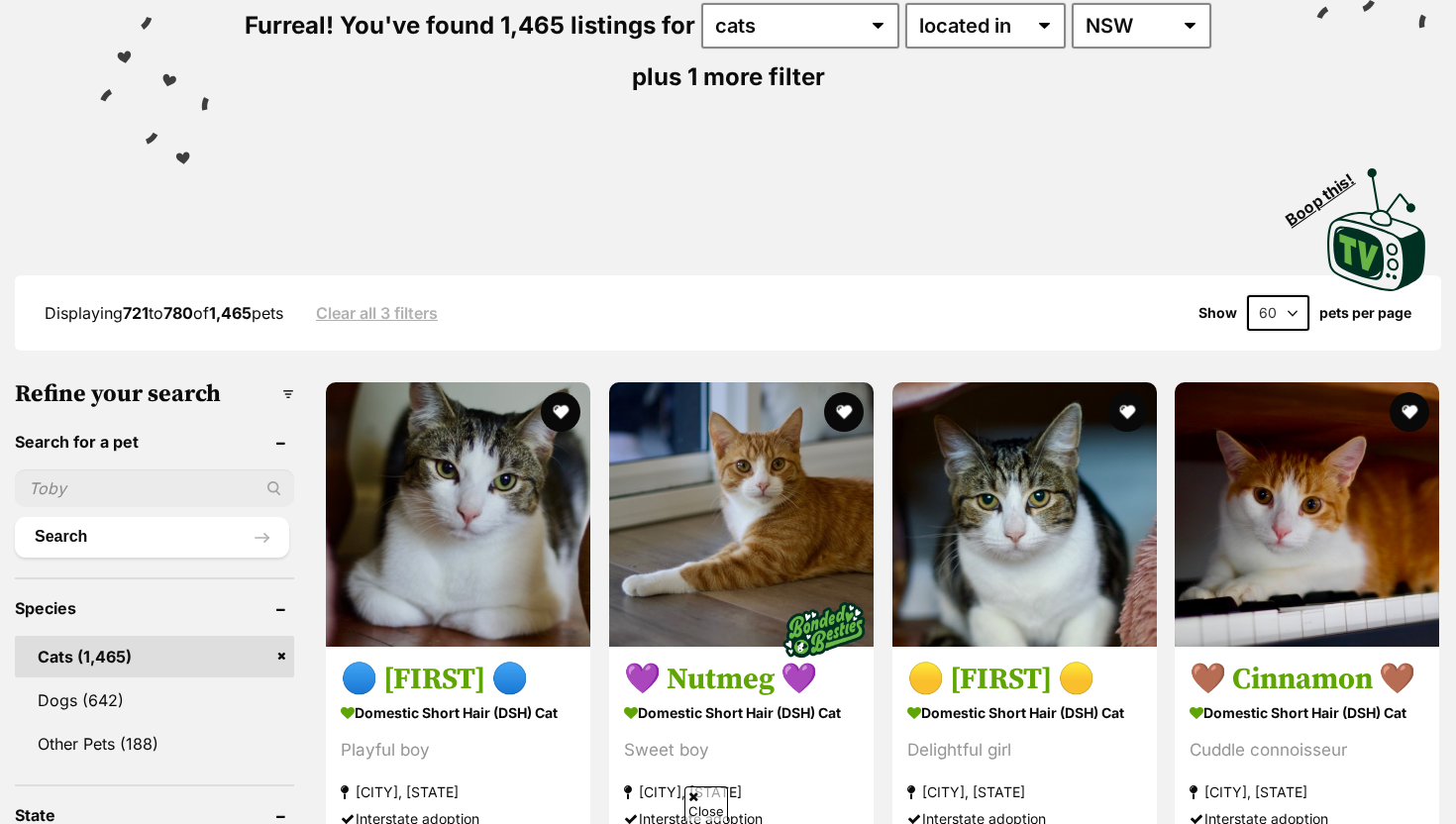 scroll, scrollTop: 0, scrollLeft: 0, axis: both 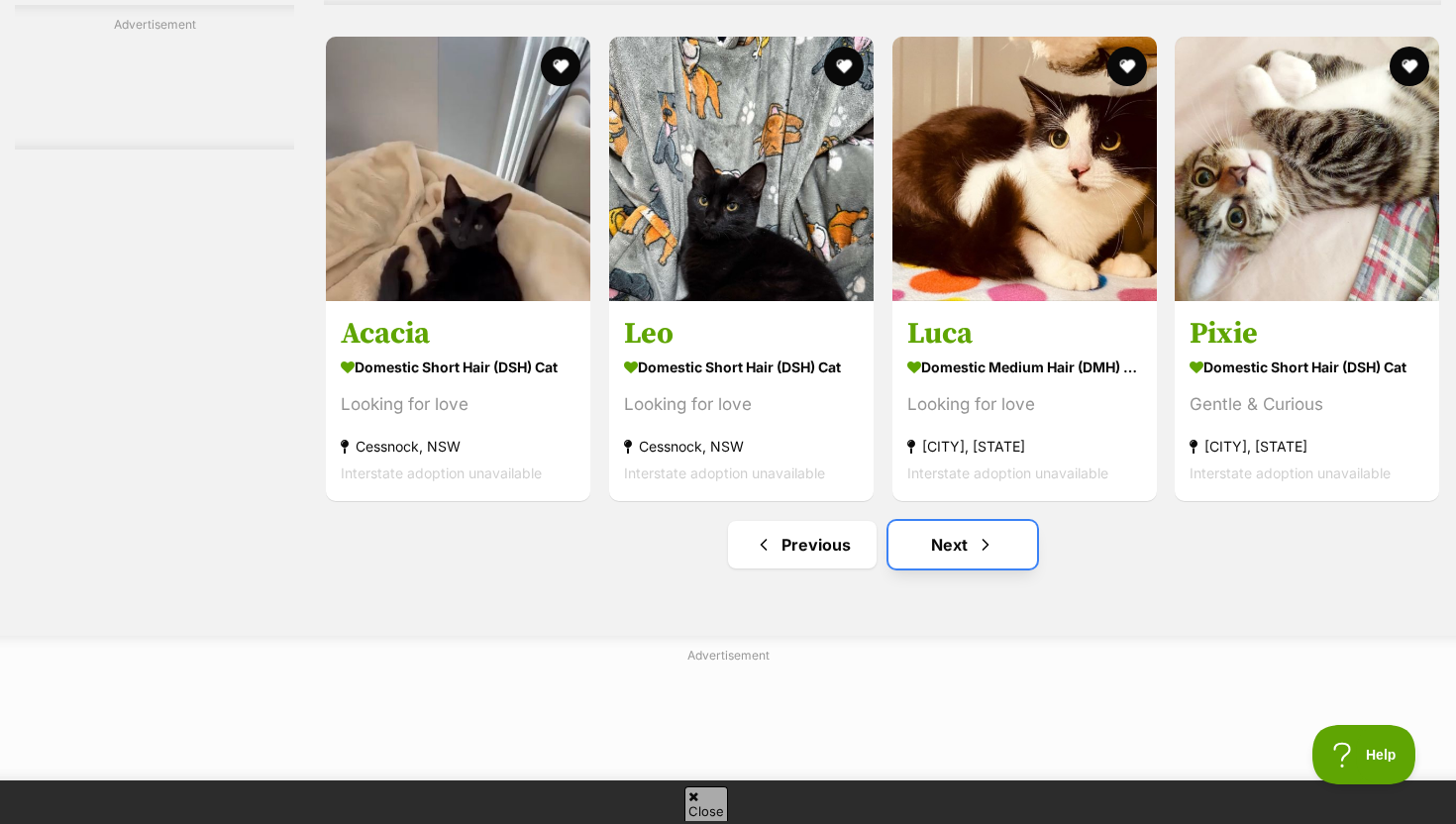 click on "Next" at bounding box center (963, 545) 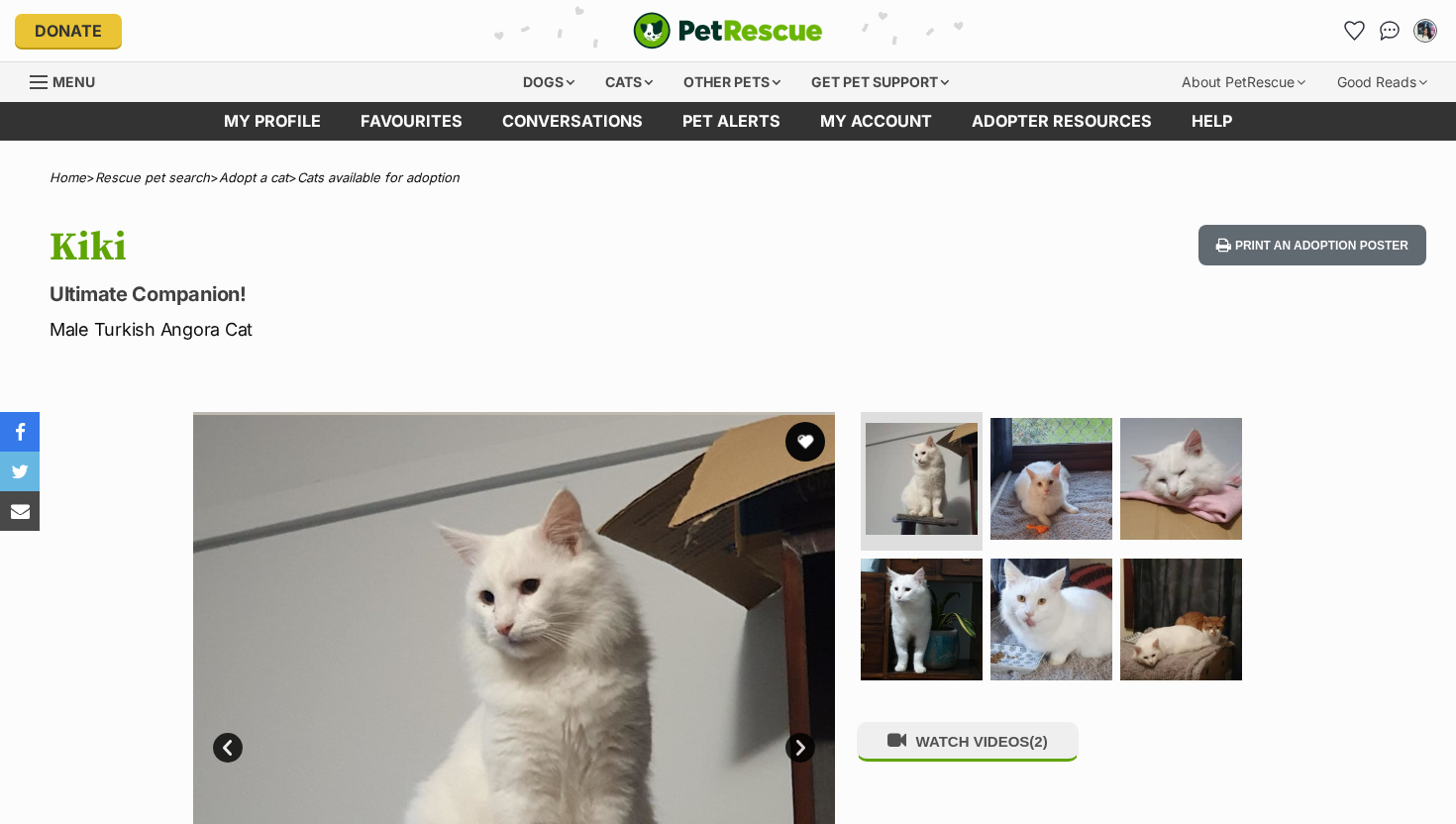 scroll, scrollTop: 0, scrollLeft: 0, axis: both 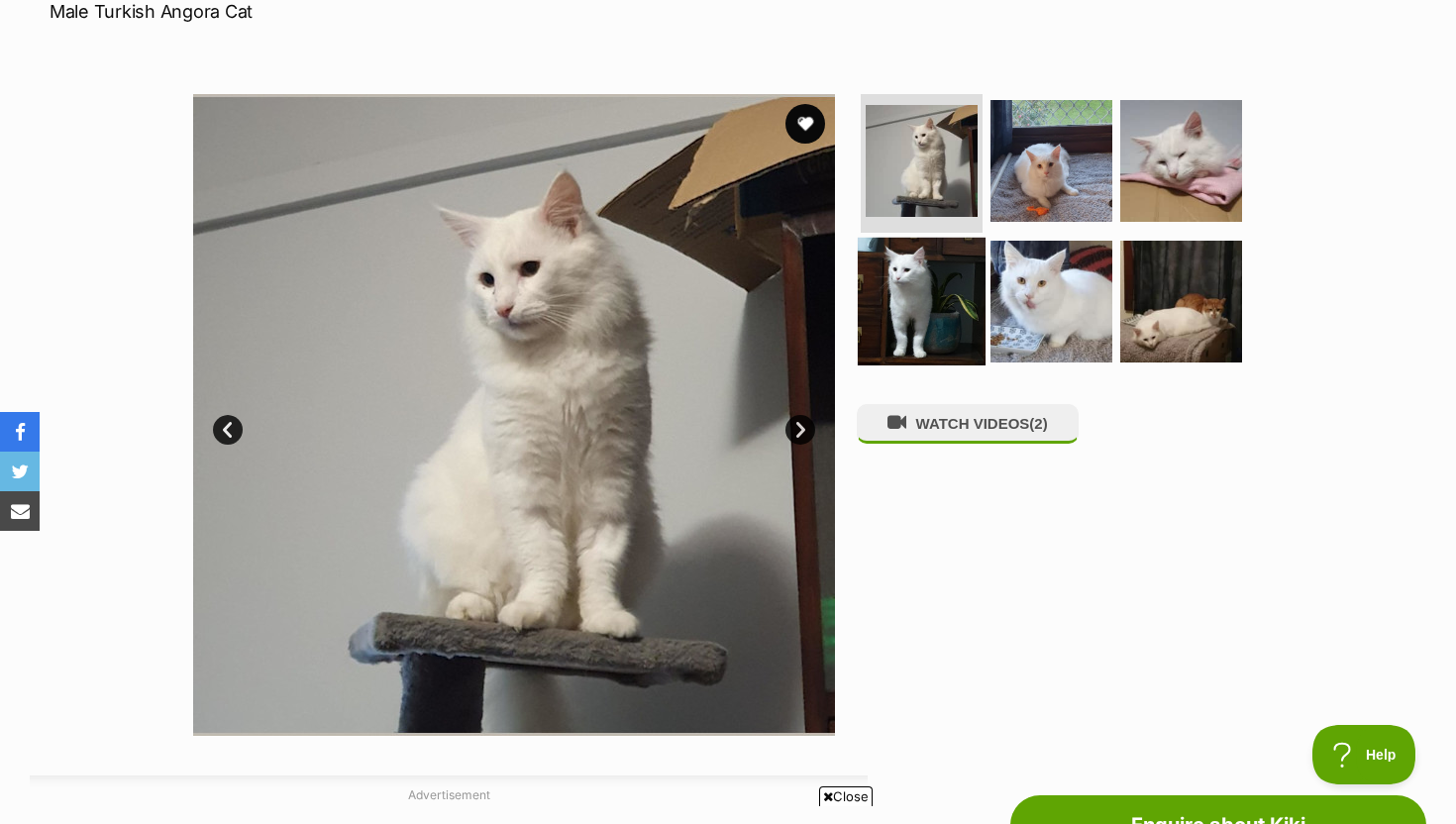 click at bounding box center [921, 300] 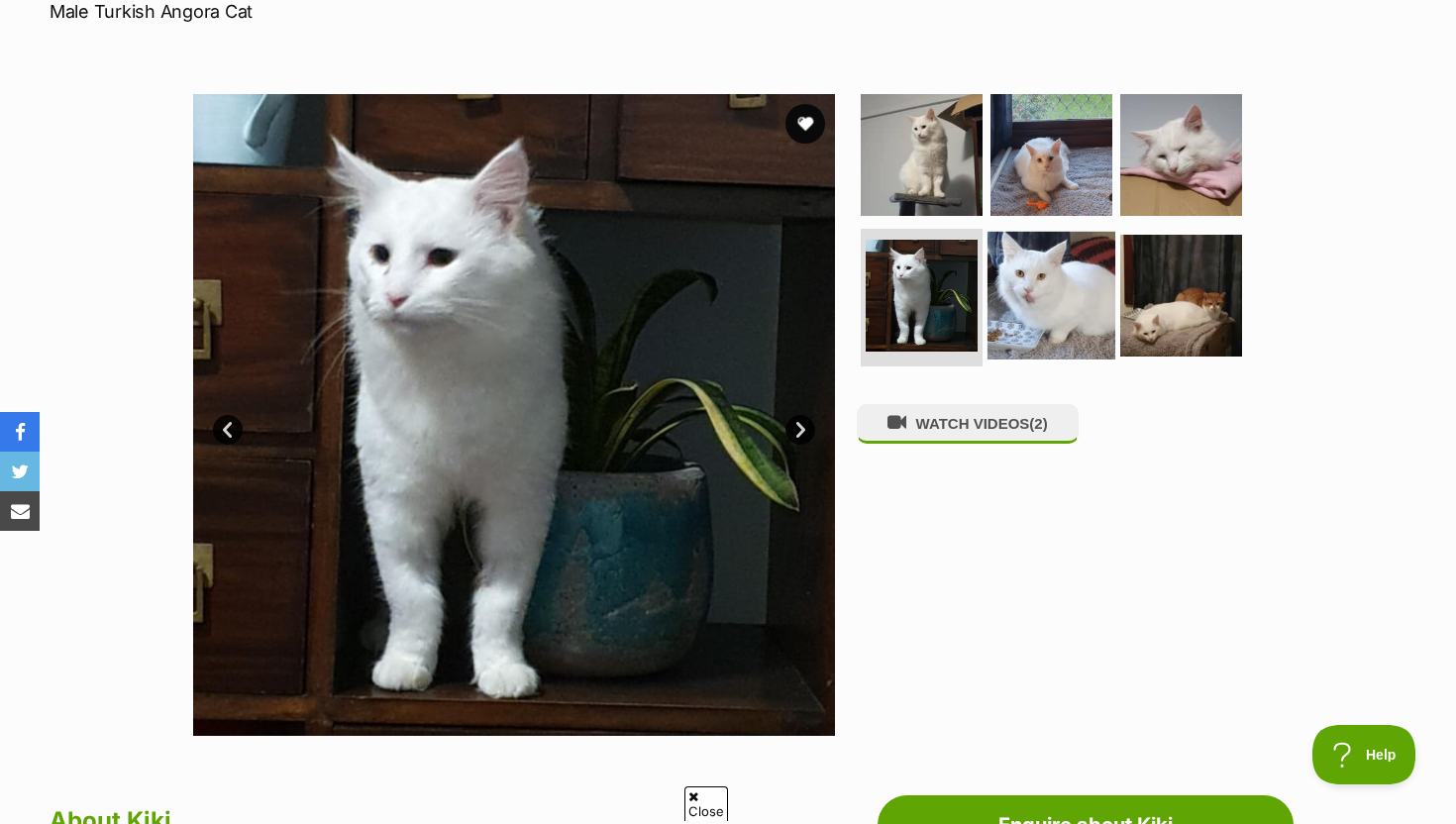 click at bounding box center [1051, 294] 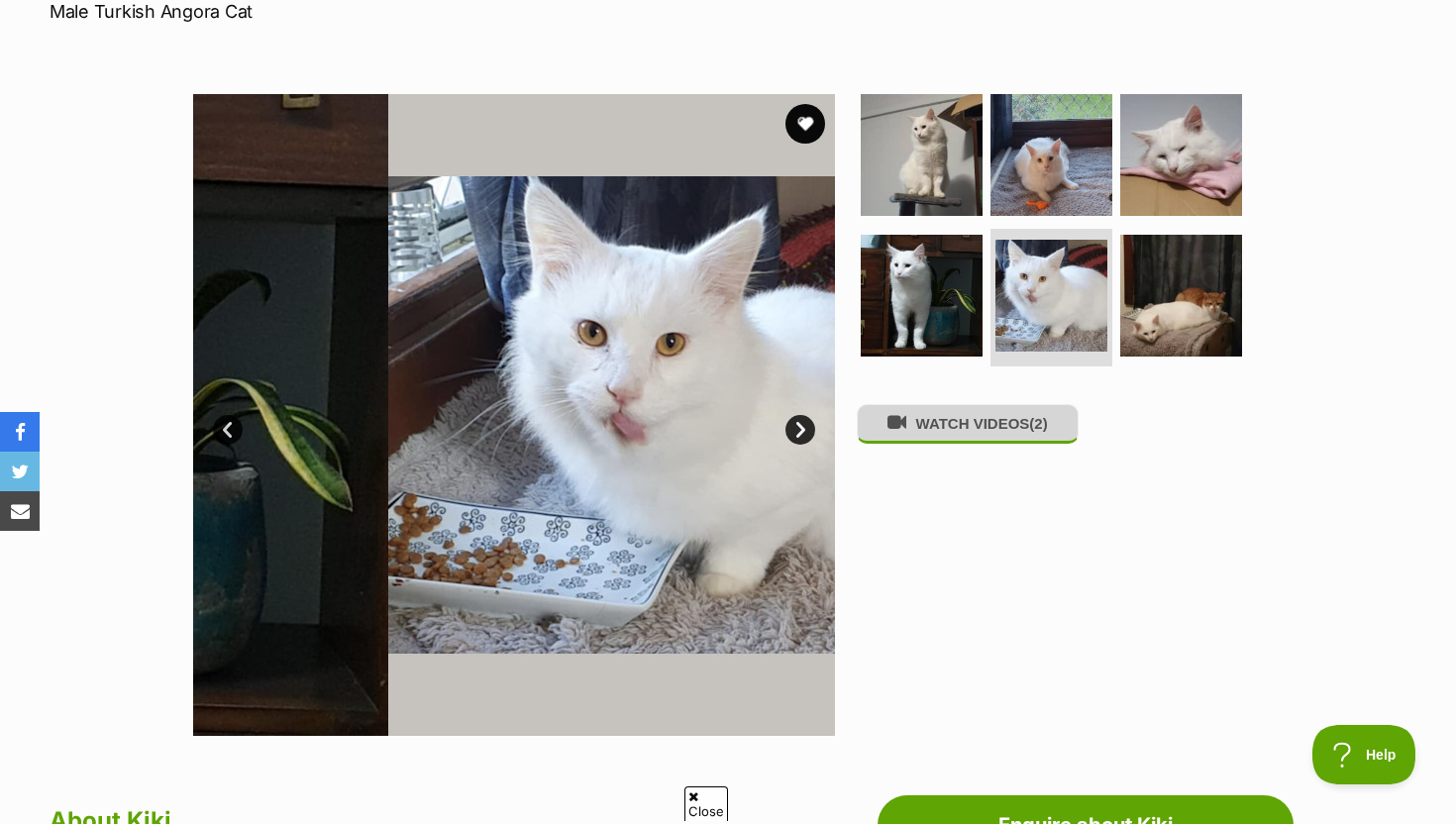 click on "WATCH VIDEOS
(2)" at bounding box center [968, 423] 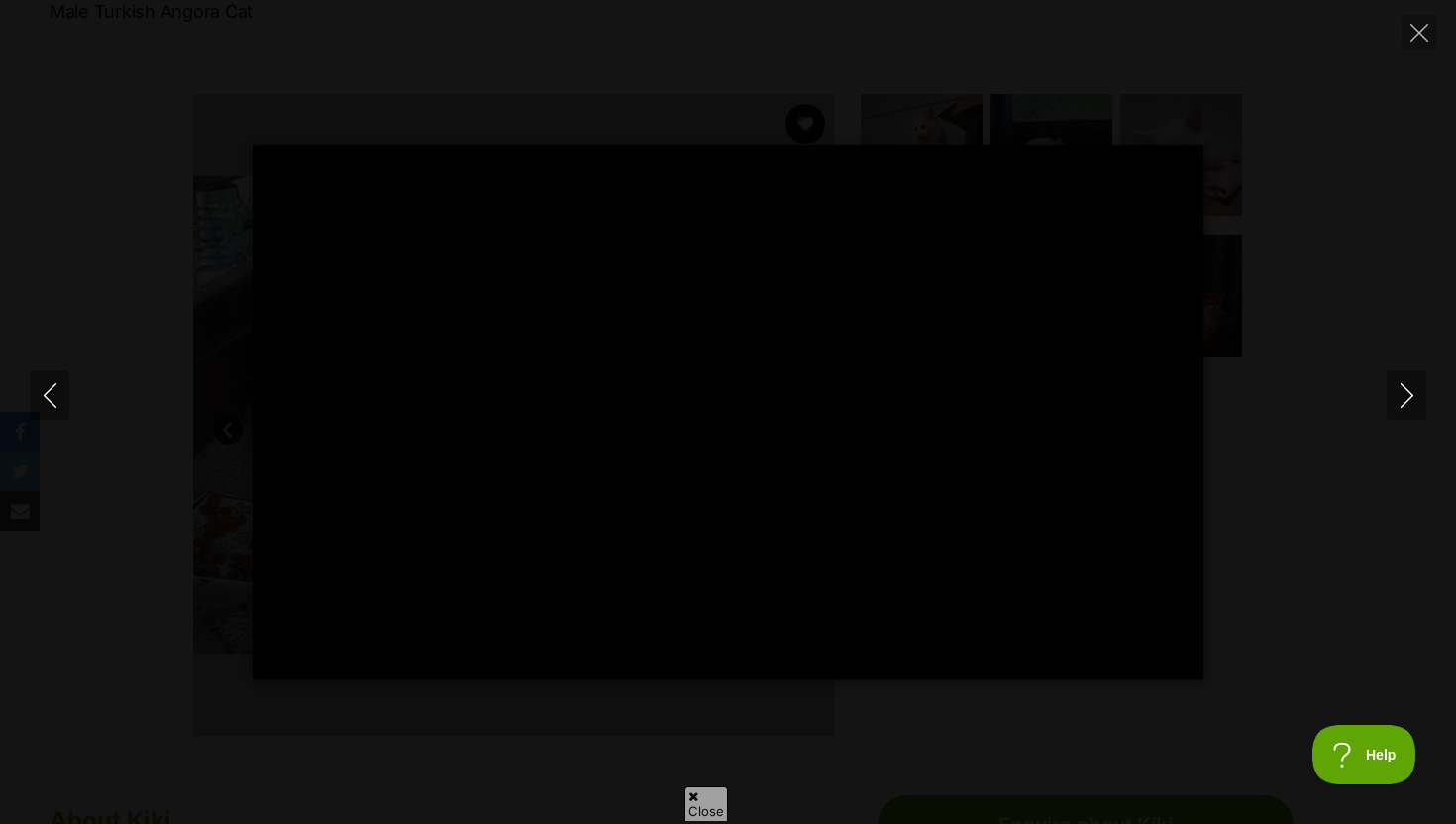 click at bounding box center [728, 412] 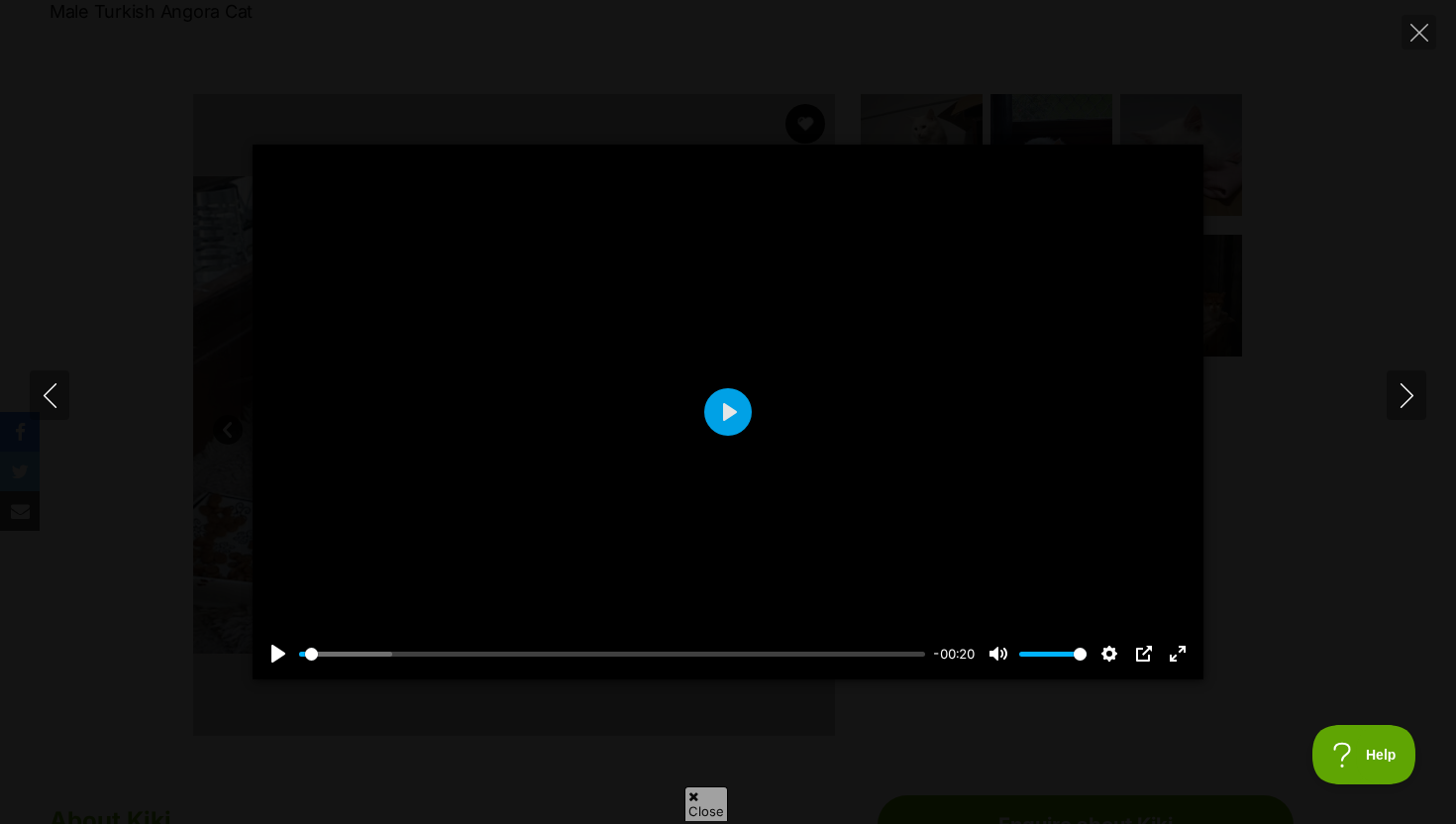 click at bounding box center [728, 412] 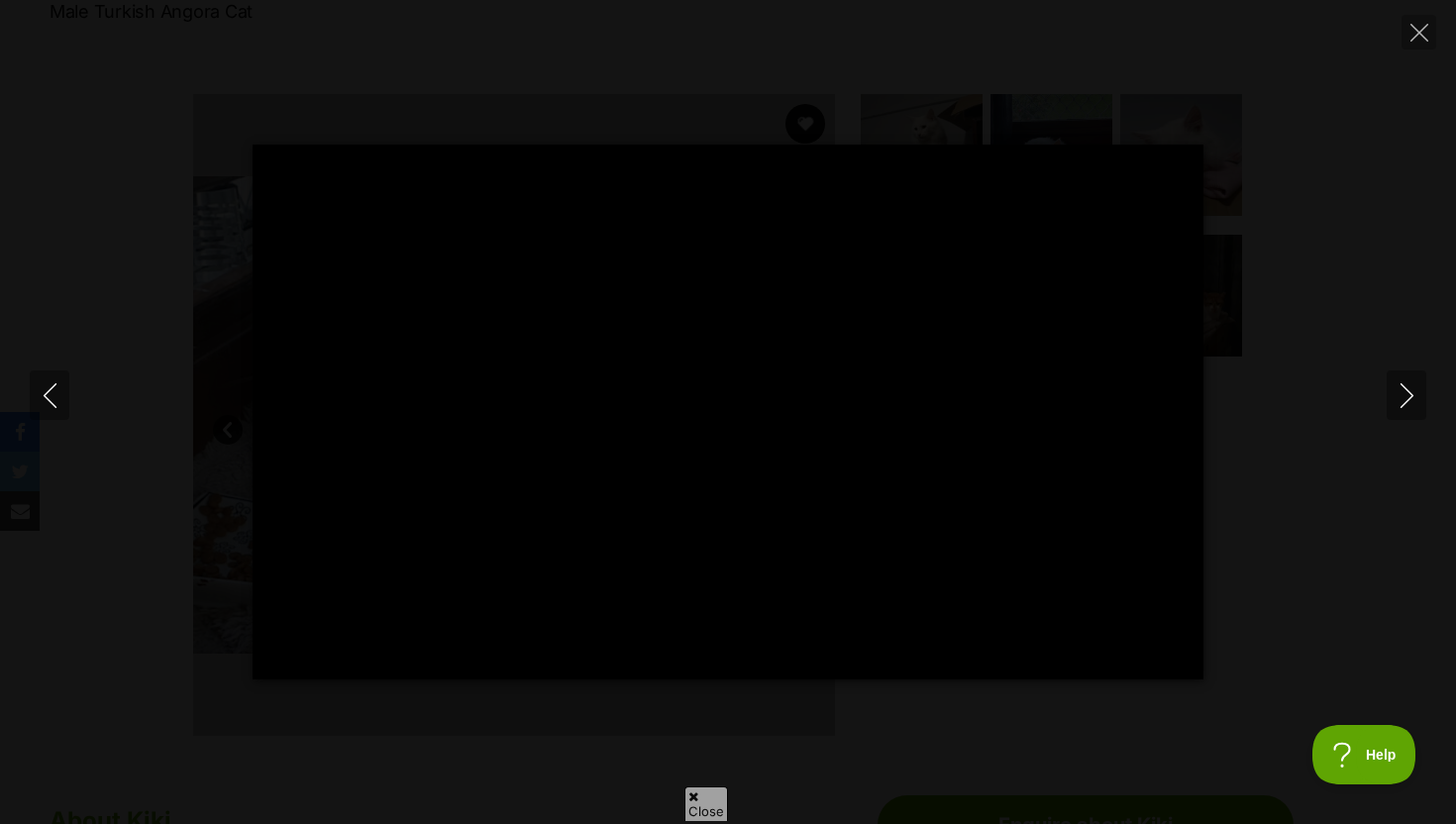 click at bounding box center (728, 412) 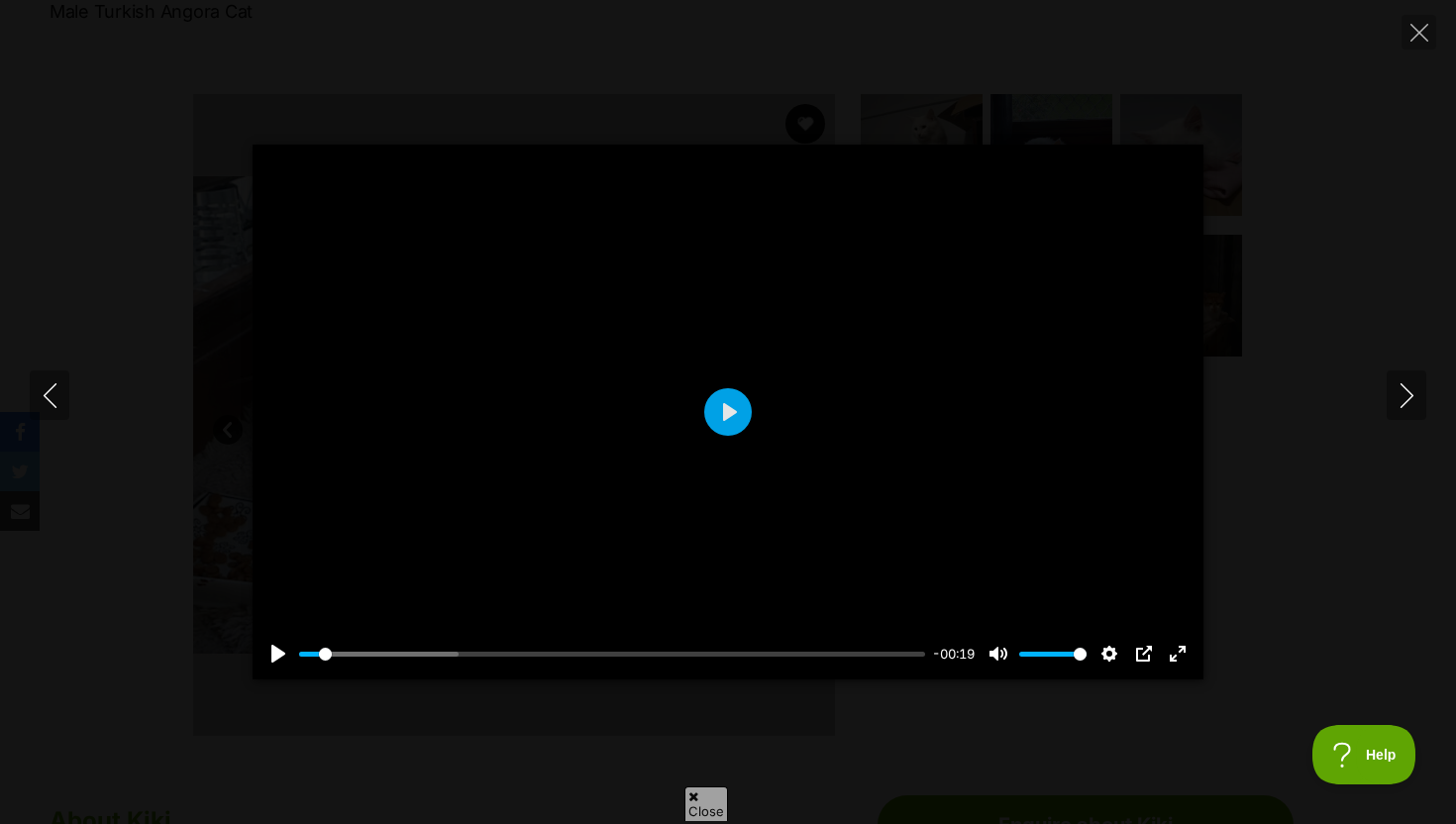 click at bounding box center [728, 412] 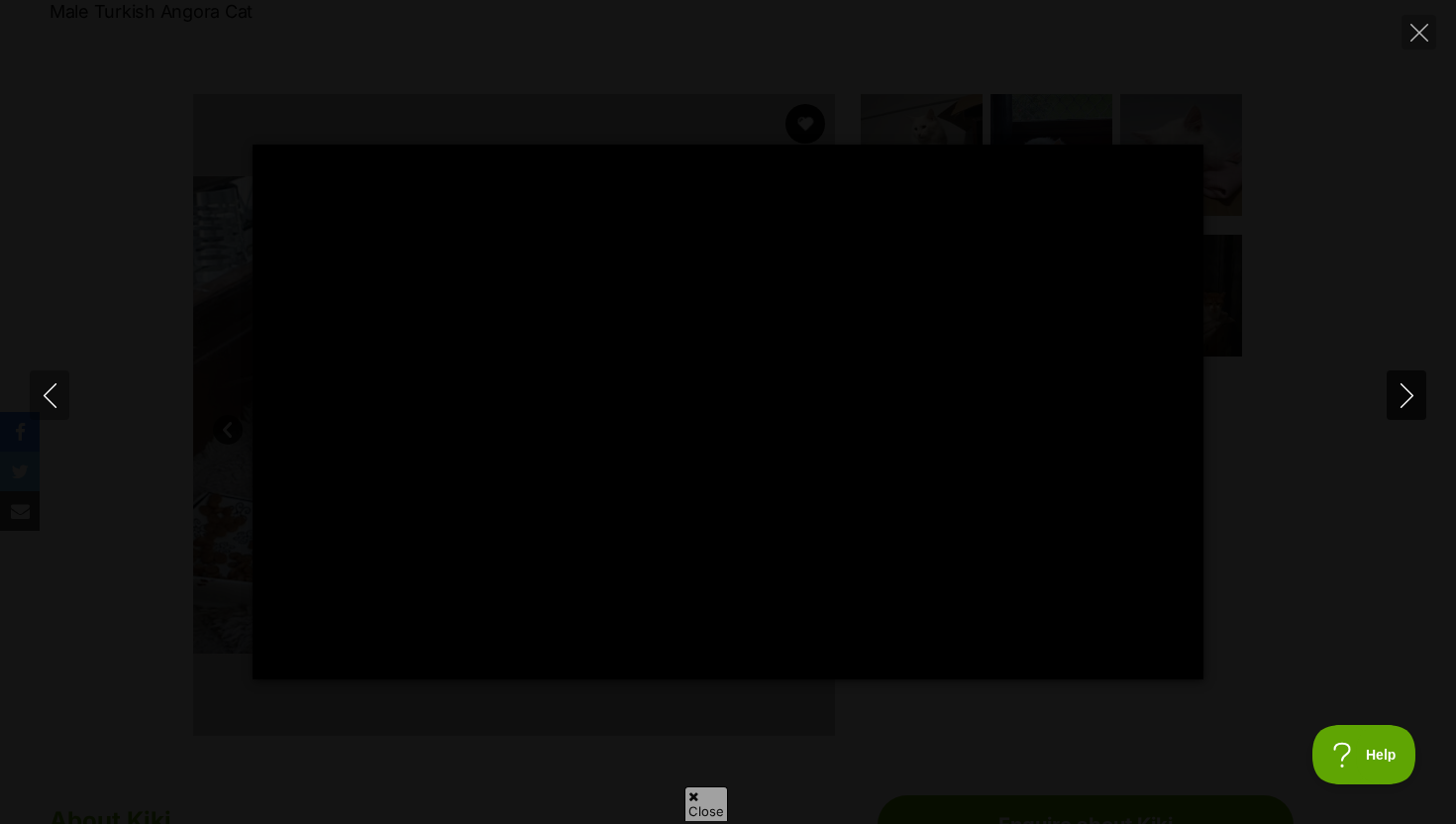 click 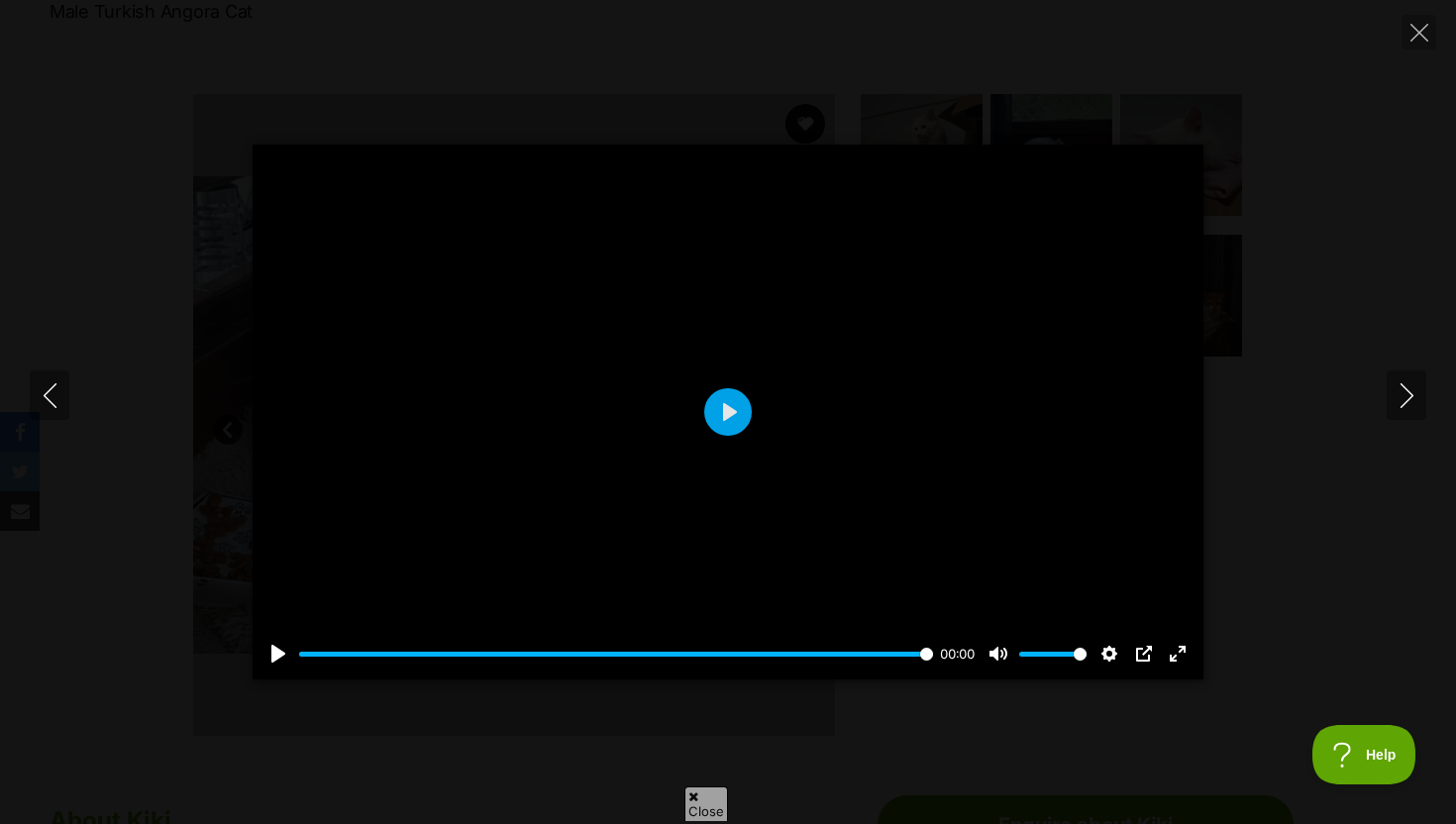 click on "Pause Play % buffered 00:00 00:00 Unmute Mute Disable captions Enable captions Settings Captions Disabled Quality undefined Speed Normal Captions Go back to previous menu Quality Go back to previous menu Speed Go back to previous menu 0.5× 0.75× Normal 1.25× 1.5× 1.75× 2× 4× PIP Exit fullscreen Enter fullscreen Play" at bounding box center (728, 412) 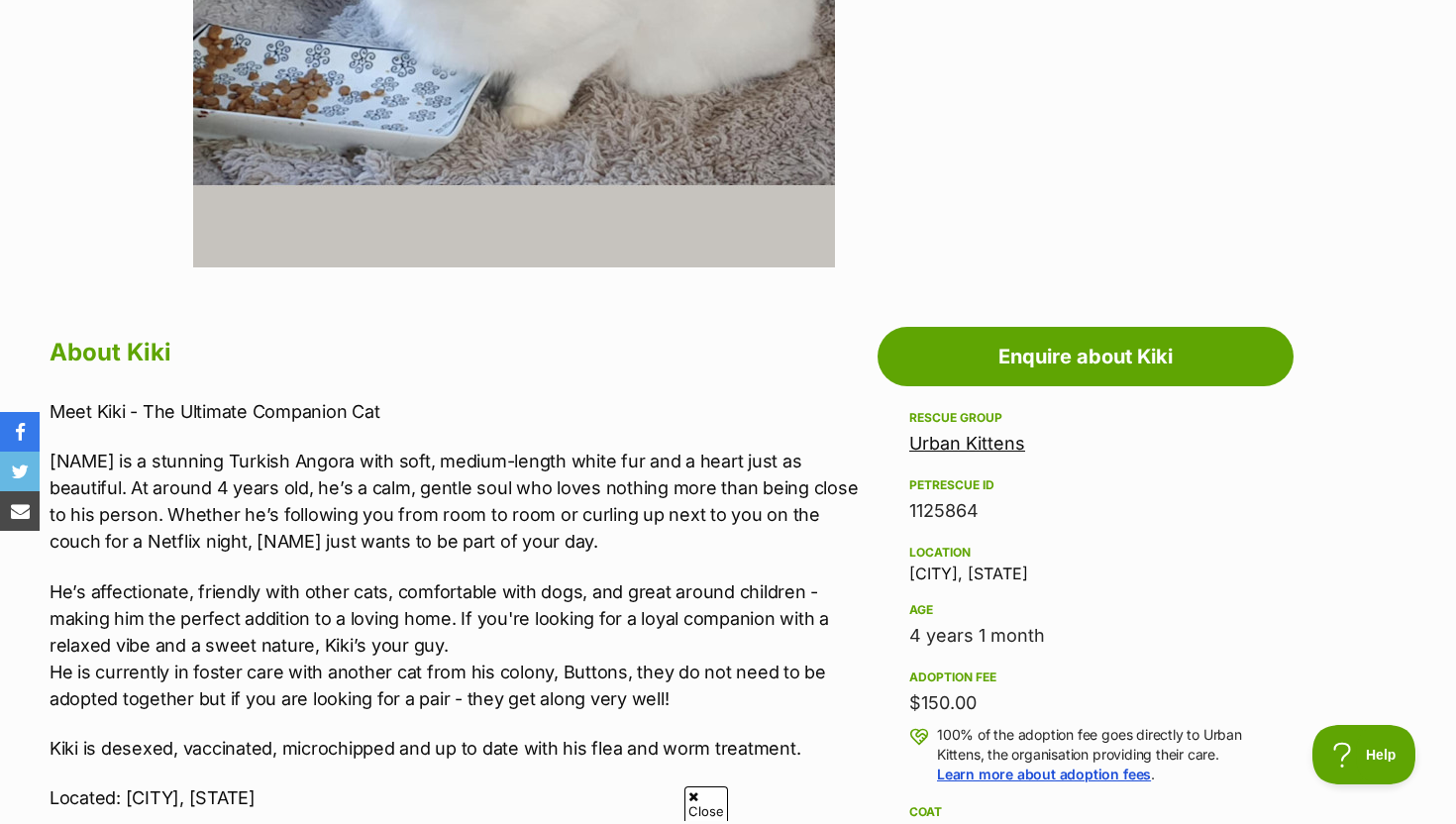scroll, scrollTop: 815, scrollLeft: 0, axis: vertical 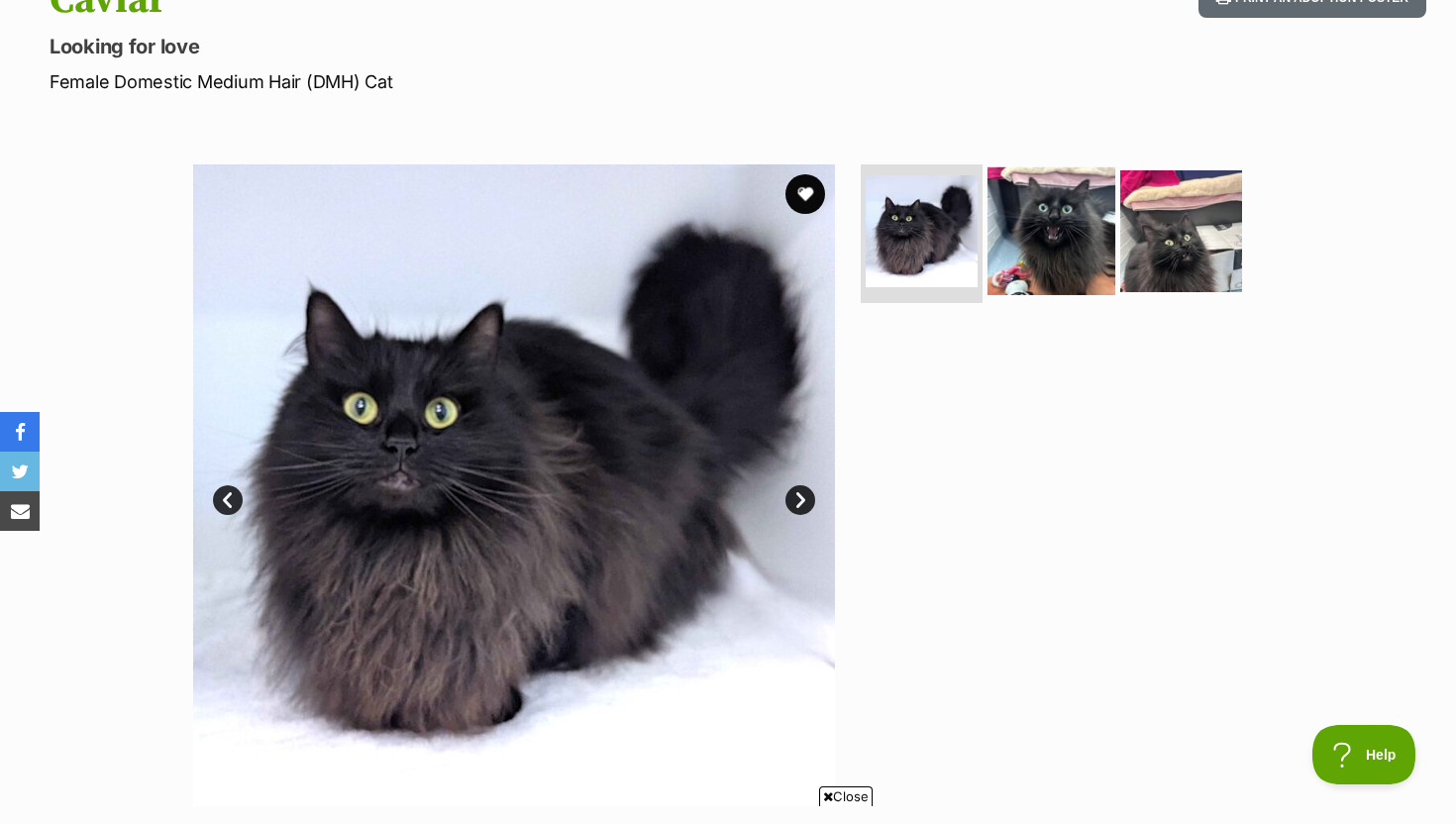 click at bounding box center [1051, 231] 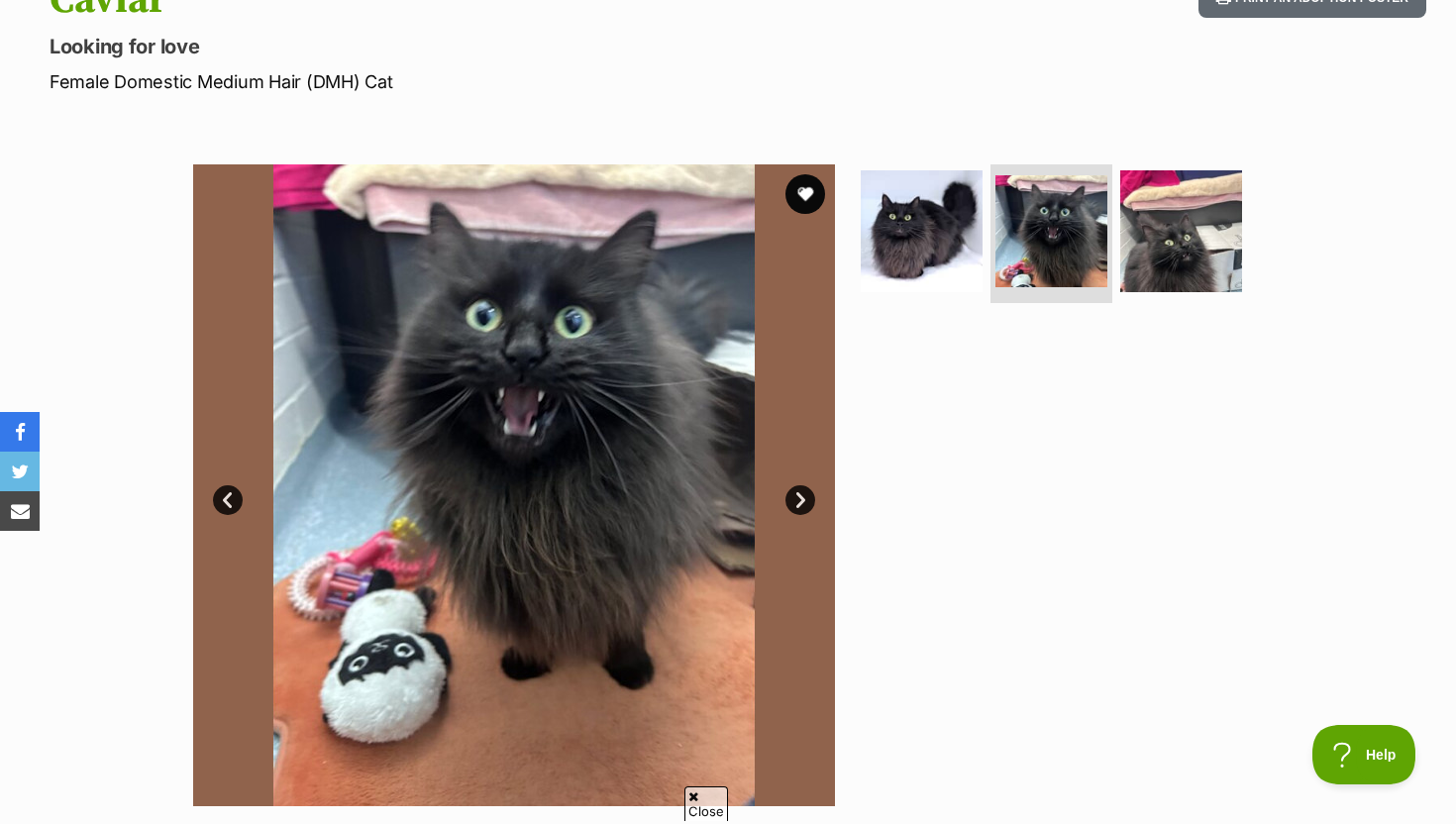 scroll, scrollTop: 249, scrollLeft: 0, axis: vertical 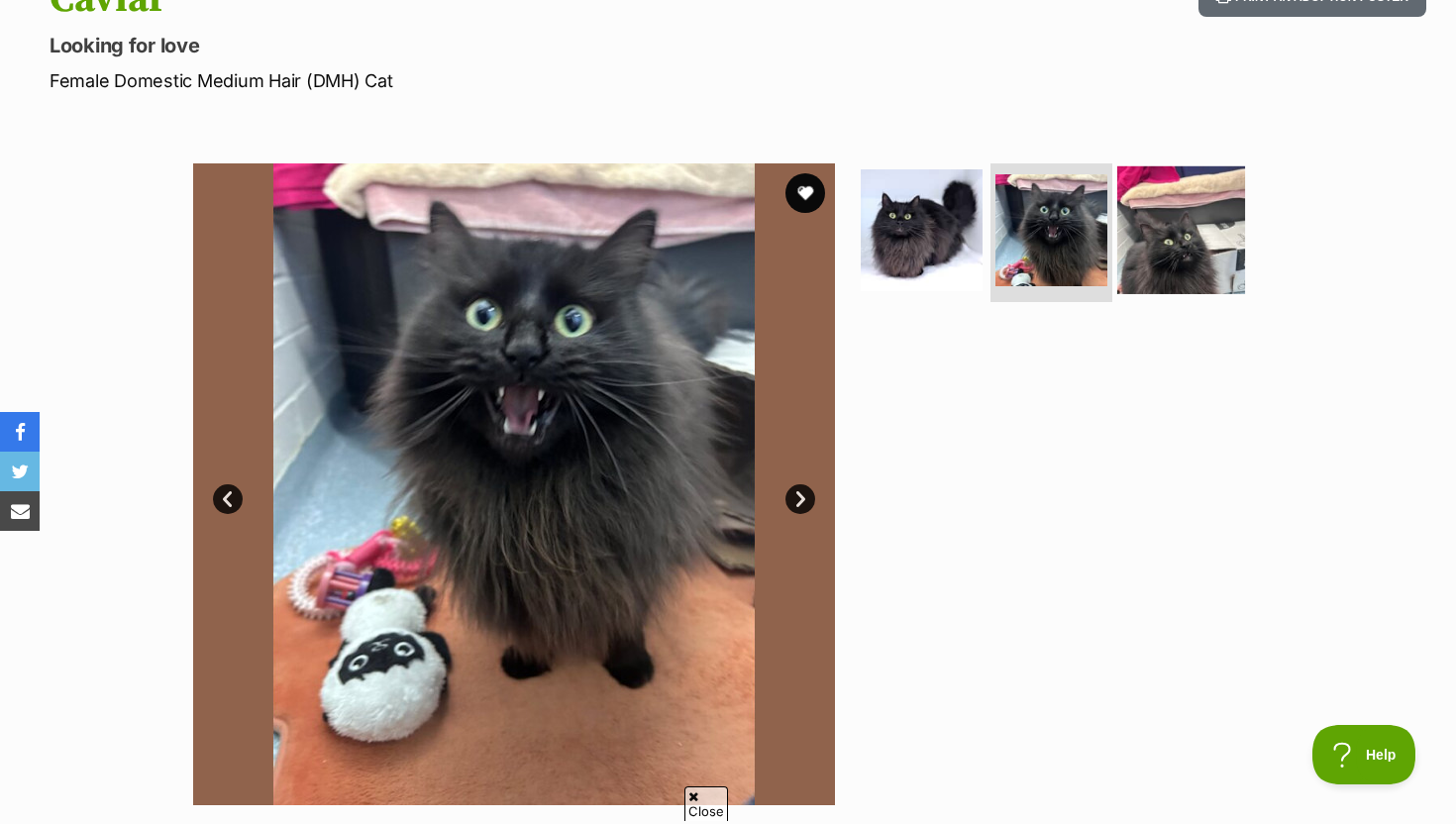click at bounding box center (1181, 230) 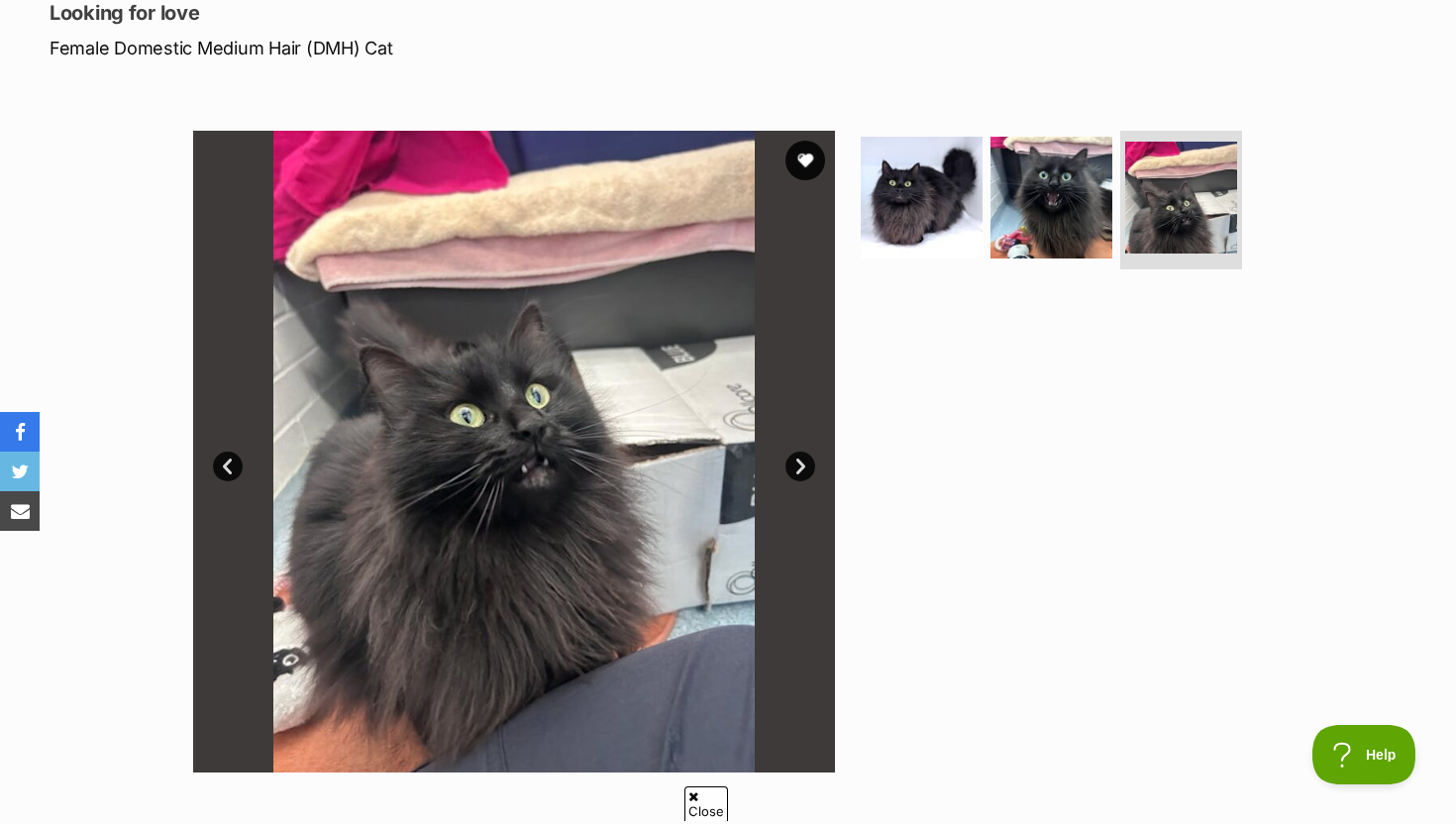 scroll, scrollTop: 290, scrollLeft: 0, axis: vertical 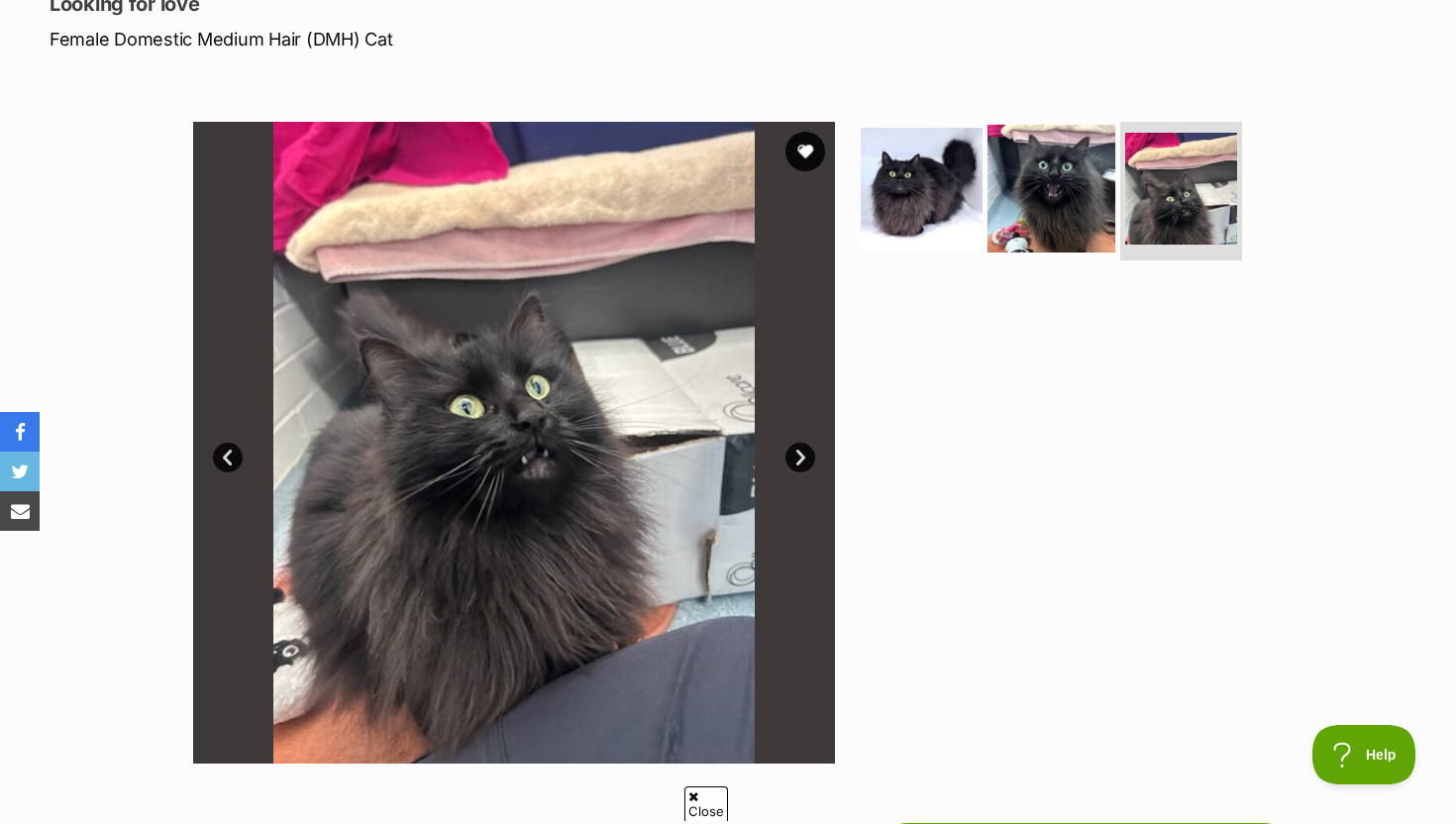 click at bounding box center (1051, 188) 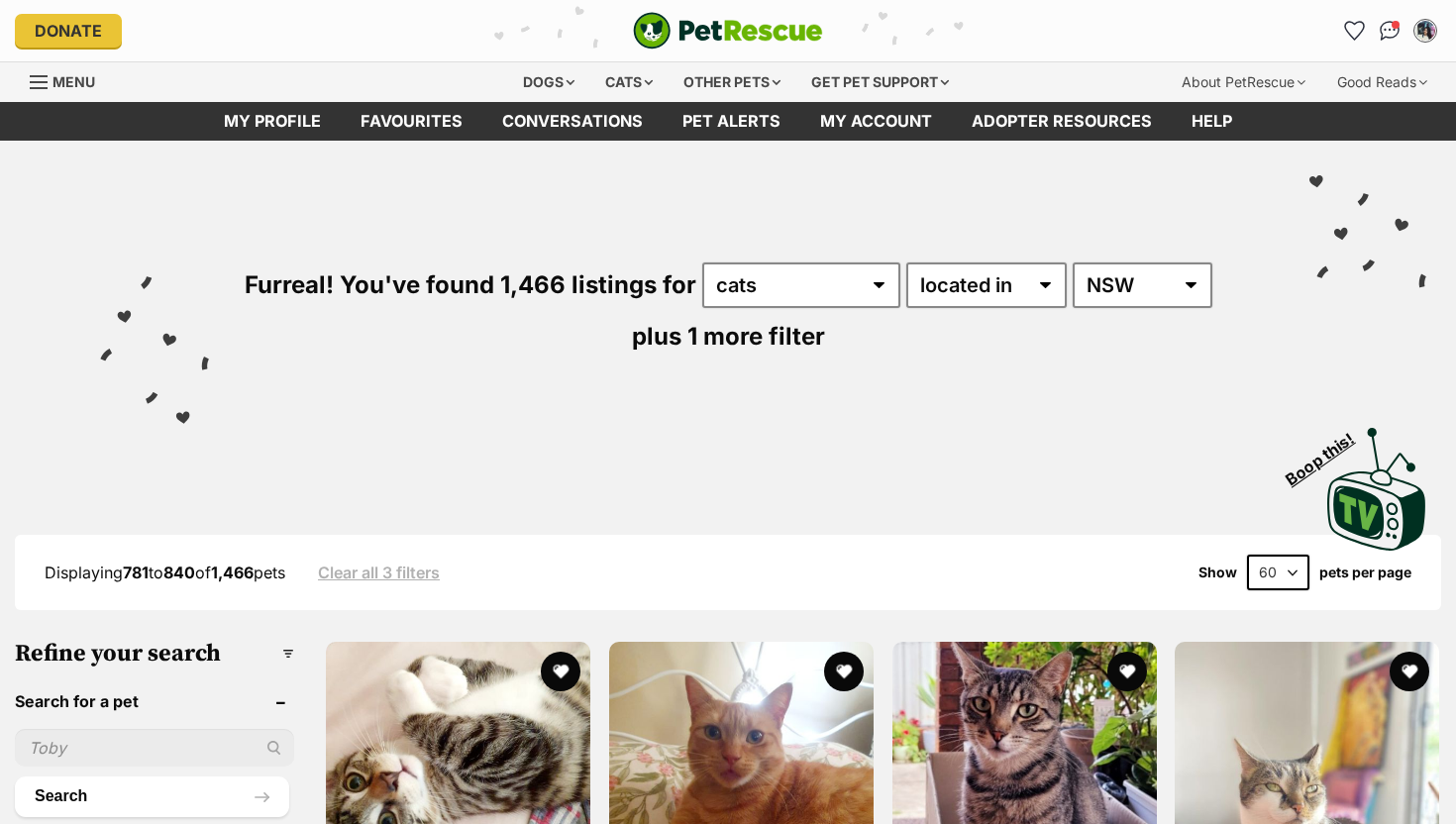 scroll, scrollTop: 0, scrollLeft: 0, axis: both 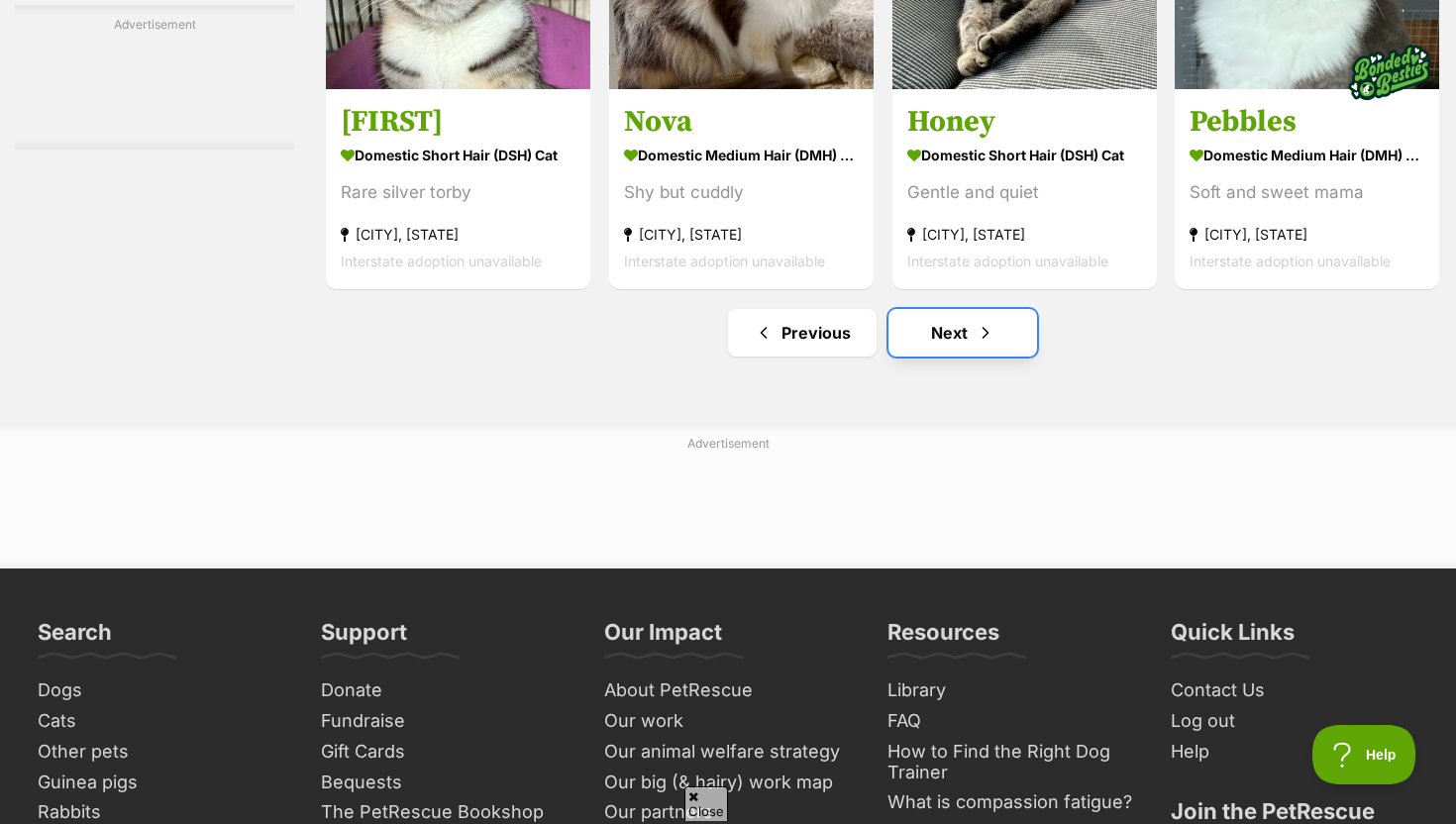 click on "Next" at bounding box center [963, 333] 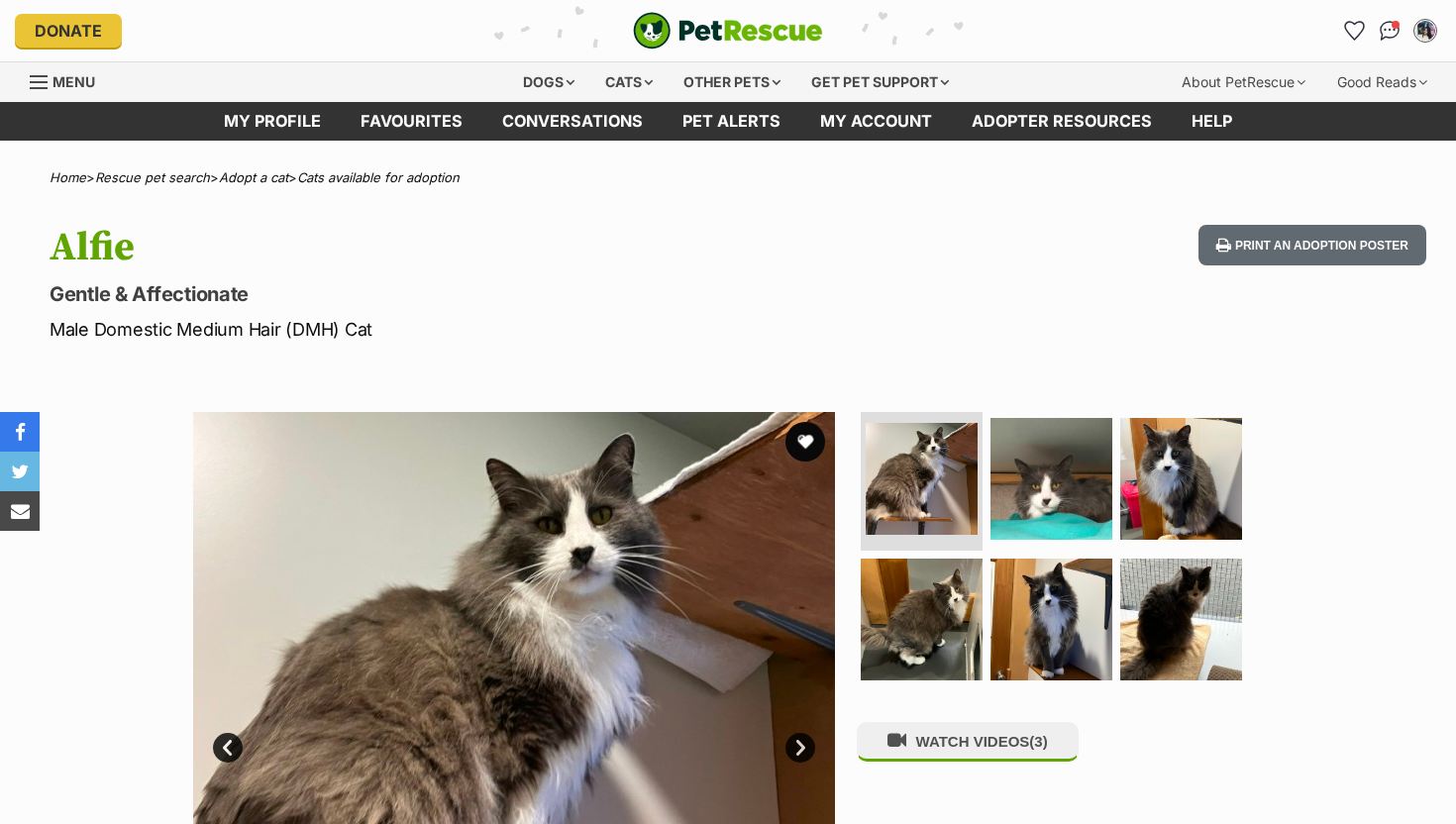scroll, scrollTop: 0, scrollLeft: 0, axis: both 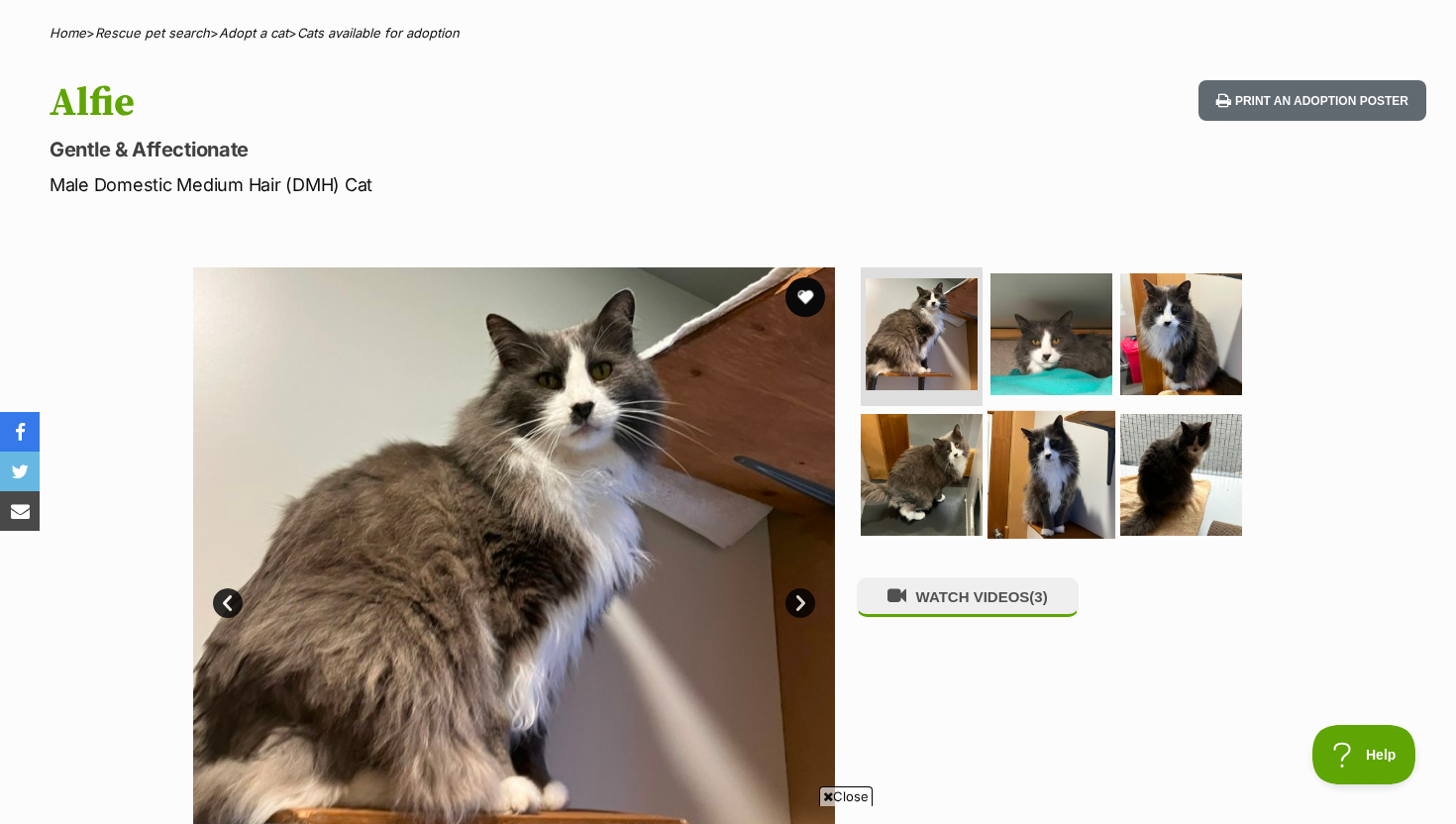 click at bounding box center [1051, 473] 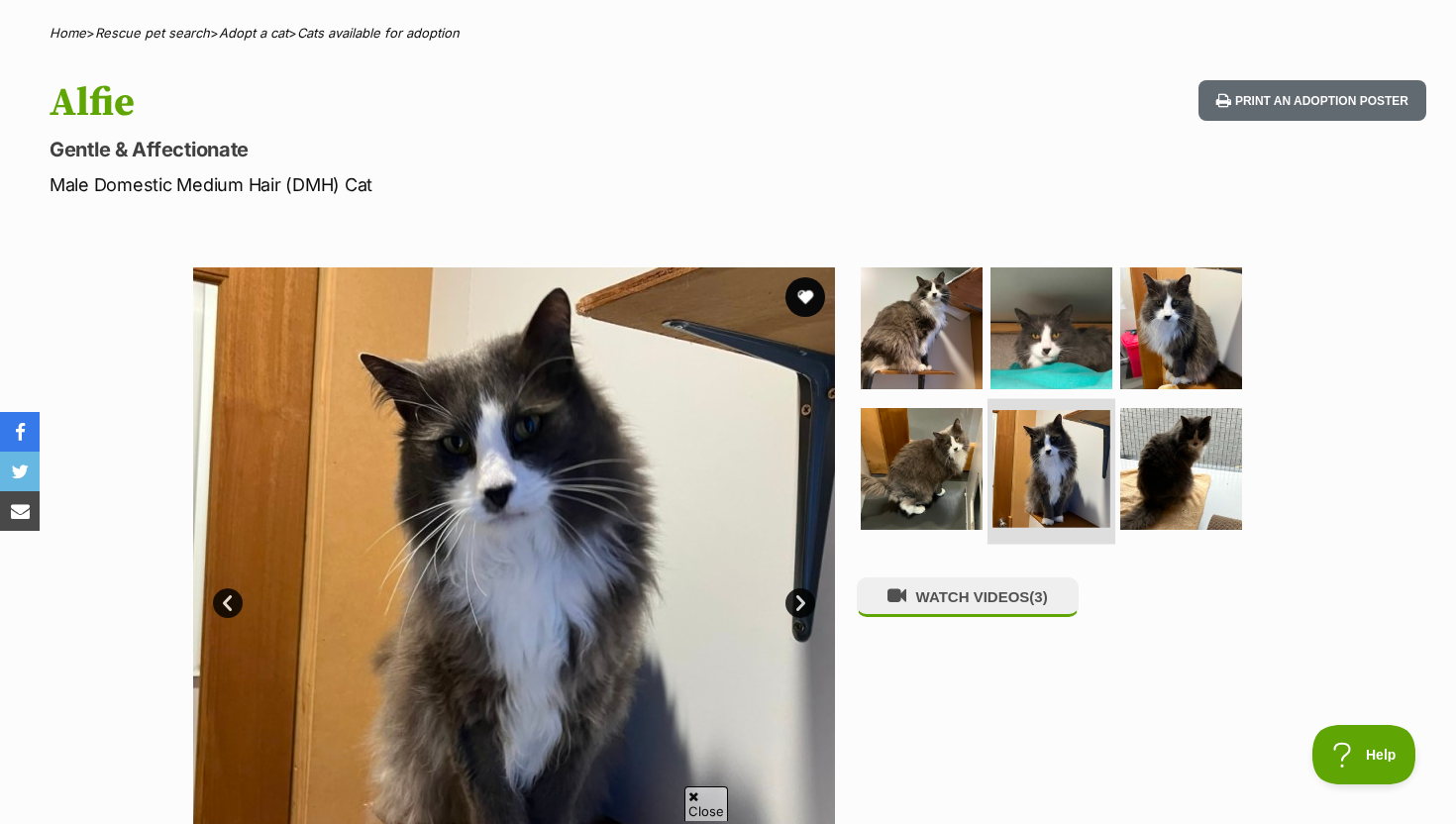 click at bounding box center (1051, 468) 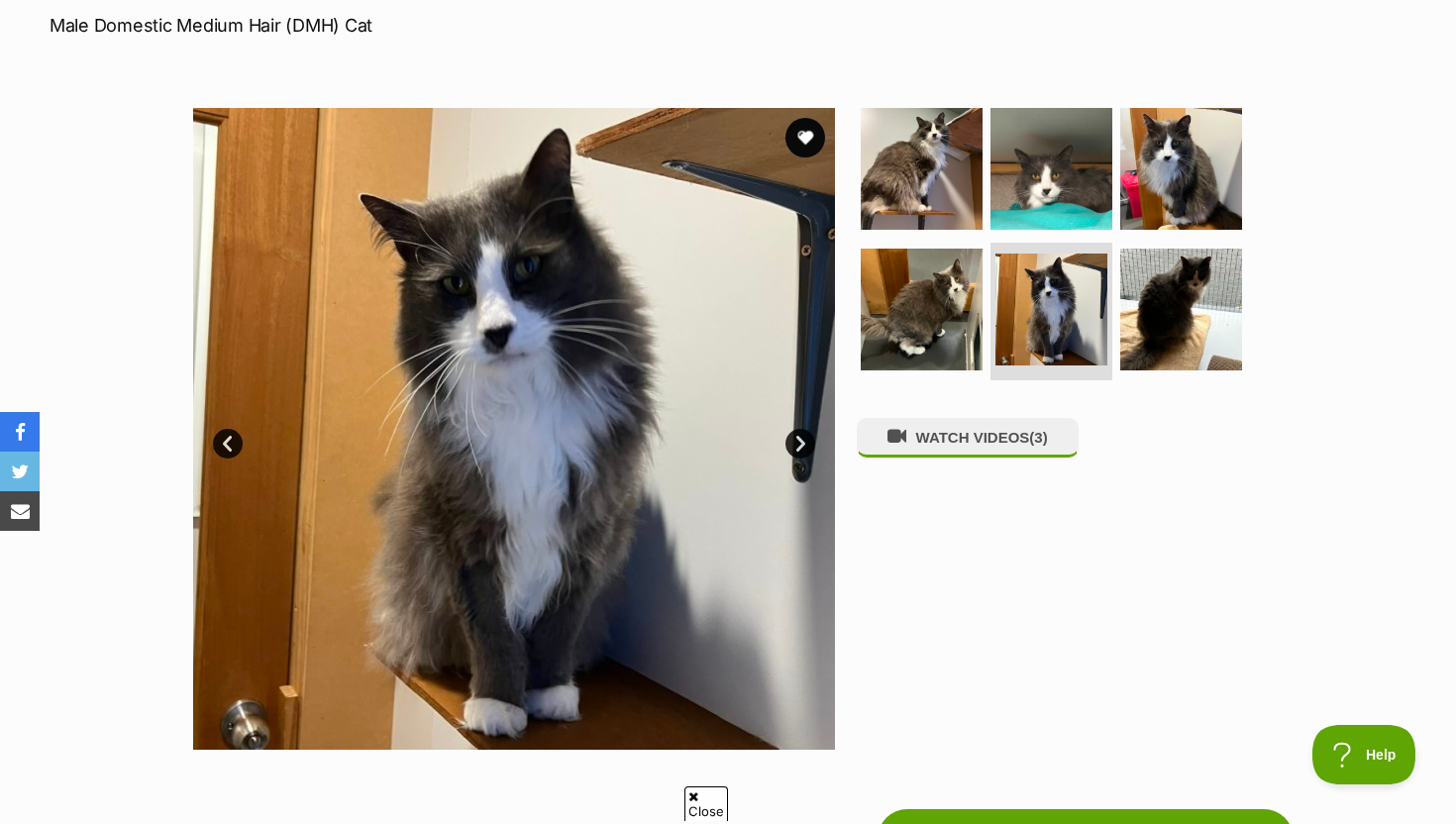 scroll, scrollTop: 377, scrollLeft: 0, axis: vertical 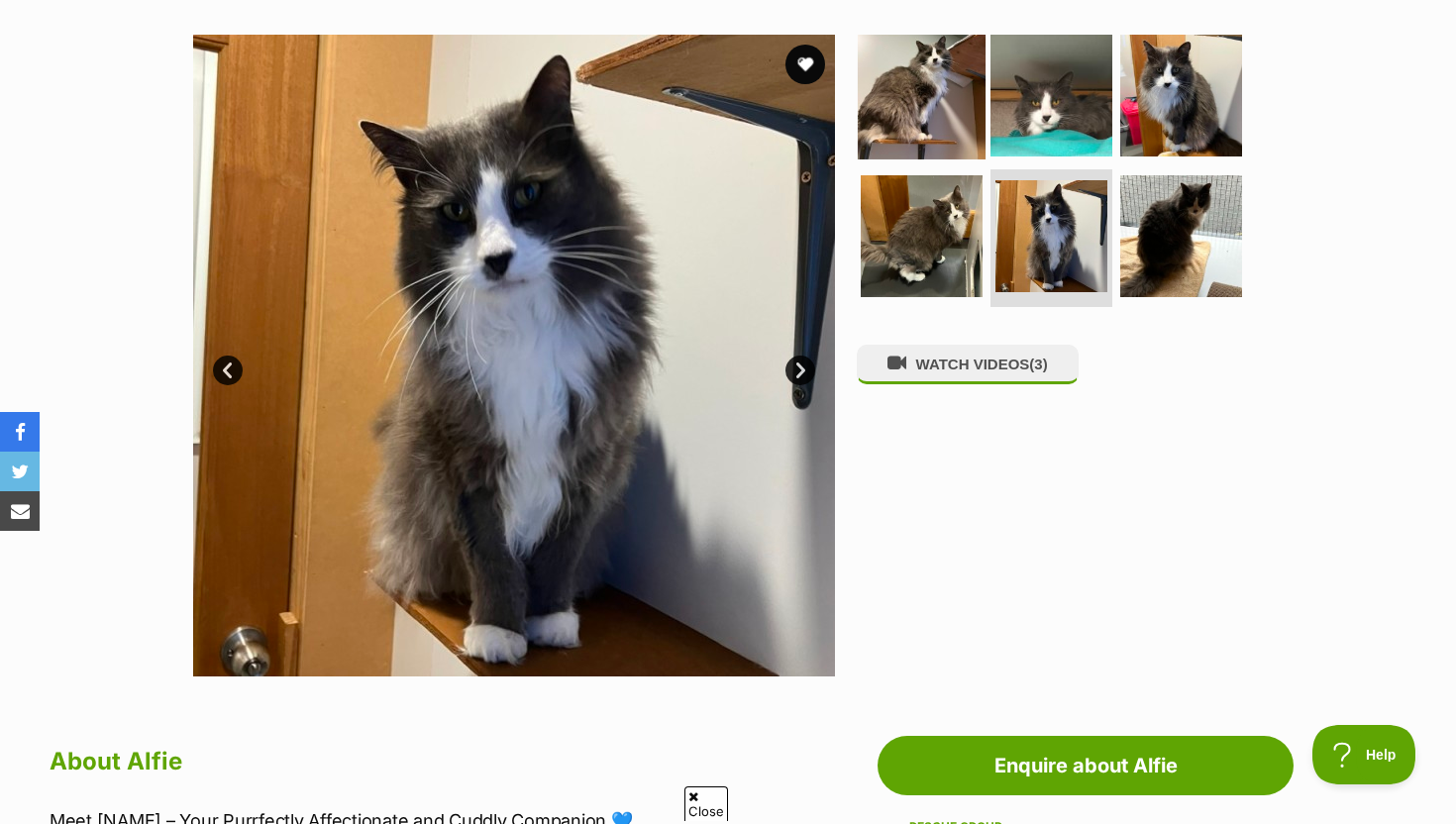 click at bounding box center [921, 95] 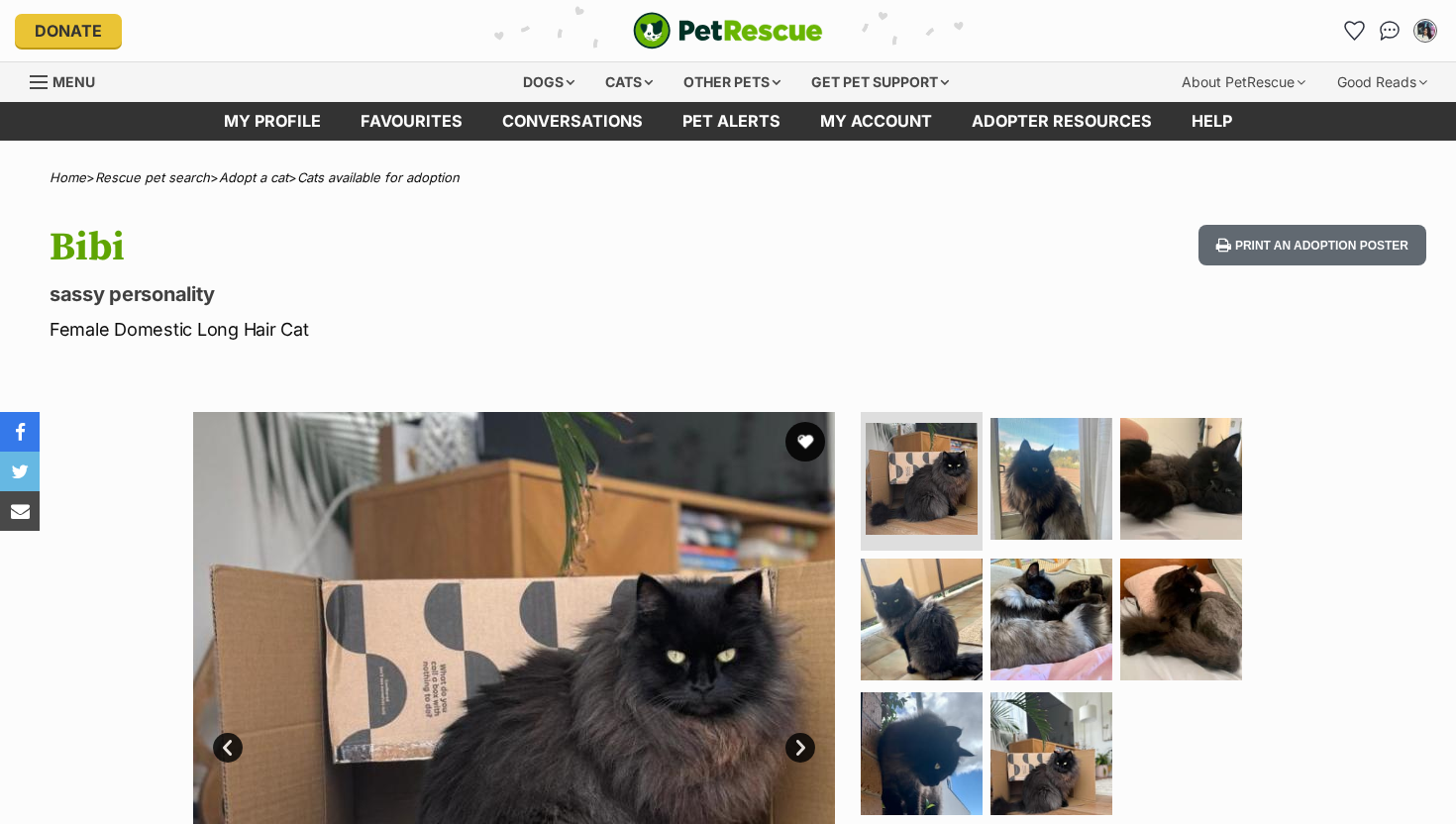 scroll, scrollTop: 0, scrollLeft: 0, axis: both 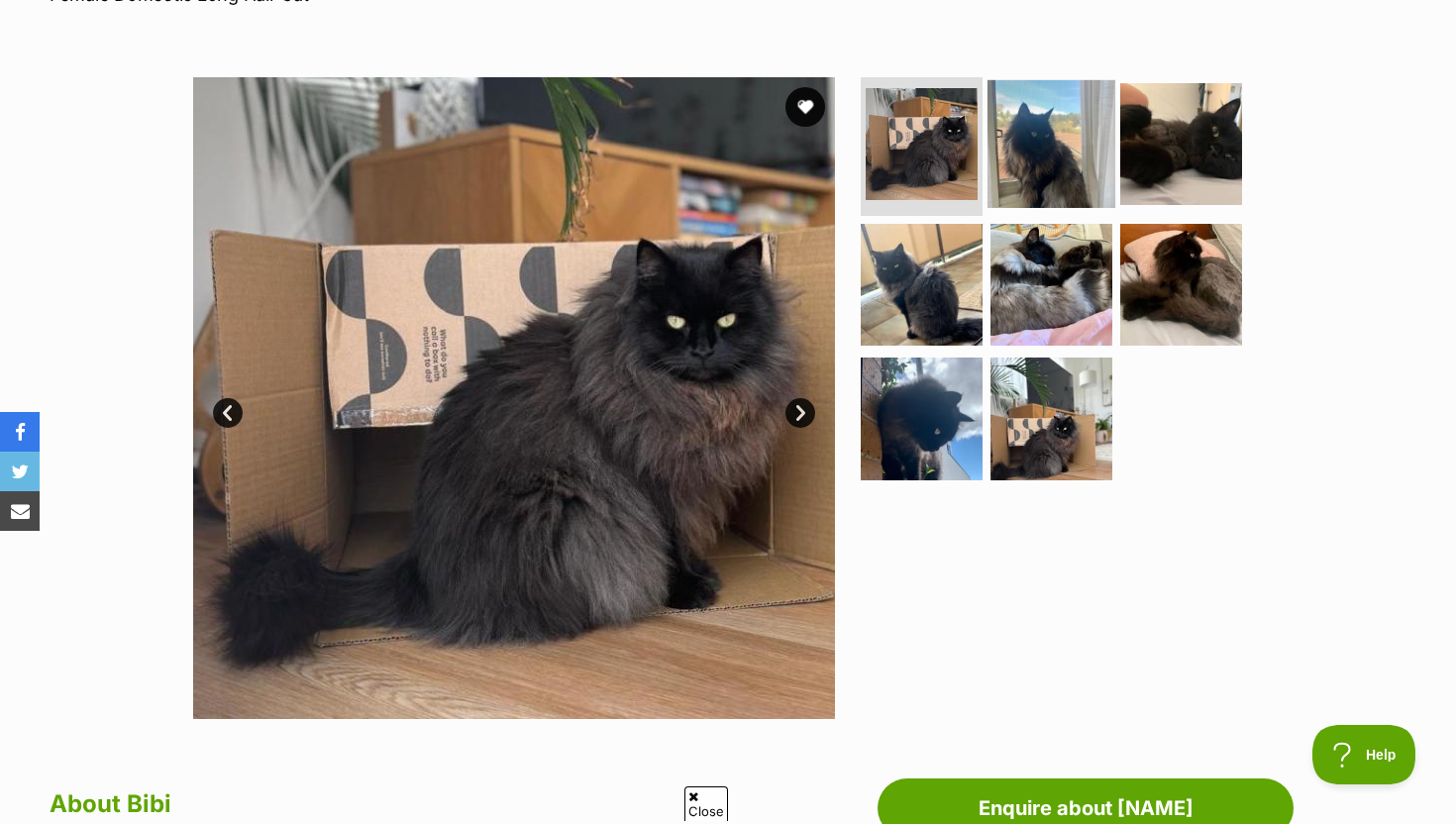 click at bounding box center (1051, 144) 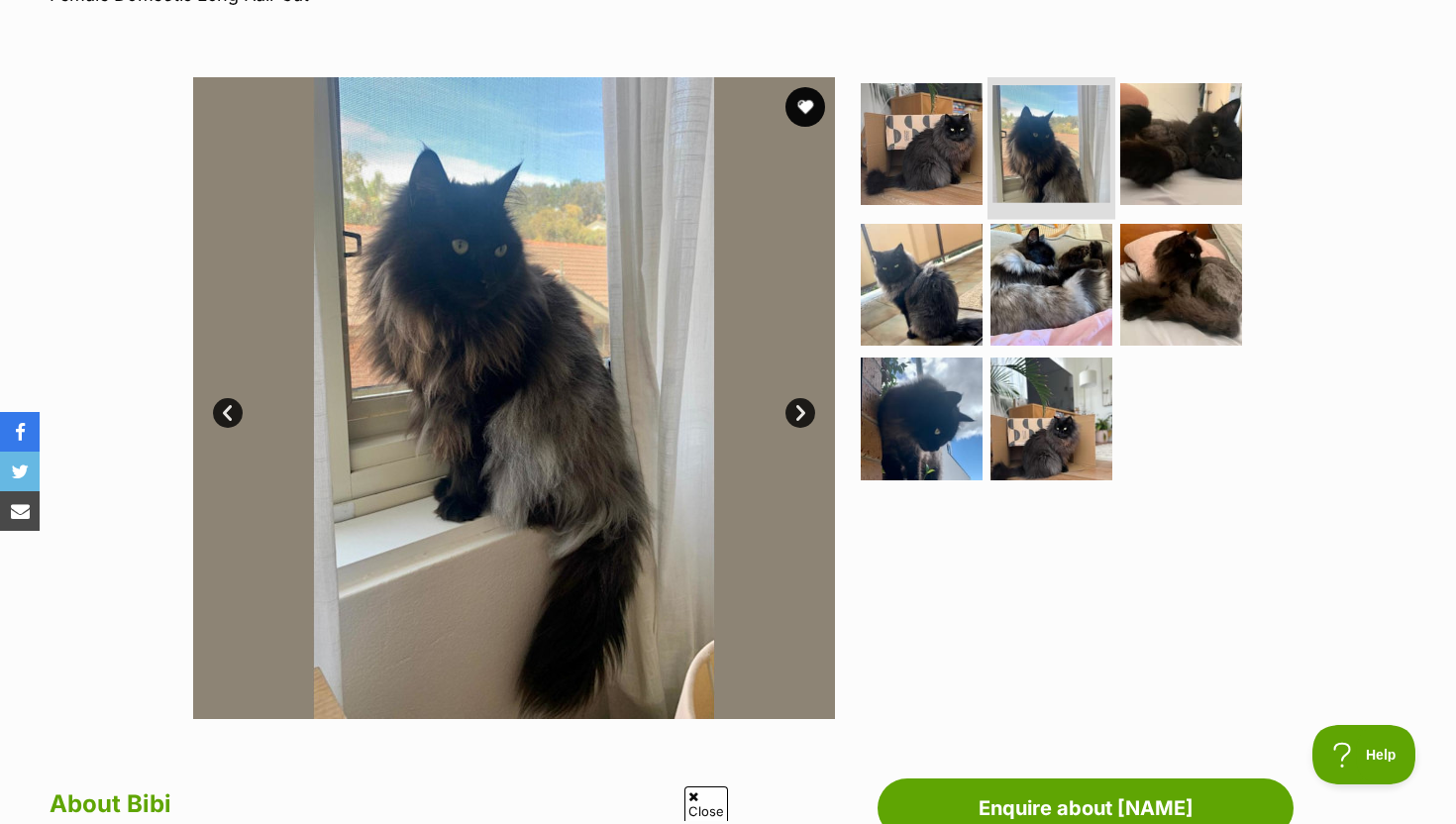 click at bounding box center (1051, 144) 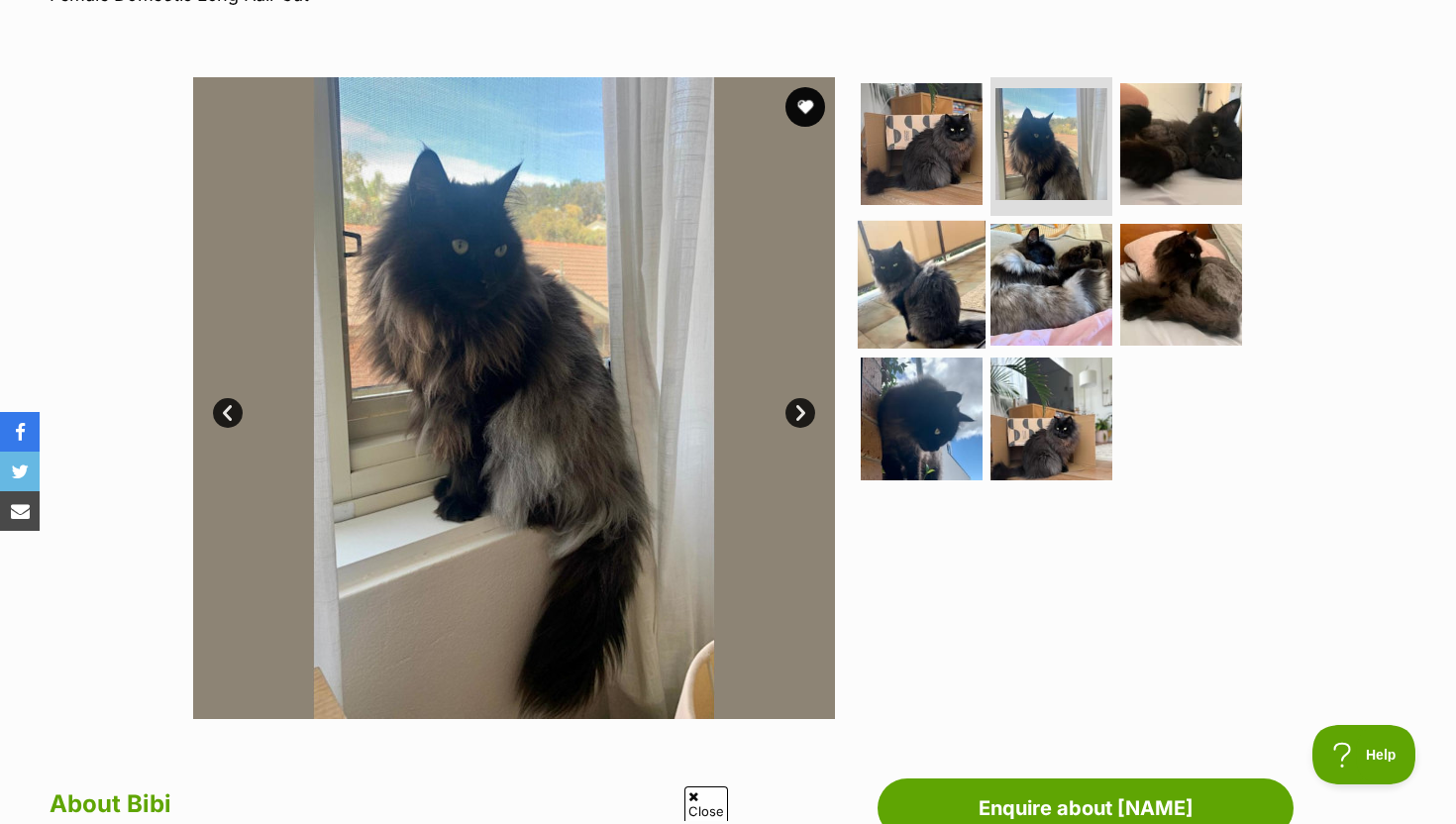 click at bounding box center [921, 283] 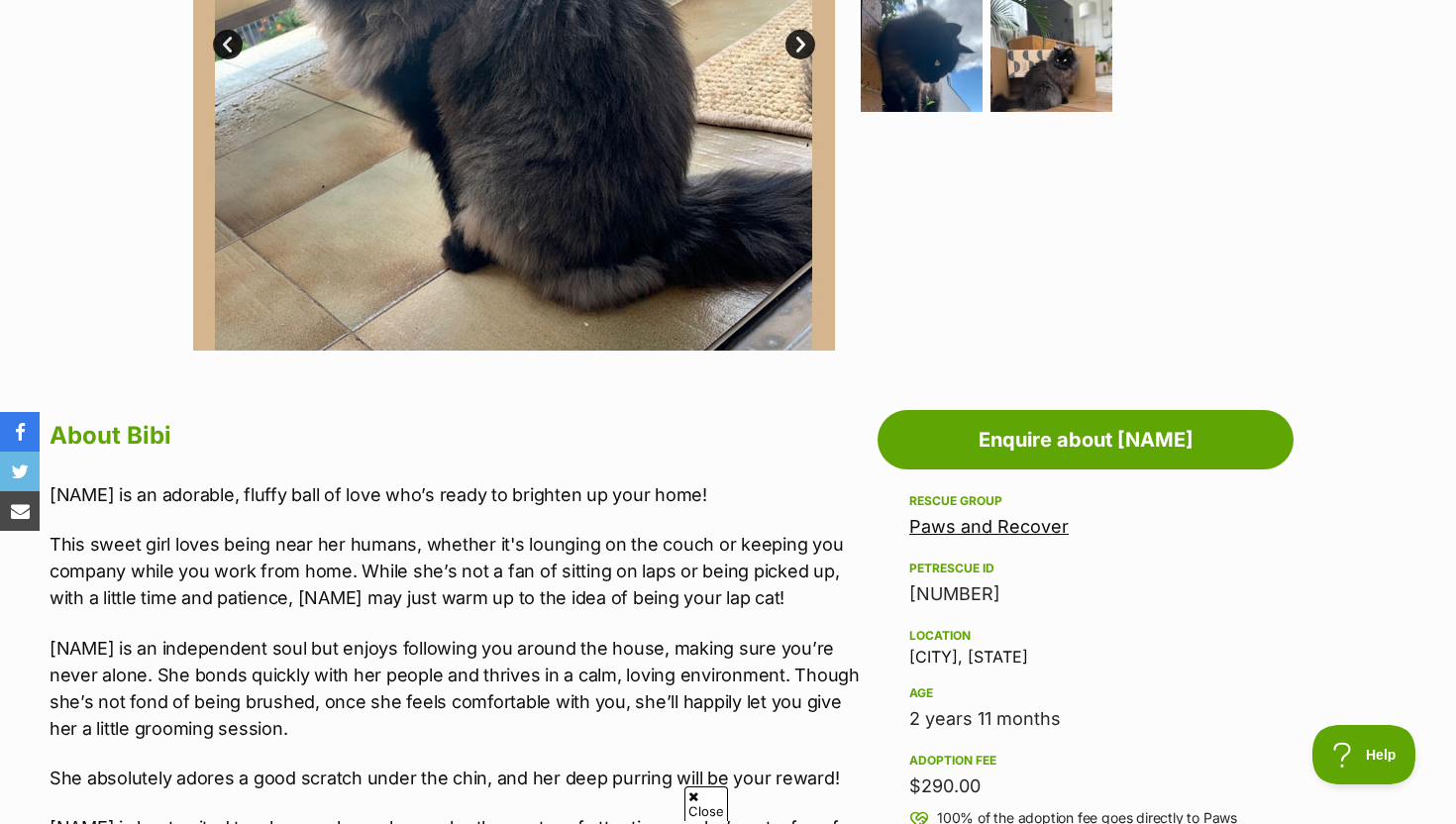 scroll, scrollTop: 445, scrollLeft: 0, axis: vertical 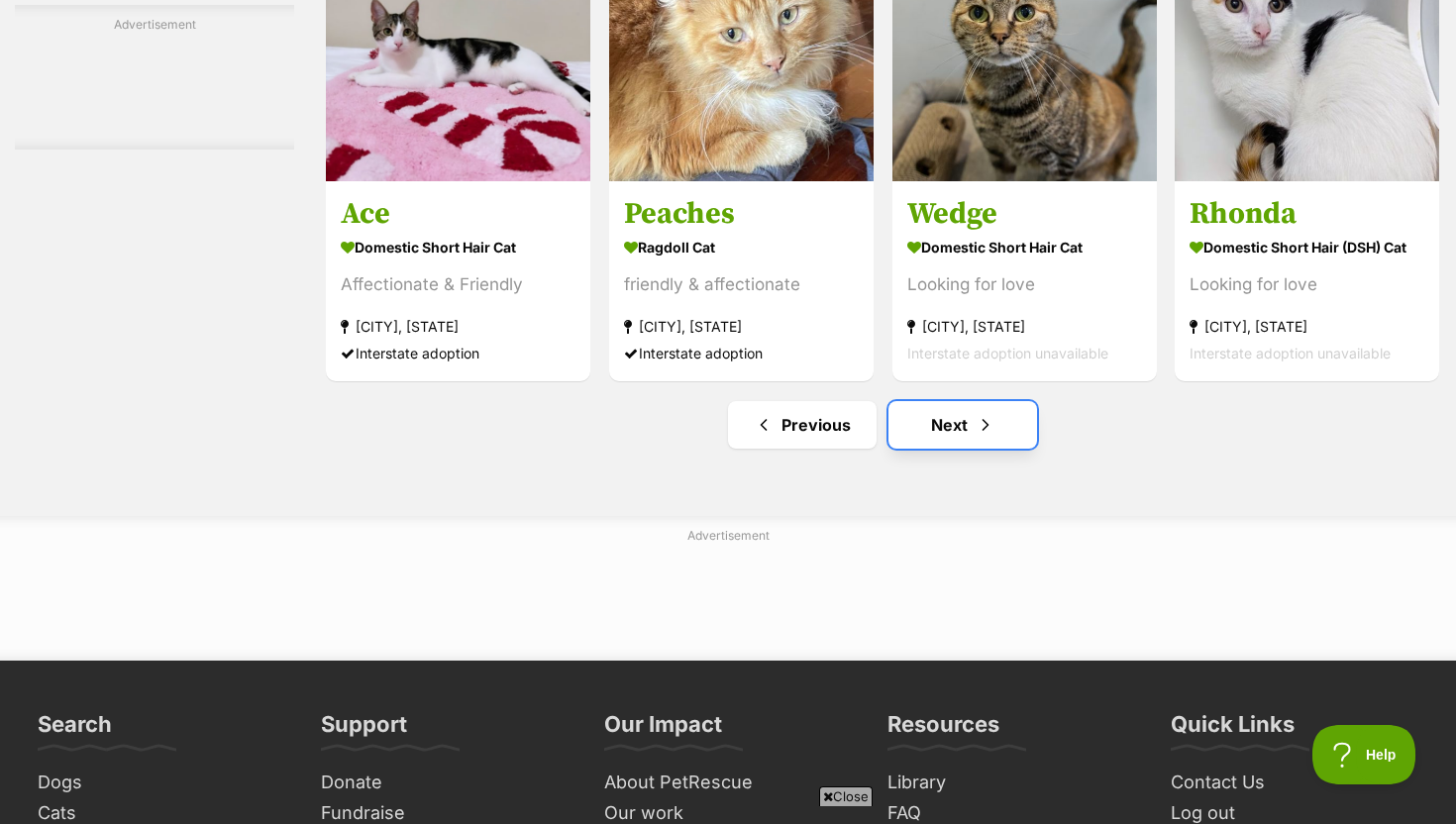 click on "Next" at bounding box center [963, 425] 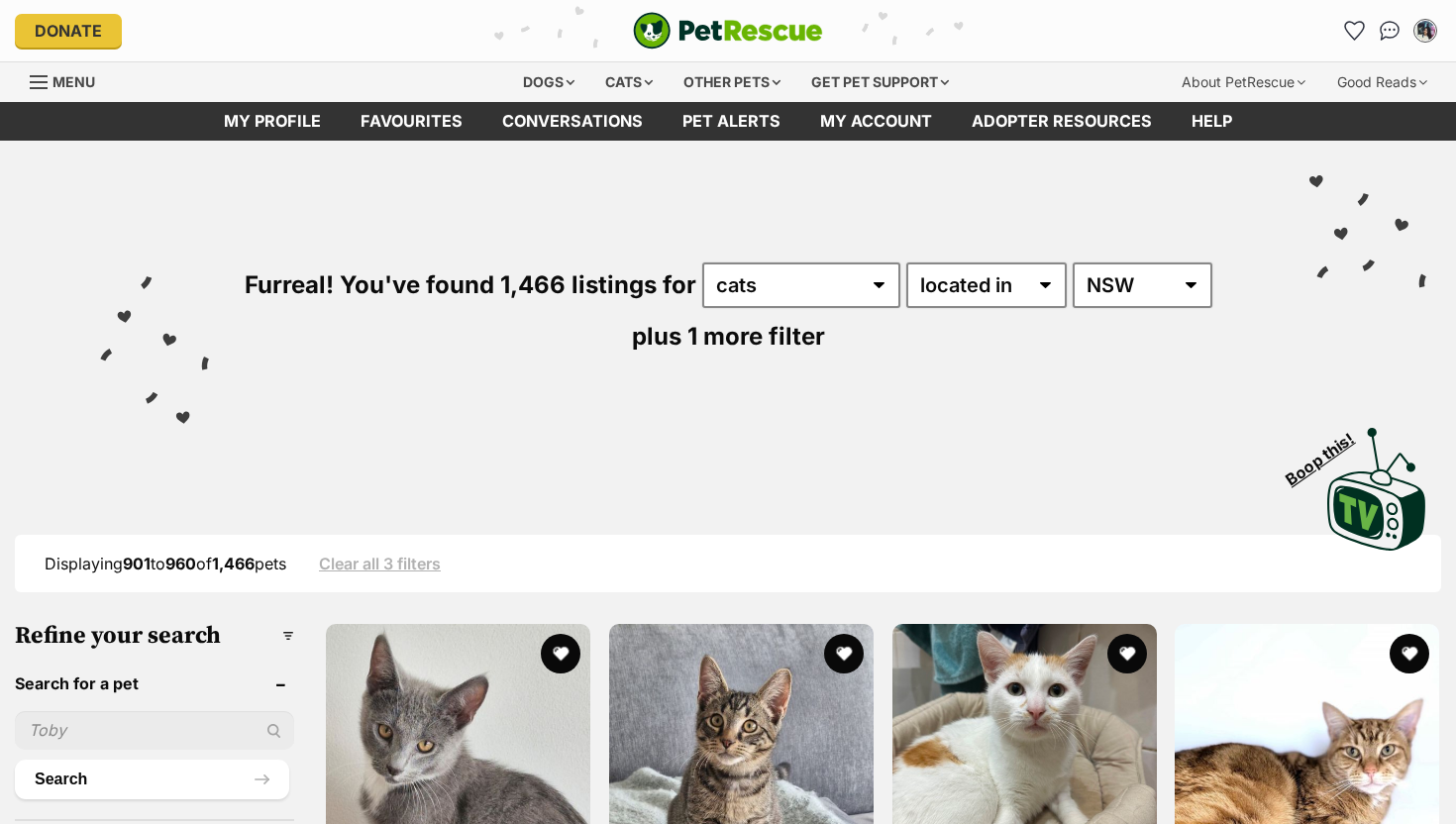 scroll, scrollTop: 222, scrollLeft: 0, axis: vertical 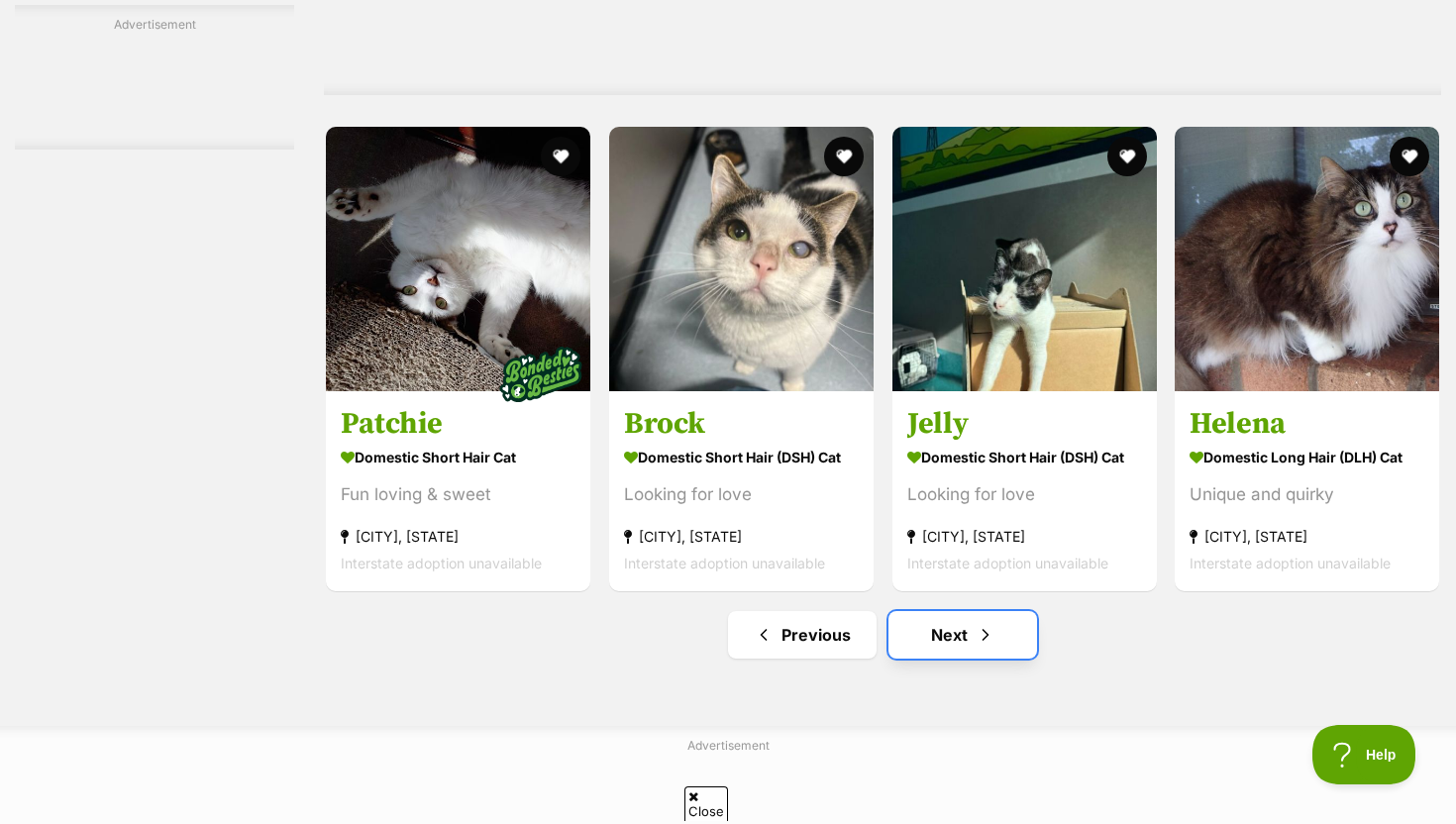click at bounding box center (986, 635) 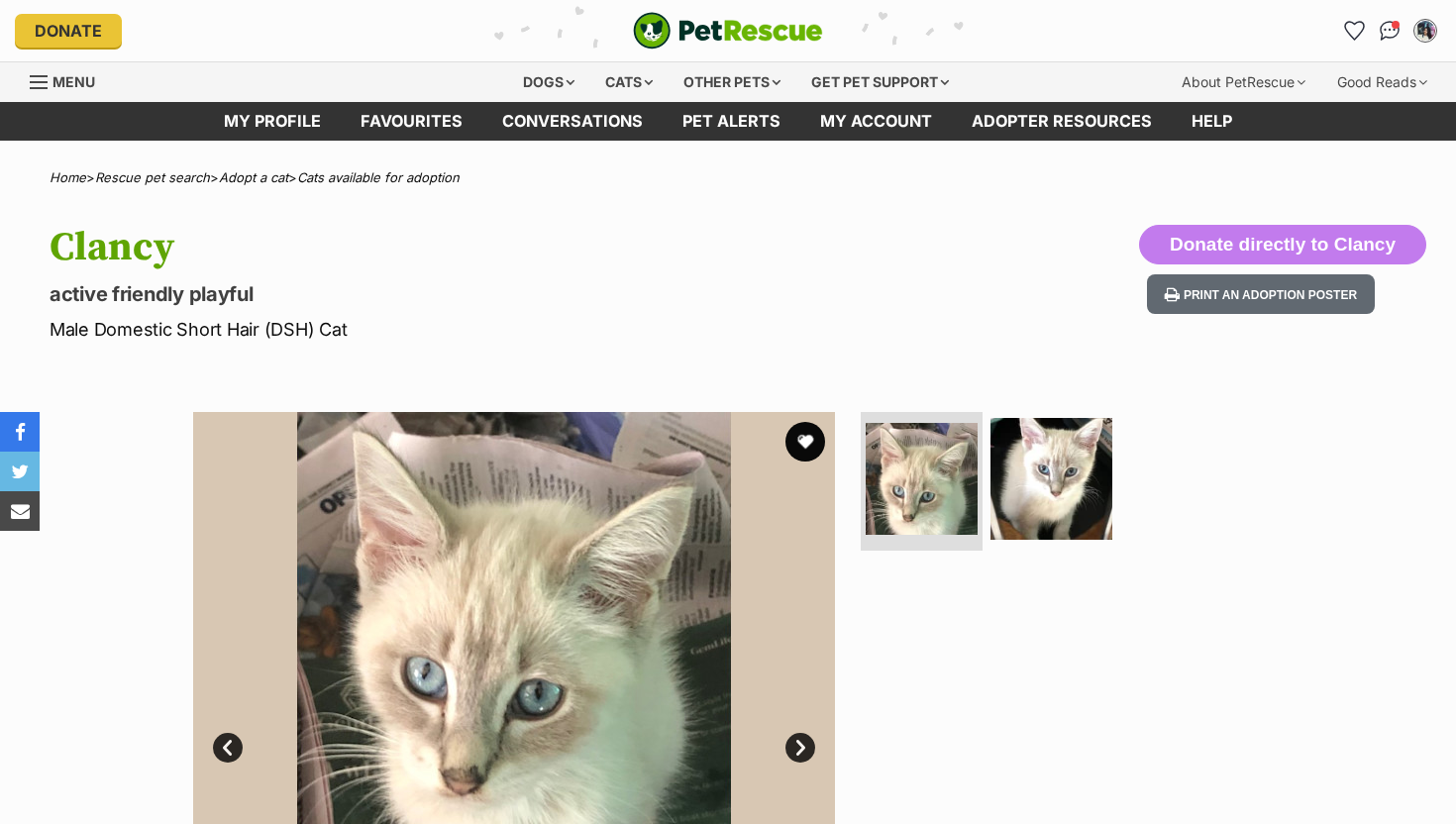 scroll, scrollTop: 0, scrollLeft: 0, axis: both 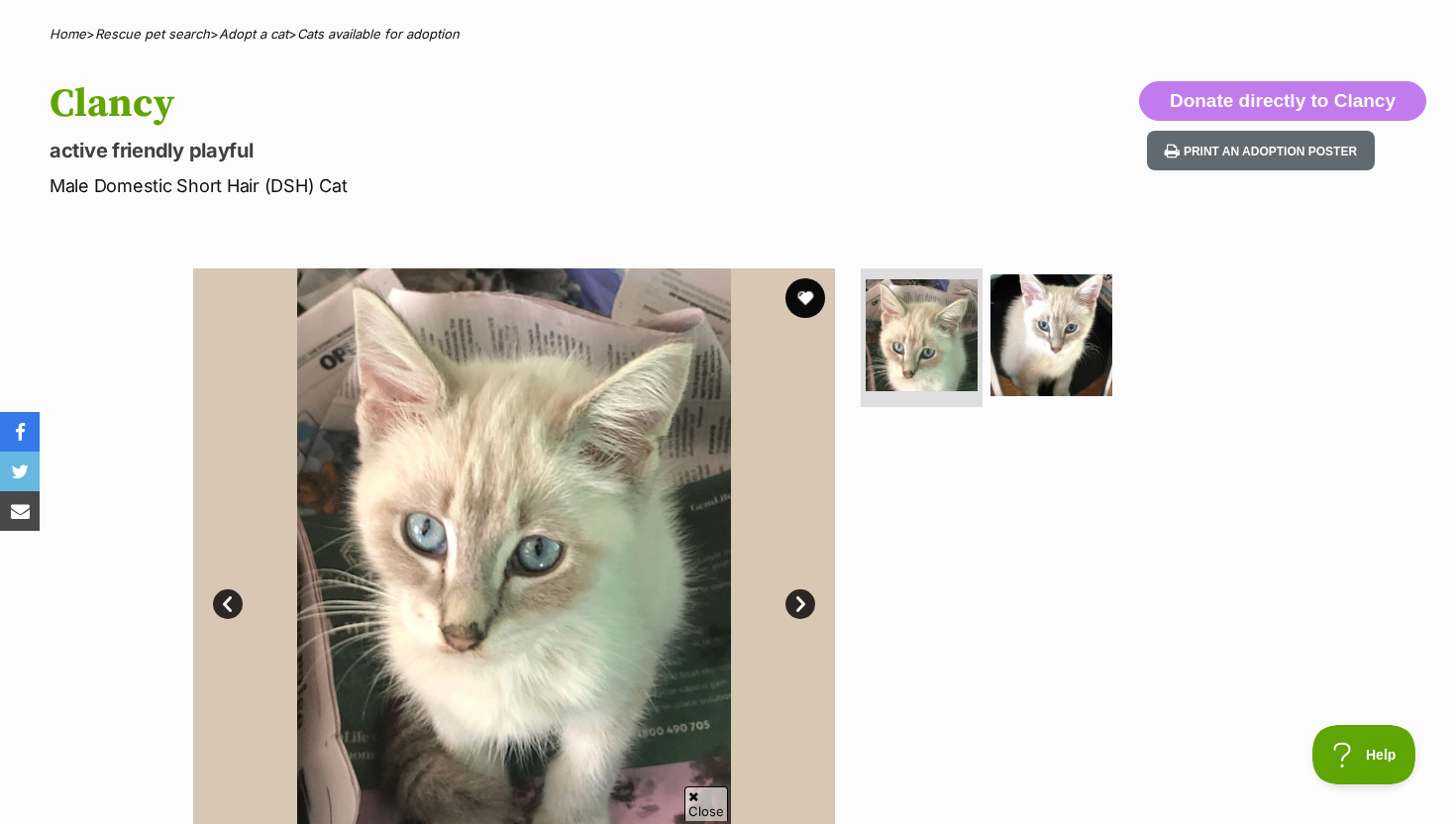 click at bounding box center [1060, 589] 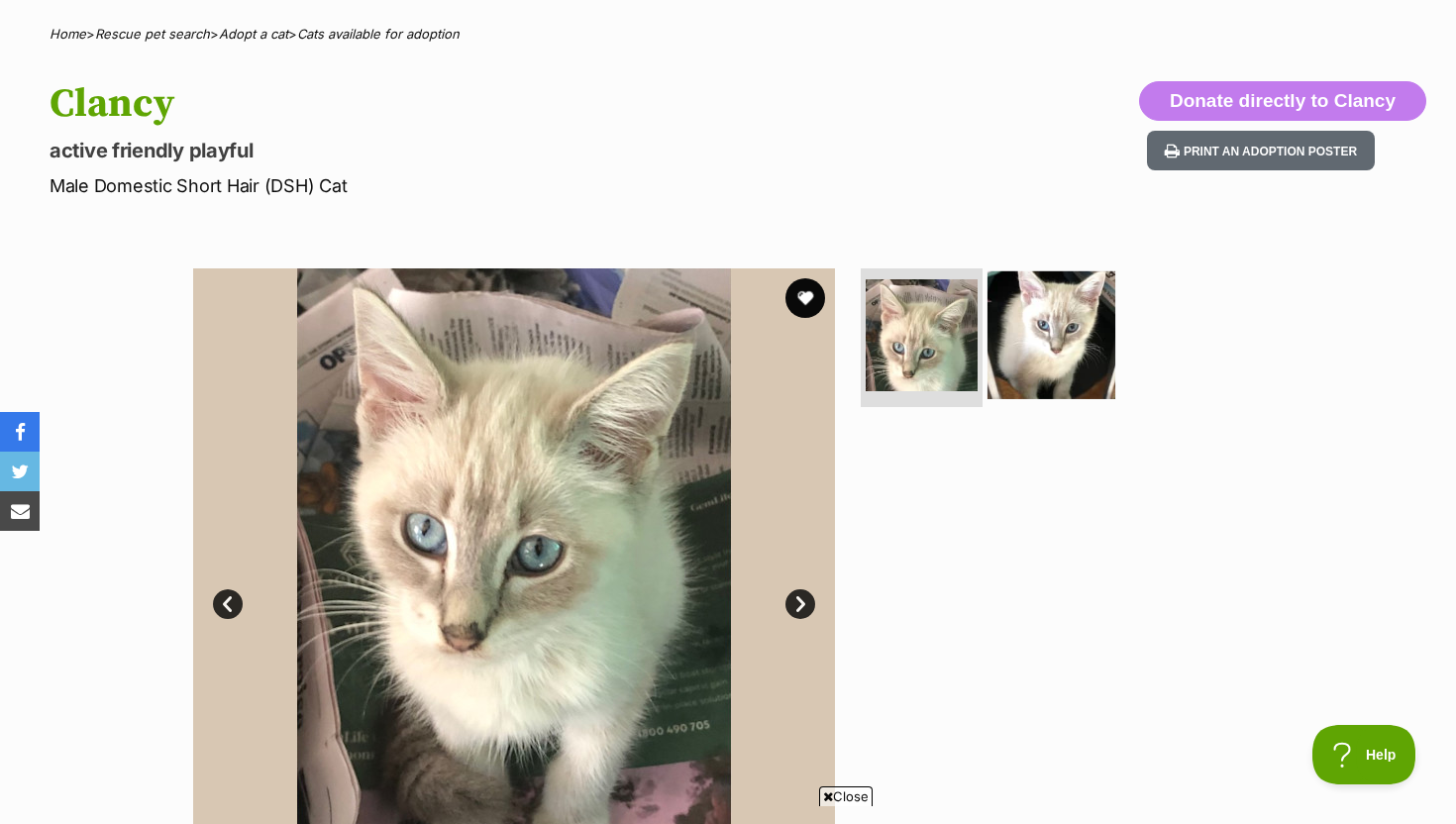 click at bounding box center (1051, 335) 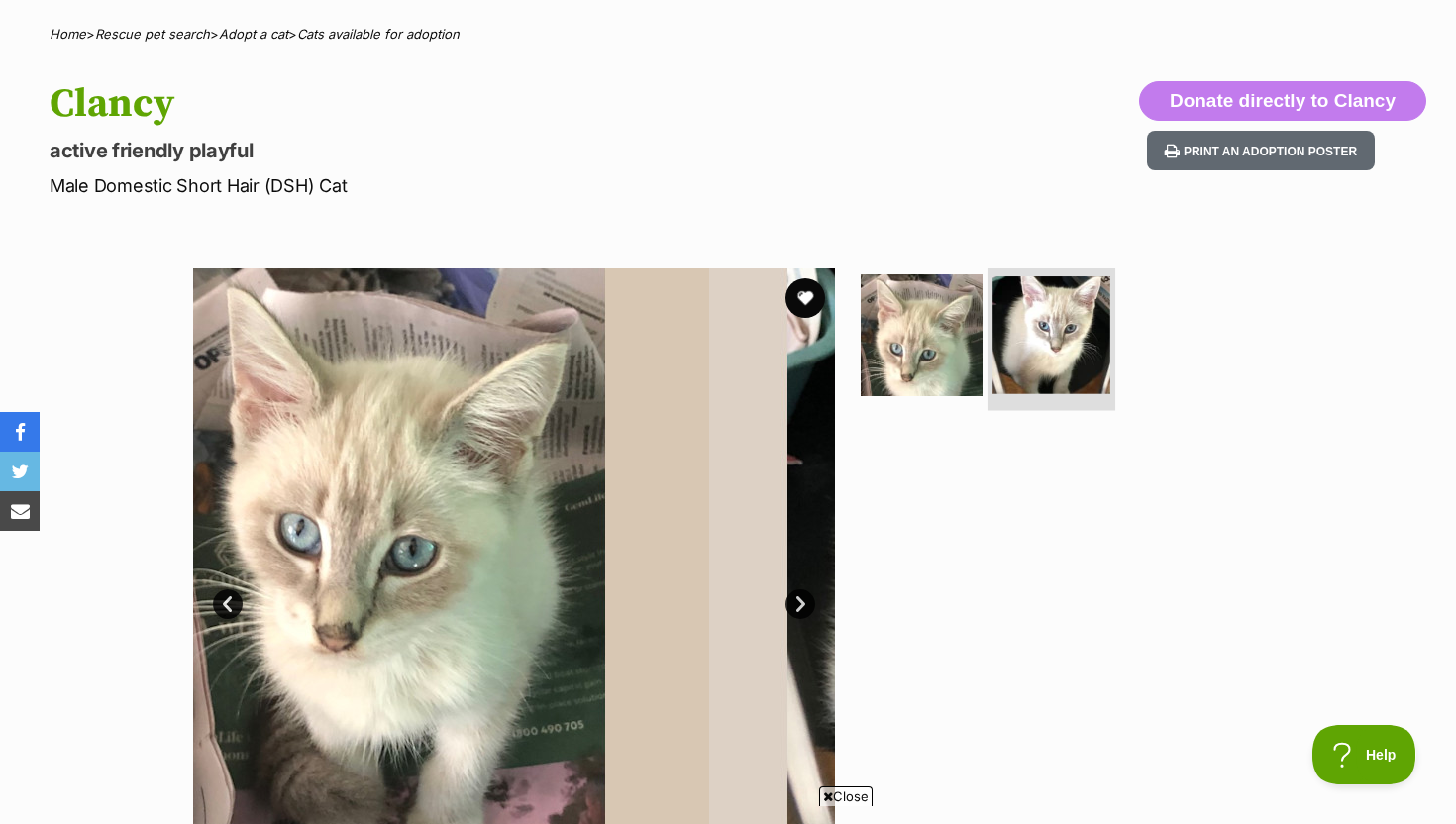 click at bounding box center (1051, 335) 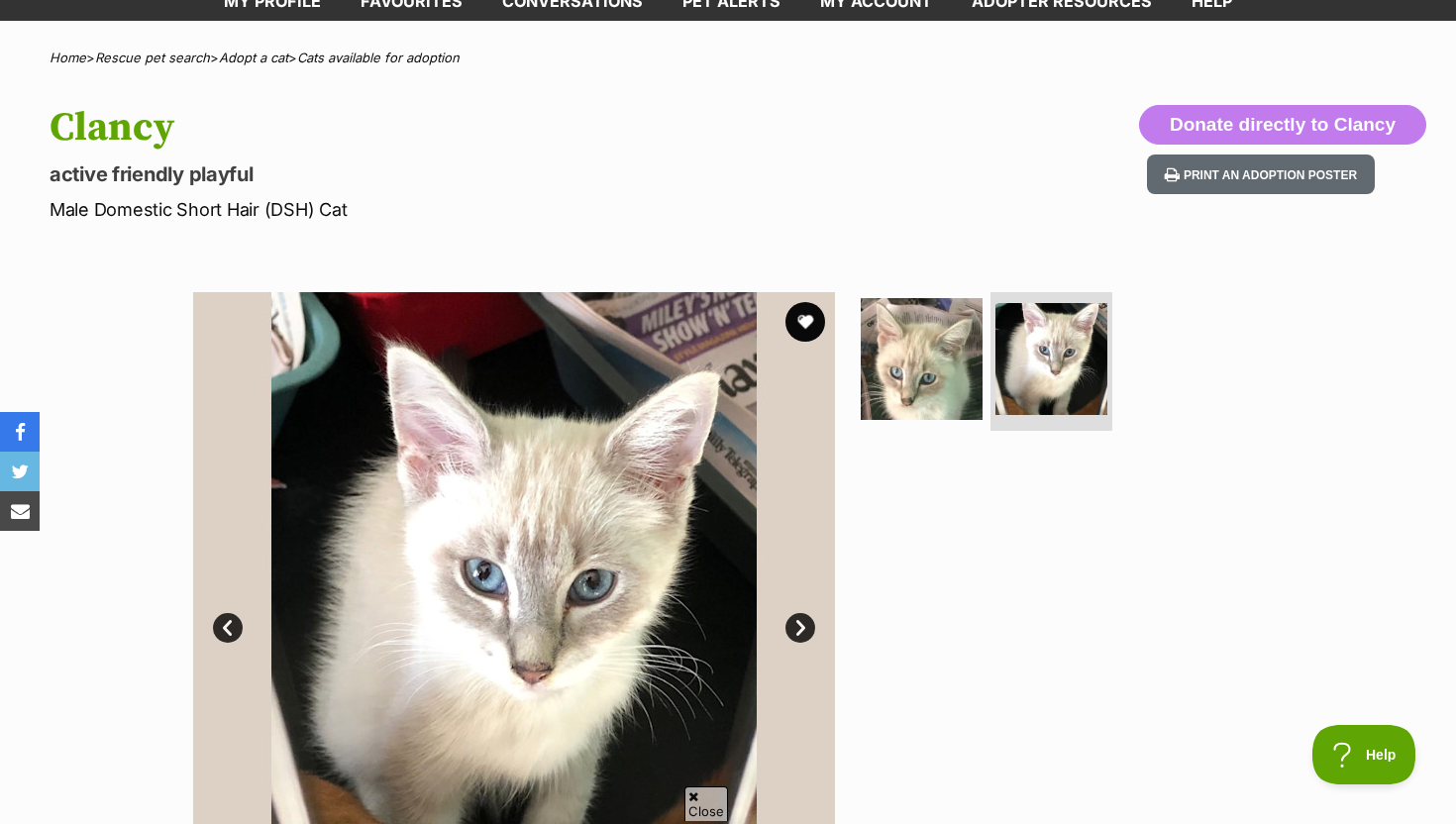 scroll, scrollTop: 0, scrollLeft: 0, axis: both 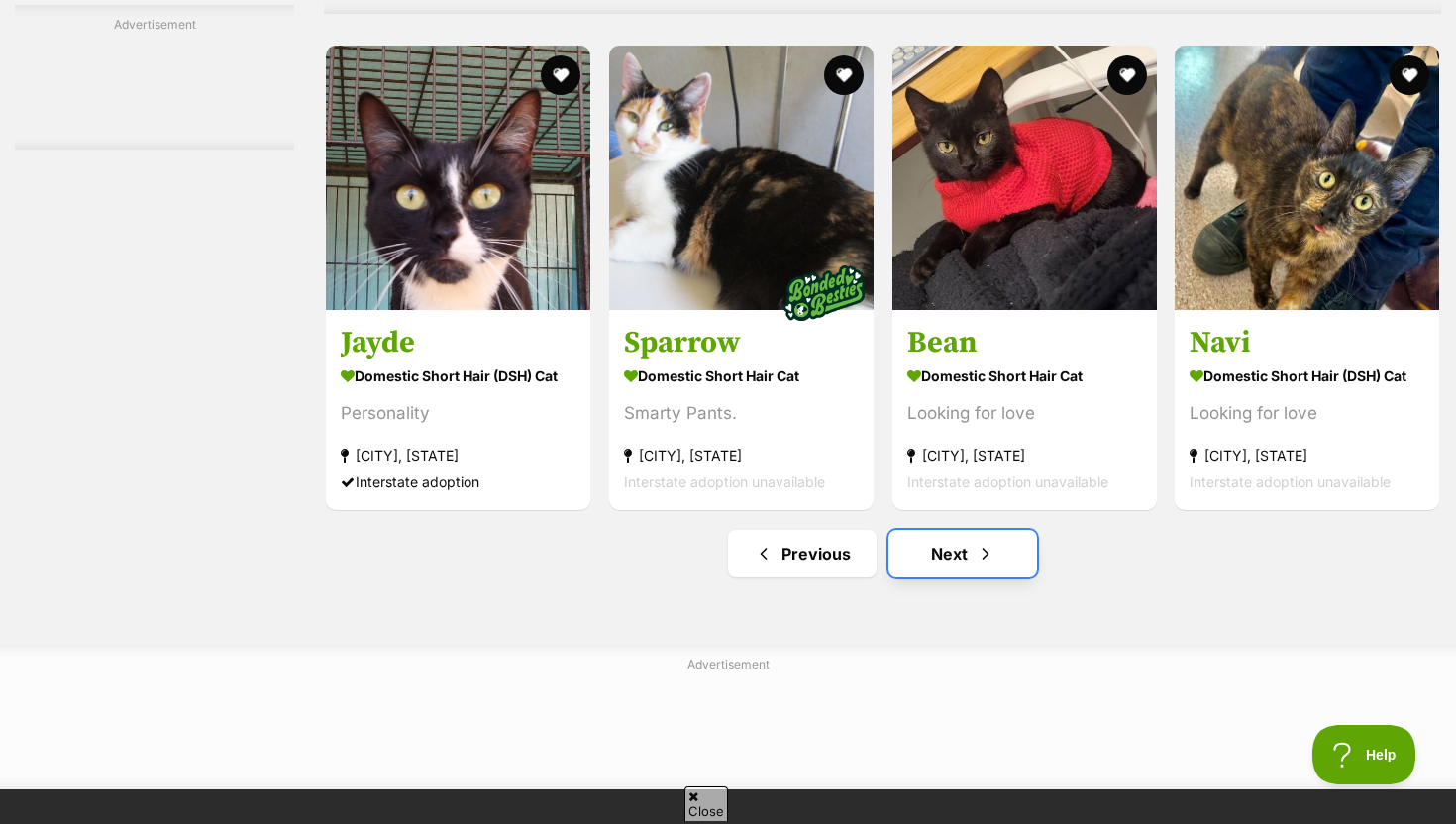 click on "Next" at bounding box center (963, 554) 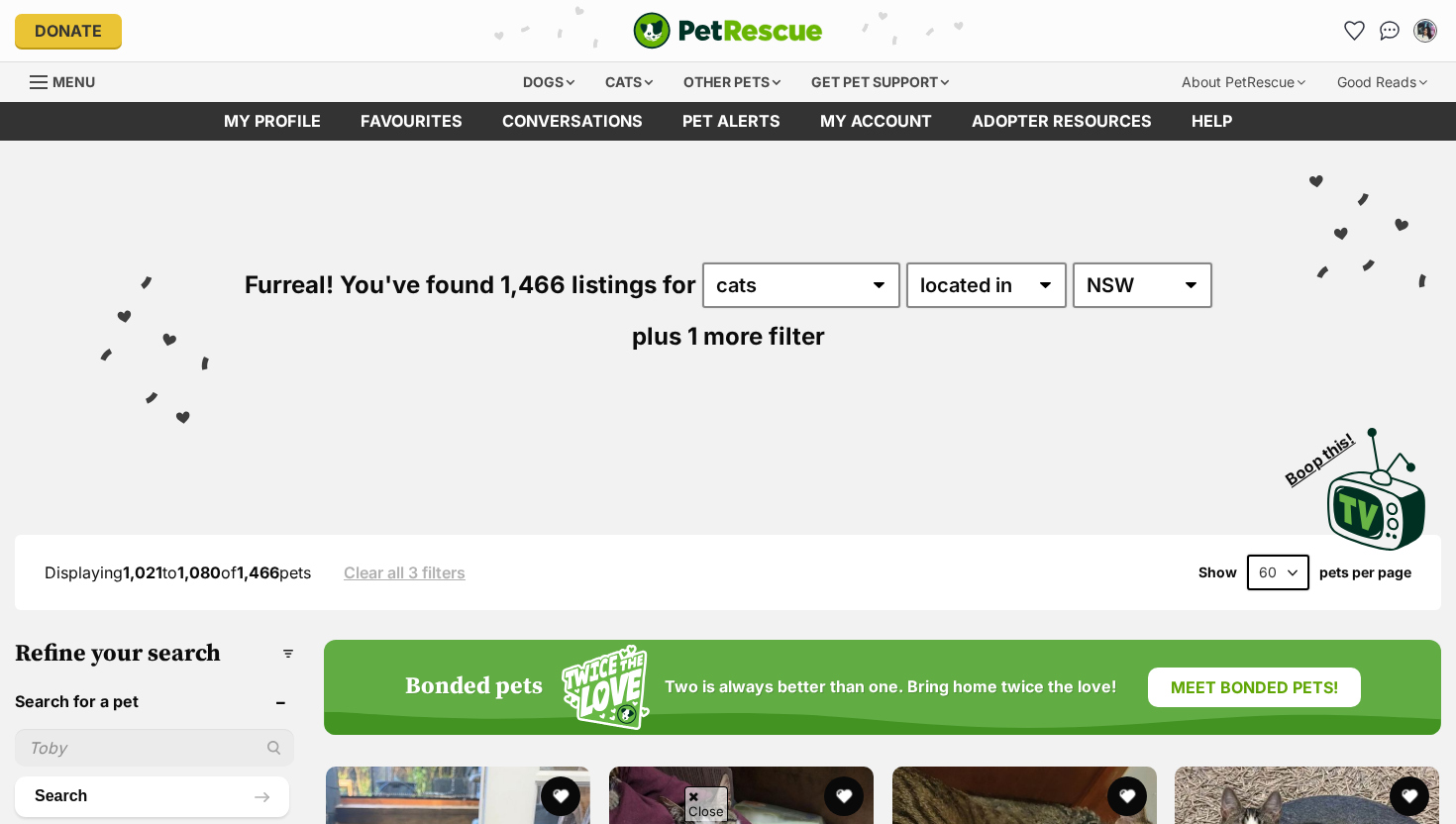 scroll, scrollTop: 503, scrollLeft: 0, axis: vertical 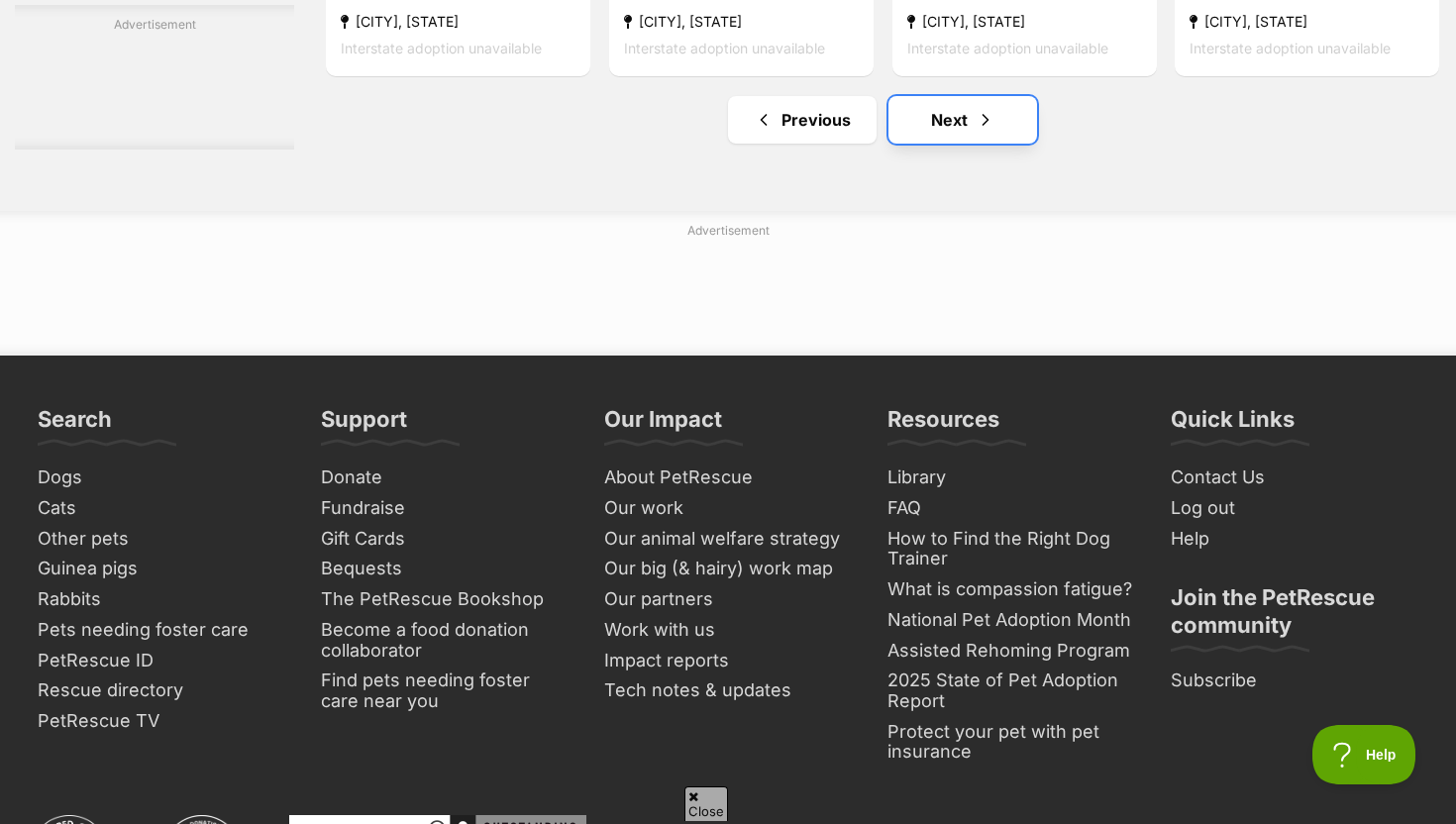 click on "Next" at bounding box center [963, 120] 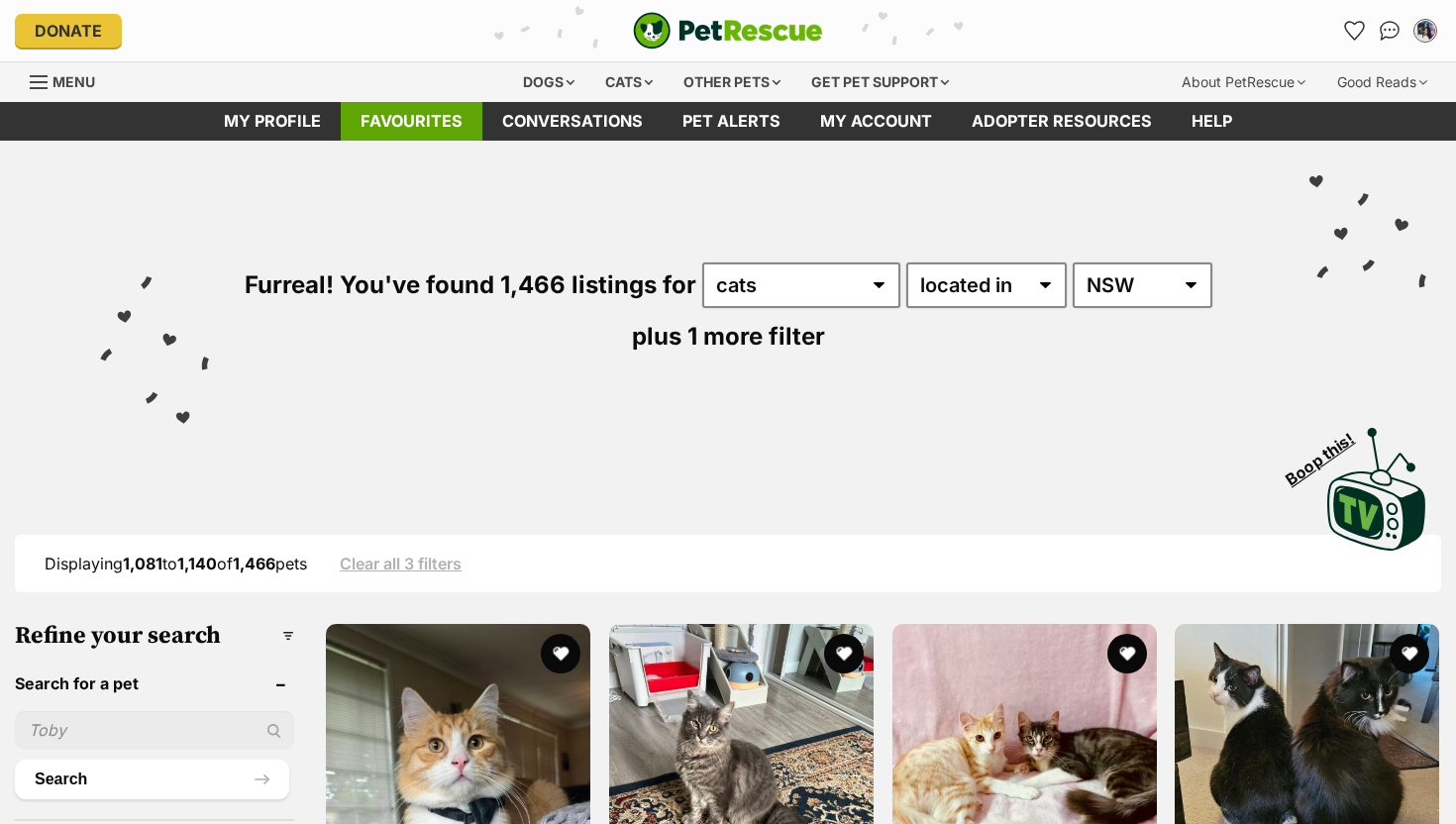 scroll, scrollTop: 0, scrollLeft: 0, axis: both 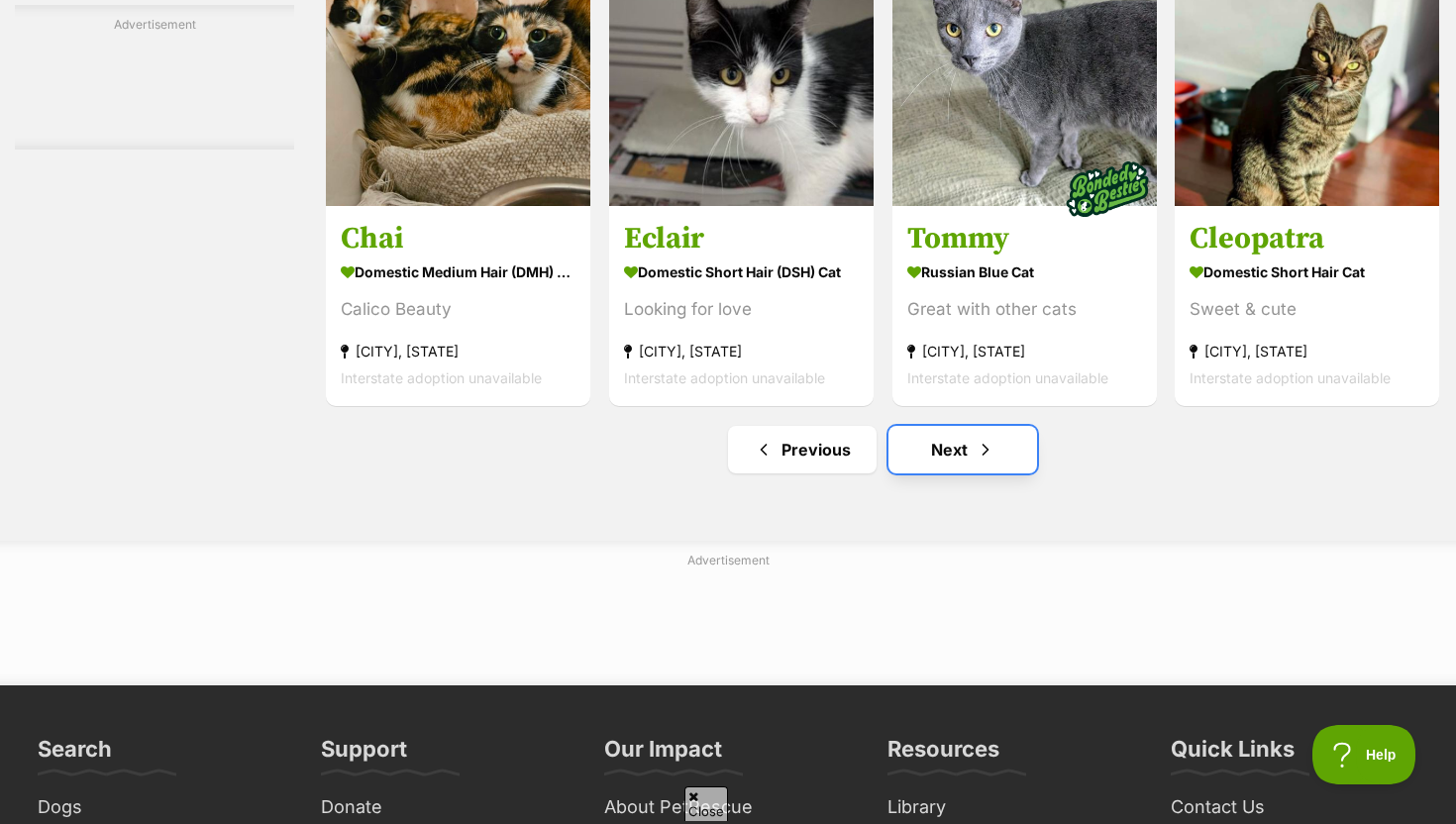 click on "Next" at bounding box center (963, 450) 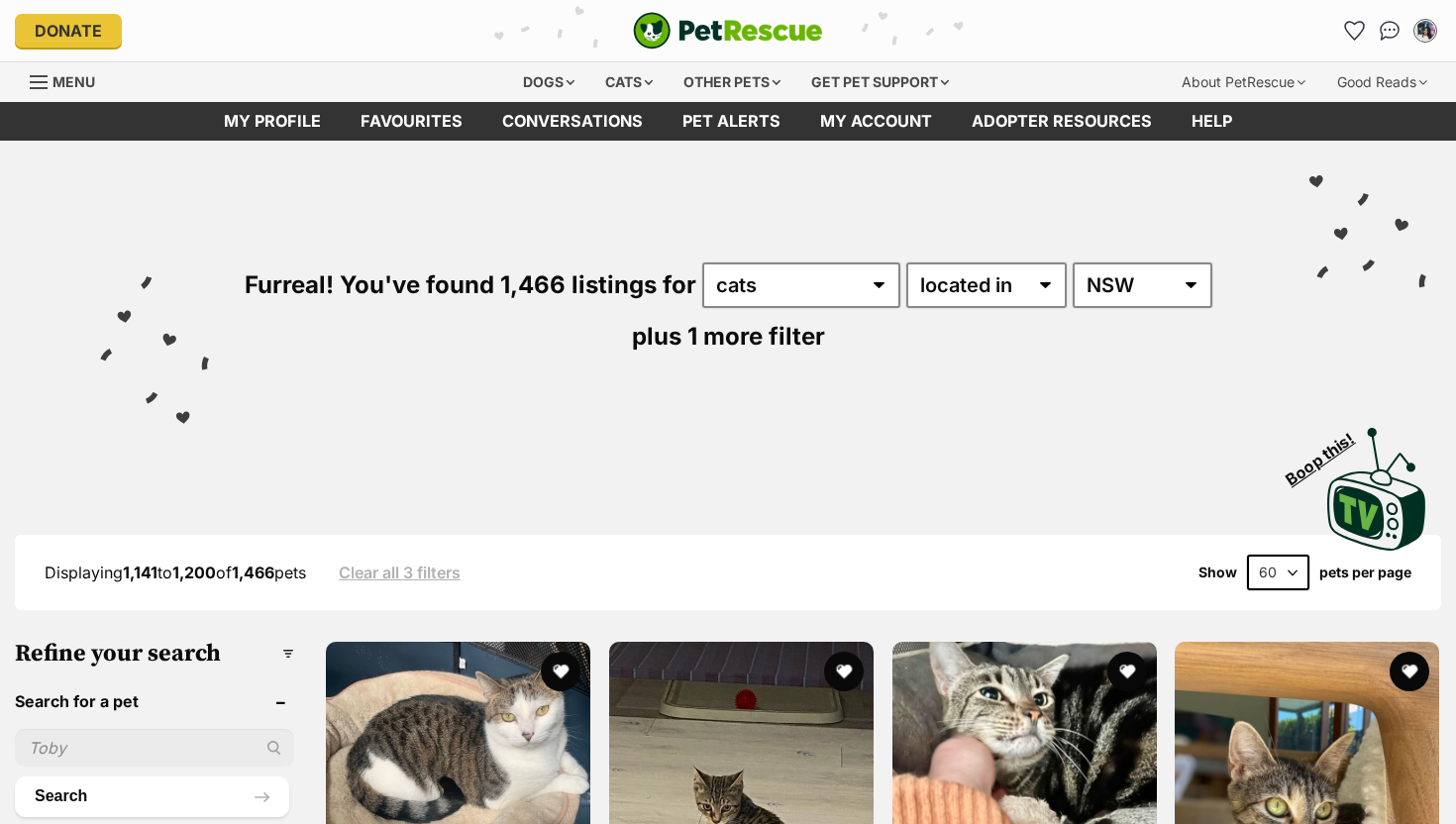 scroll, scrollTop: 0, scrollLeft: 0, axis: both 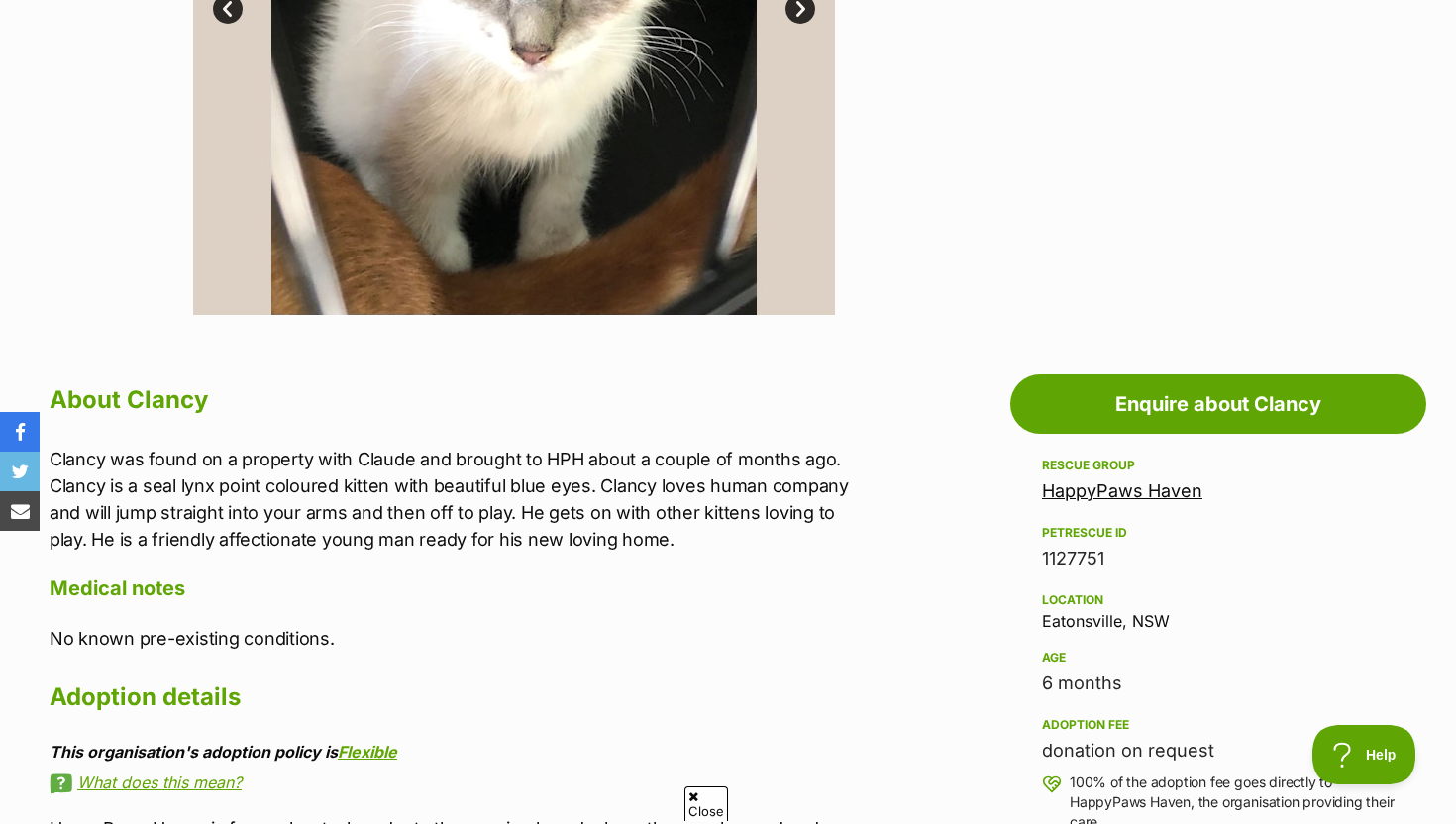click on "Location
Eatonsville, NSW" at bounding box center (1218, 609) 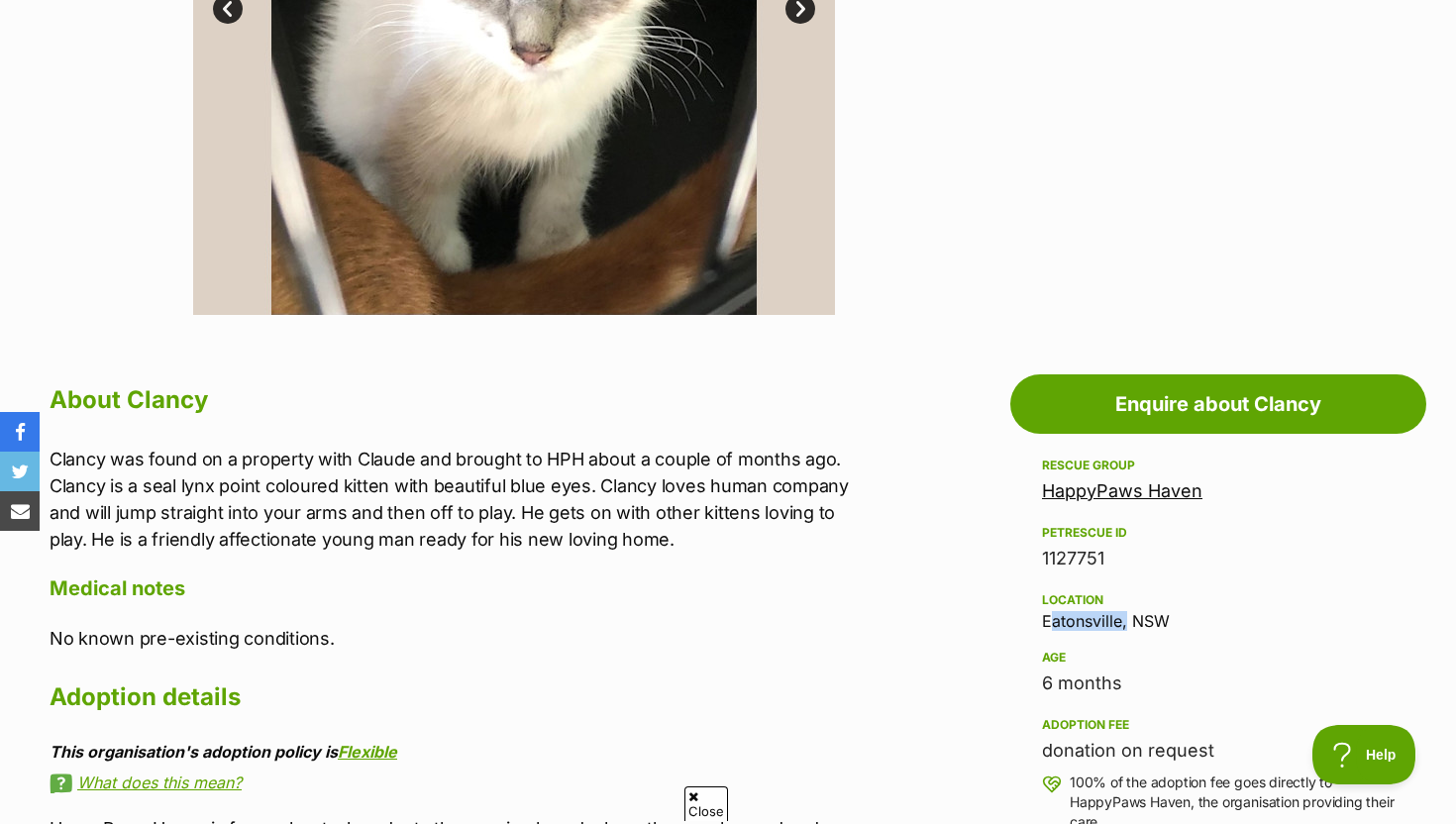click on "Location
Eatonsville, NSW" at bounding box center [1218, 609] 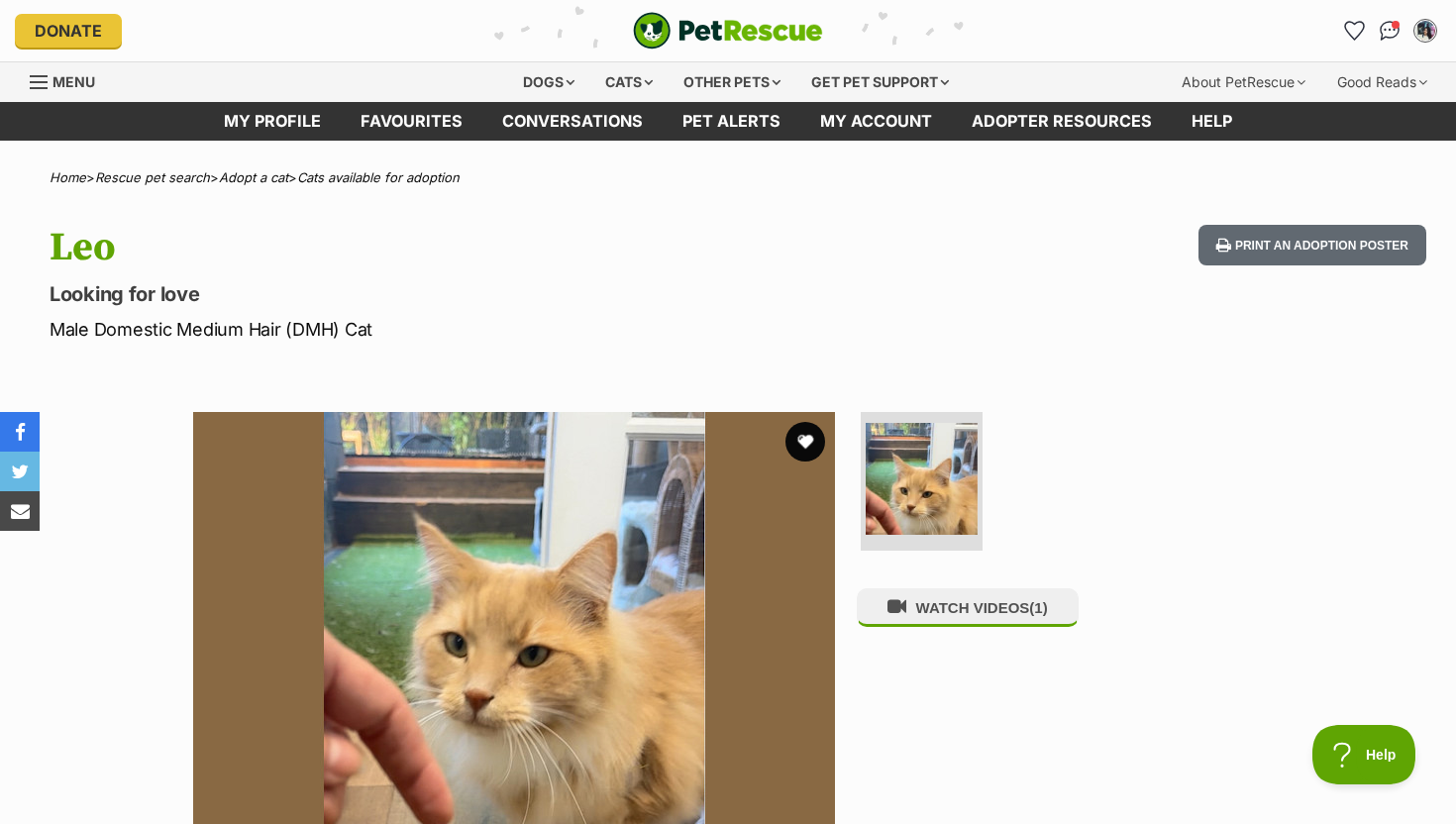 scroll, scrollTop: 0, scrollLeft: 0, axis: both 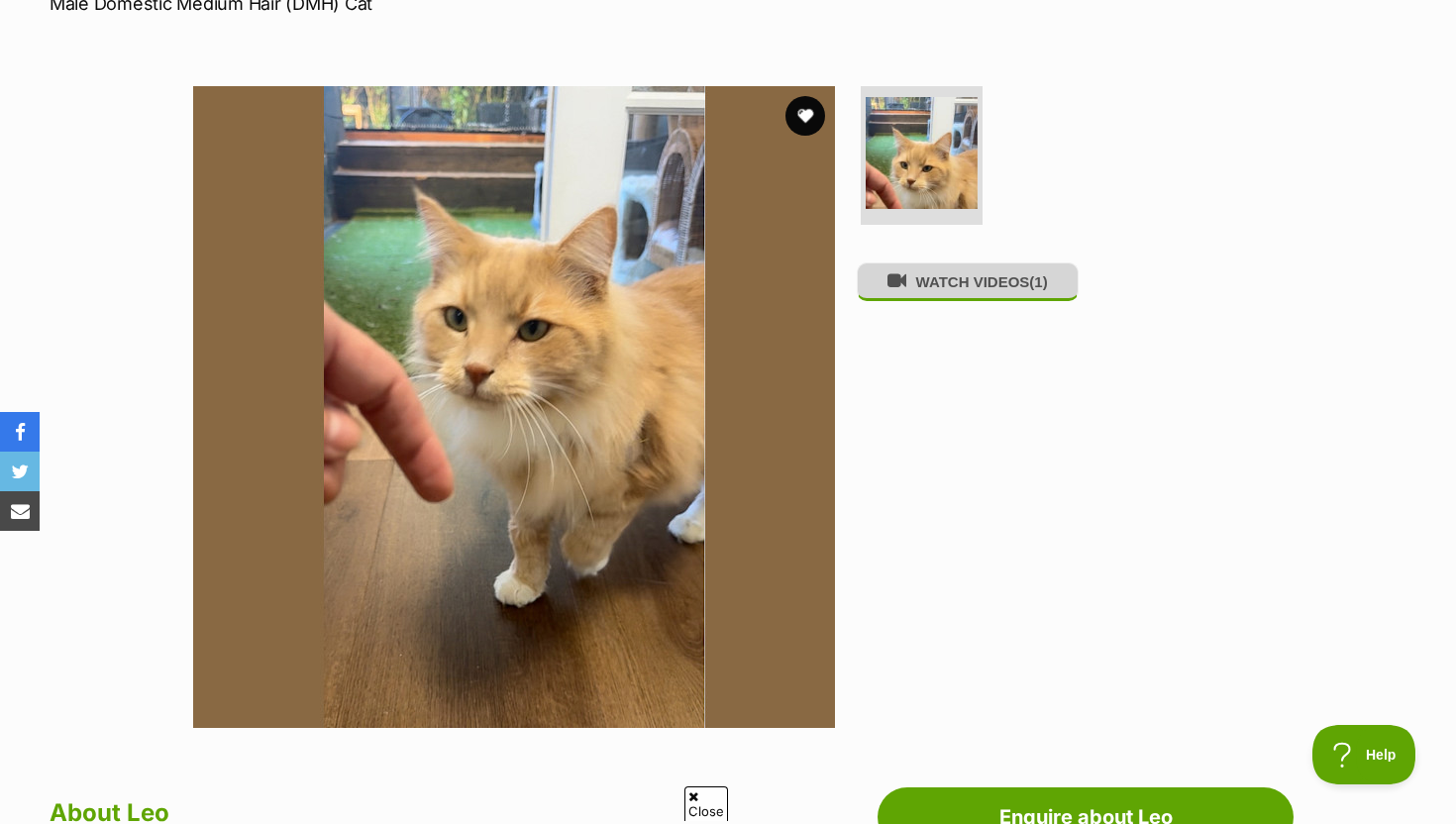 click on "WATCH VIDEOS
(1)" at bounding box center (968, 281) 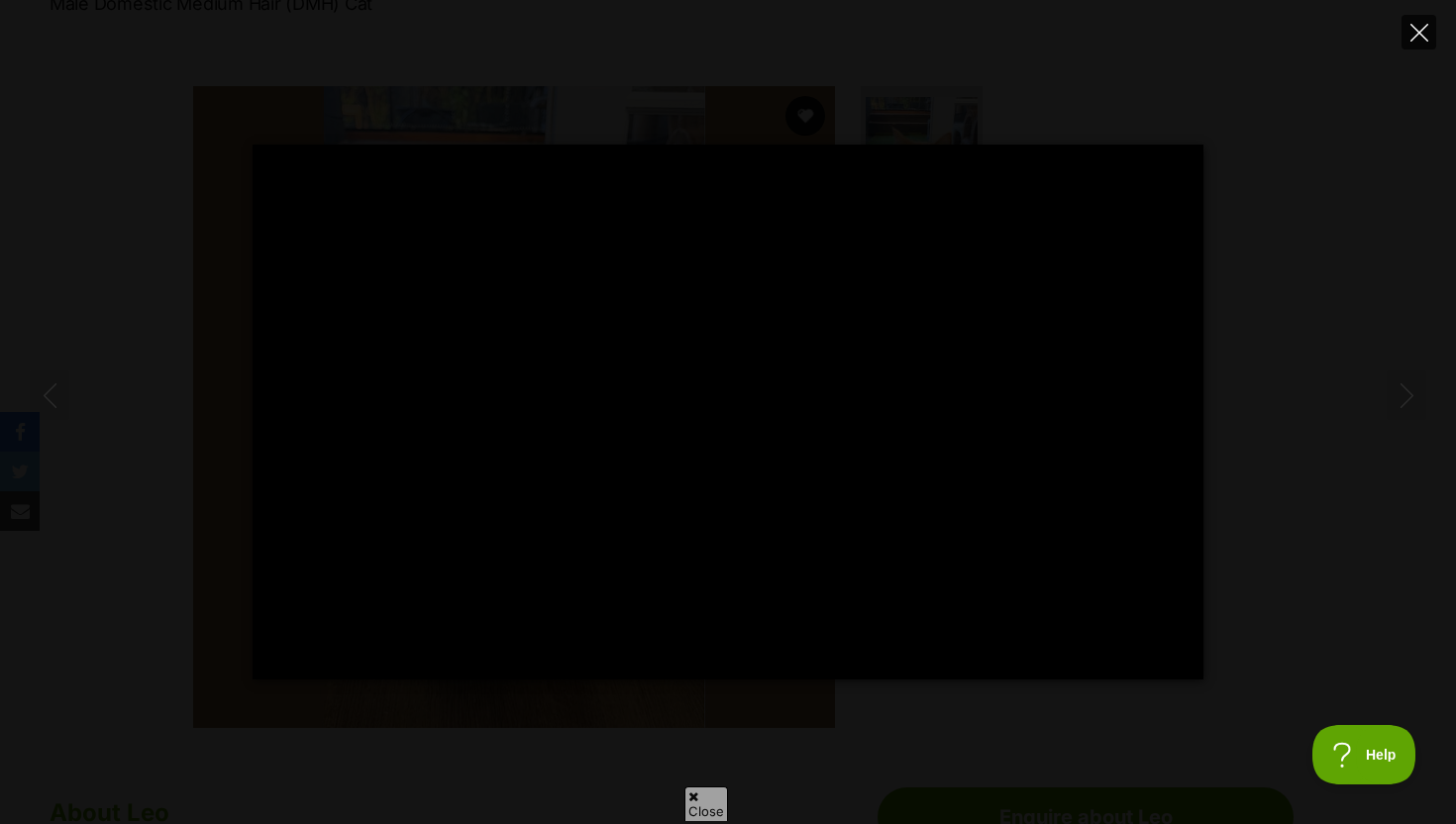 type on "100" 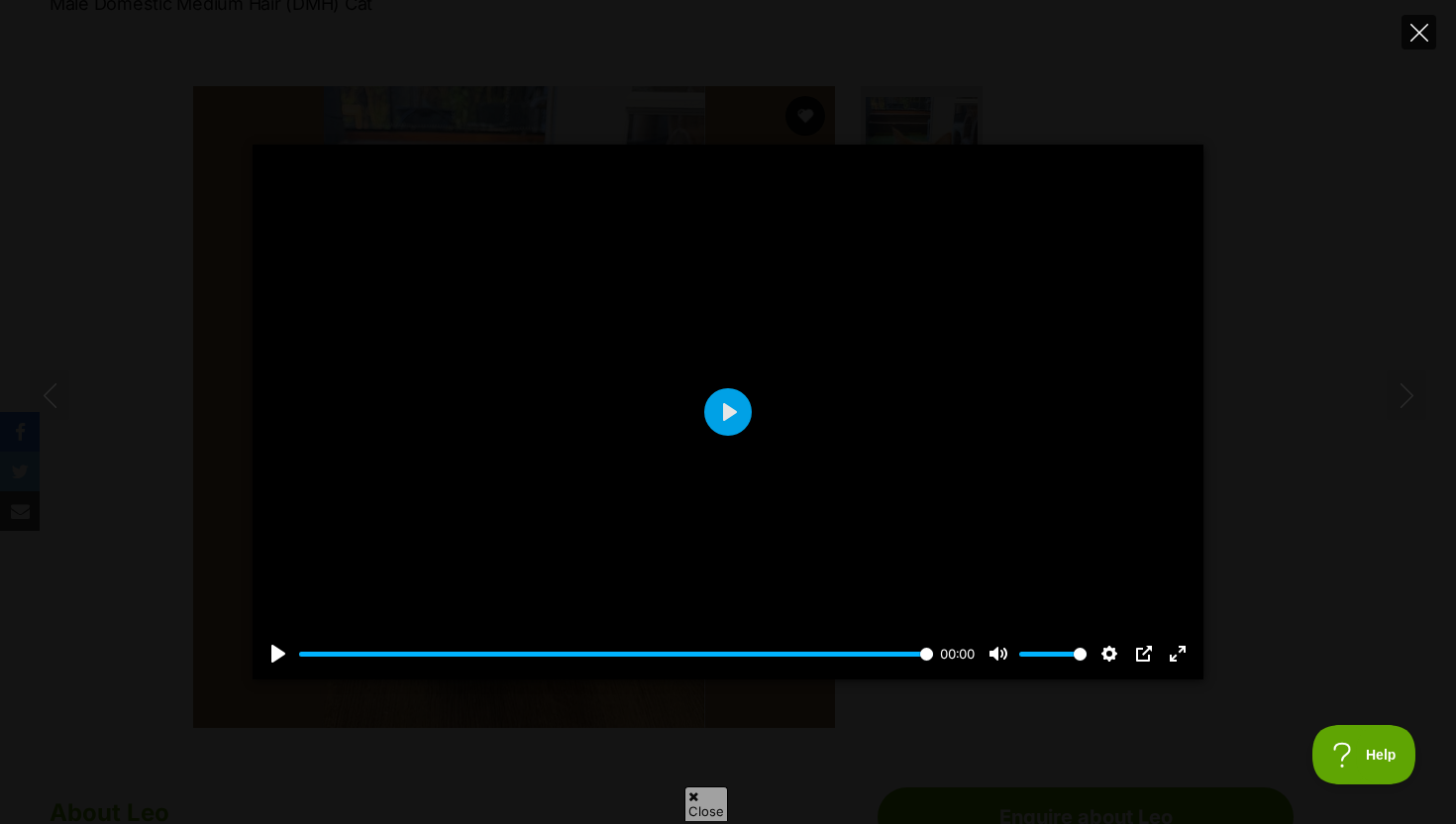 click at bounding box center (1418, 32) 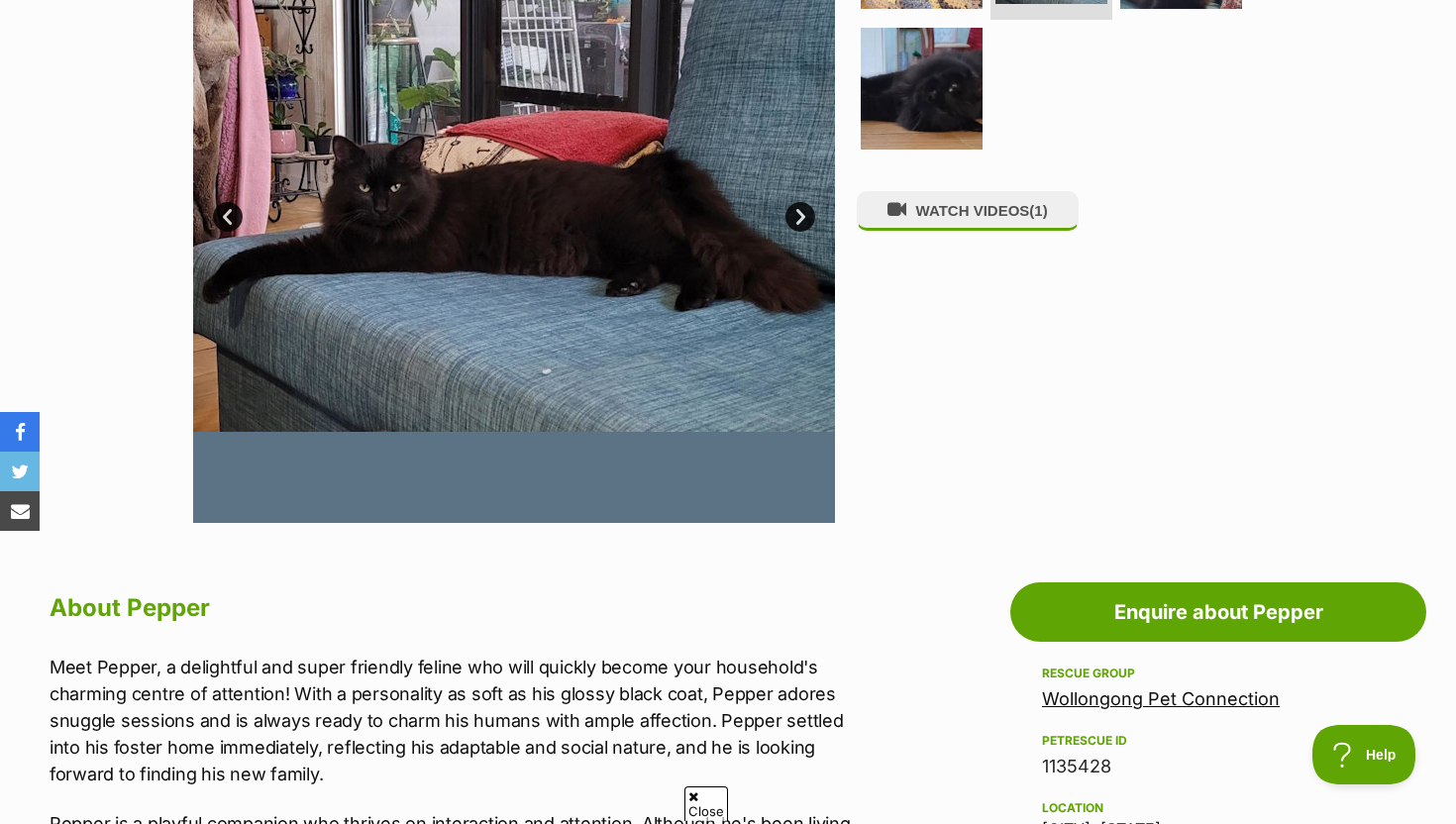 scroll, scrollTop: 531, scrollLeft: 0, axis: vertical 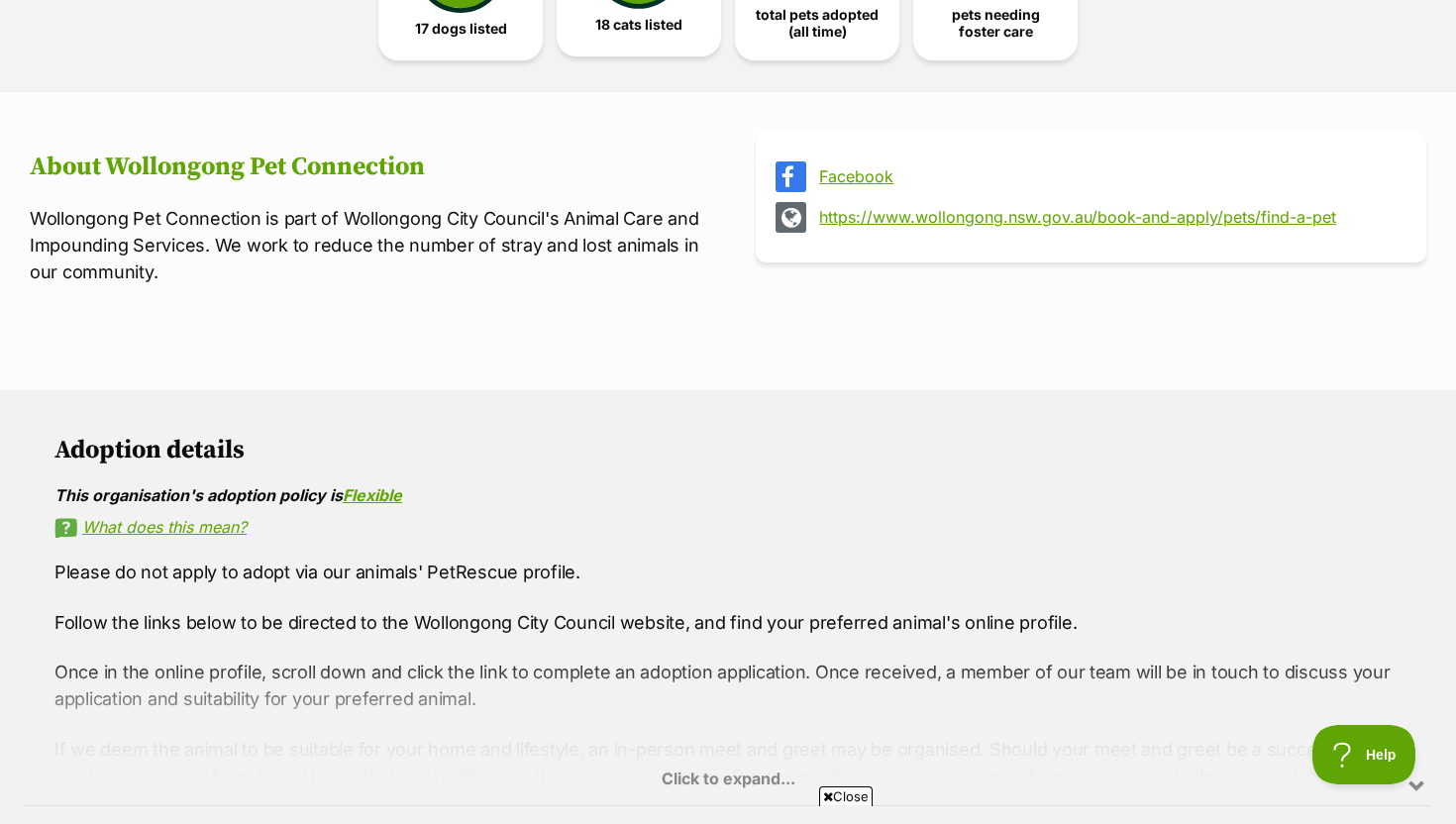 drag, startPoint x: 196, startPoint y: 167, endPoint x: 627, endPoint y: 45, distance: 447.93415 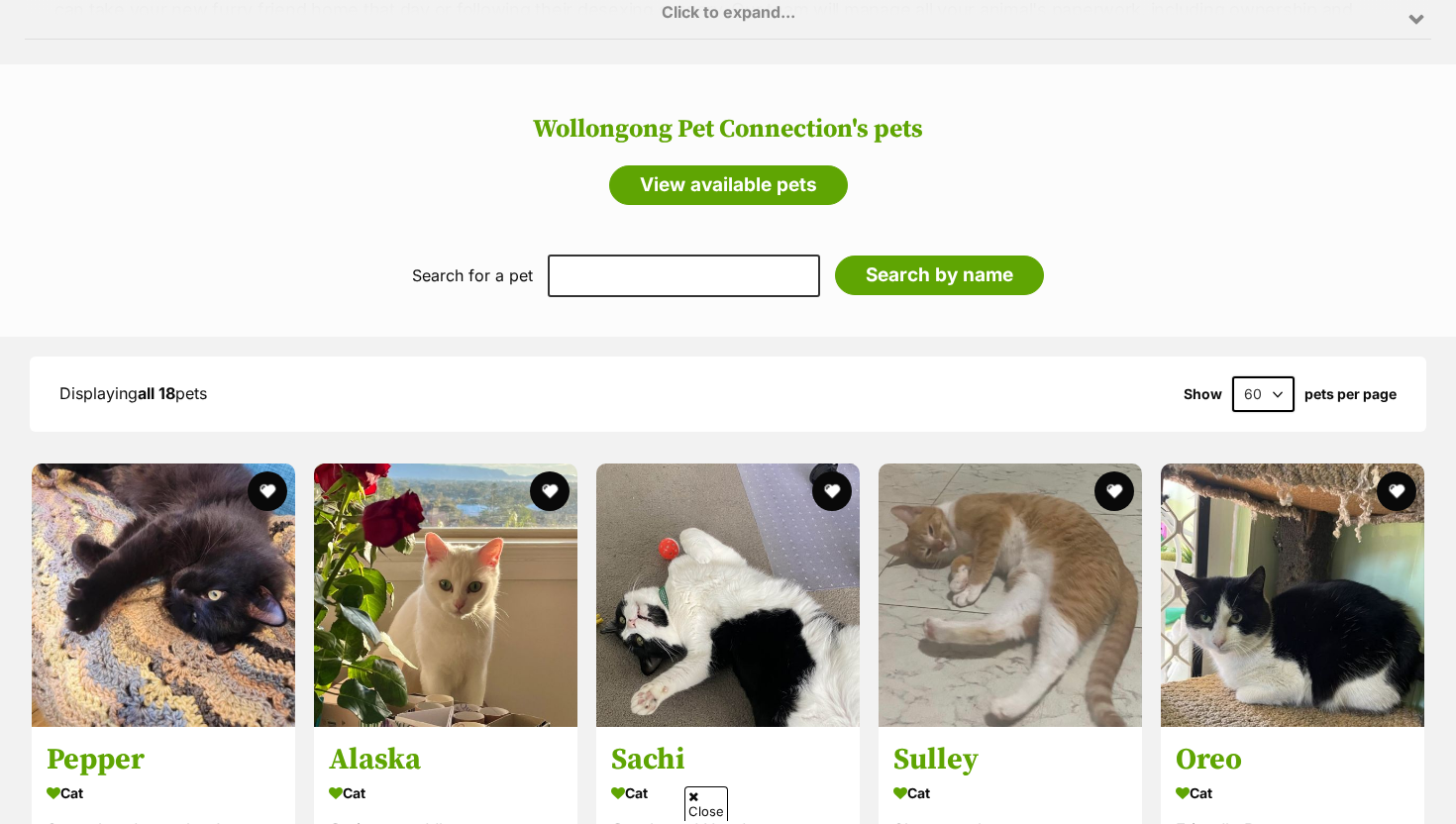 scroll, scrollTop: 1535, scrollLeft: 0, axis: vertical 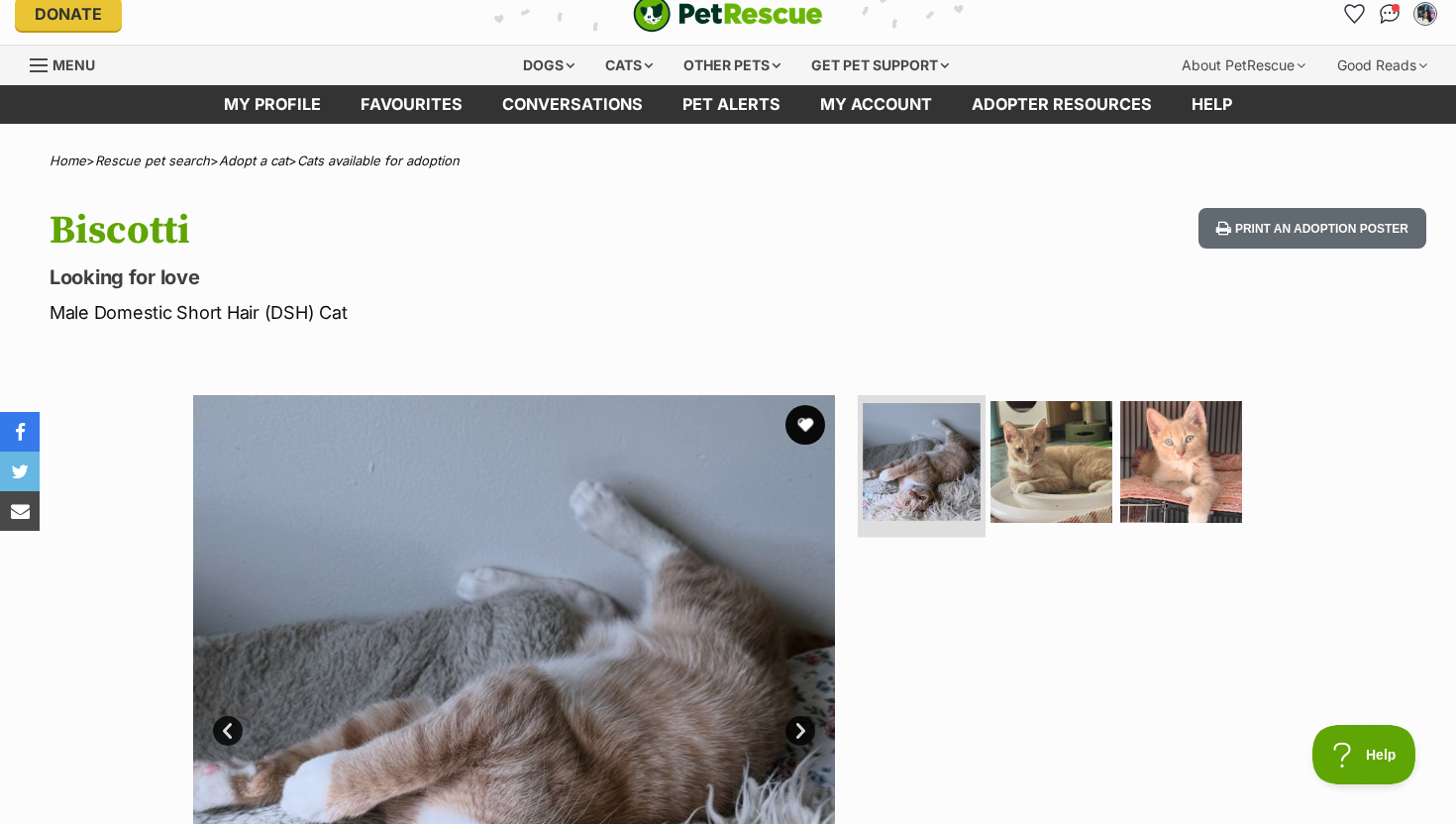 click at bounding box center [921, 462] 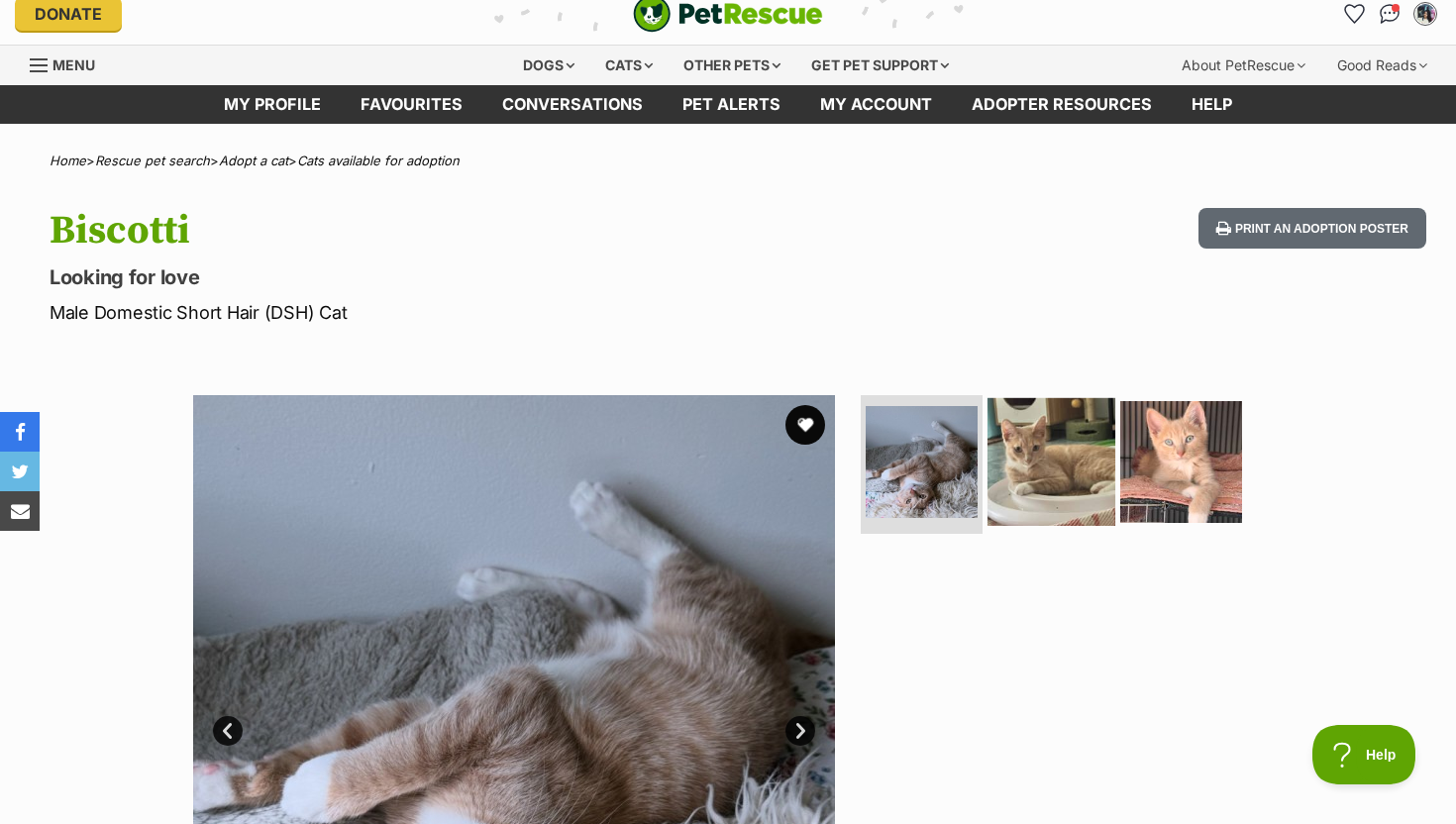 click at bounding box center (1051, 462) 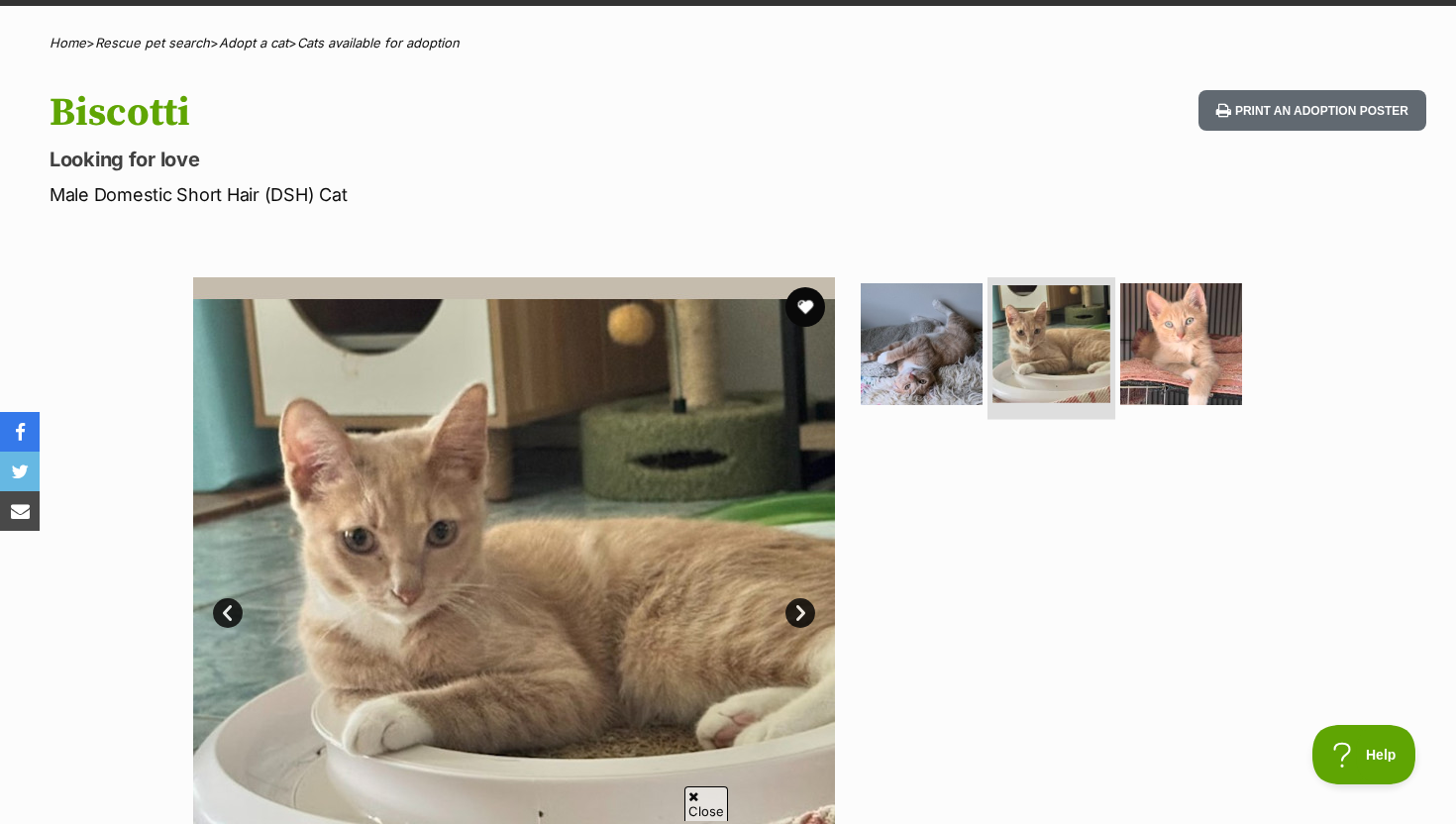 scroll, scrollTop: 137, scrollLeft: 0, axis: vertical 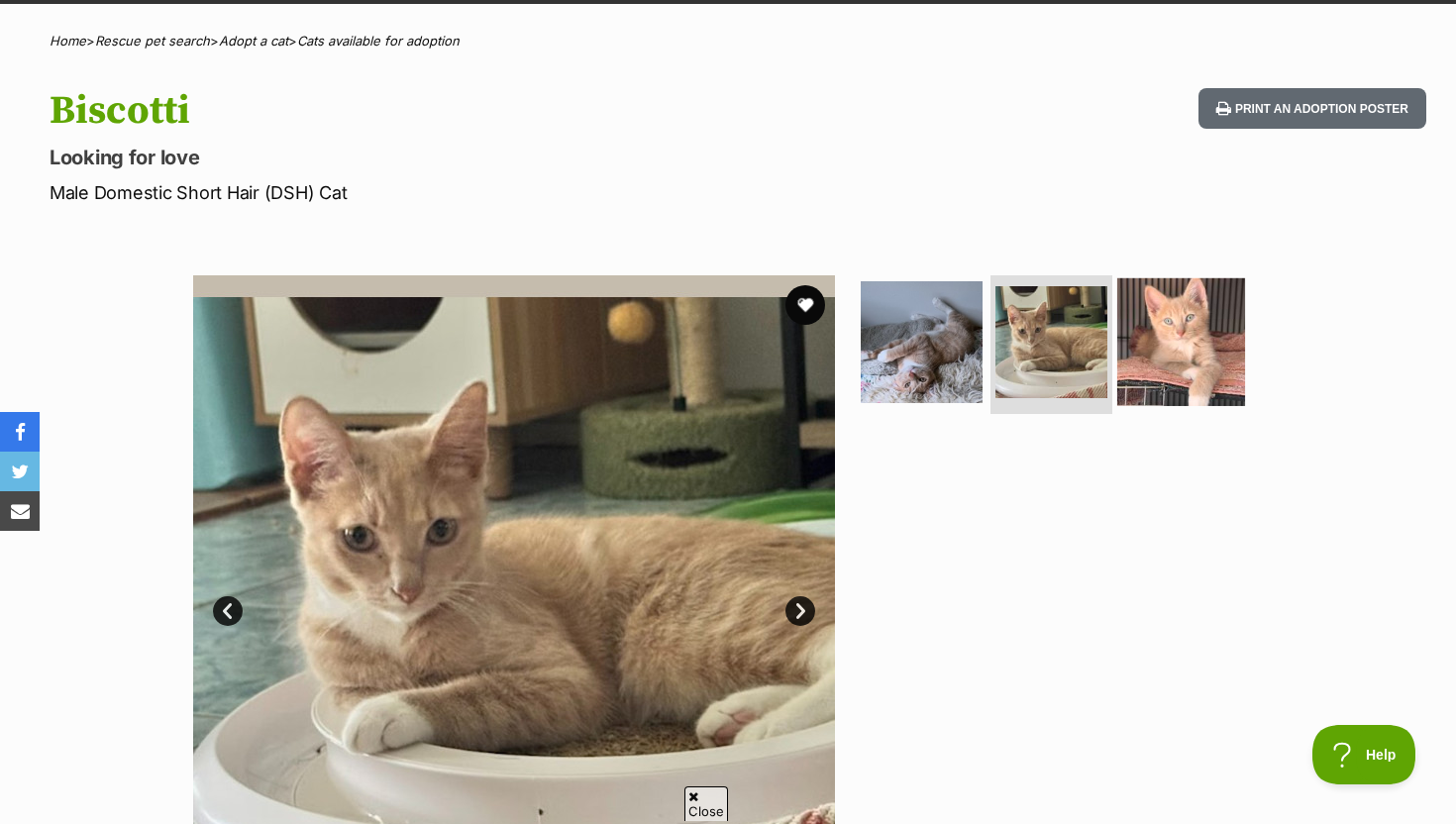 click at bounding box center (1181, 342) 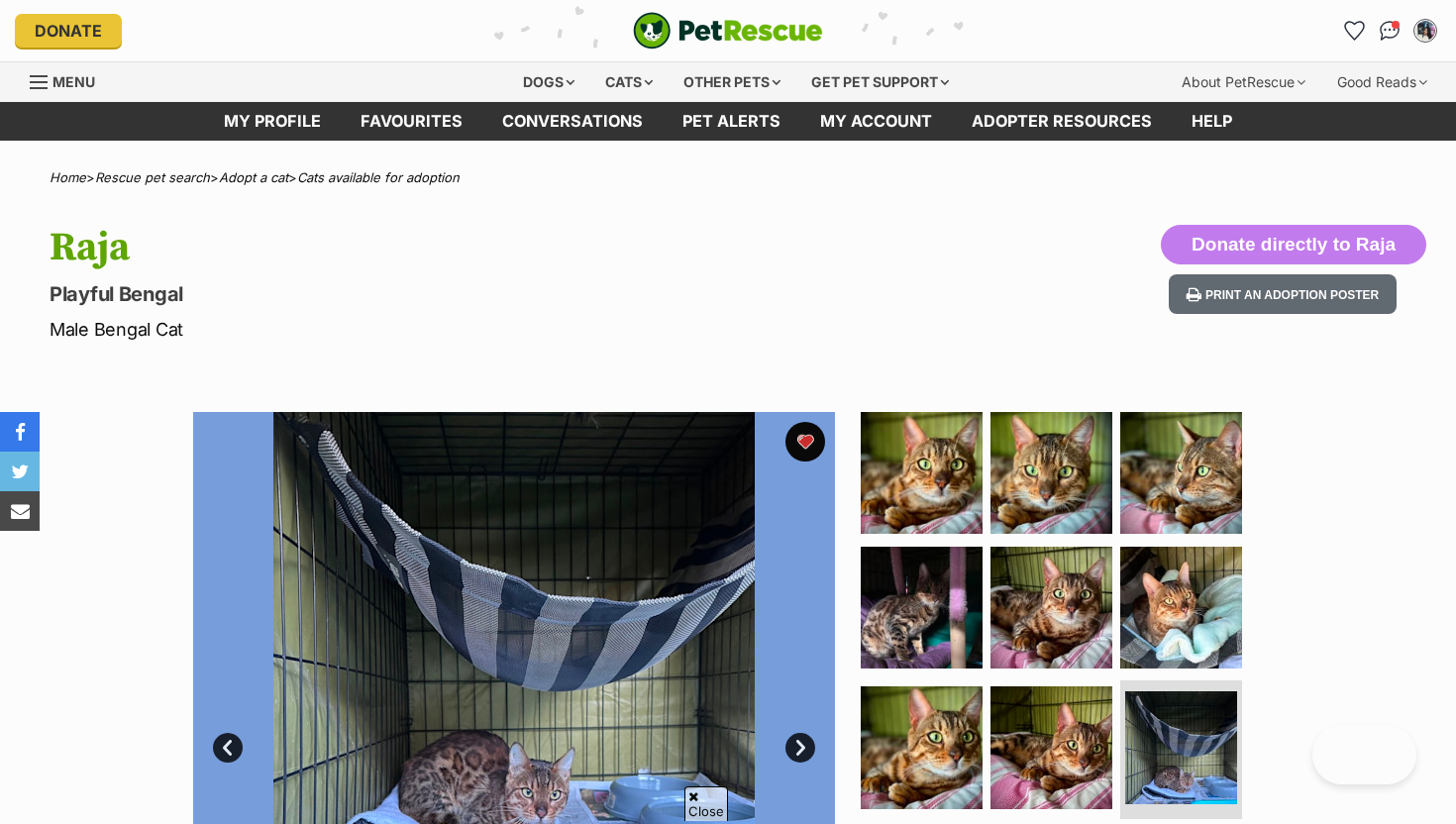 scroll, scrollTop: 359, scrollLeft: 0, axis: vertical 